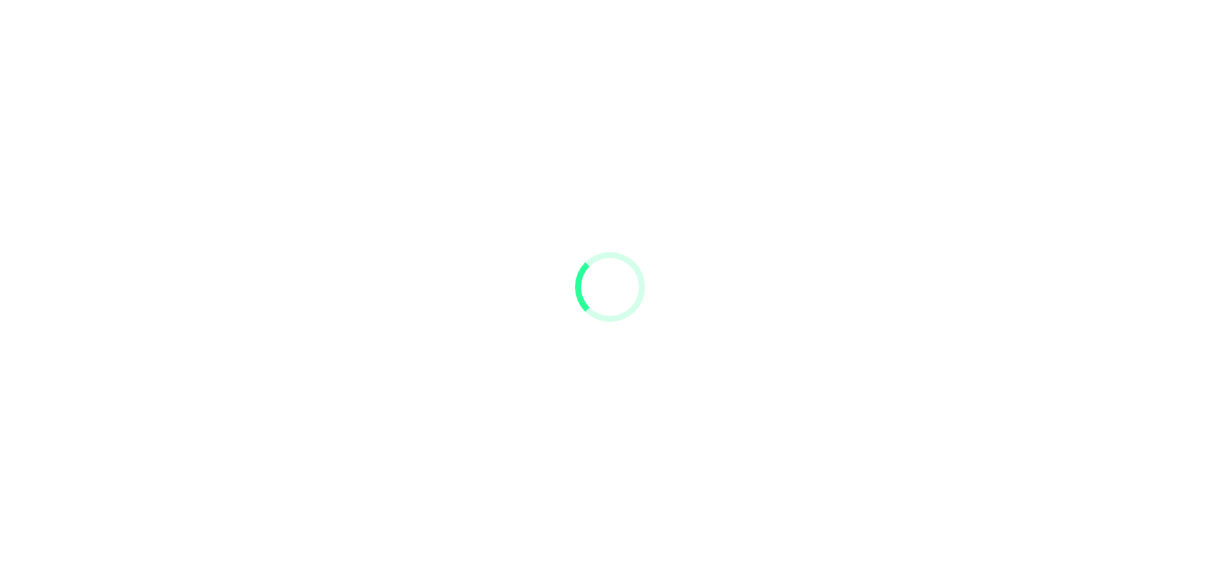 scroll, scrollTop: 0, scrollLeft: 0, axis: both 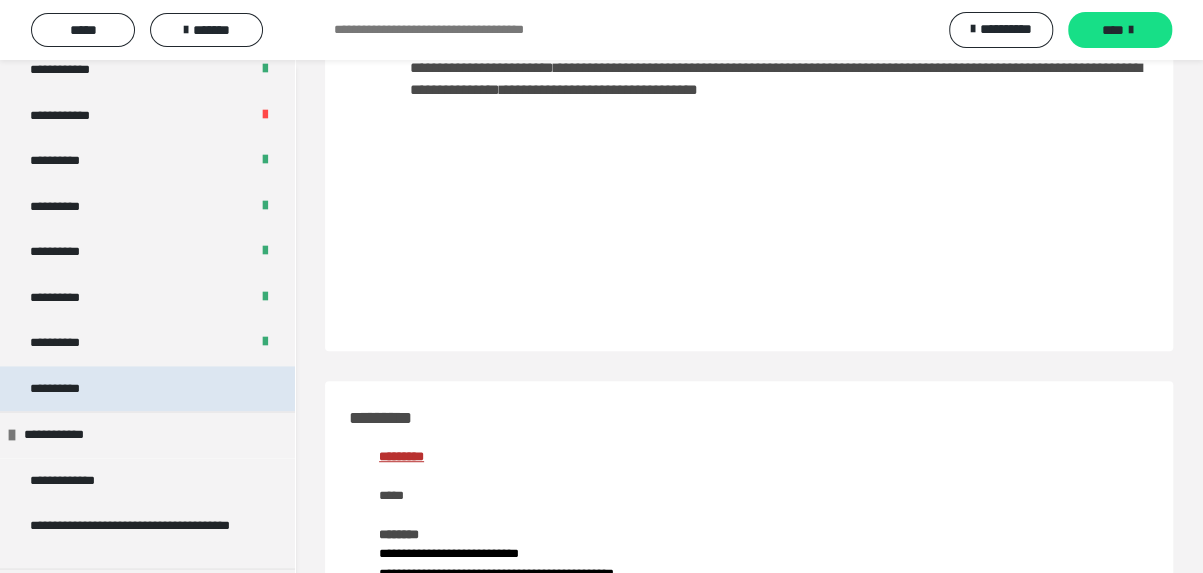 click on "**********" at bounding box center (147, 389) 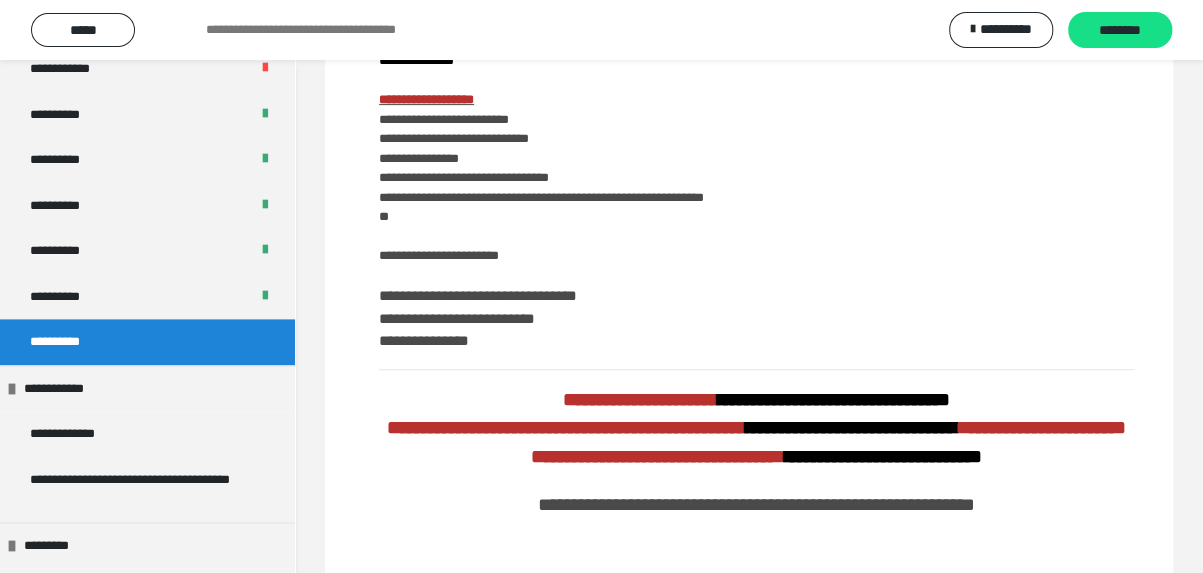 scroll, scrollTop: 0, scrollLeft: 0, axis: both 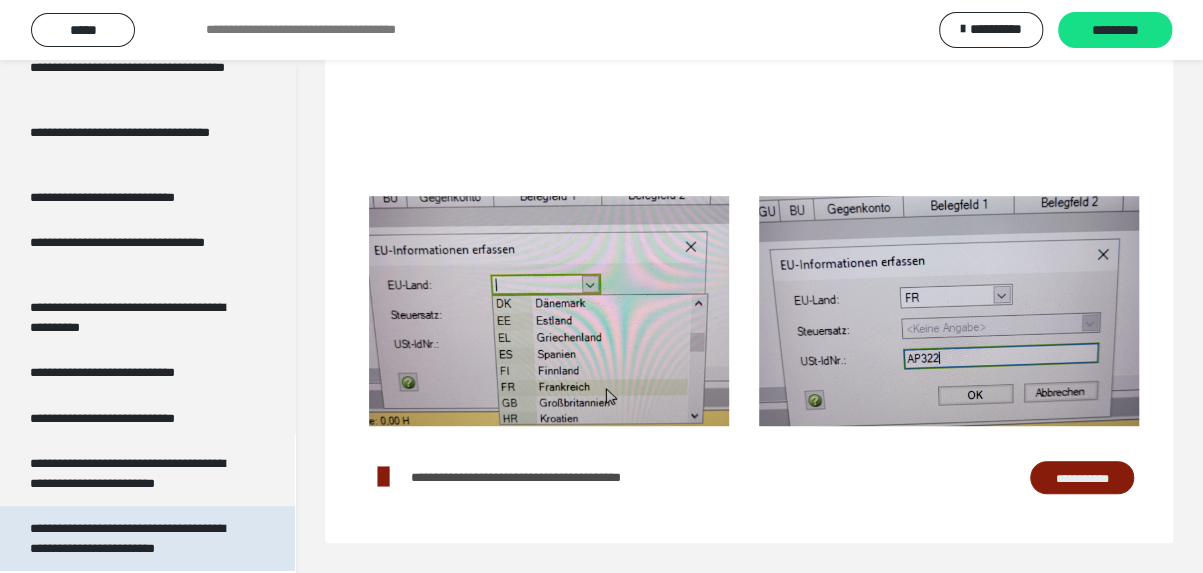 click on "**********" at bounding box center [127, 538] 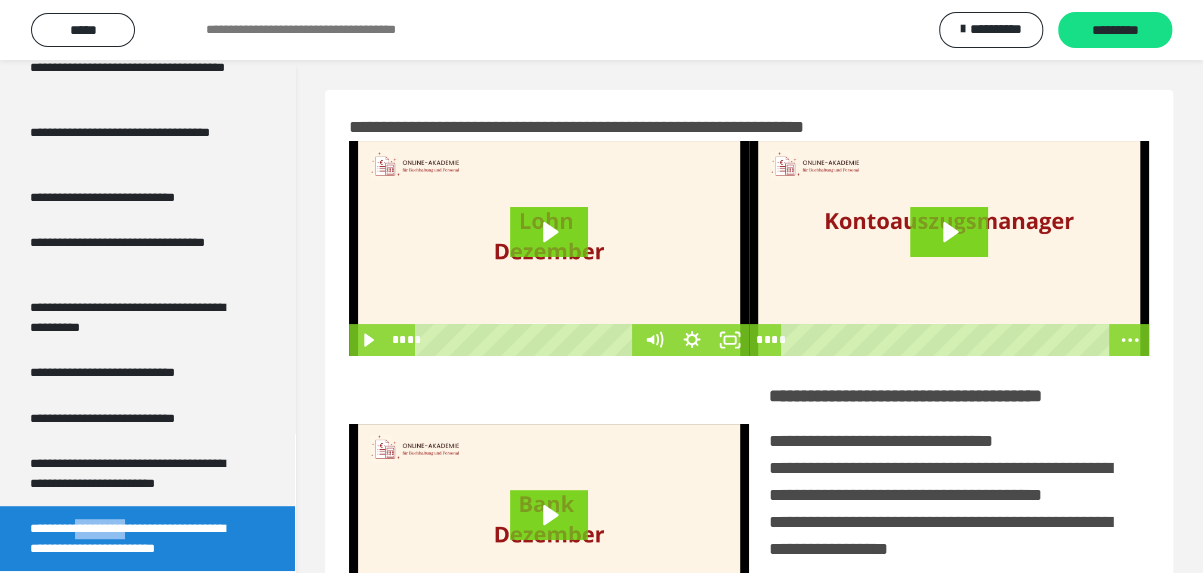 scroll, scrollTop: 400, scrollLeft: 0, axis: vertical 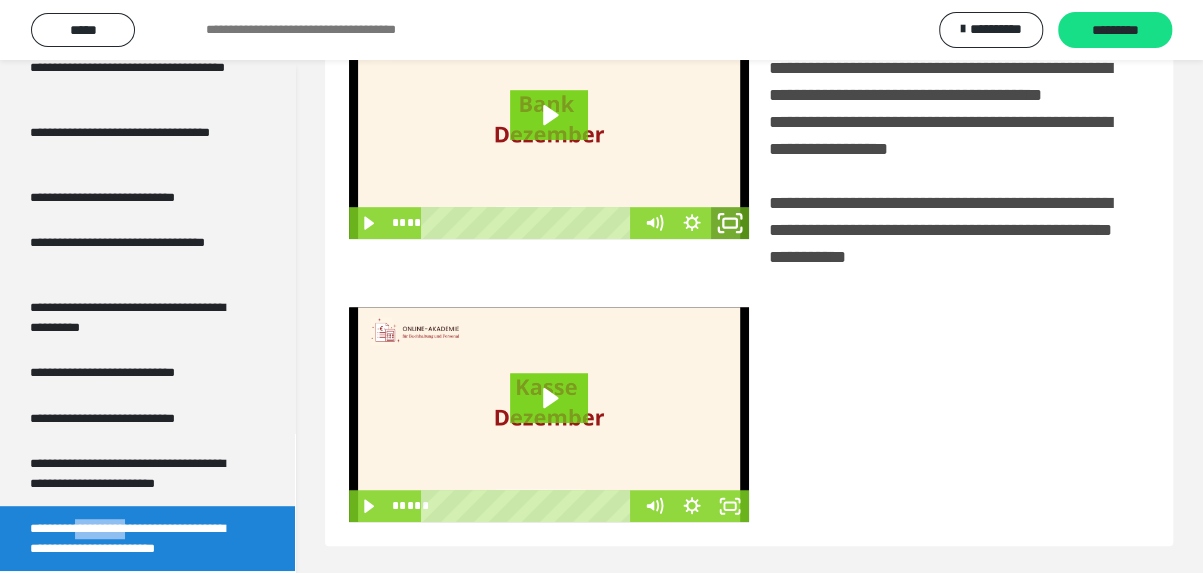 click 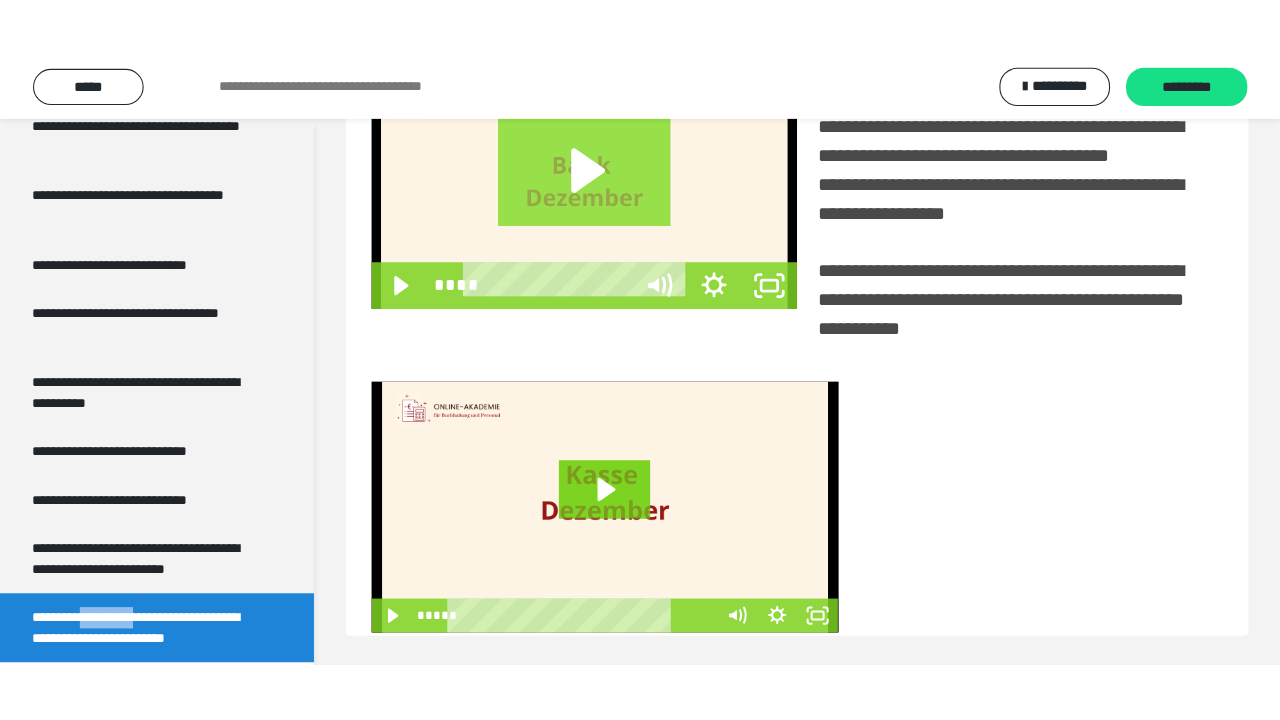 scroll, scrollTop: 301, scrollLeft: 0, axis: vertical 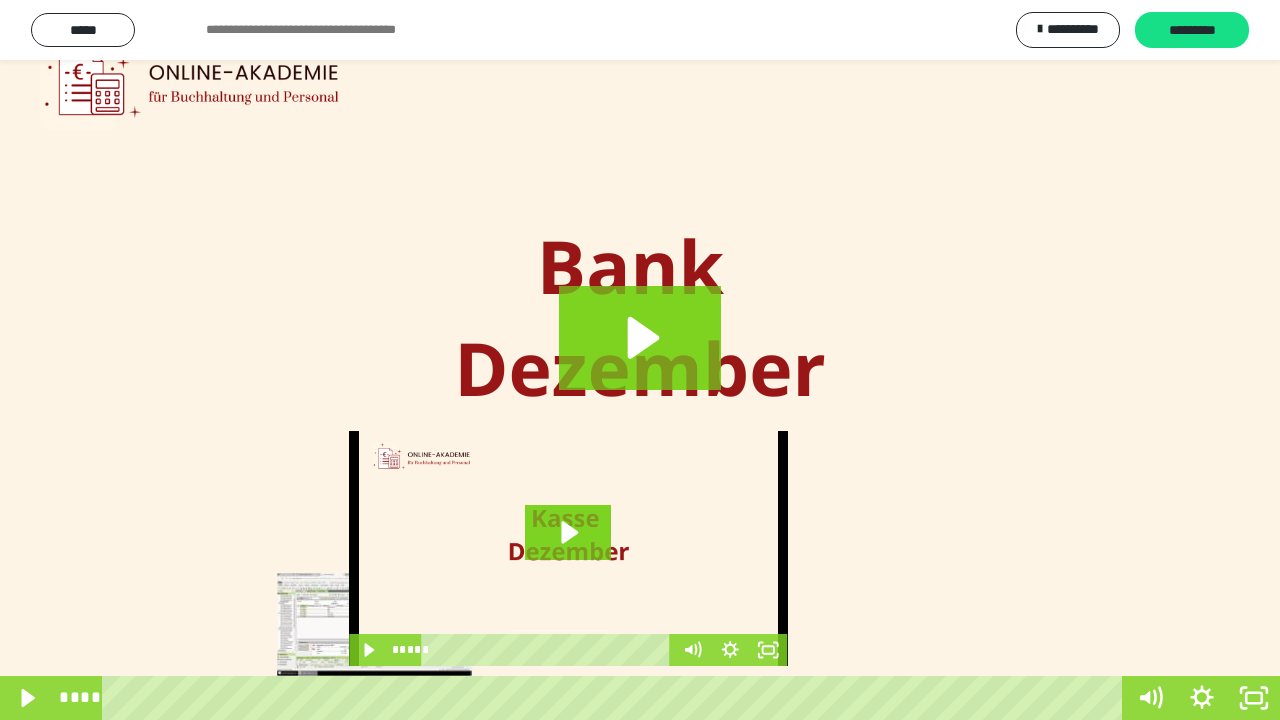 click on "****" at bounding box center [616, 698] 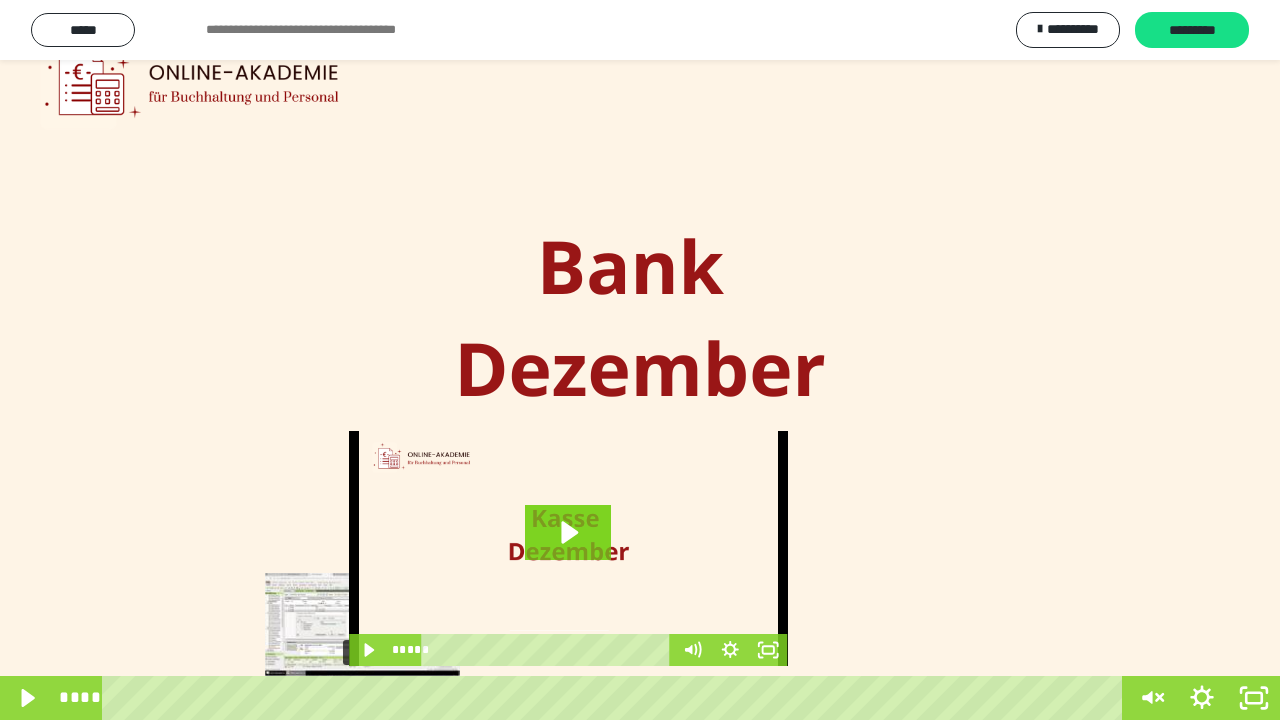 click on "****" at bounding box center (616, 698) 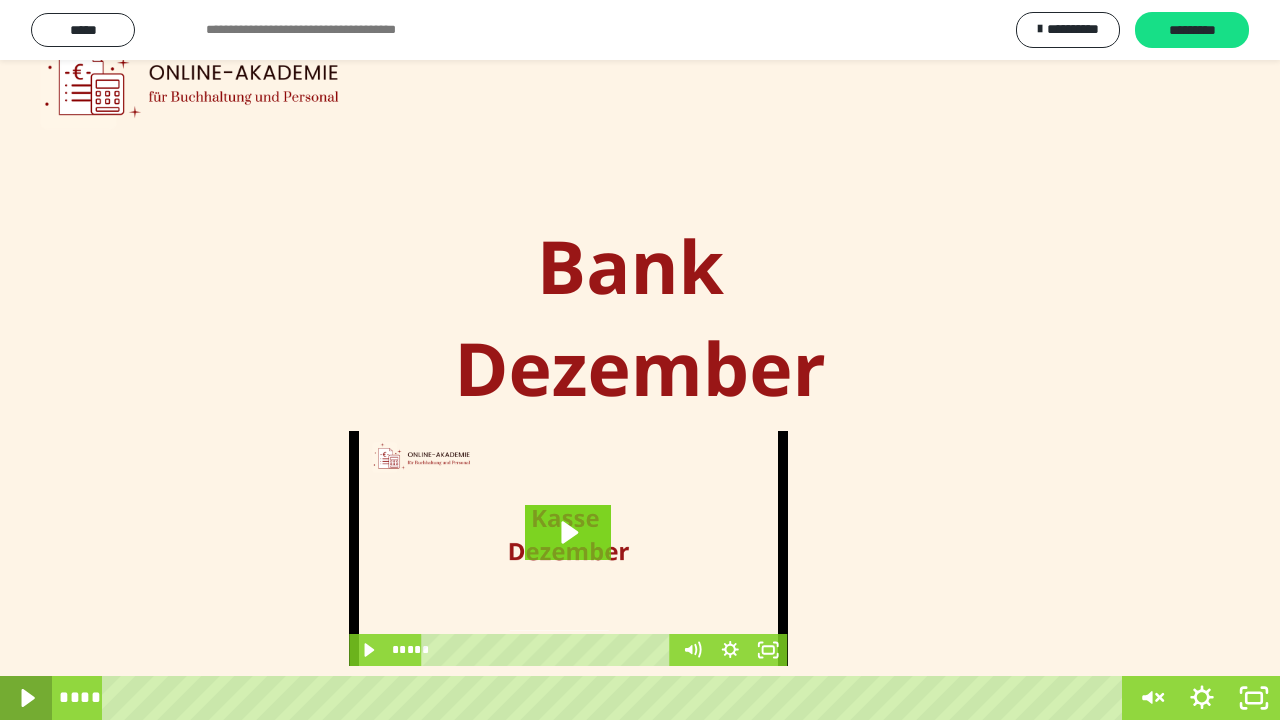 click 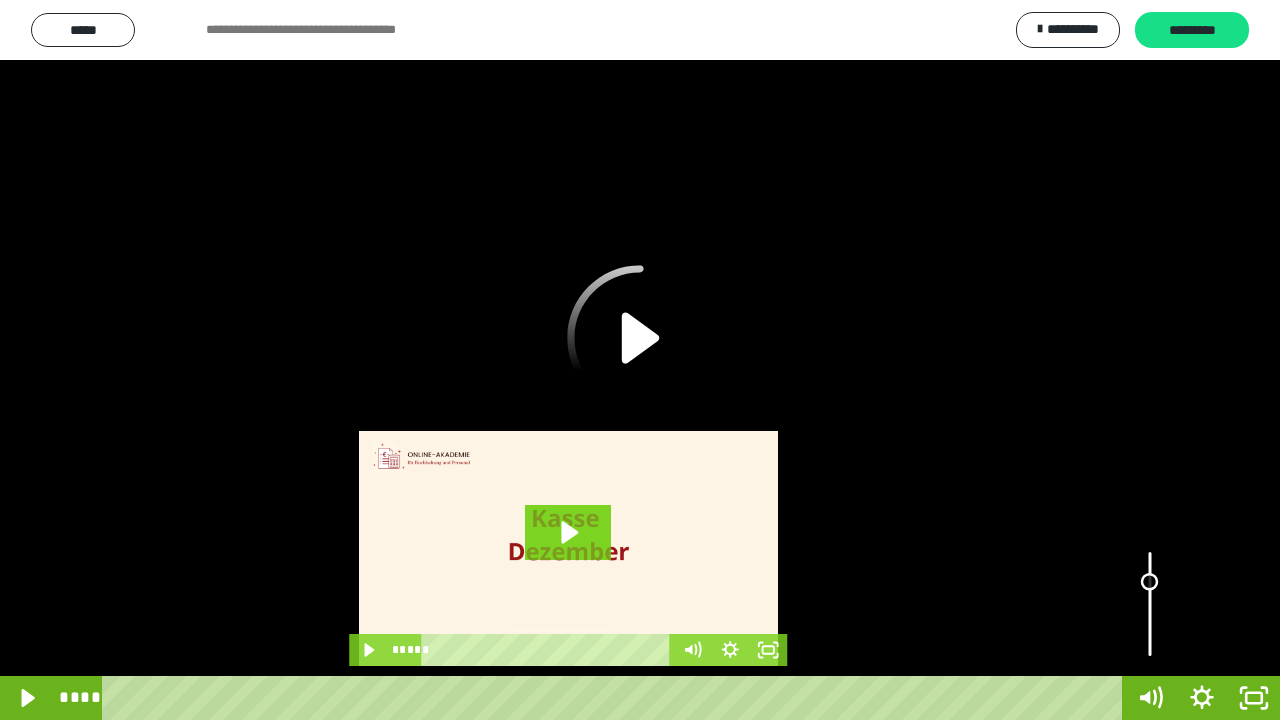 click at bounding box center [1150, 604] 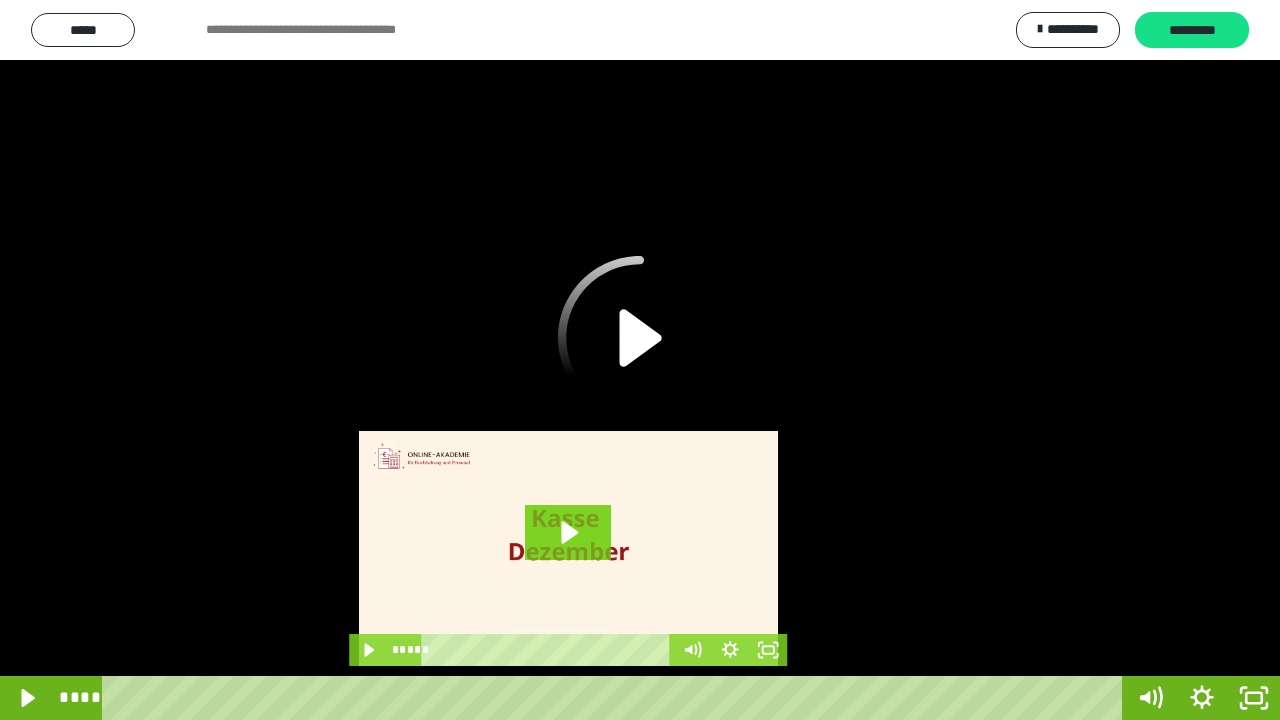 click 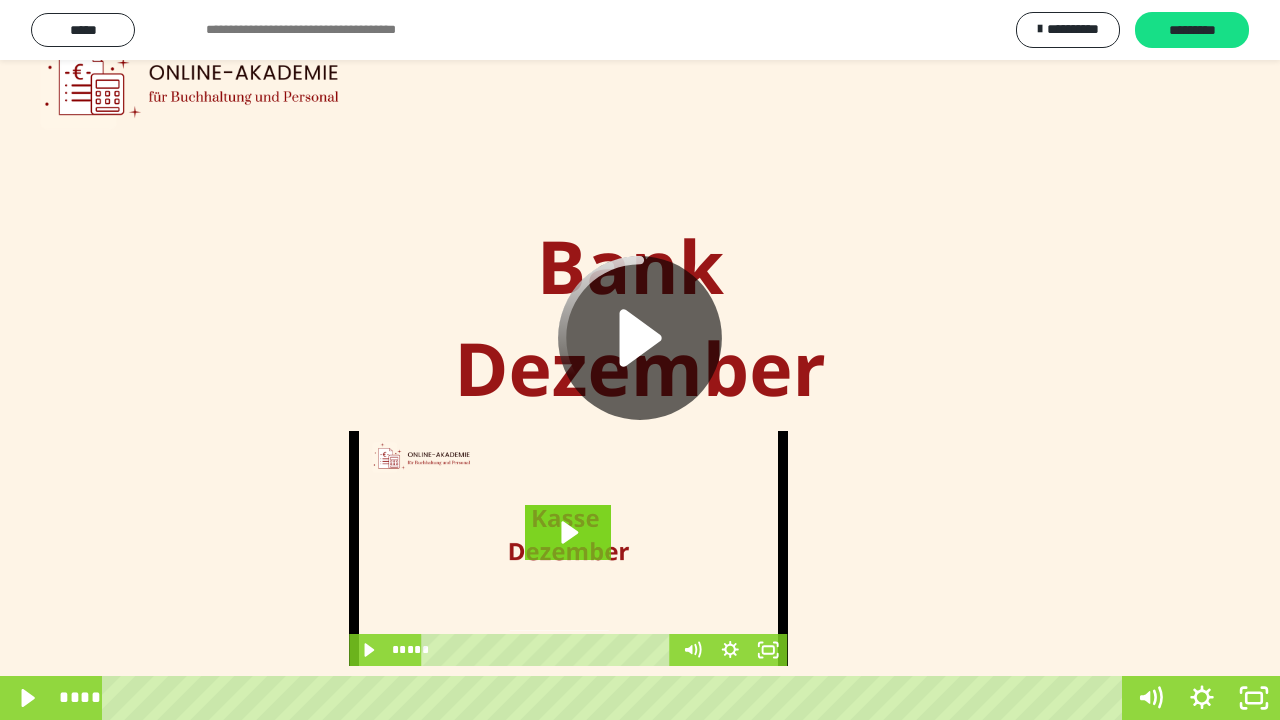 click 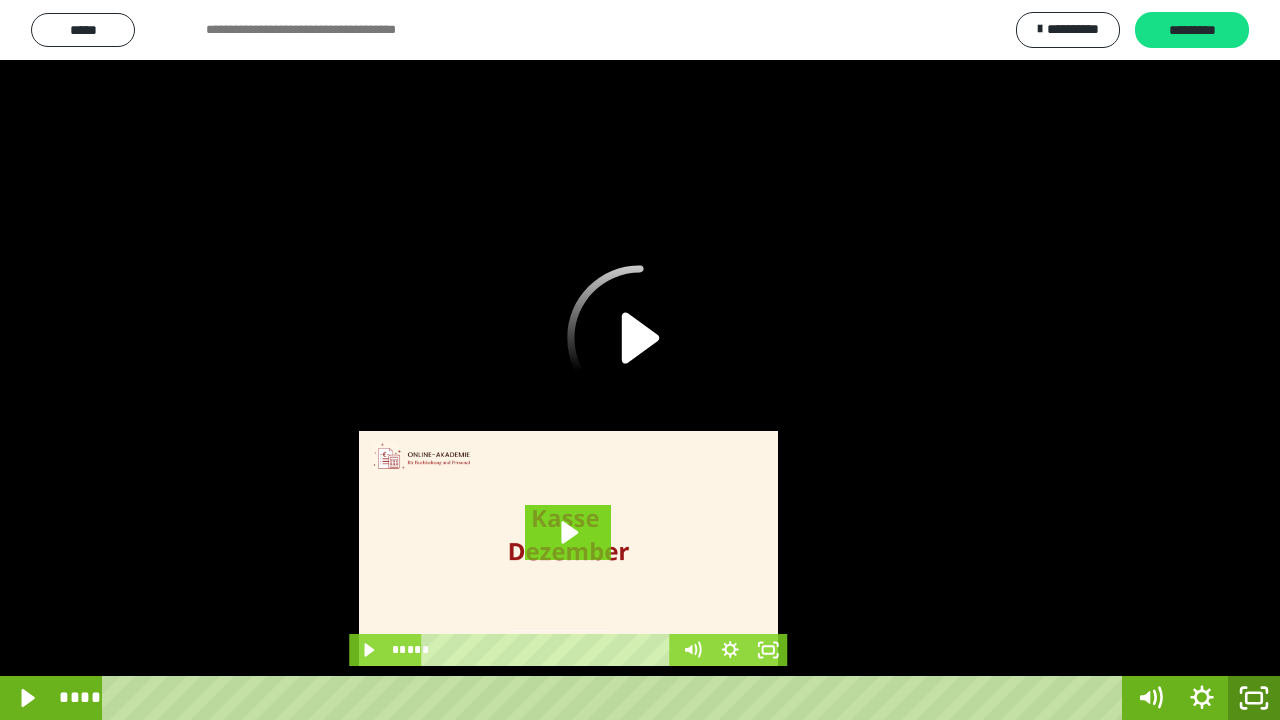 click 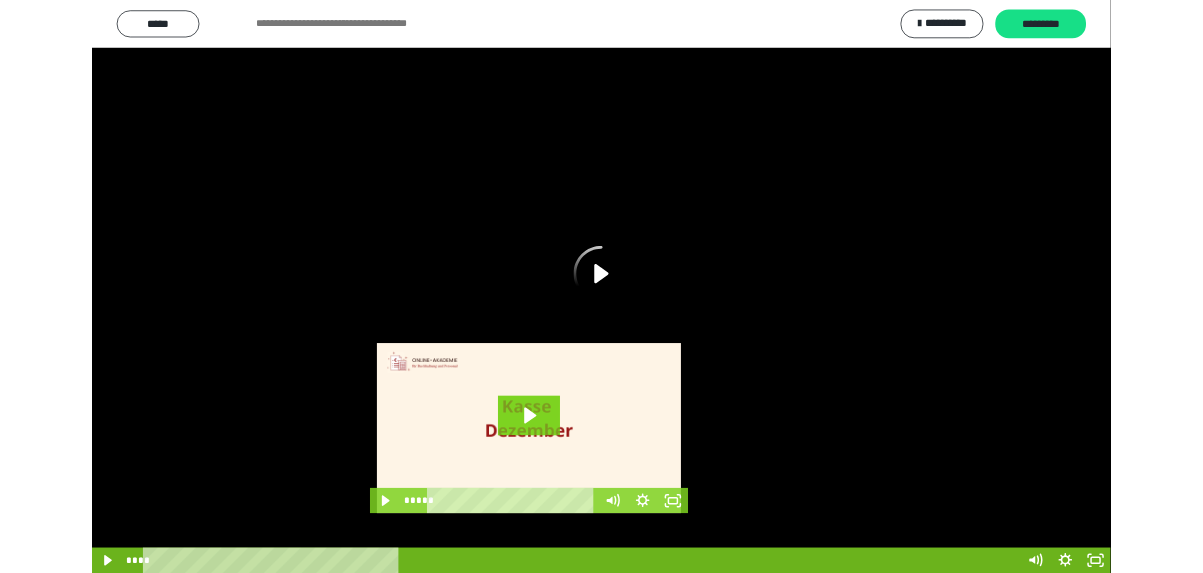 scroll, scrollTop: 3944, scrollLeft: 0, axis: vertical 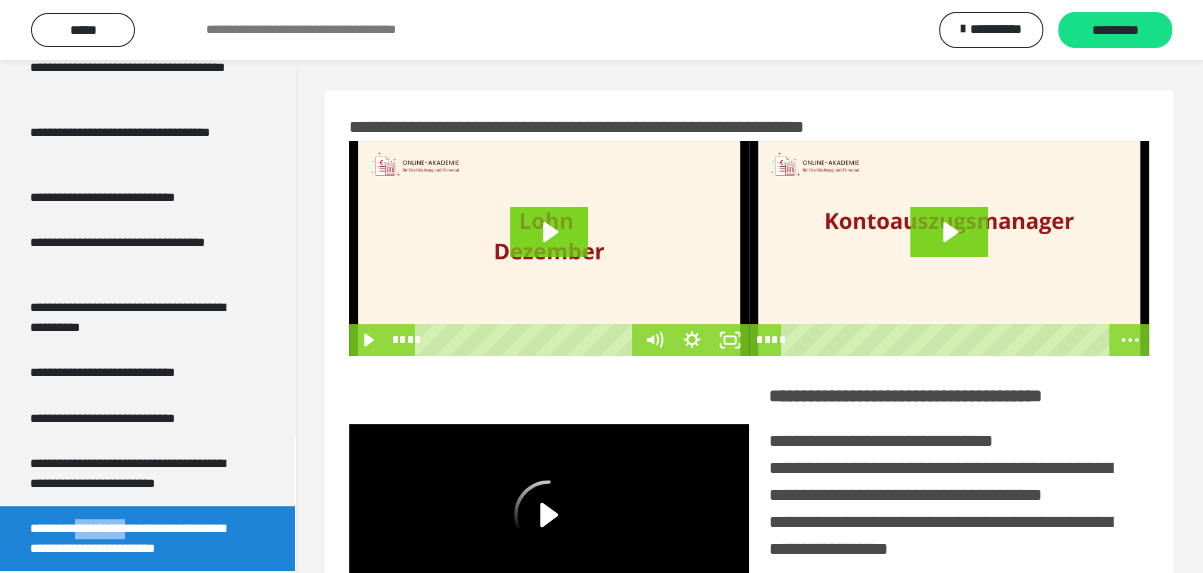 click at bounding box center [949, 248] 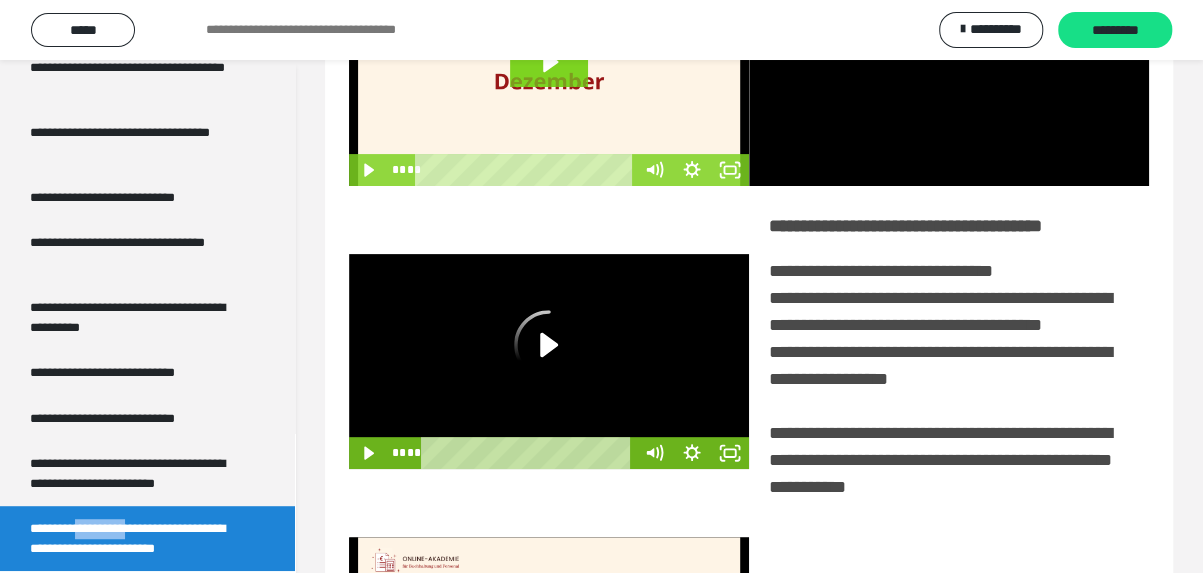 scroll, scrollTop: 300, scrollLeft: 0, axis: vertical 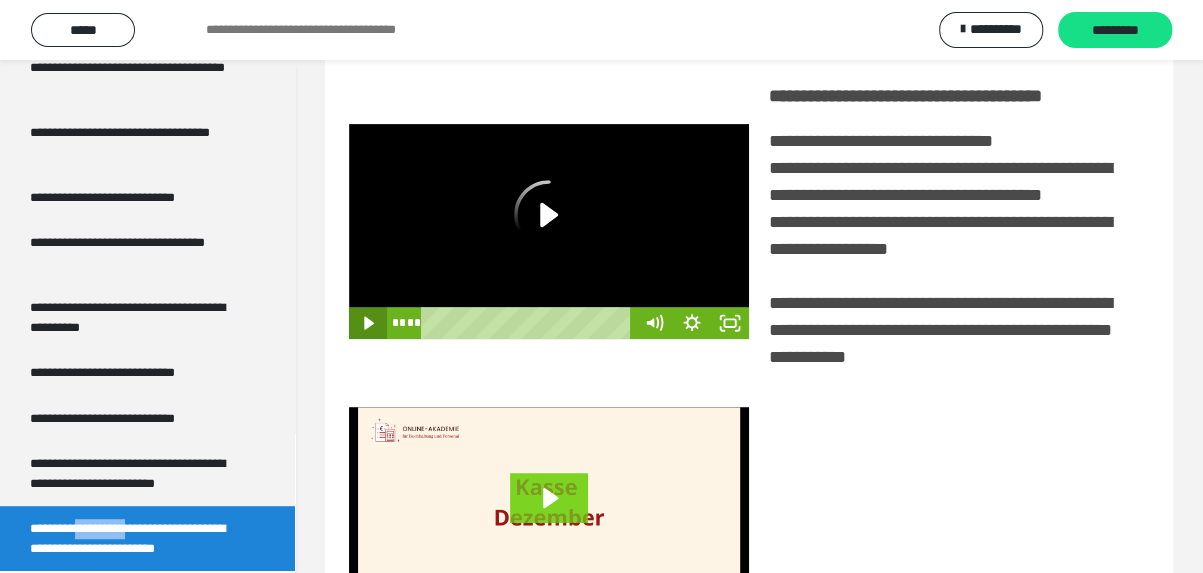 click 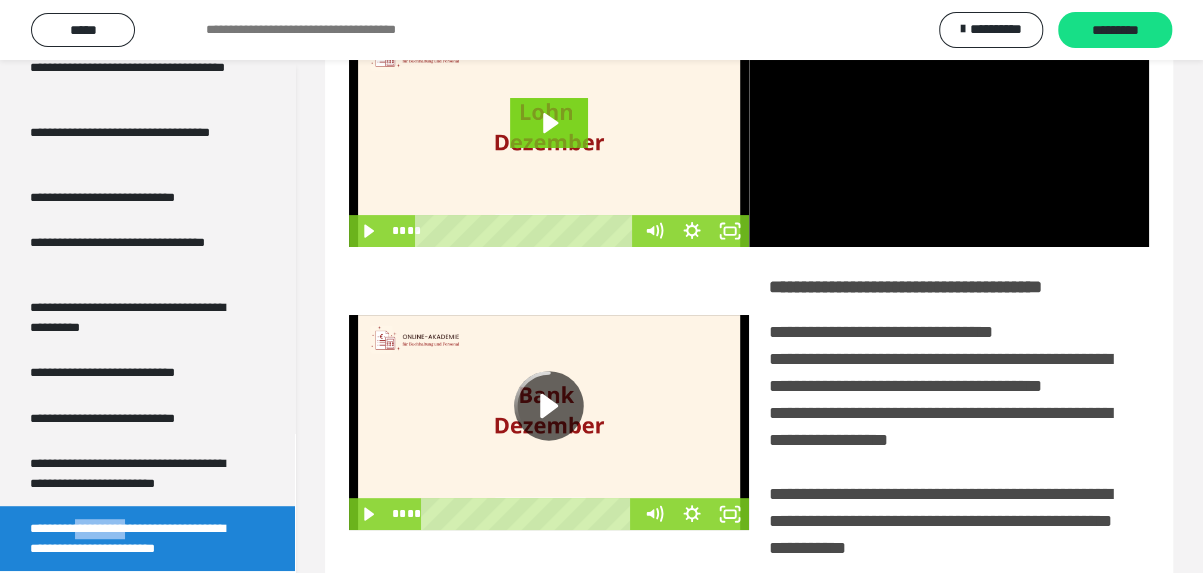 scroll, scrollTop: 0, scrollLeft: 0, axis: both 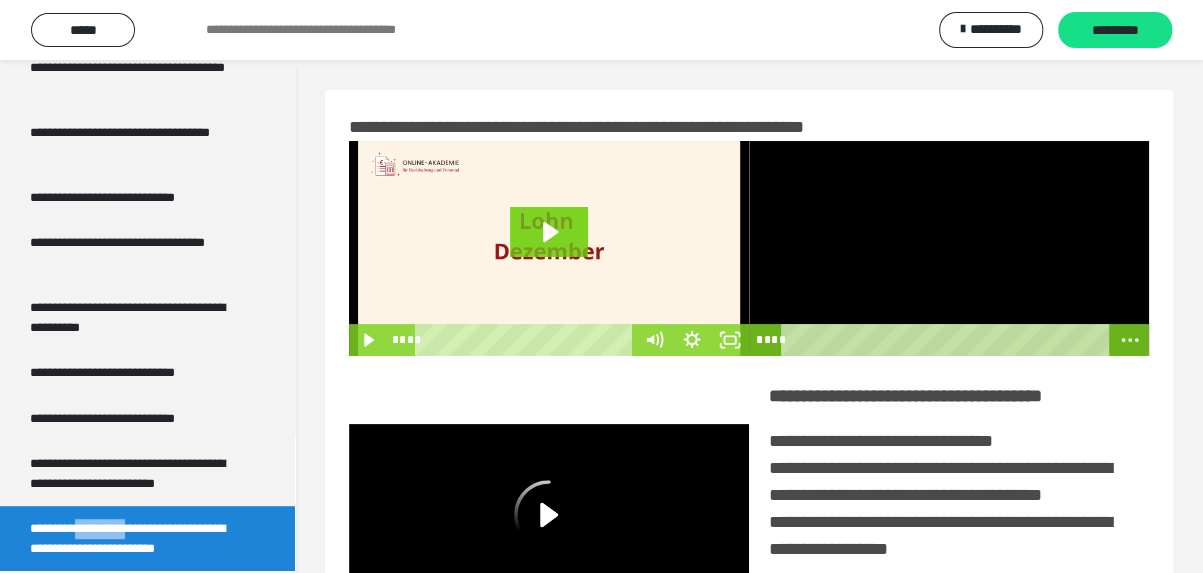 click at bounding box center (949, 248) 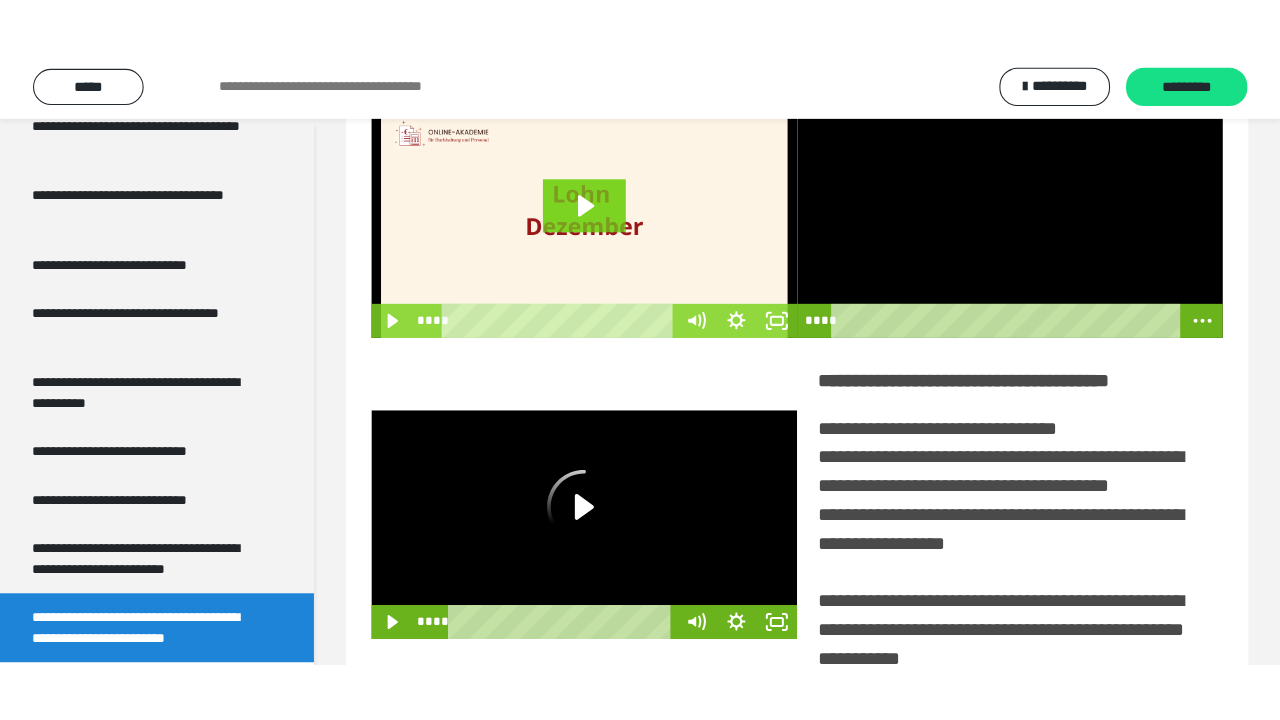 scroll, scrollTop: 200, scrollLeft: 0, axis: vertical 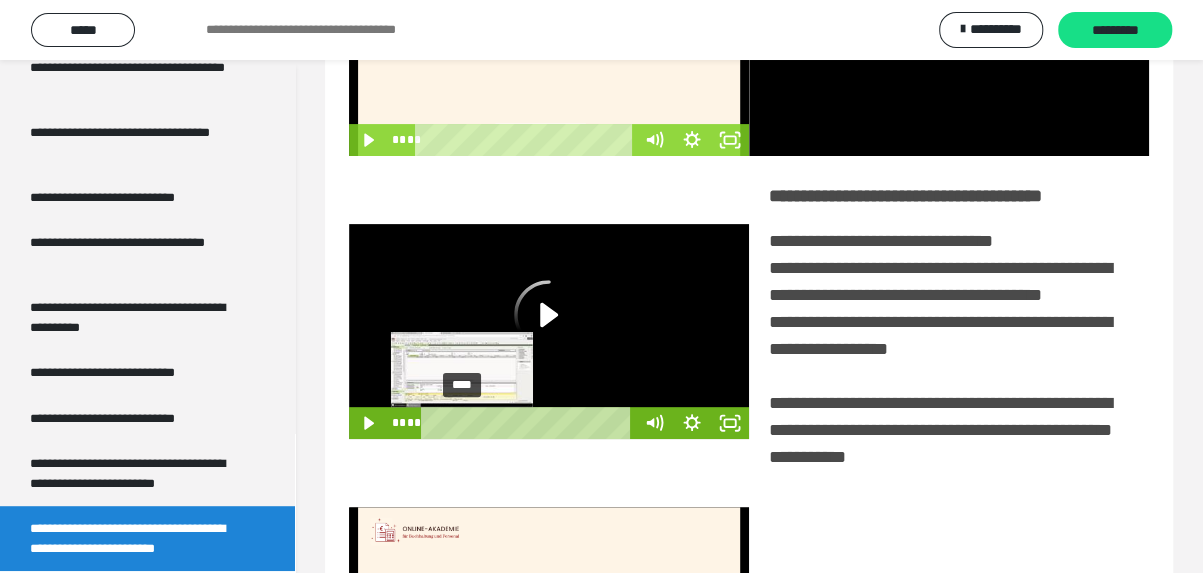 click on "****" at bounding box center [530, 423] 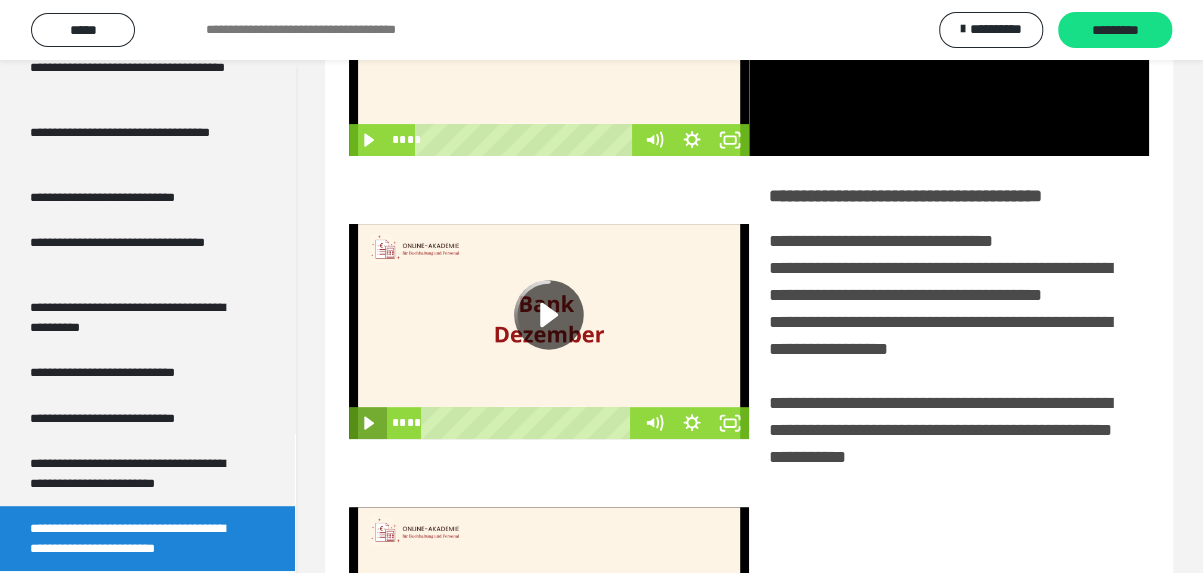click 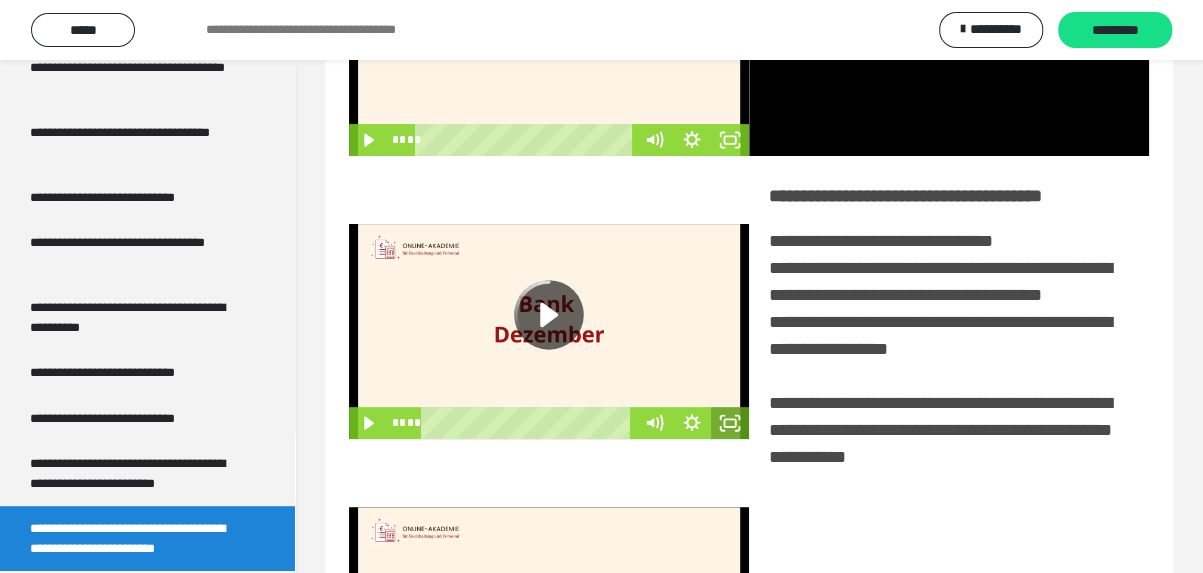 click 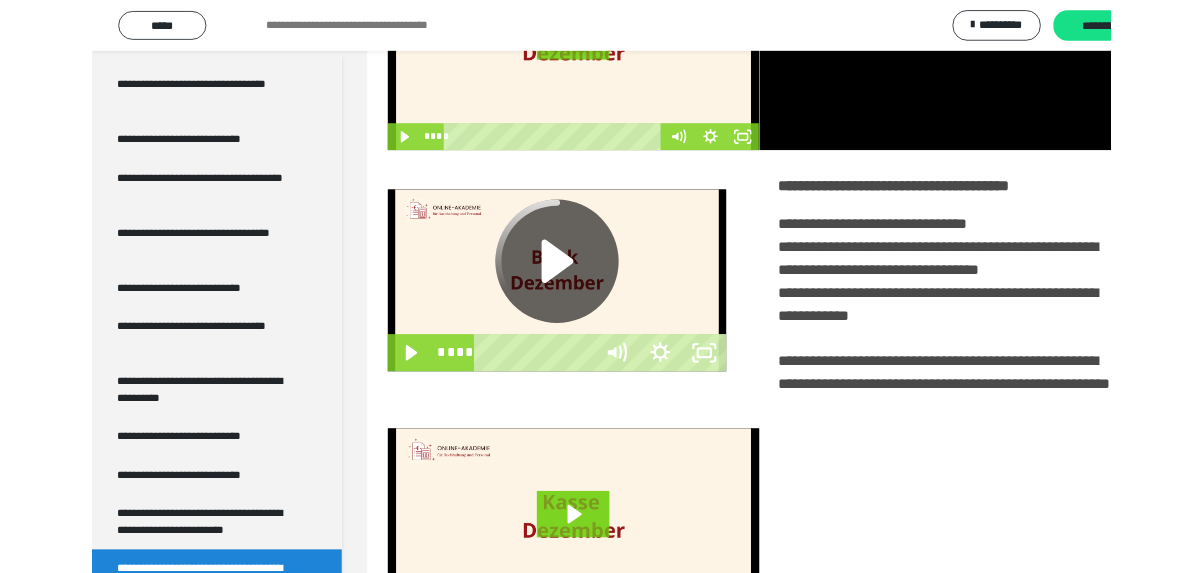scroll, scrollTop: 3798, scrollLeft: 0, axis: vertical 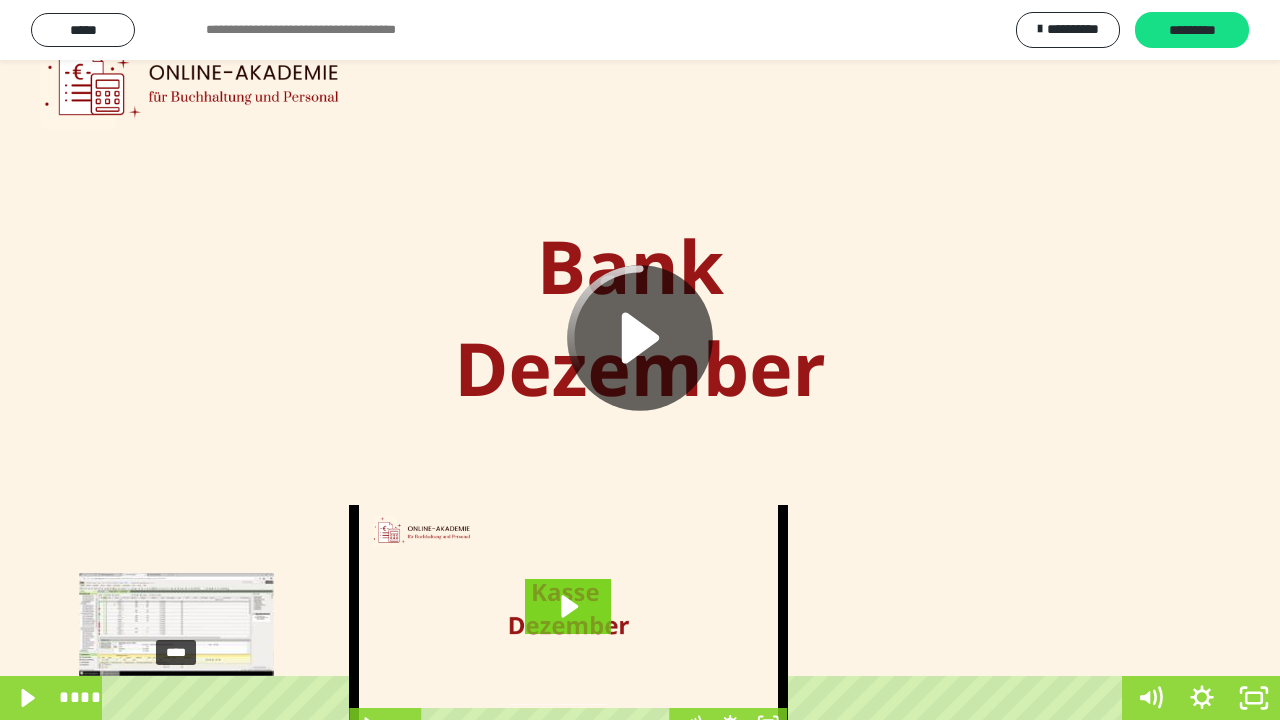 click on "****" at bounding box center (616, 698) 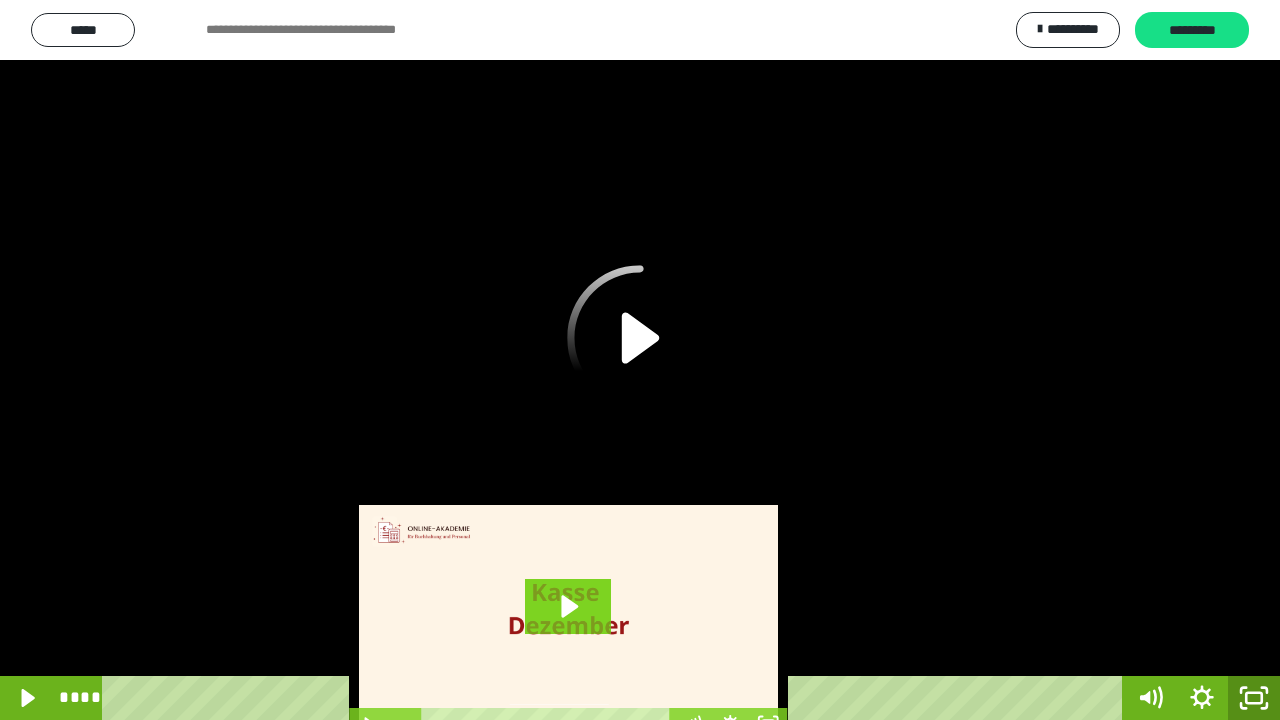 click 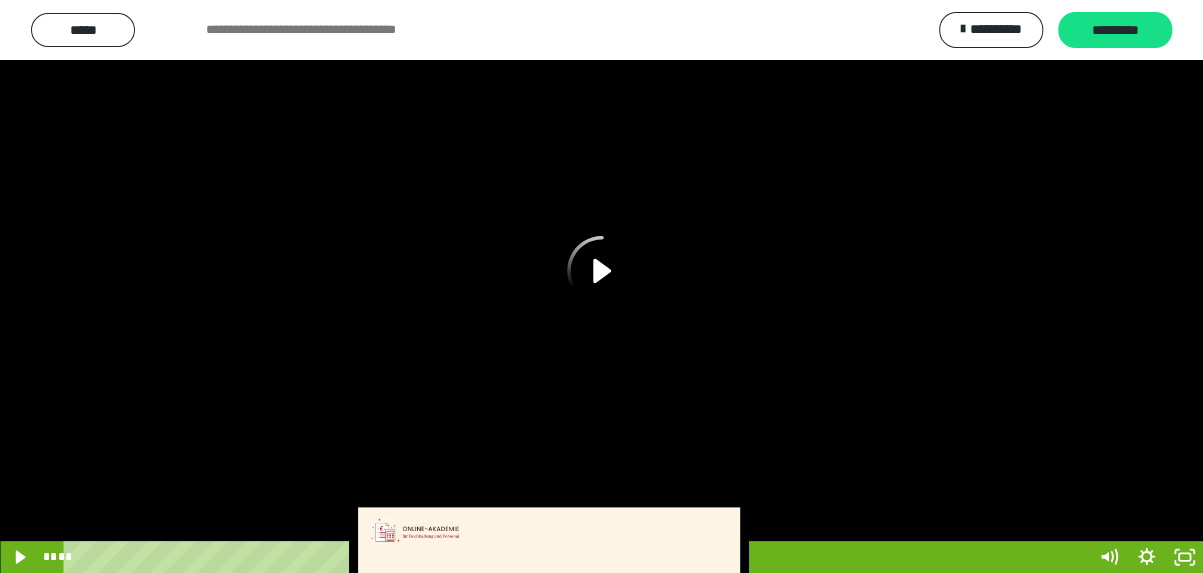 scroll, scrollTop: 3944, scrollLeft: 0, axis: vertical 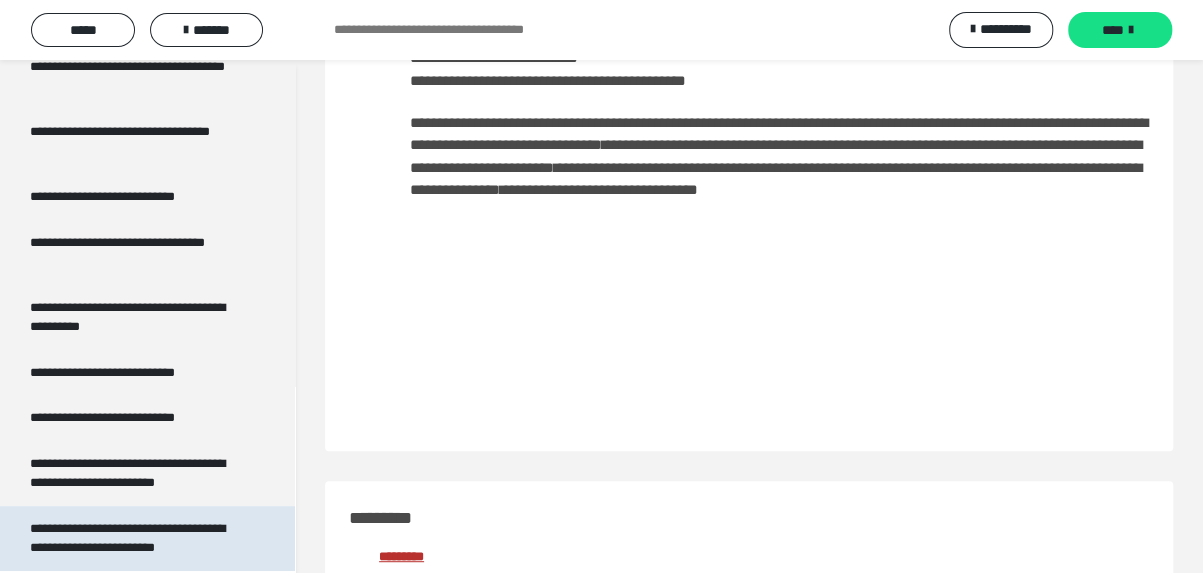 click on "**********" at bounding box center (127, 538) 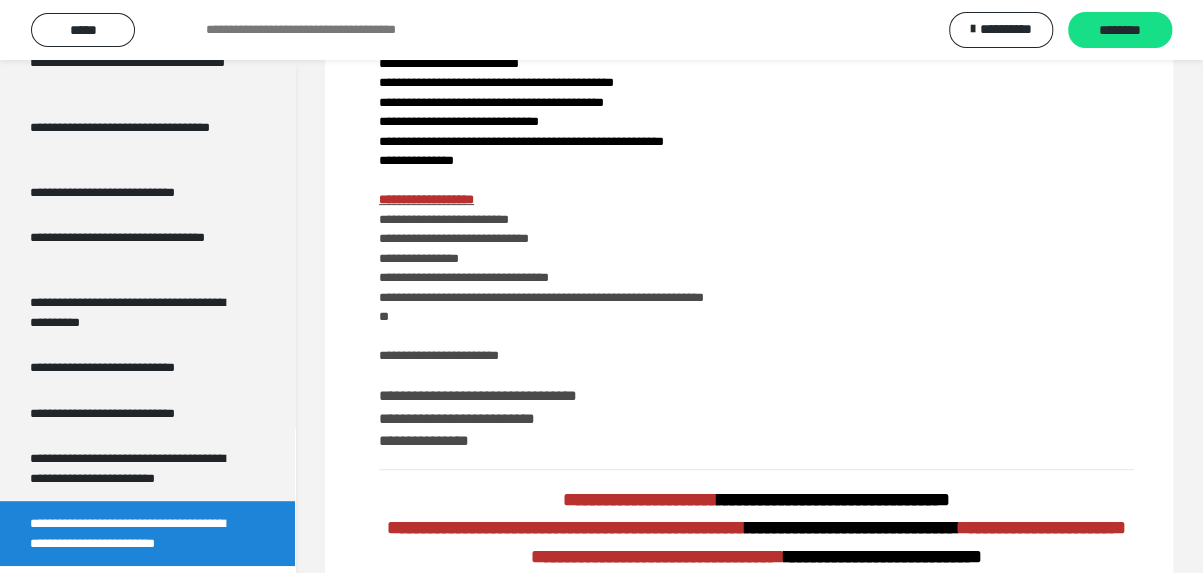 scroll, scrollTop: 0, scrollLeft: 0, axis: both 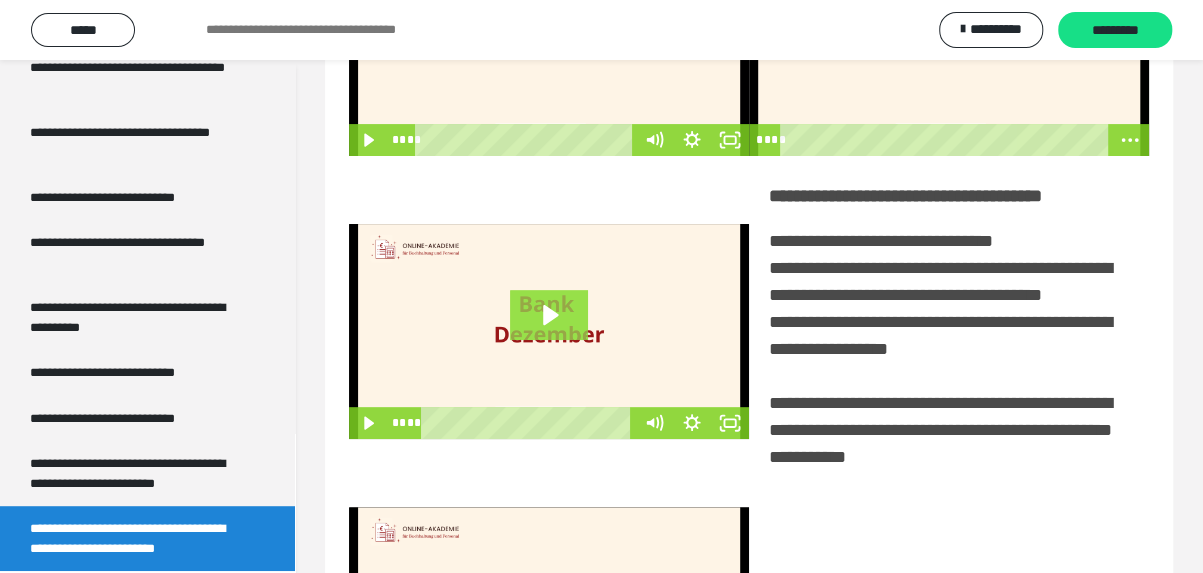 click 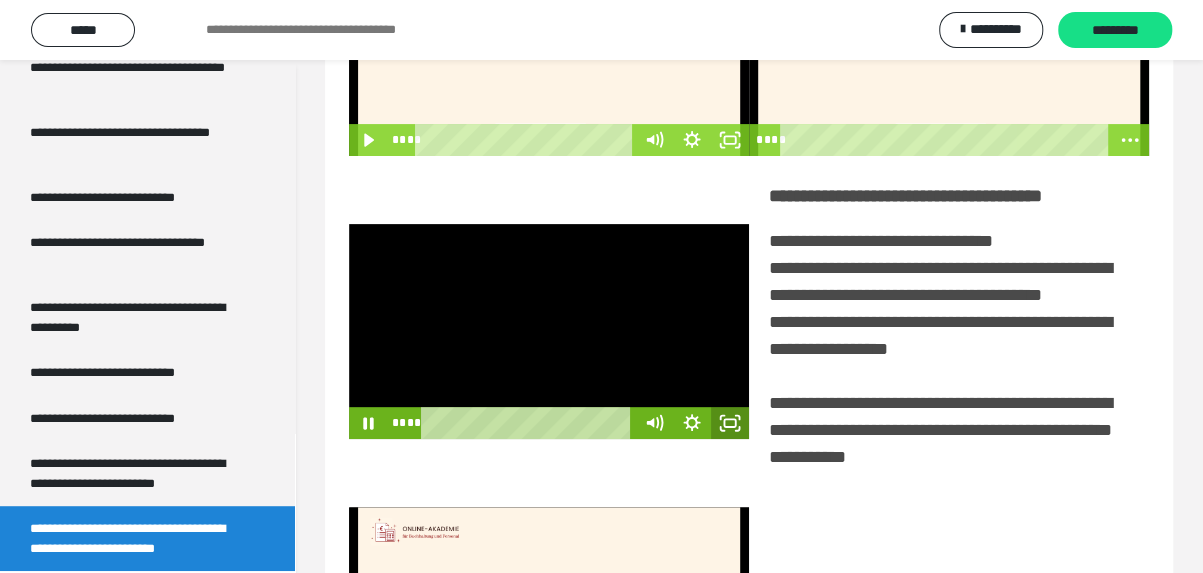 click 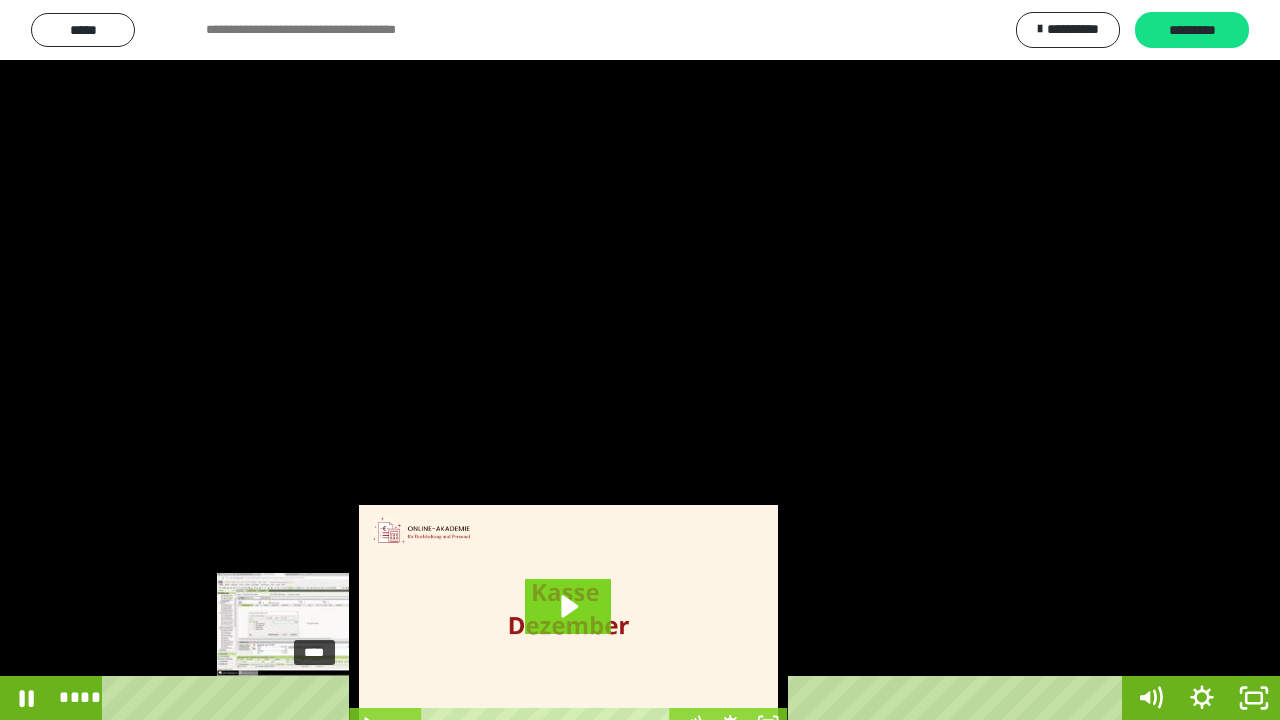 click on "****" at bounding box center (616, 698) 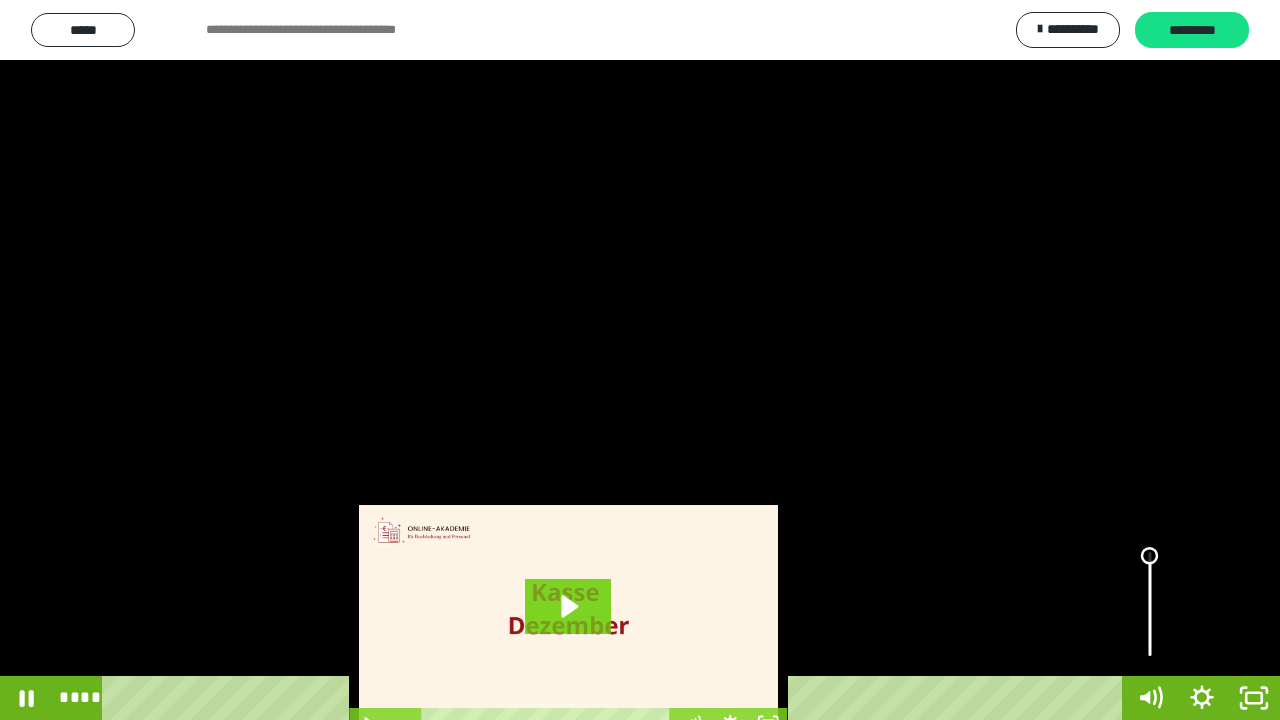 drag, startPoint x: 1152, startPoint y: 575, endPoint x: 1153, endPoint y: 556, distance: 19.026299 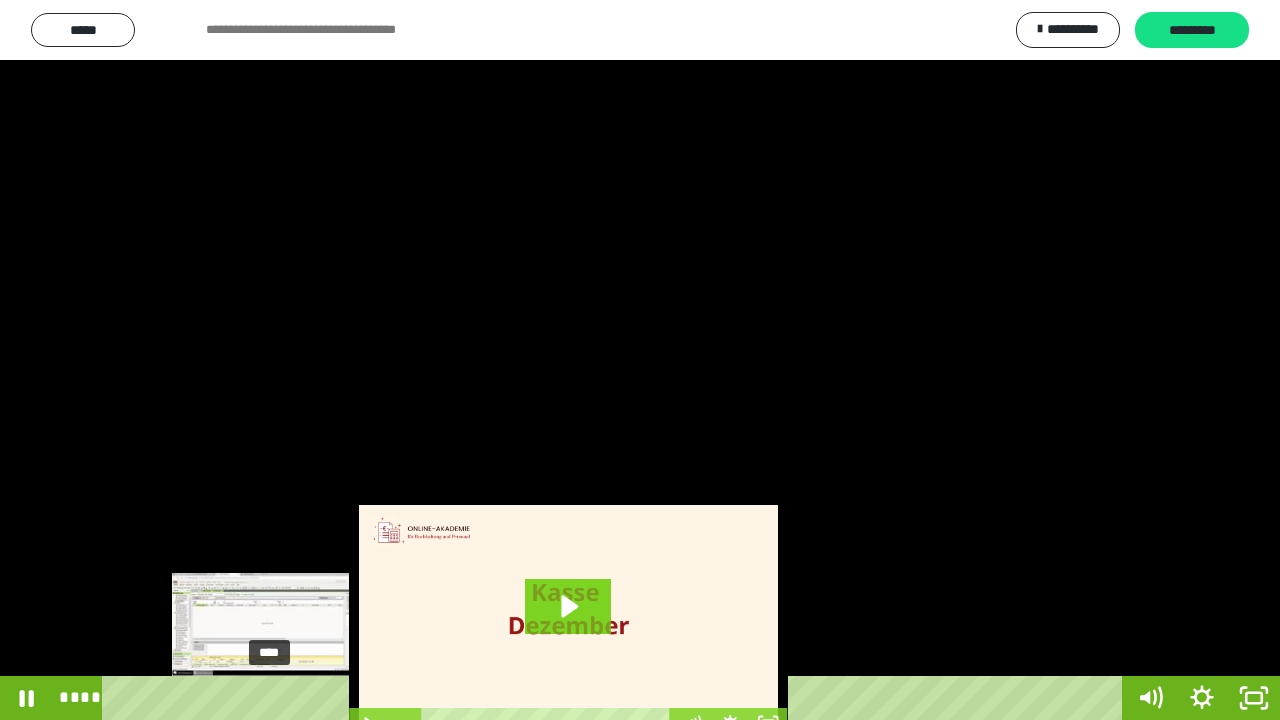 click on "****" at bounding box center (616, 698) 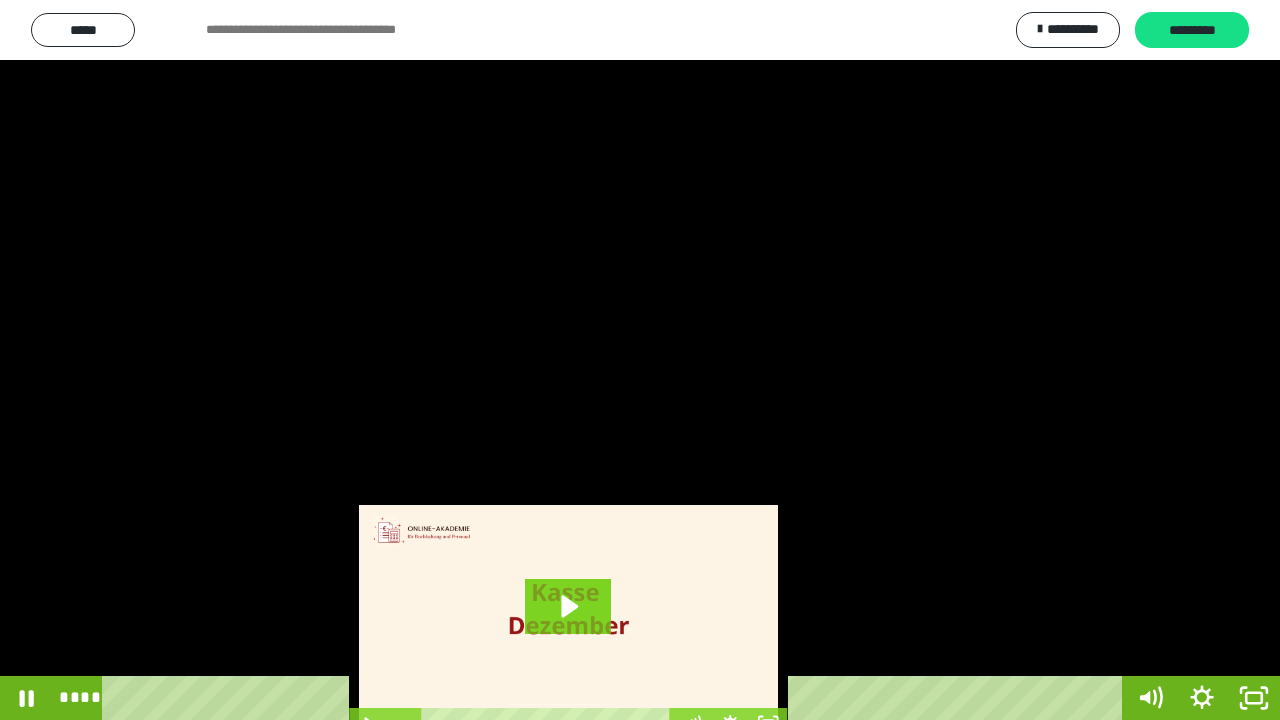 click at bounding box center (640, 360) 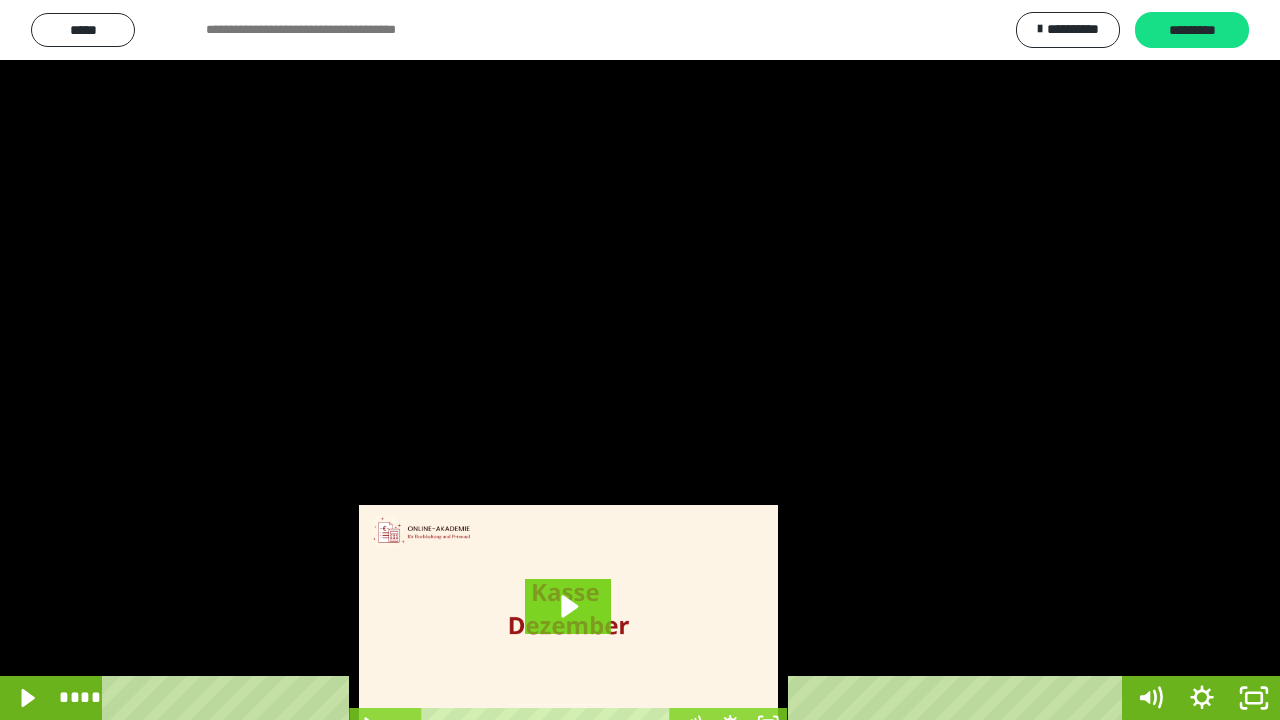 click at bounding box center (640, 360) 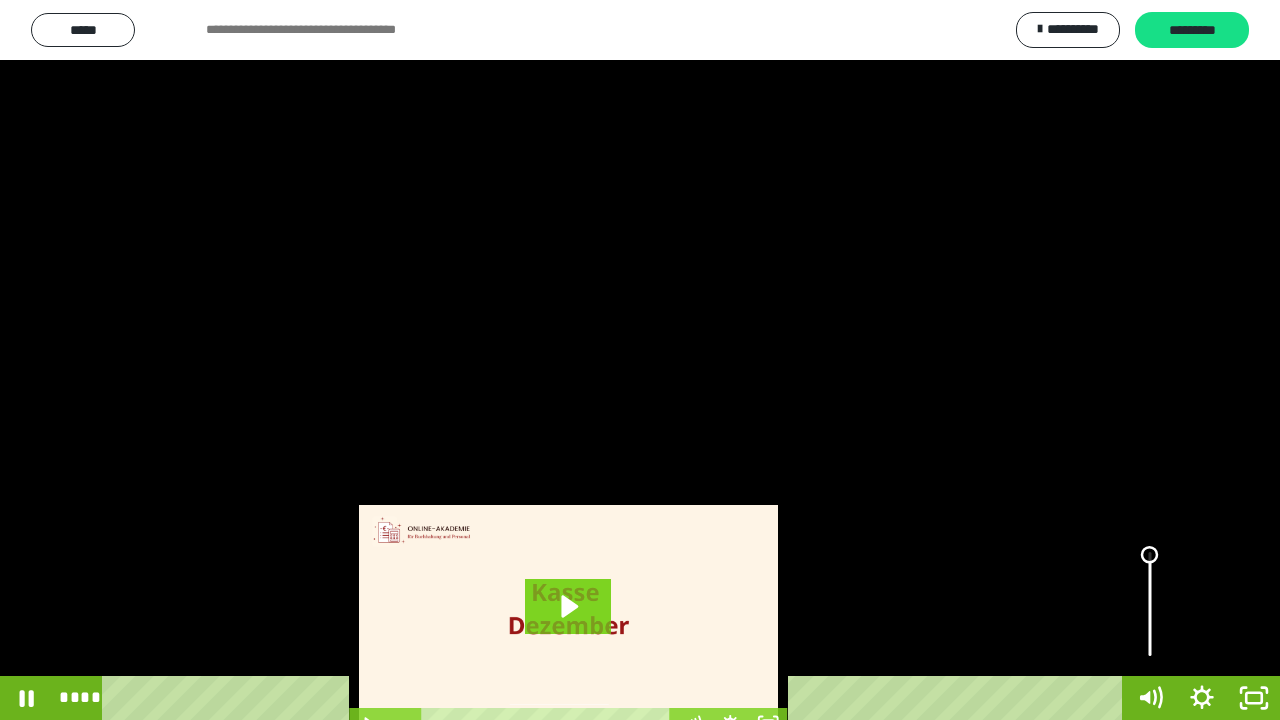 click at bounding box center (1150, 555) 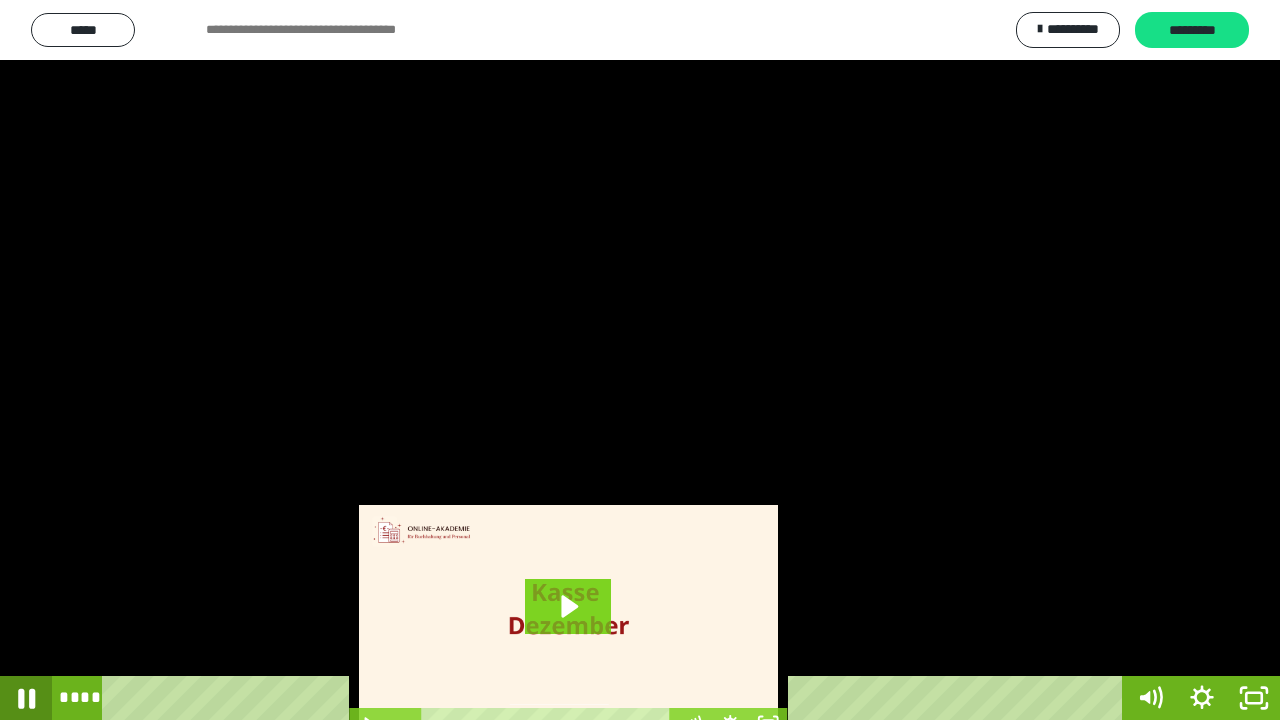 click 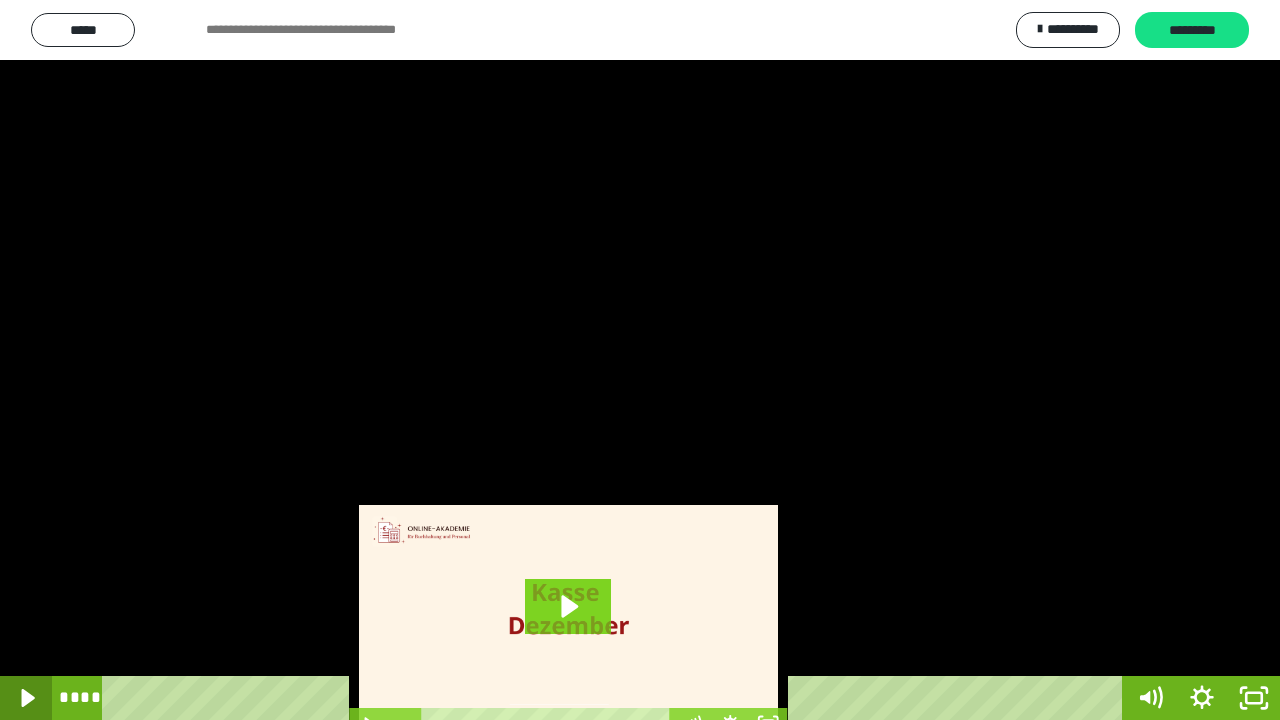 click 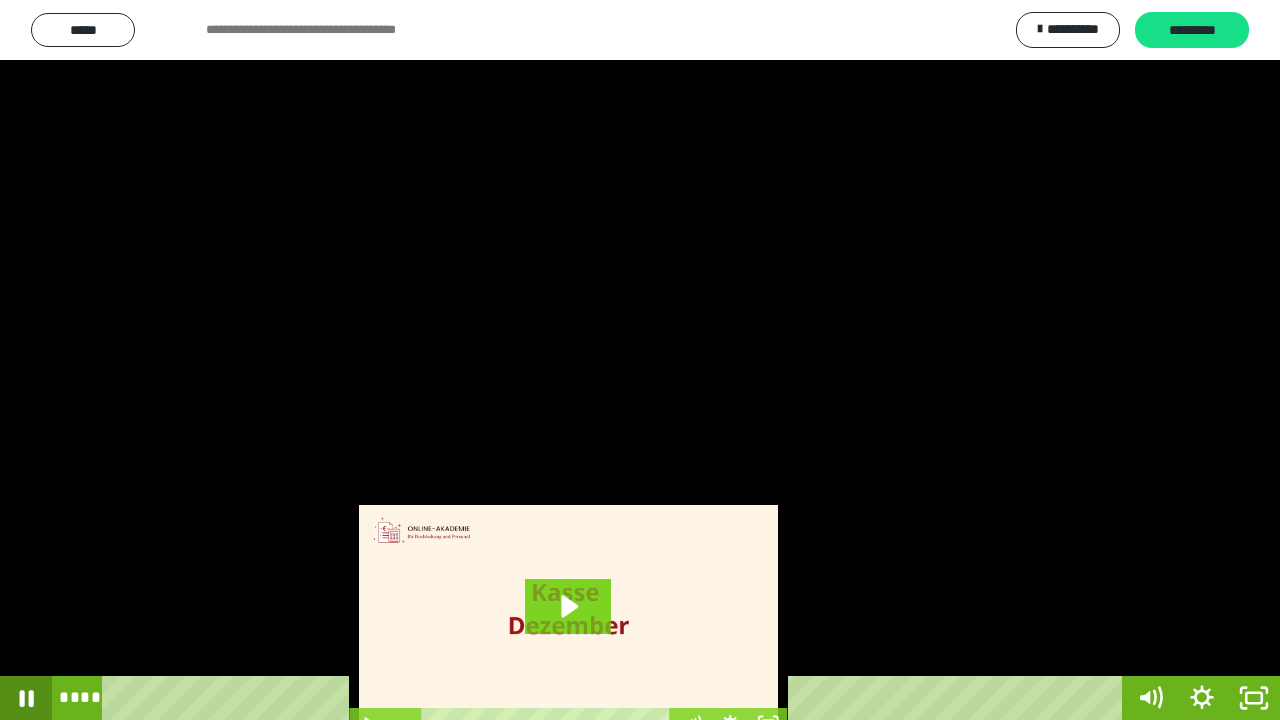 click 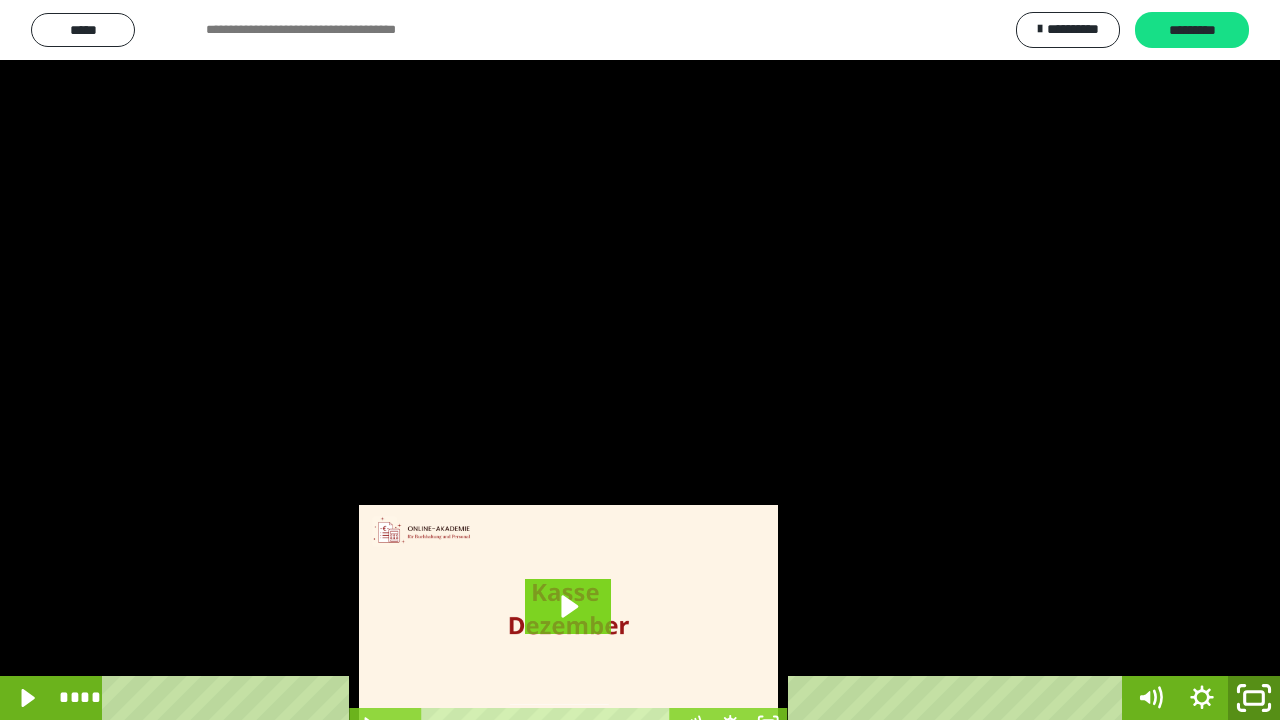 click 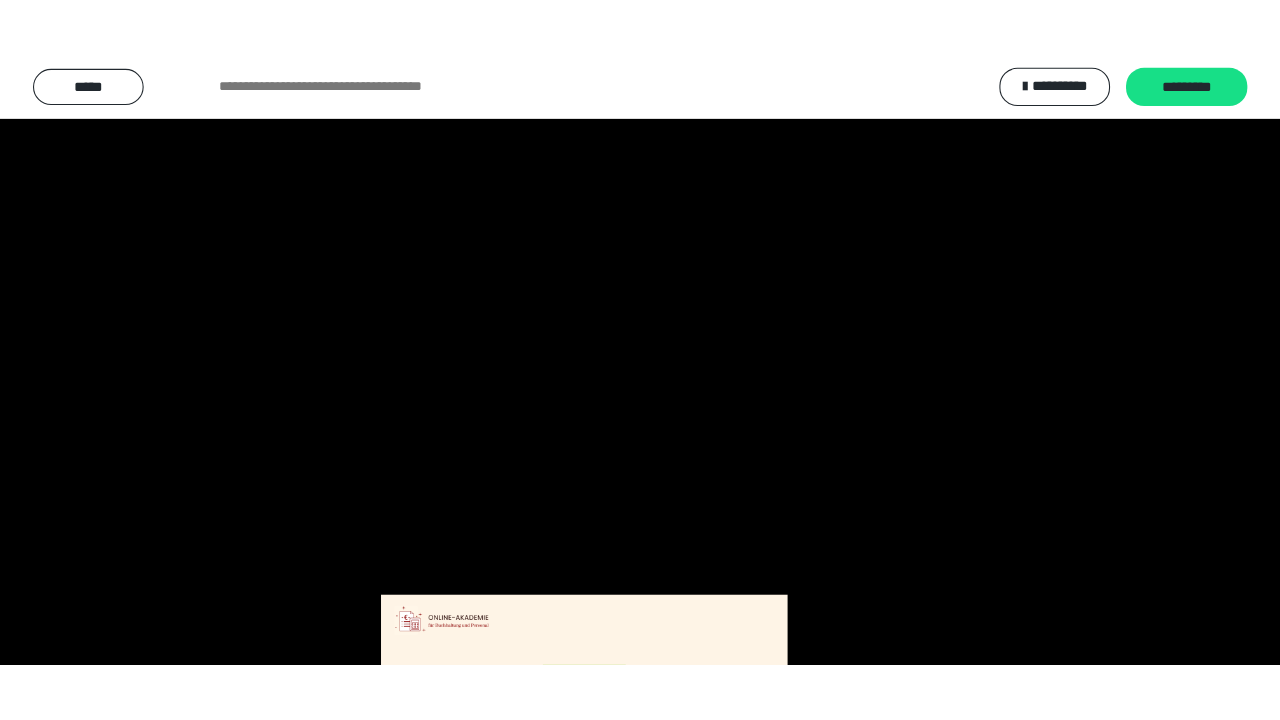 scroll, scrollTop: 3944, scrollLeft: 0, axis: vertical 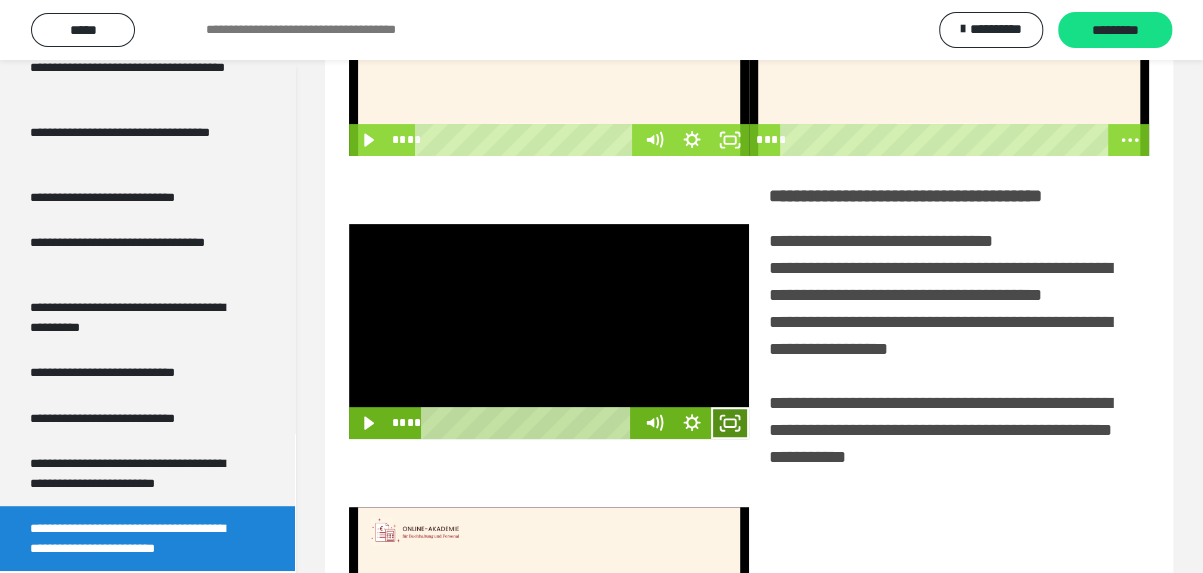 click 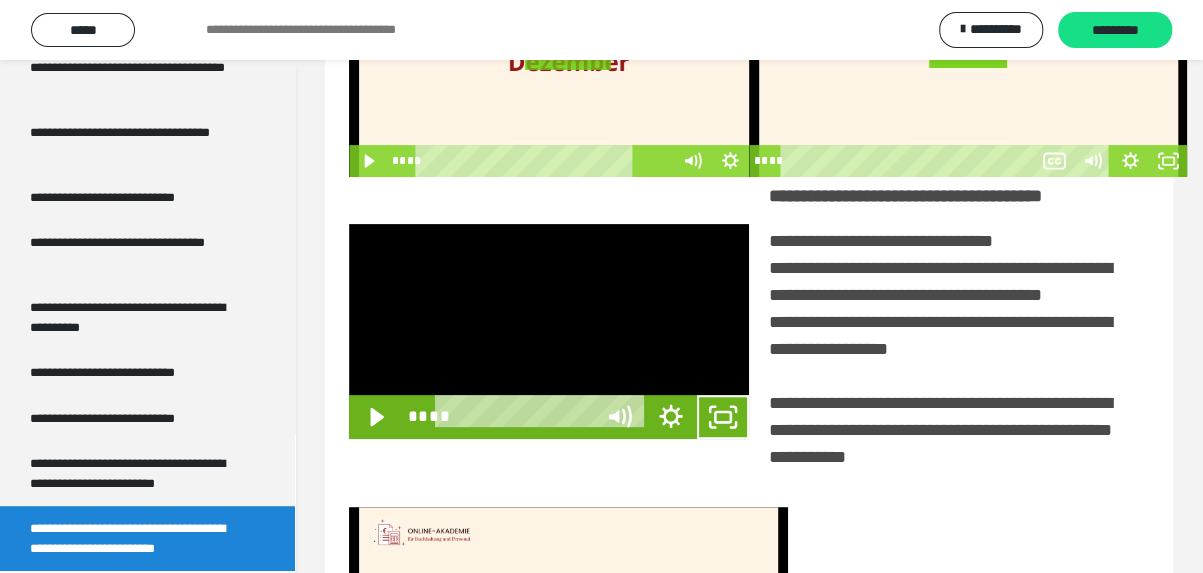 scroll, scrollTop: 3798, scrollLeft: 0, axis: vertical 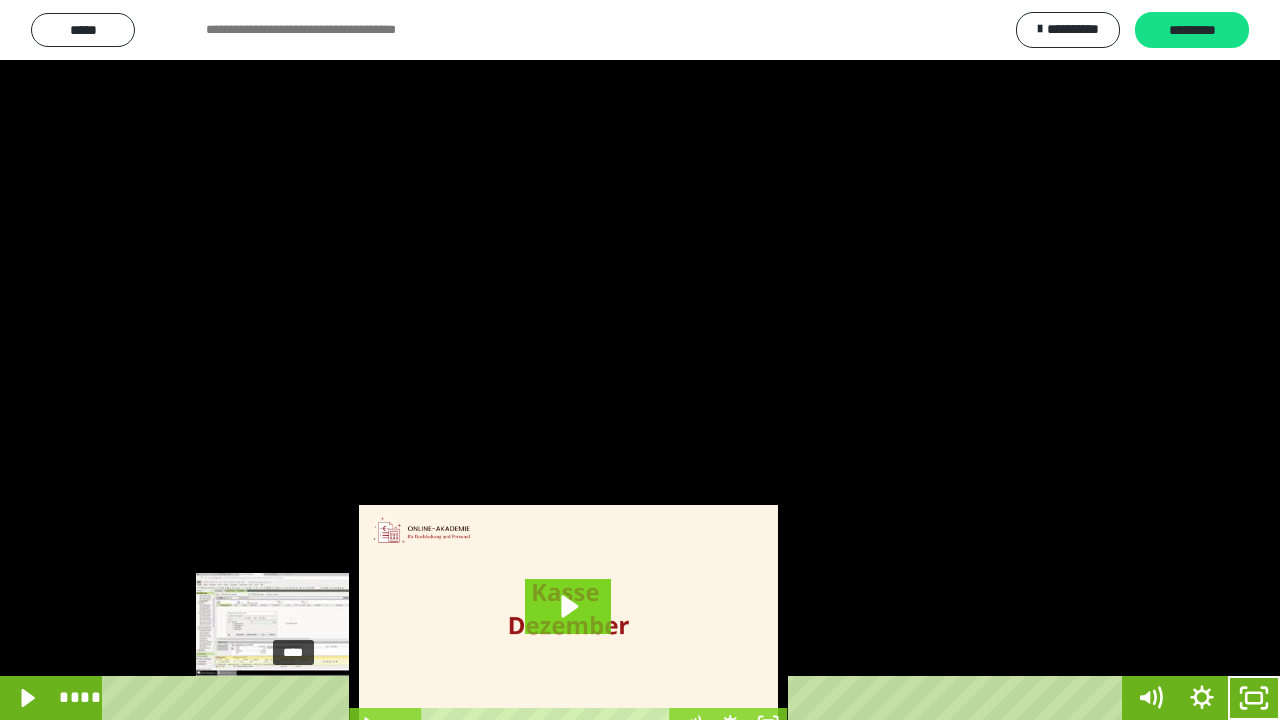 click on "****" at bounding box center (616, 698) 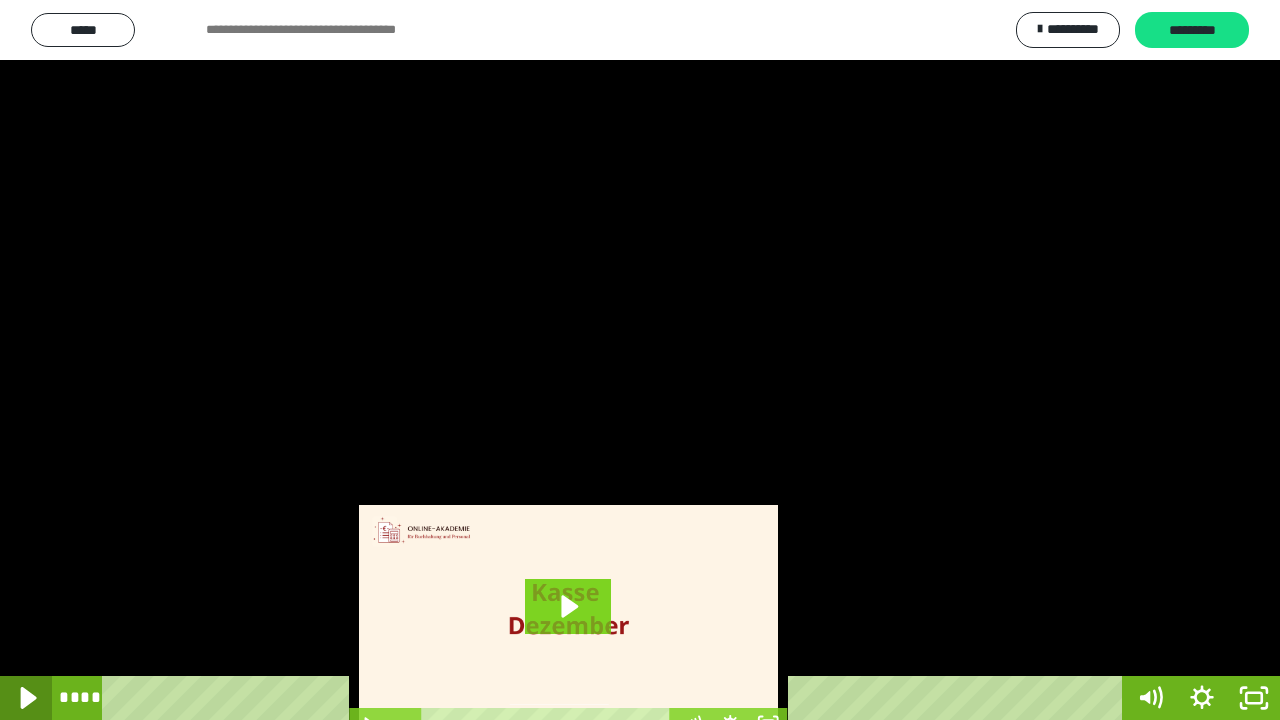 click 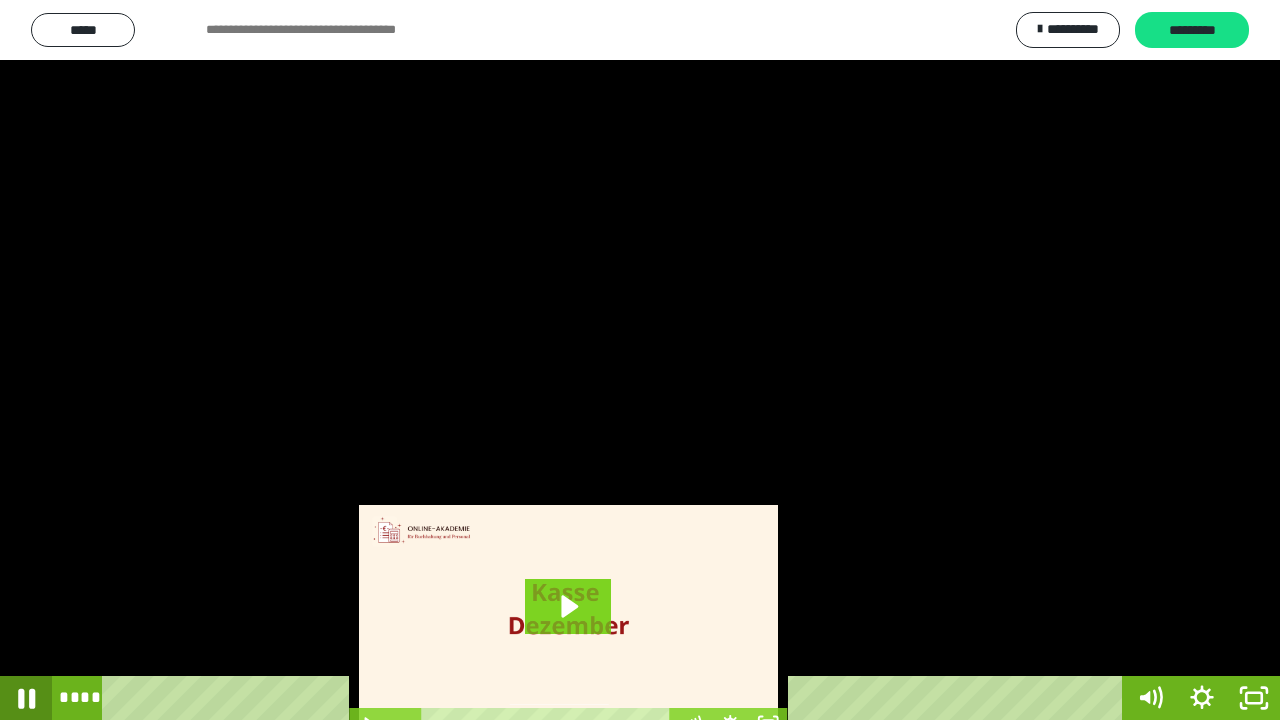 drag, startPoint x: 24, startPoint y: 698, endPoint x: 40, endPoint y: 686, distance: 20 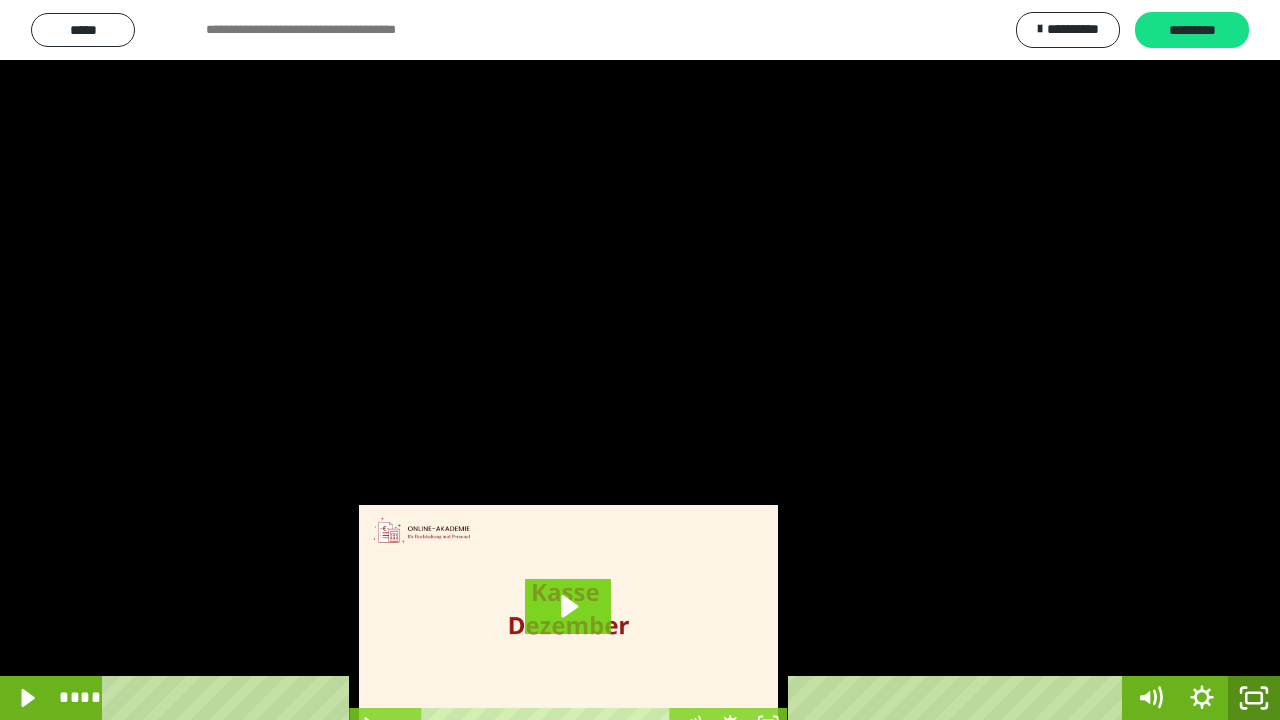 click 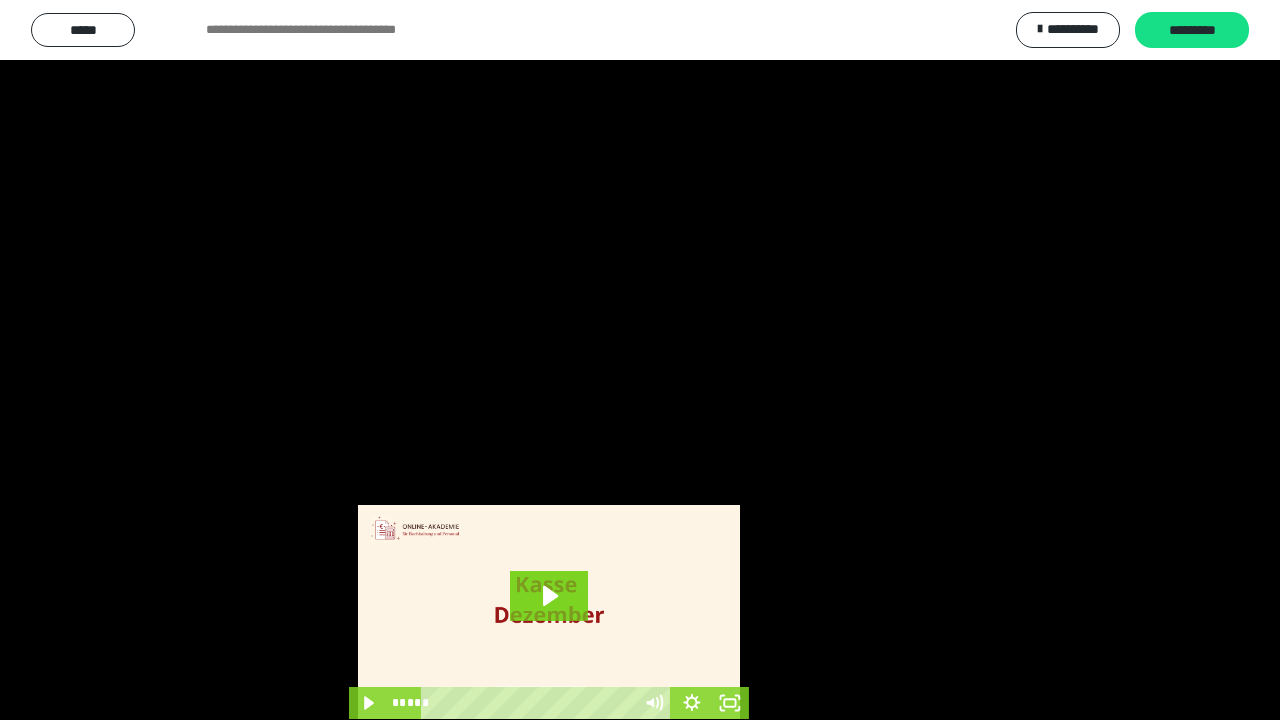scroll, scrollTop: 3944, scrollLeft: 0, axis: vertical 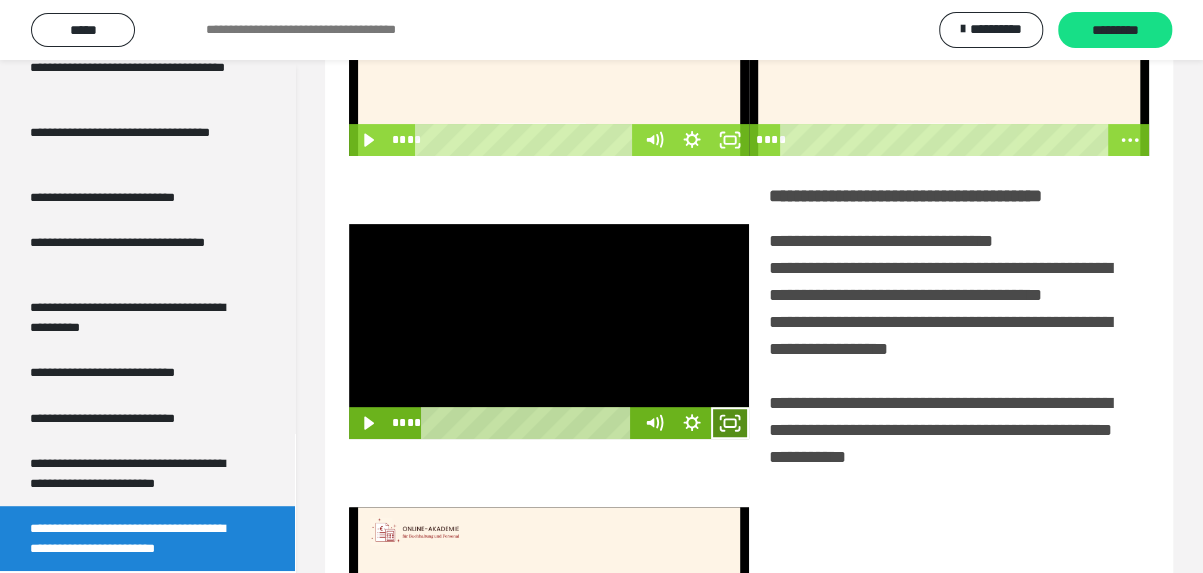 click 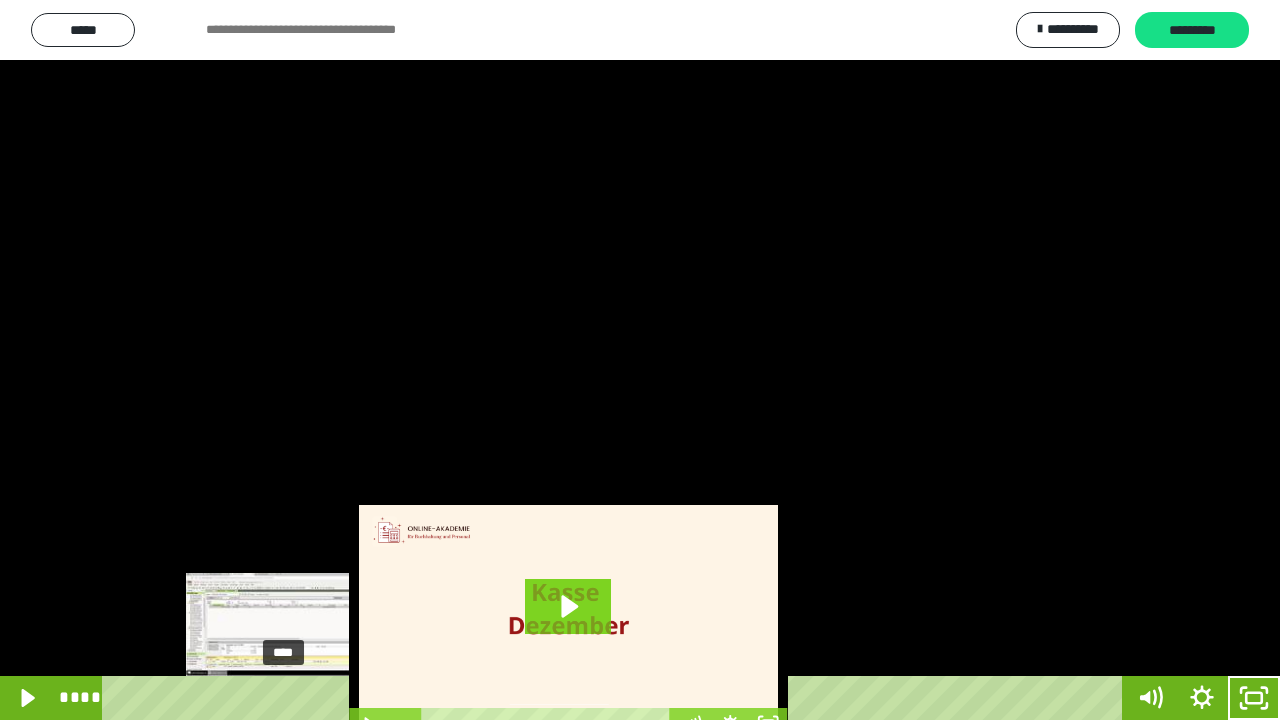 click on "****" at bounding box center (616, 698) 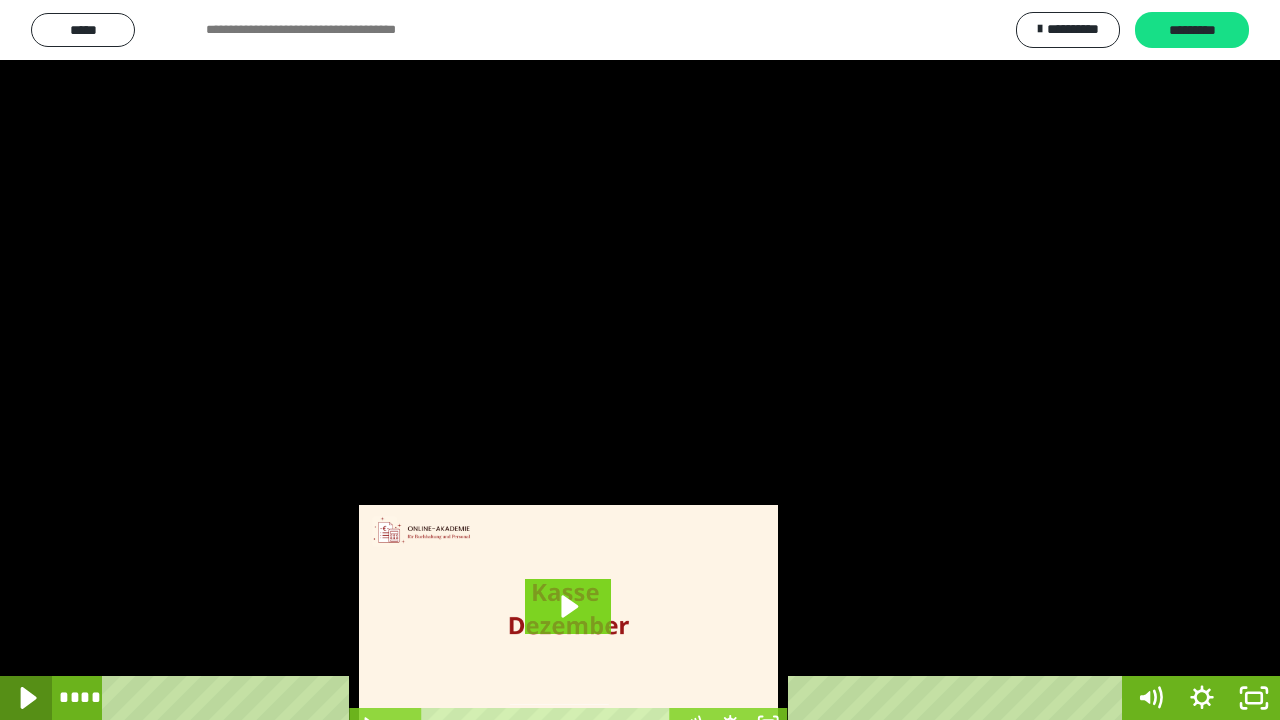 click 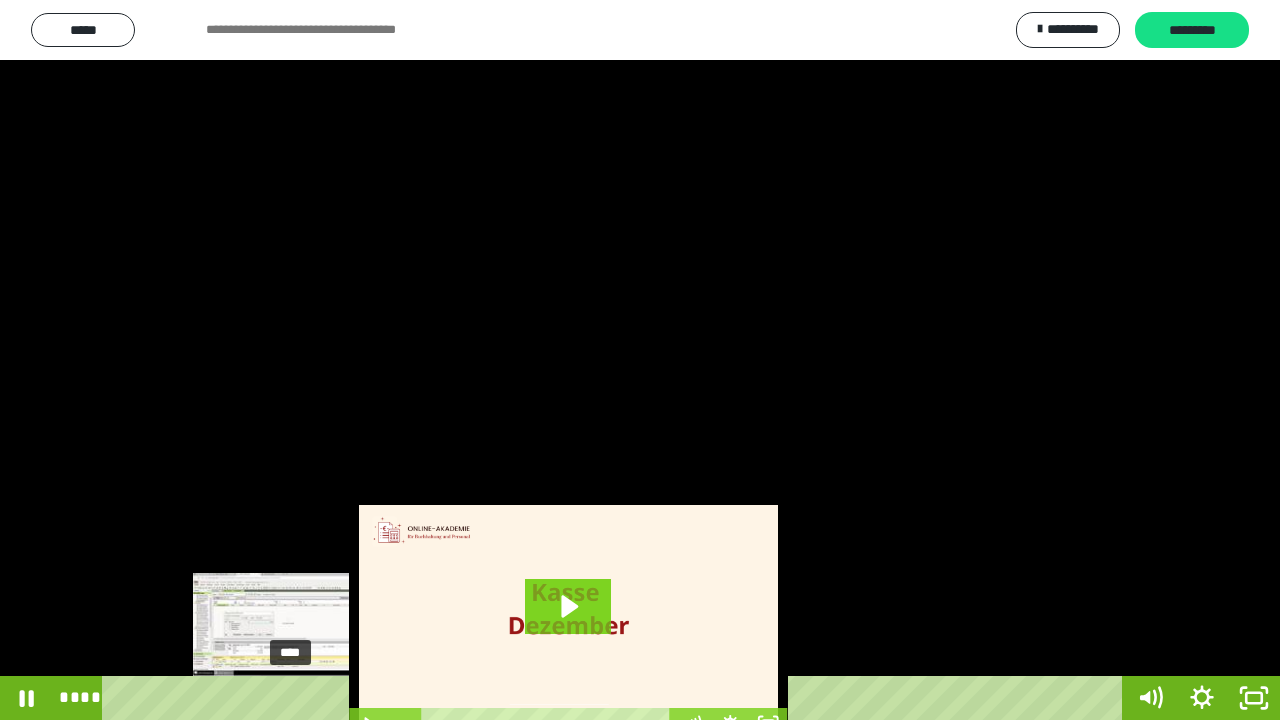 click at bounding box center (294, 698) 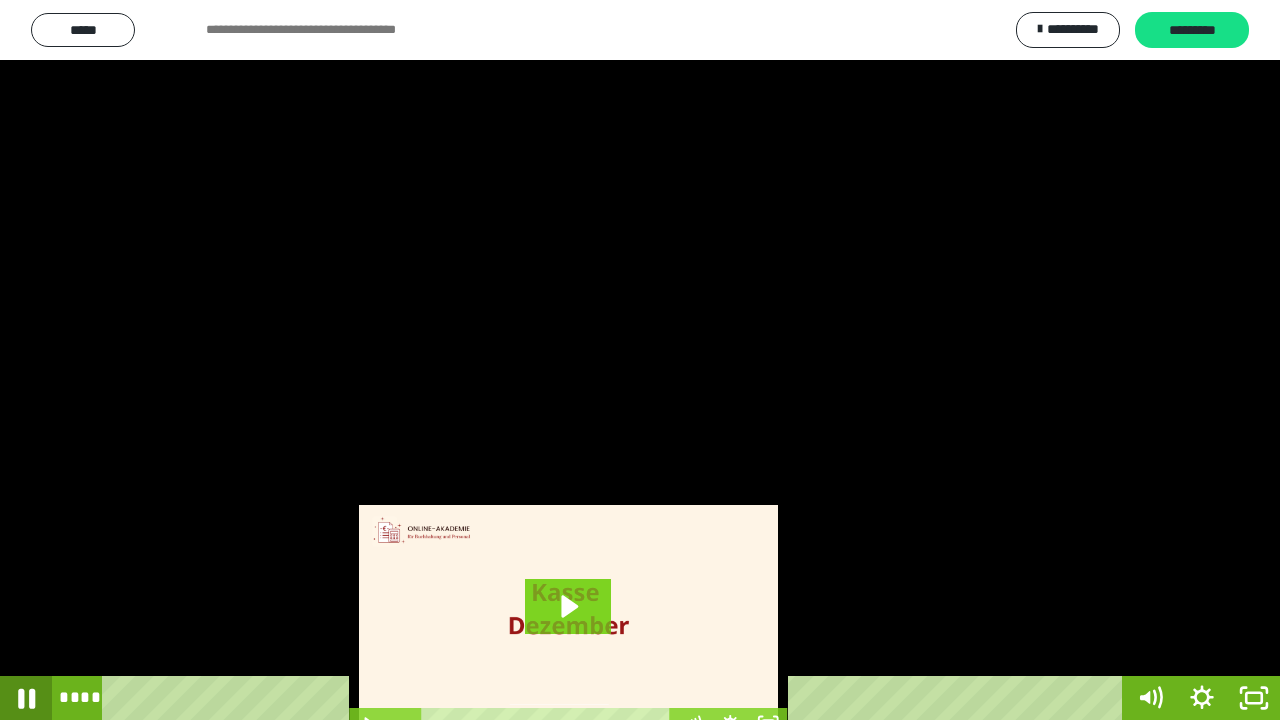 click 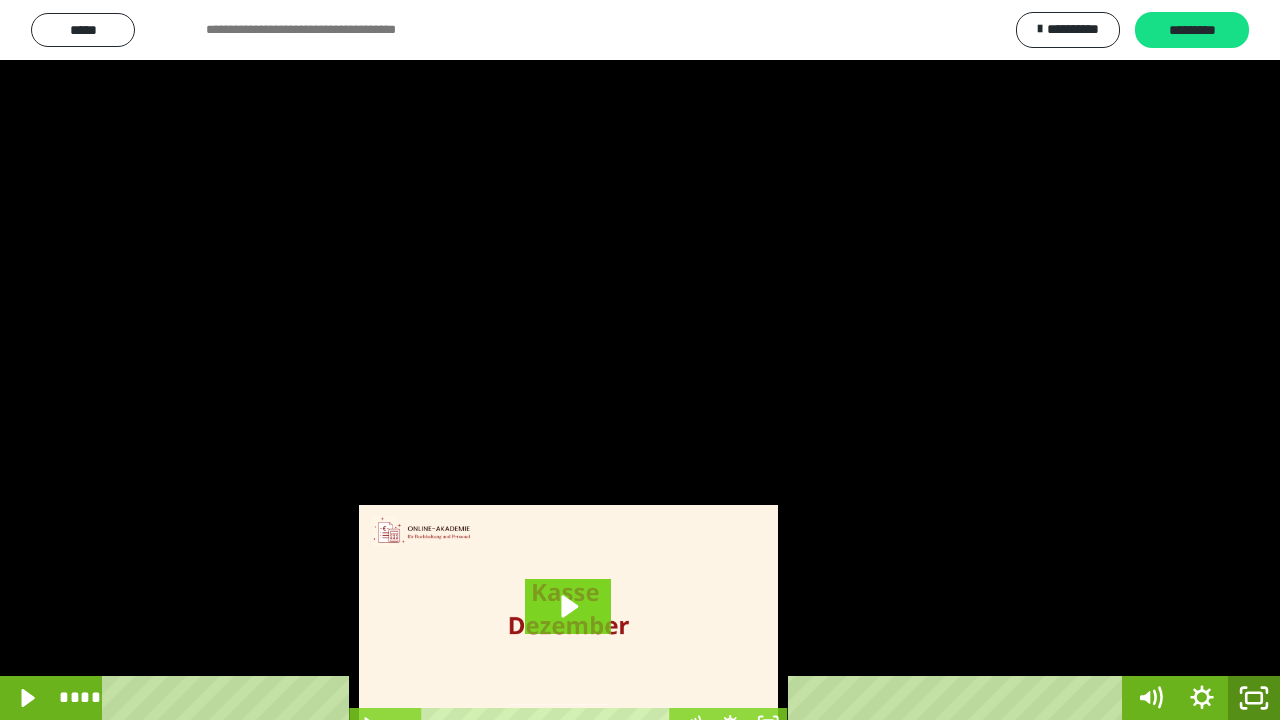 click 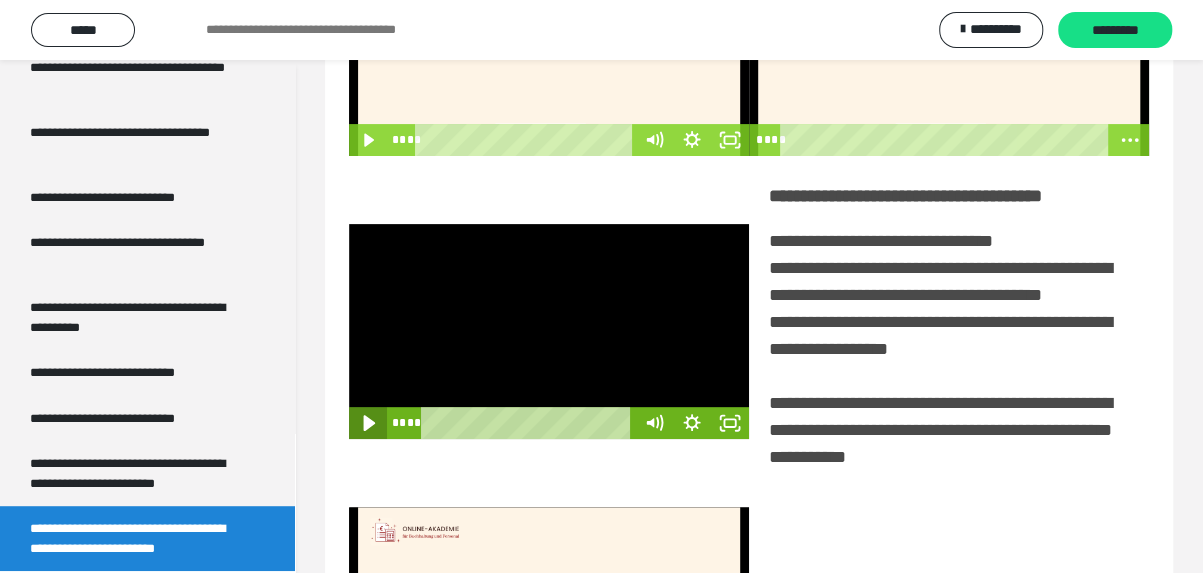 click 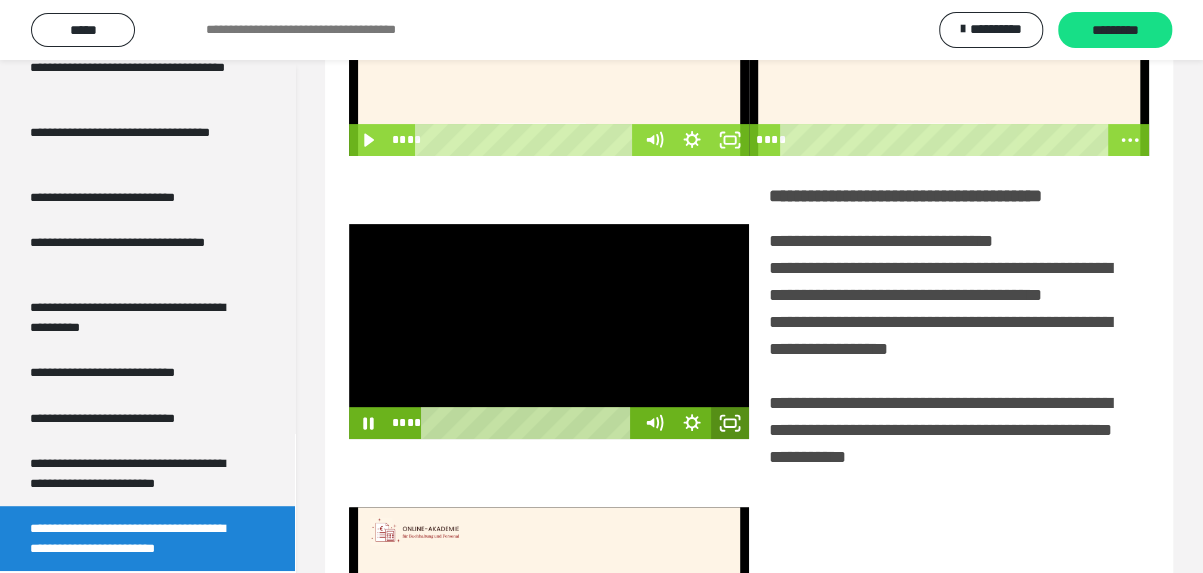 click 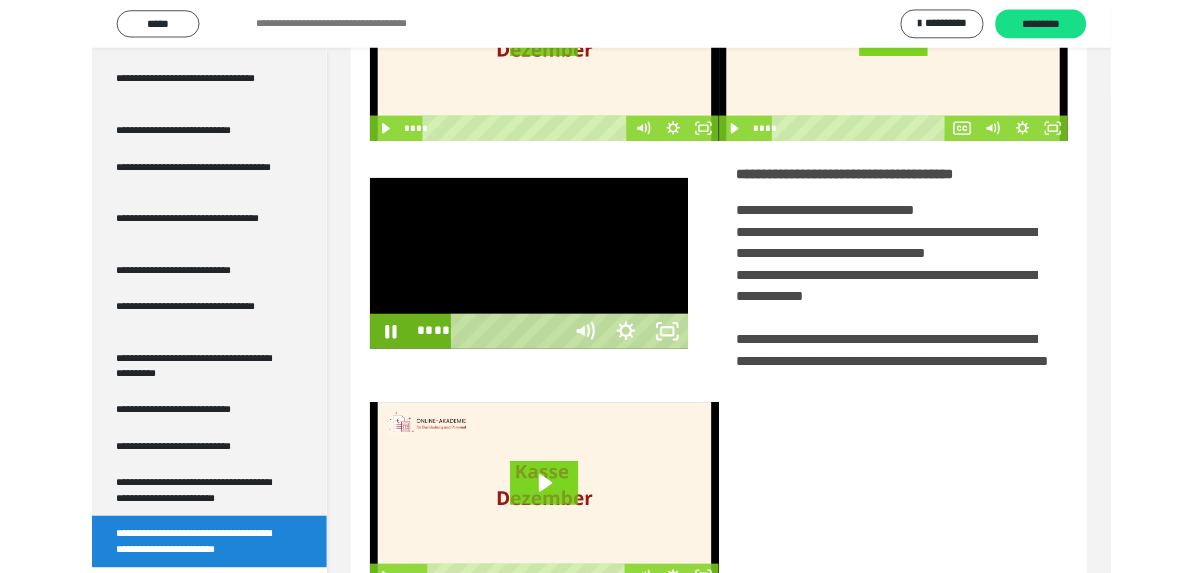 scroll, scrollTop: 3798, scrollLeft: 0, axis: vertical 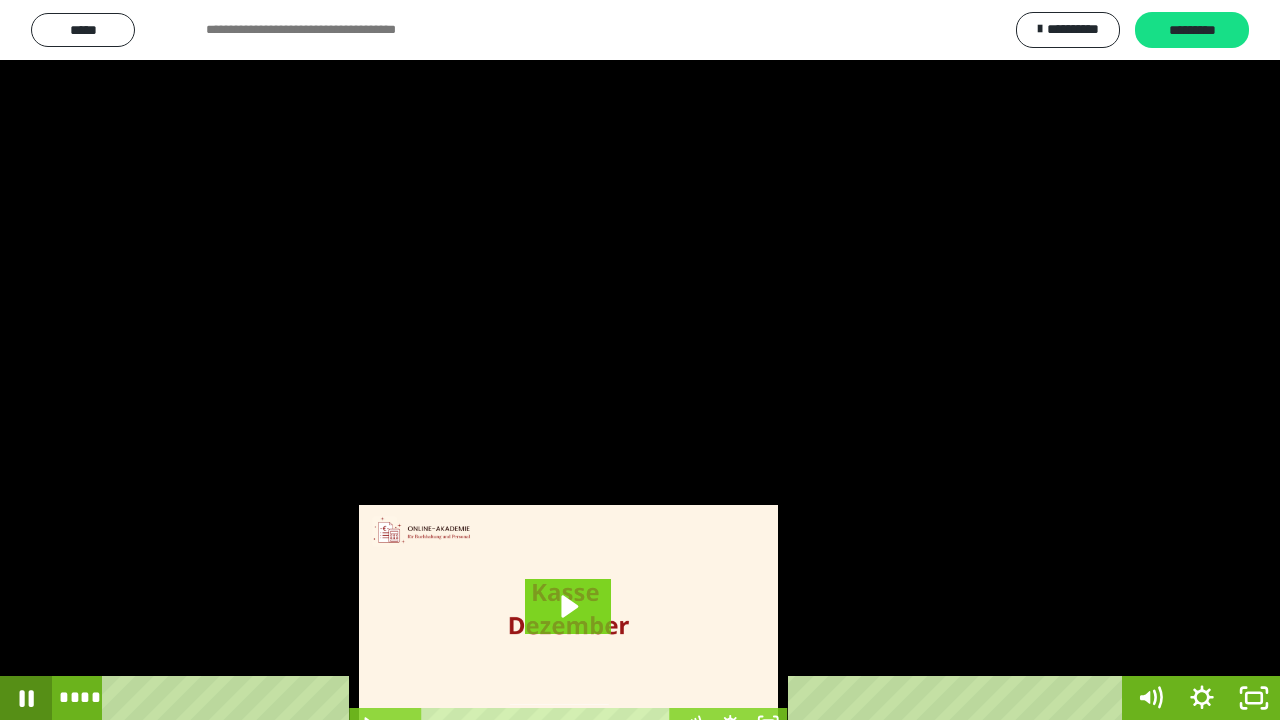click 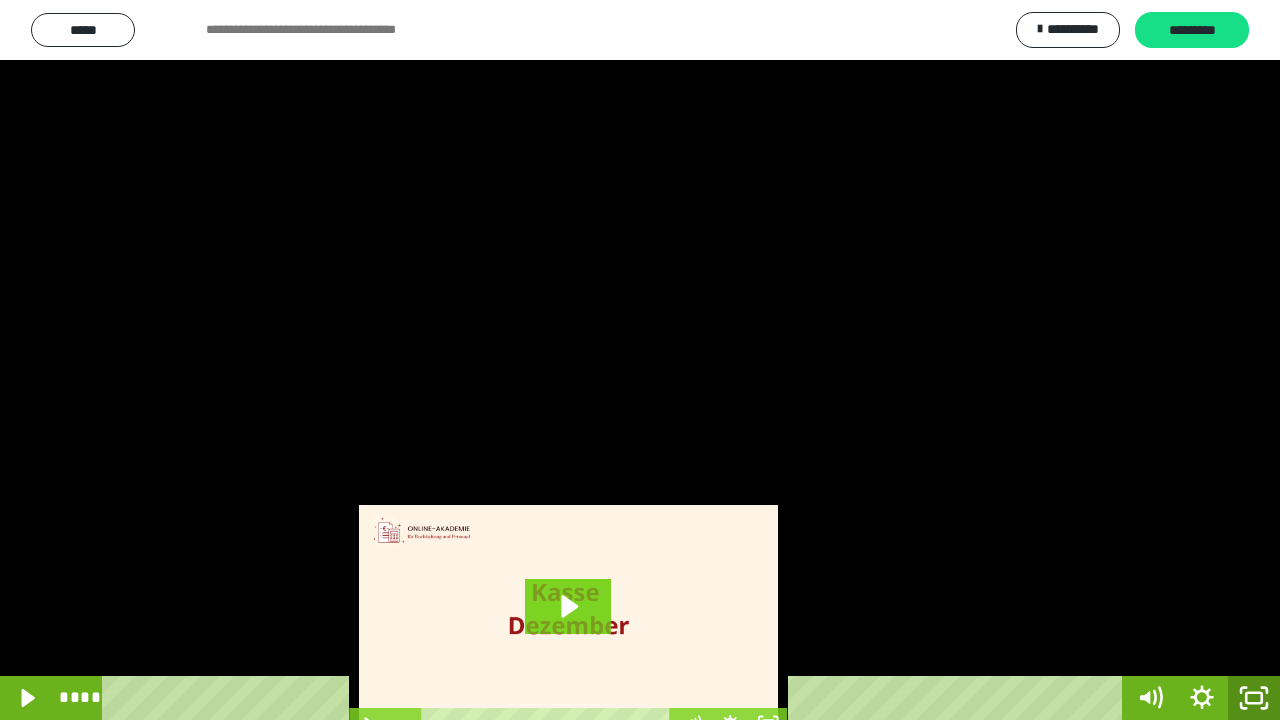 click 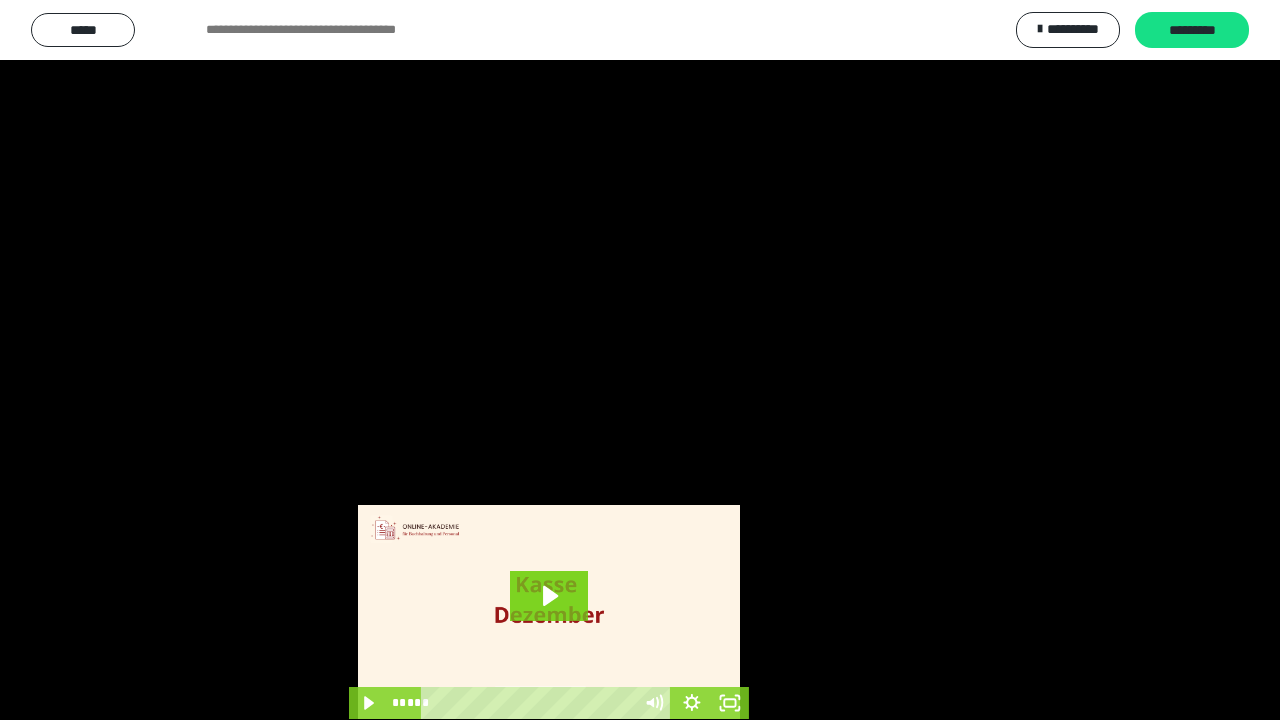scroll, scrollTop: 3944, scrollLeft: 0, axis: vertical 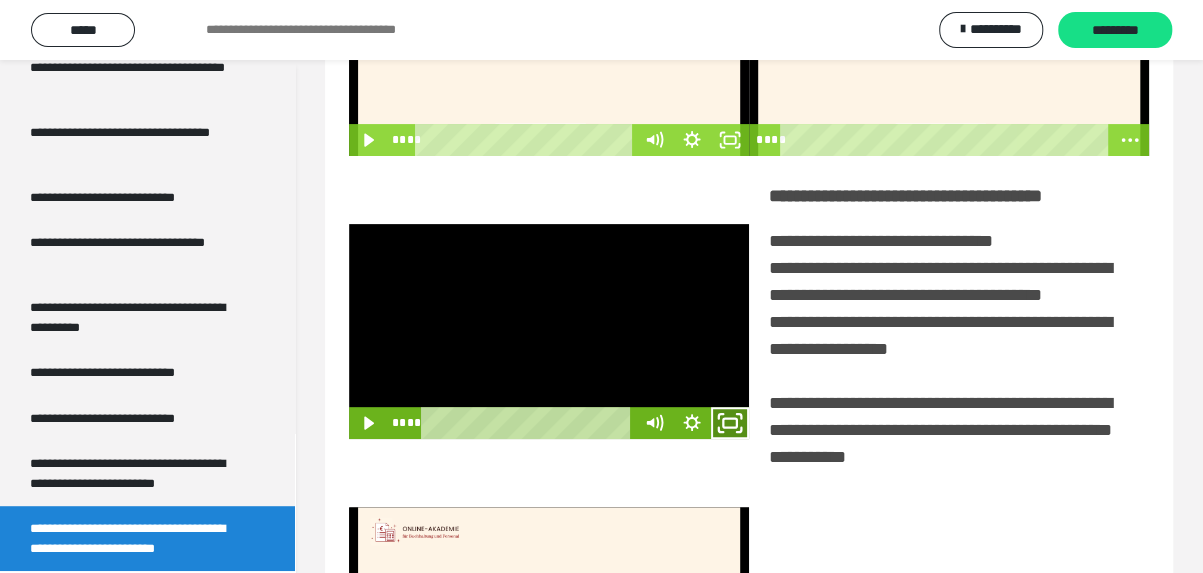 click 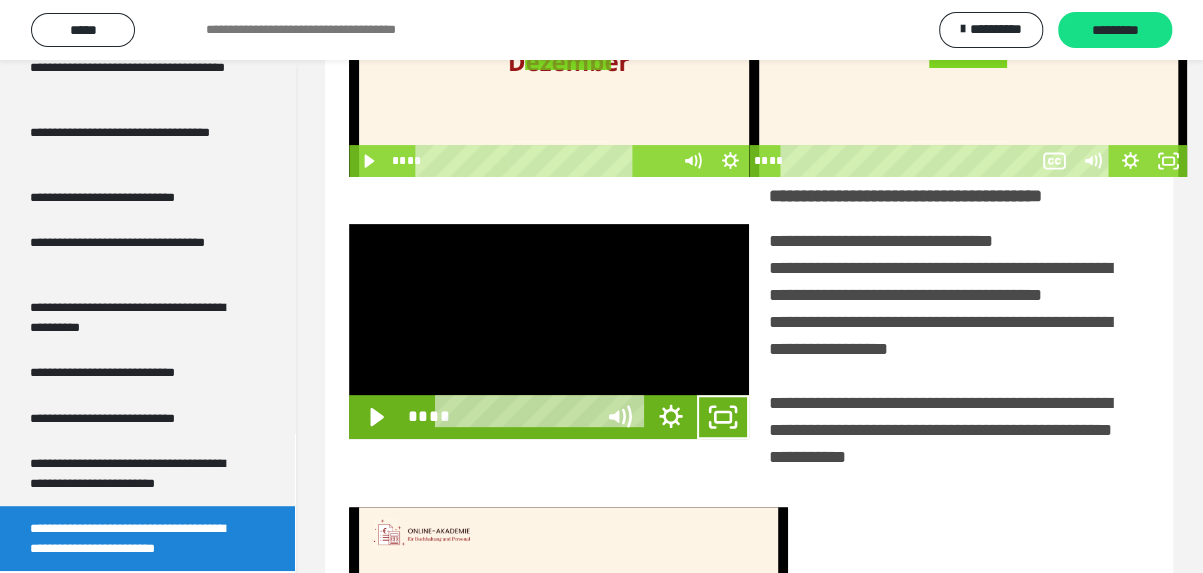 scroll, scrollTop: 3798, scrollLeft: 0, axis: vertical 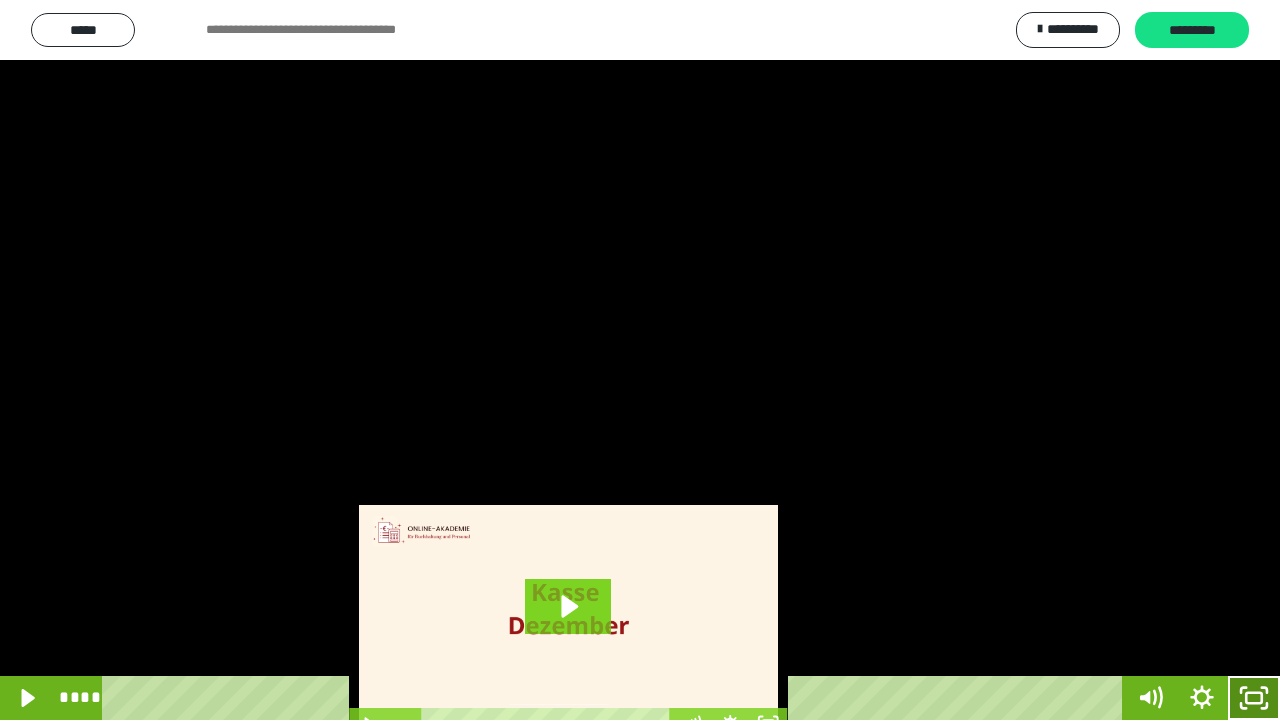 click 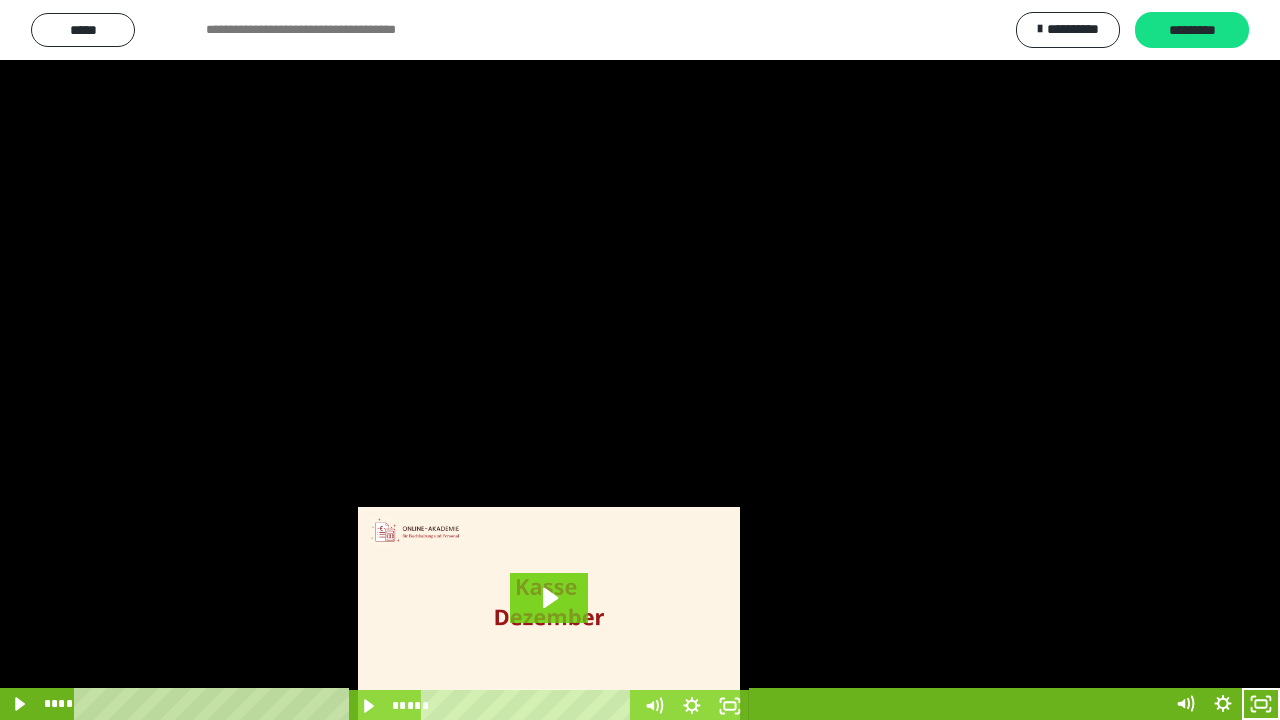scroll, scrollTop: 3944, scrollLeft: 0, axis: vertical 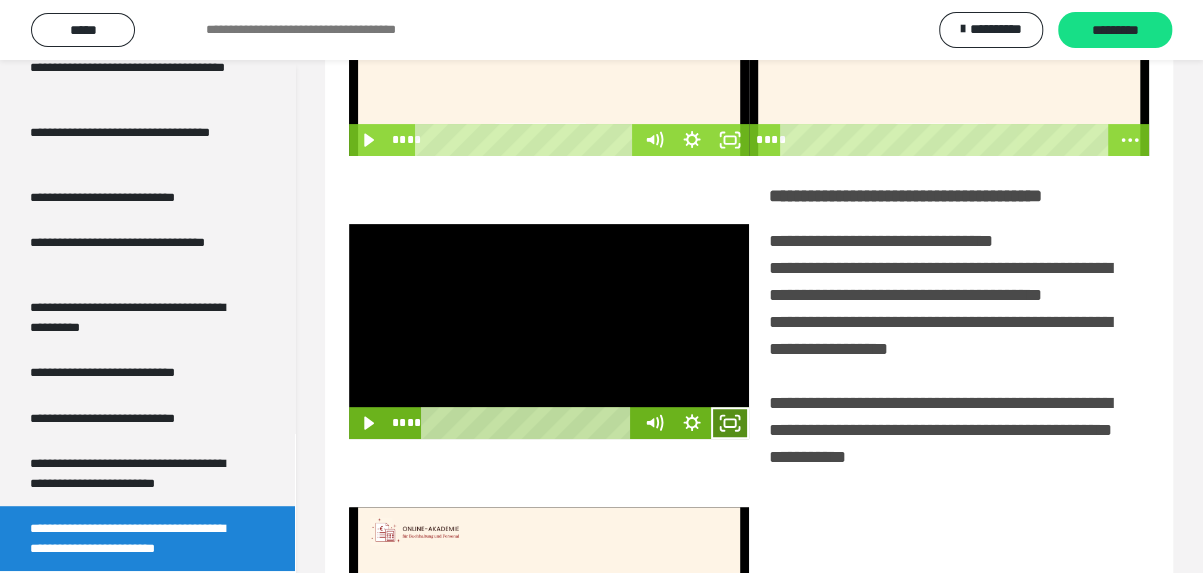 click 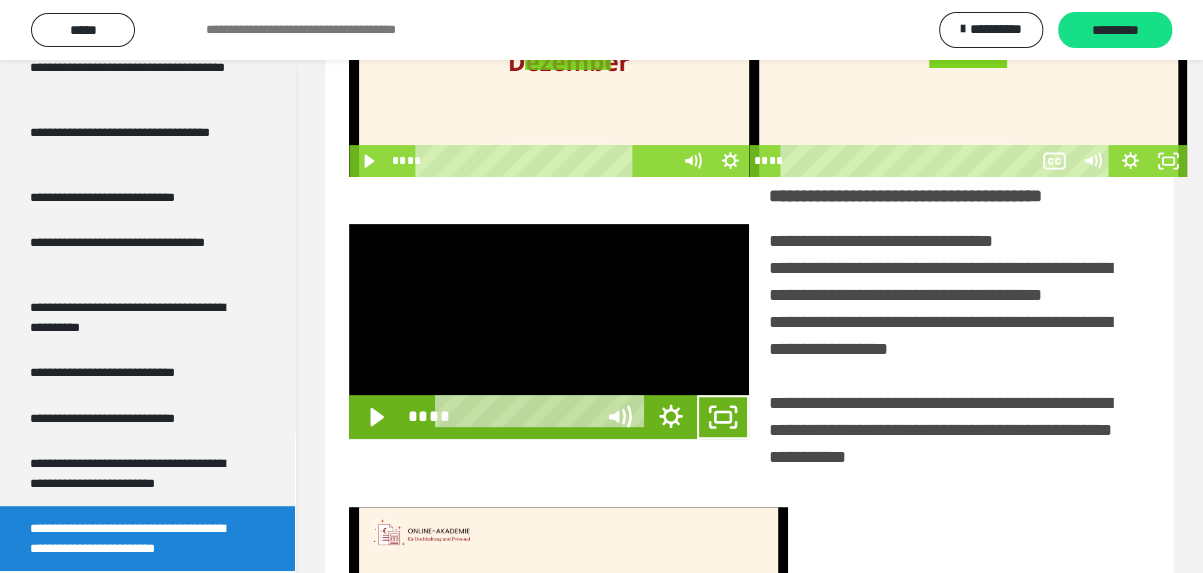 scroll, scrollTop: 3798, scrollLeft: 0, axis: vertical 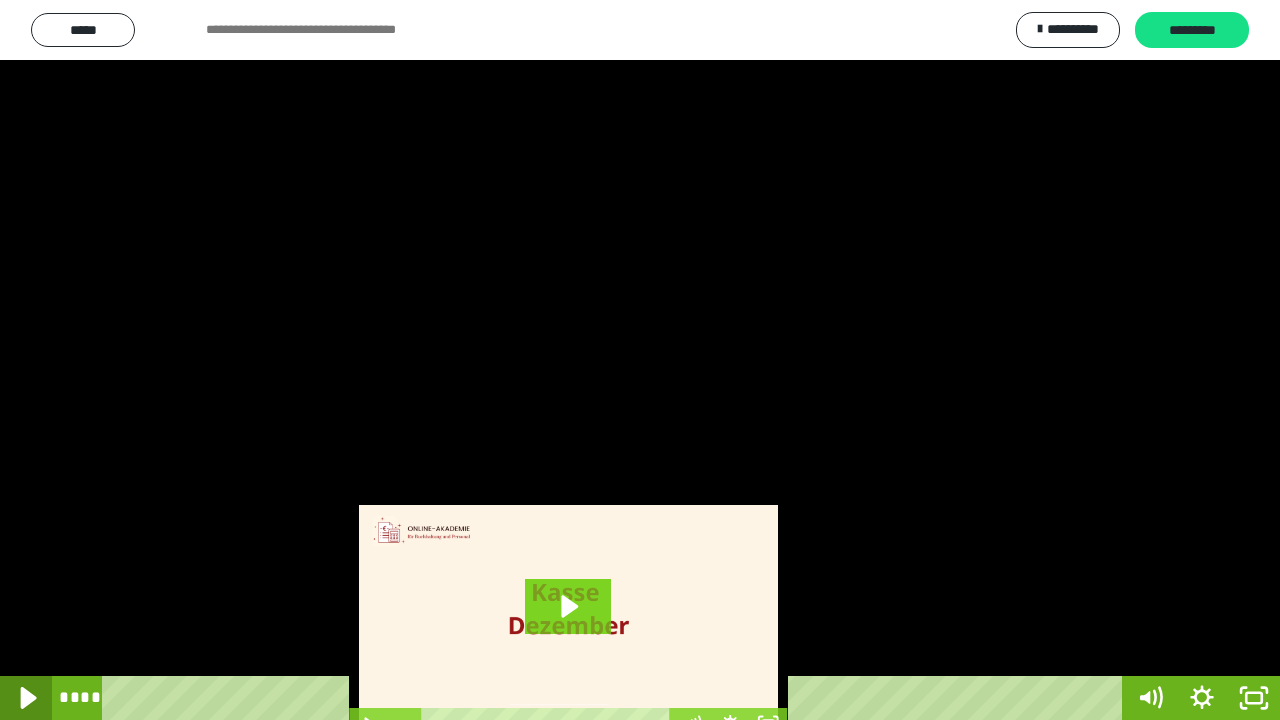 click 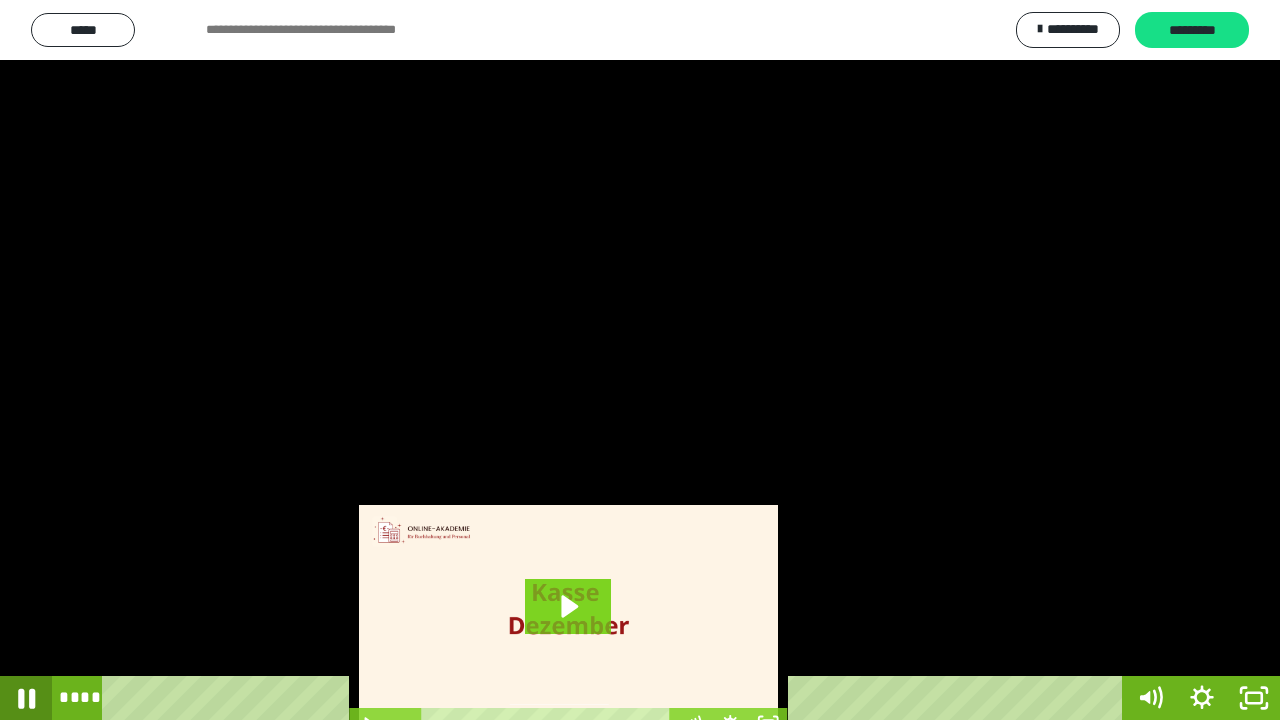click 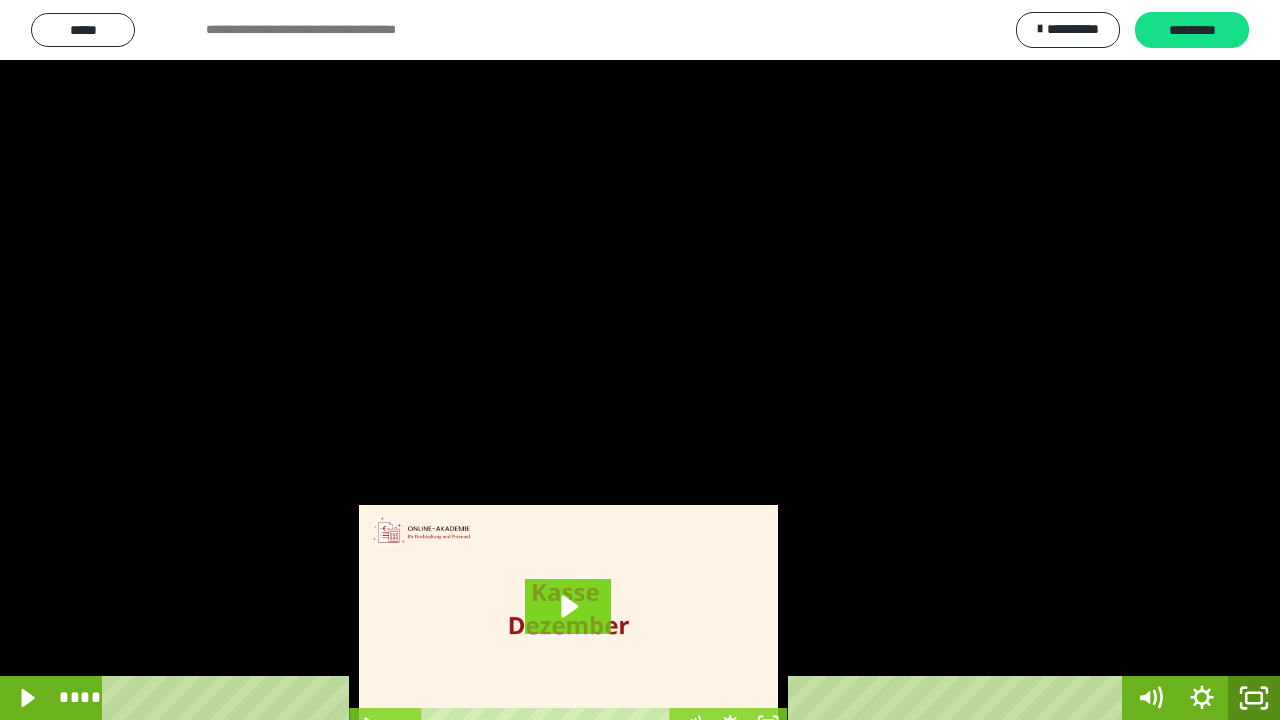 drag, startPoint x: 1246, startPoint y: 701, endPoint x: 1200, endPoint y: 546, distance: 161.6818 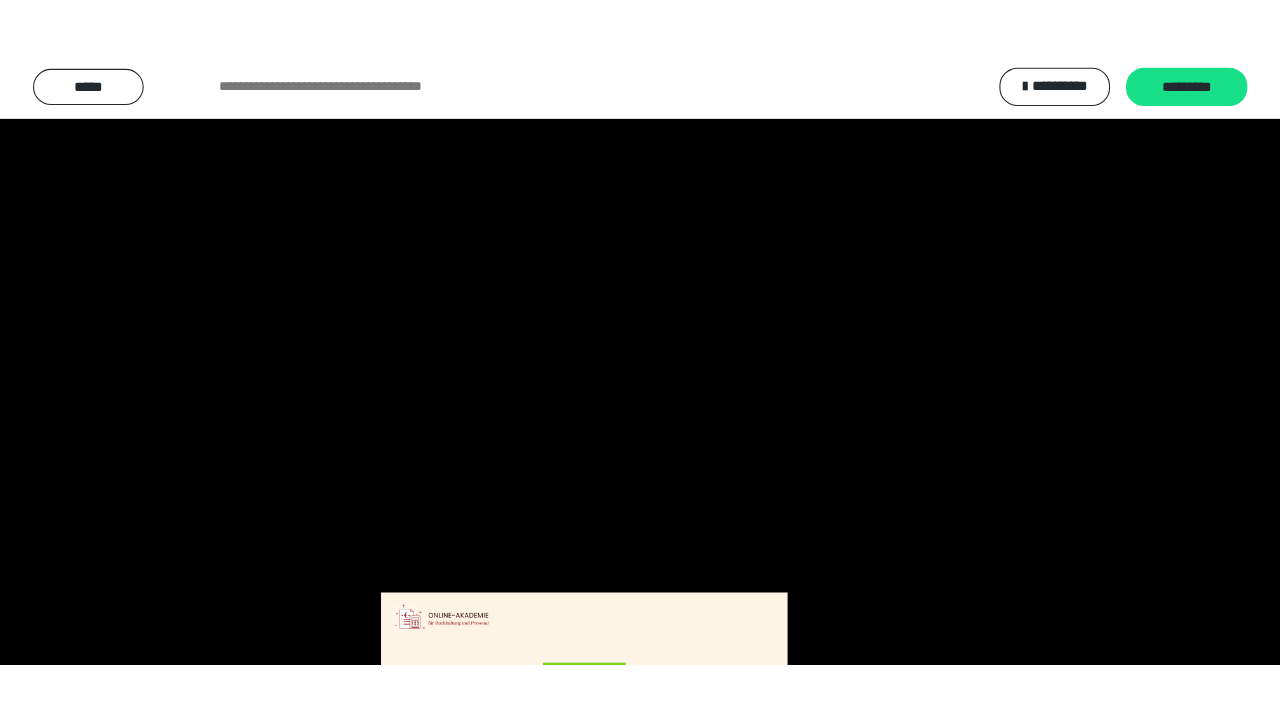 scroll, scrollTop: 3944, scrollLeft: 0, axis: vertical 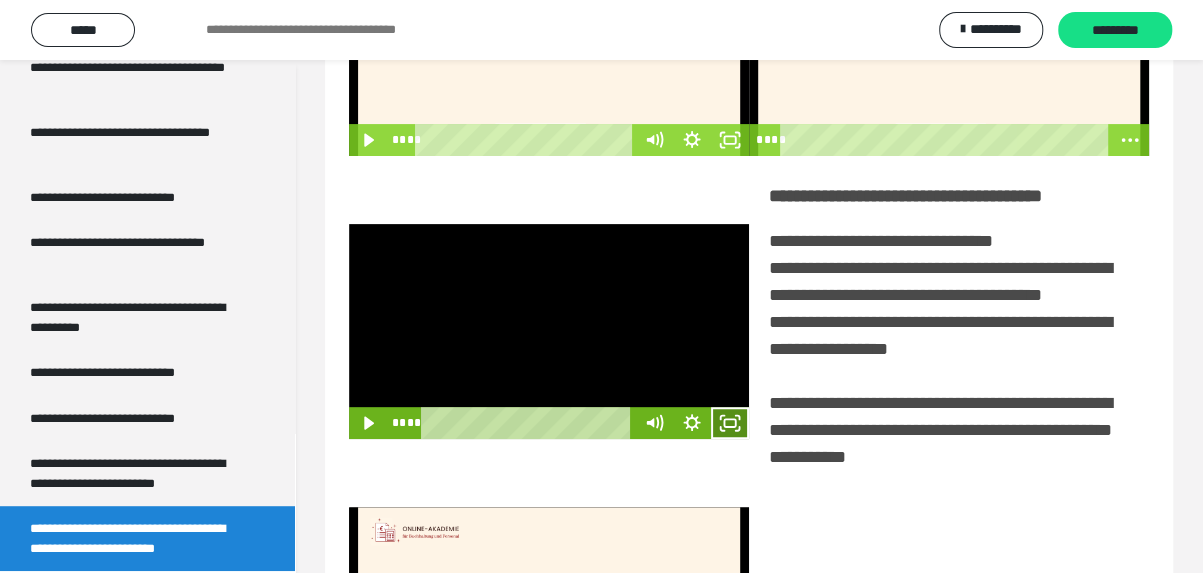 click 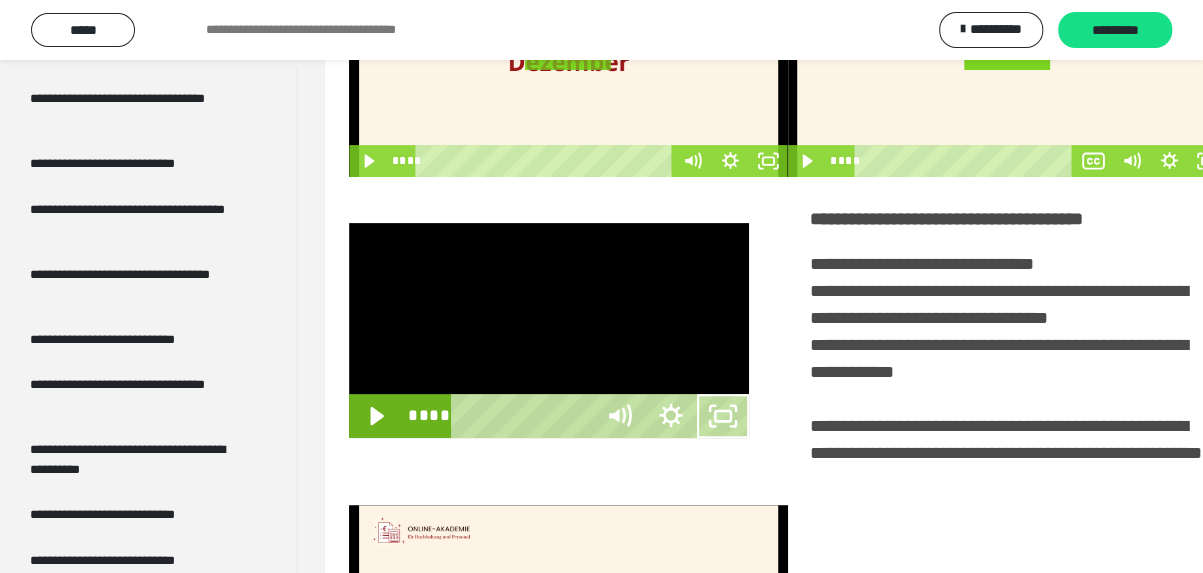 scroll, scrollTop: 3798, scrollLeft: 0, axis: vertical 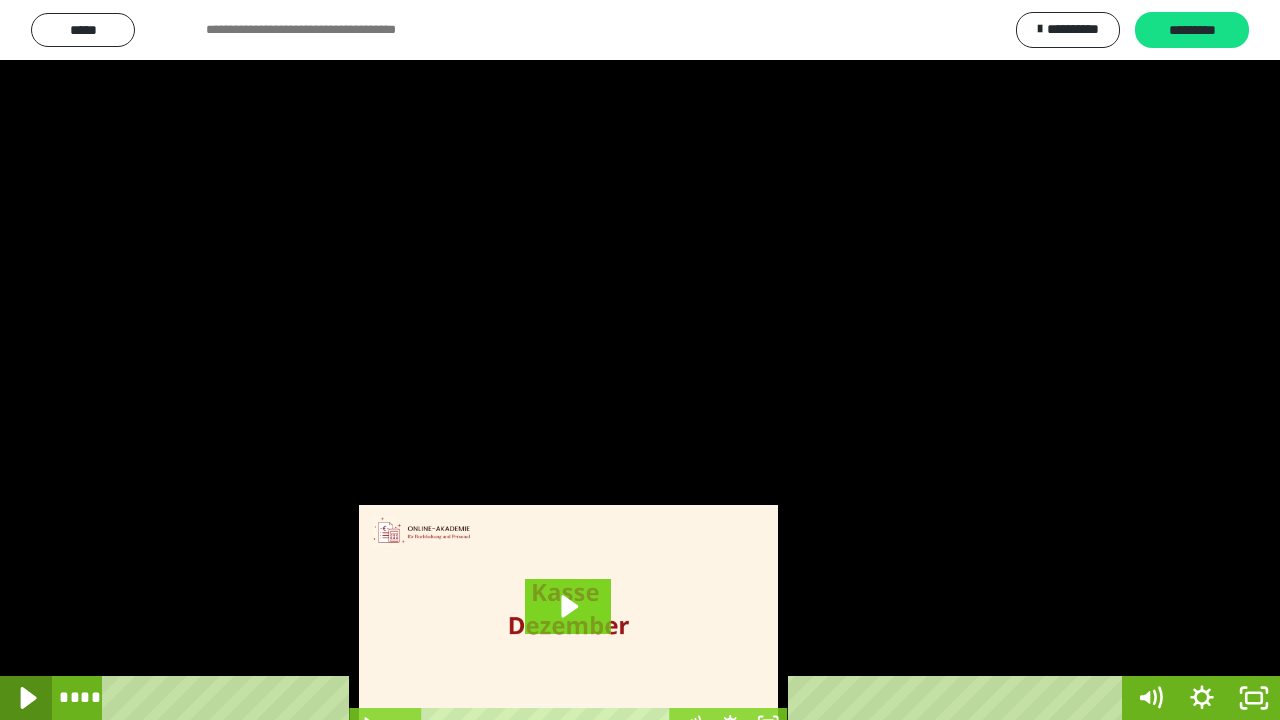 click 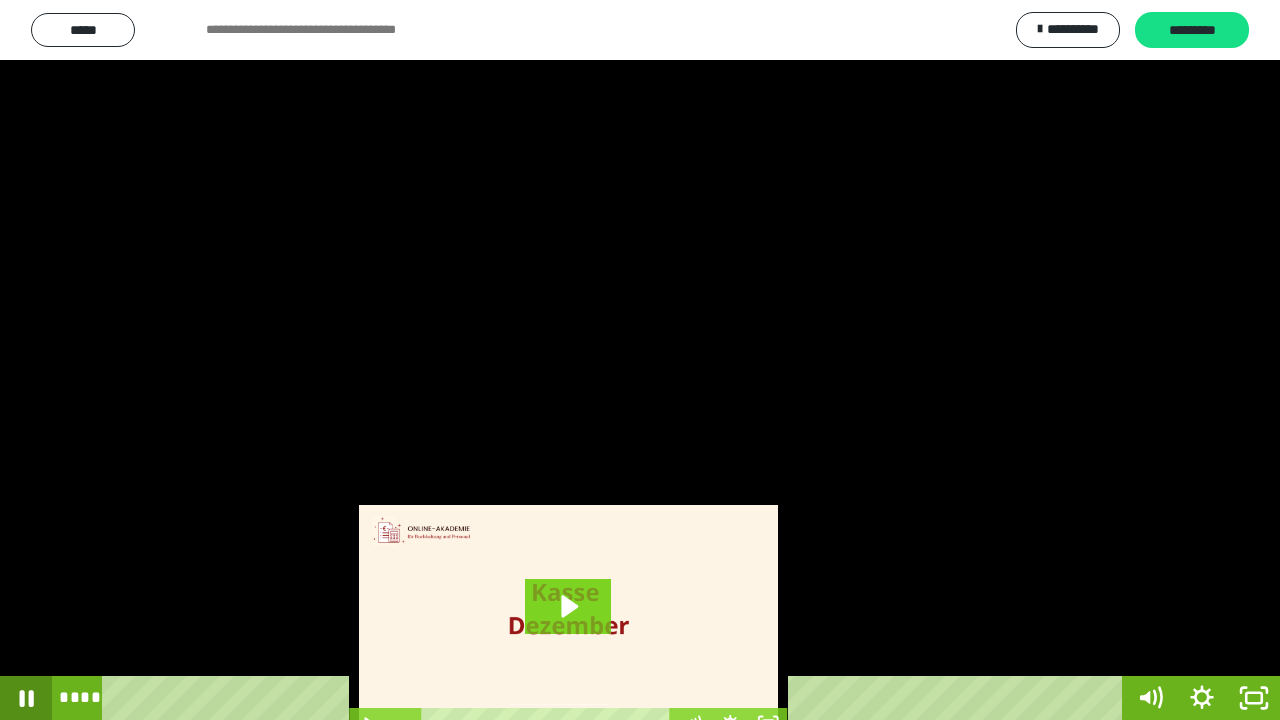 click 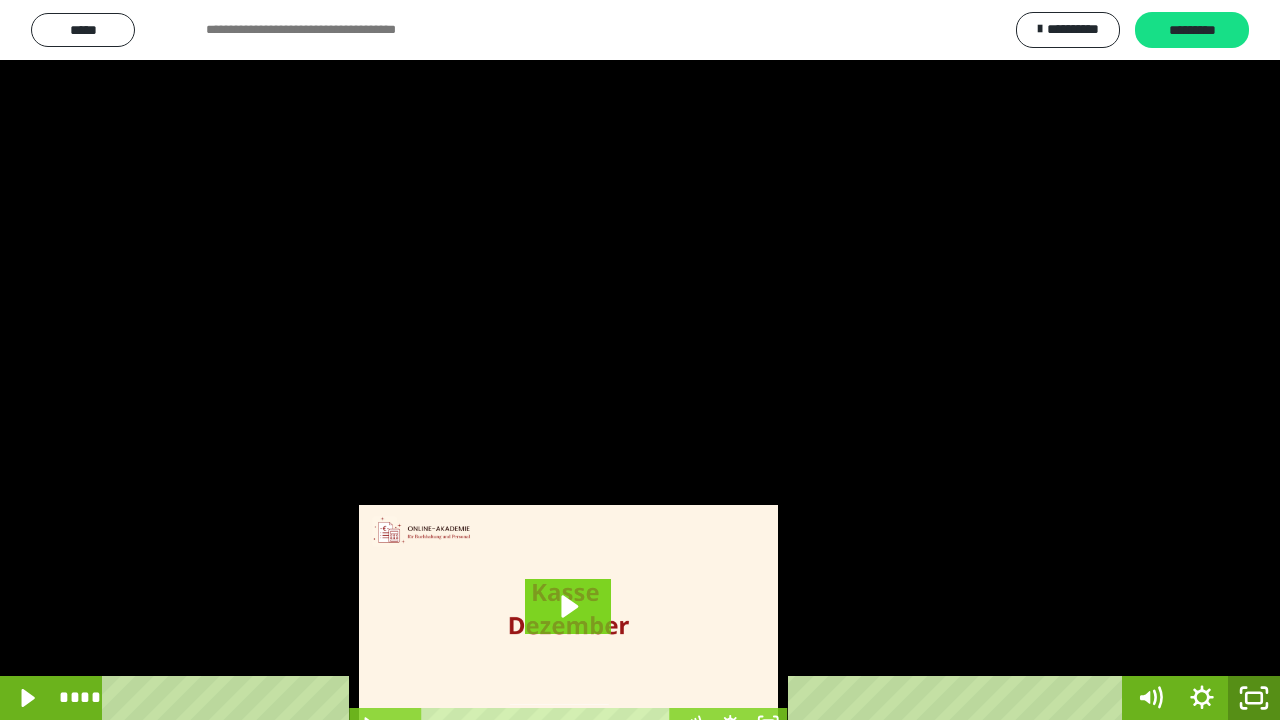 click 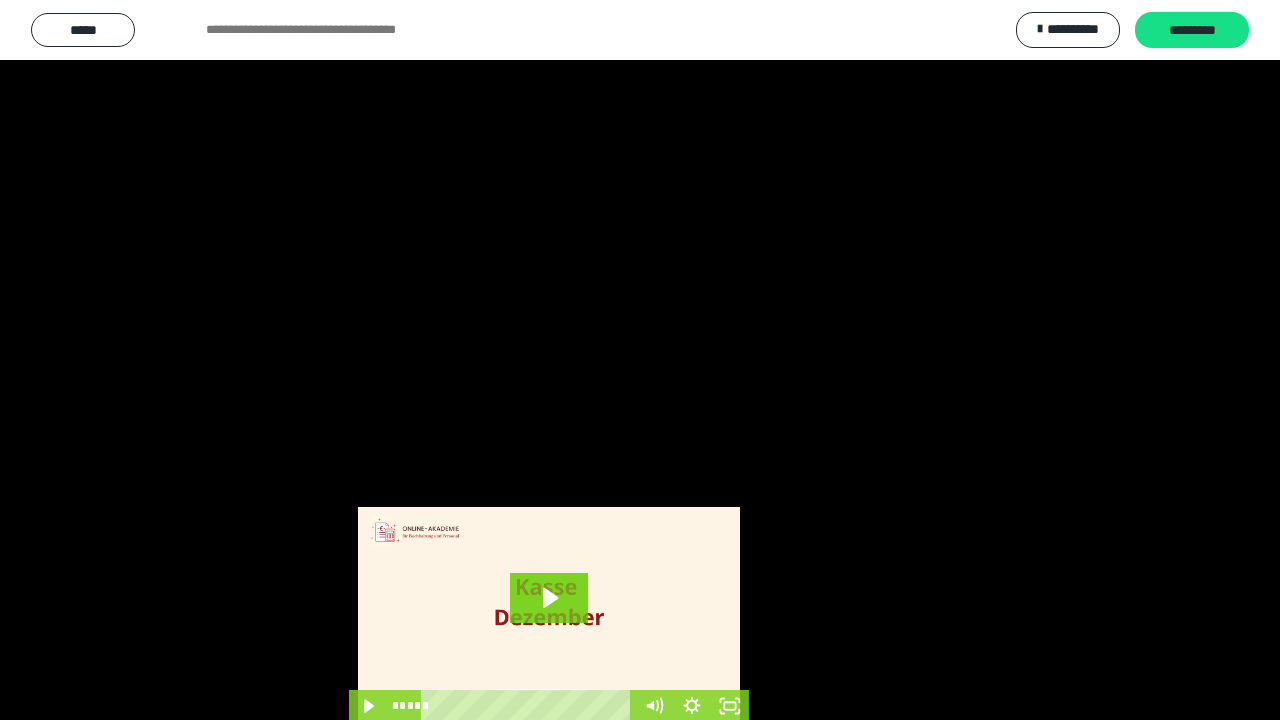 scroll, scrollTop: 3944, scrollLeft: 0, axis: vertical 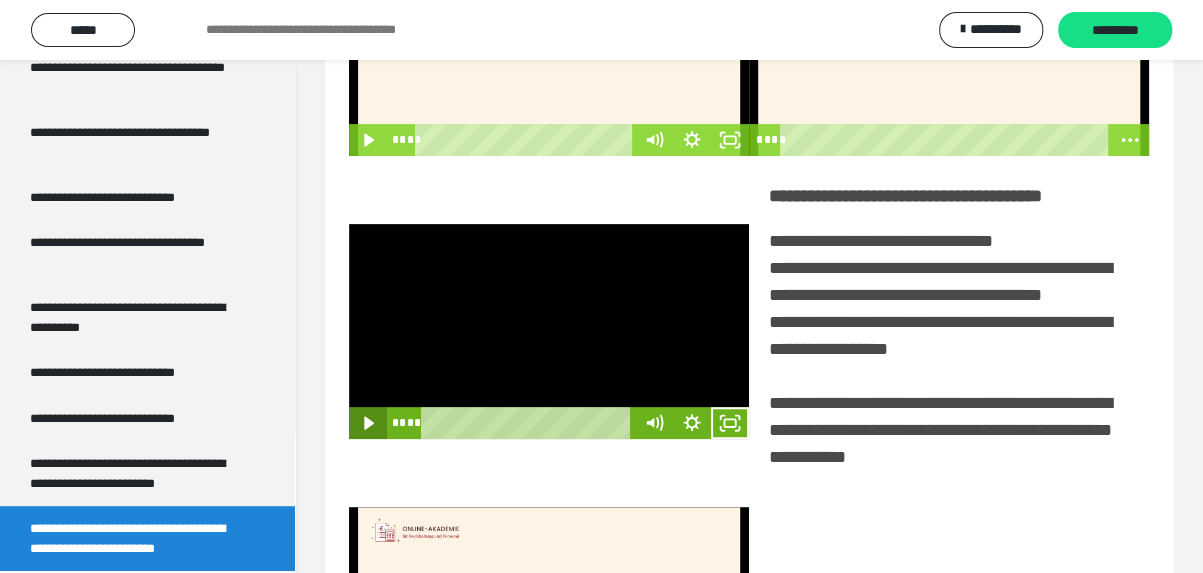 click 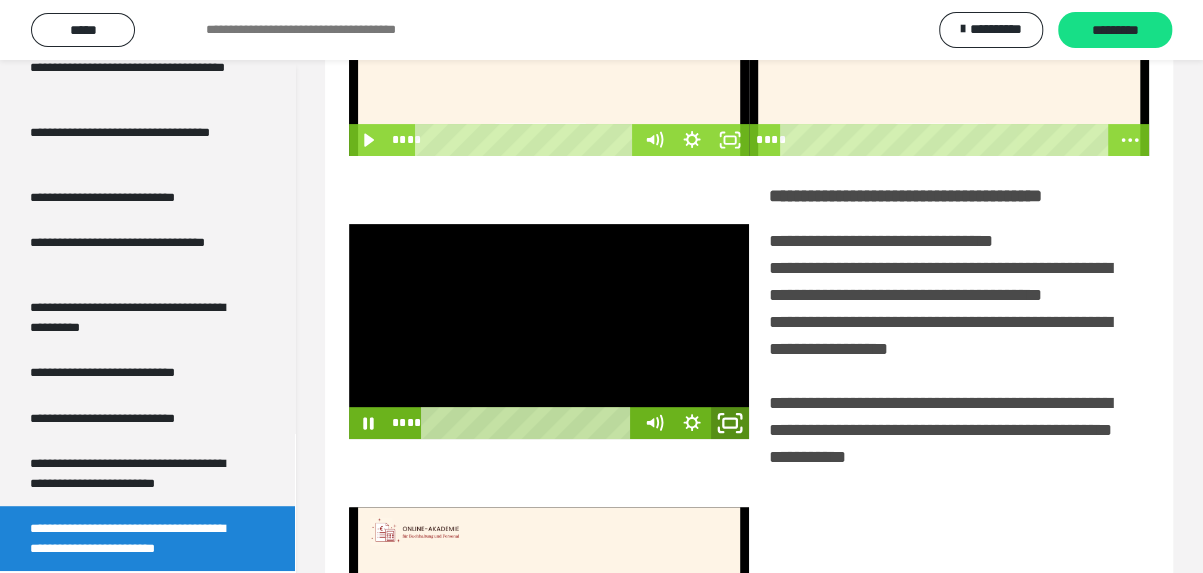 click 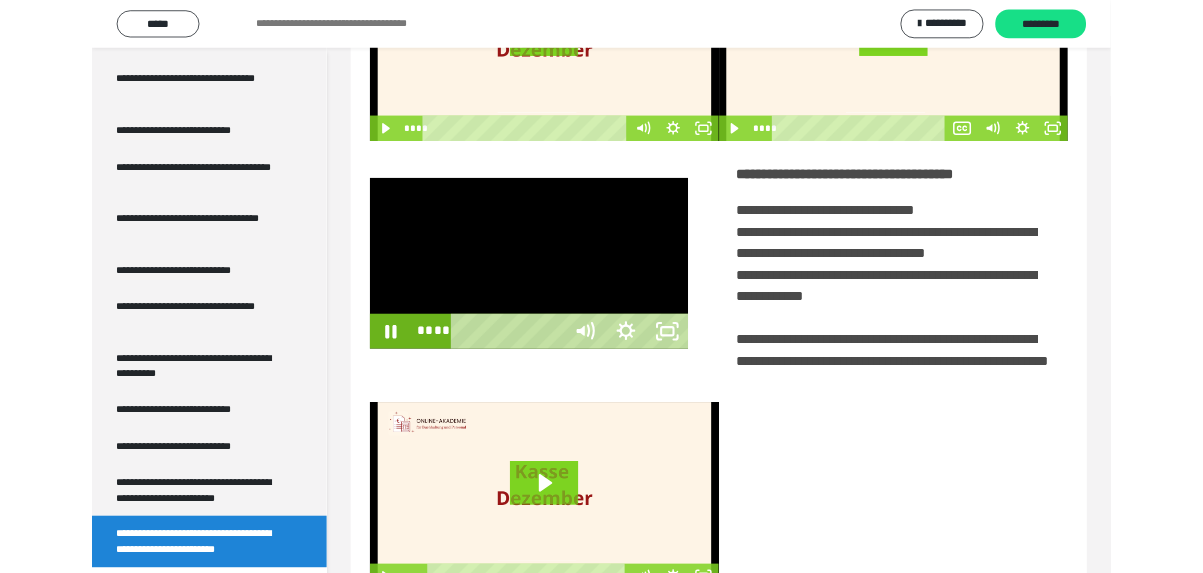 scroll, scrollTop: 3798, scrollLeft: 0, axis: vertical 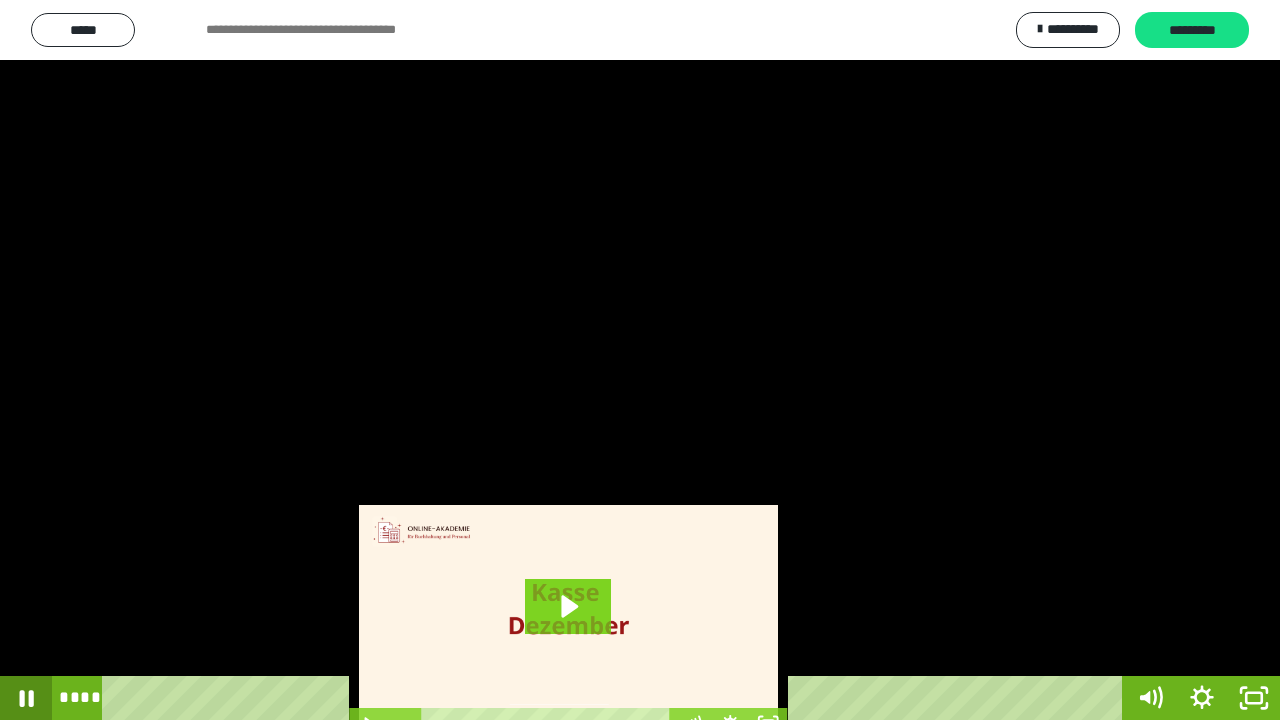 click 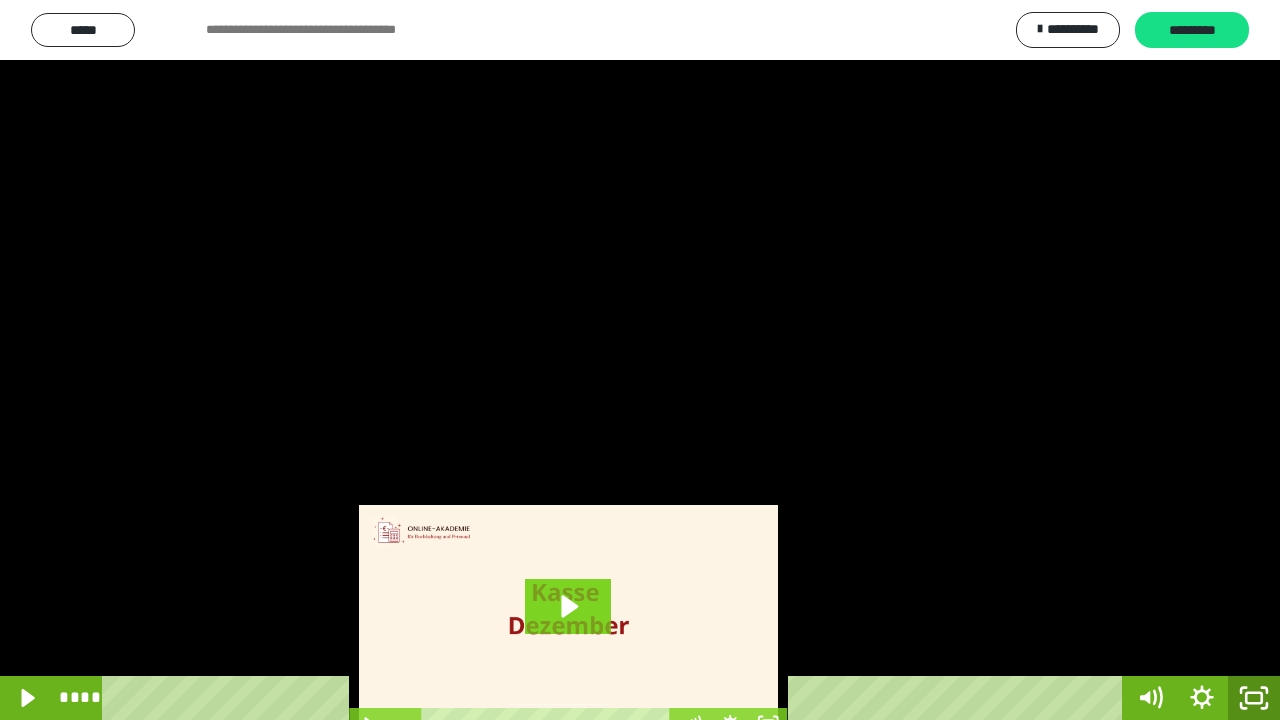 click 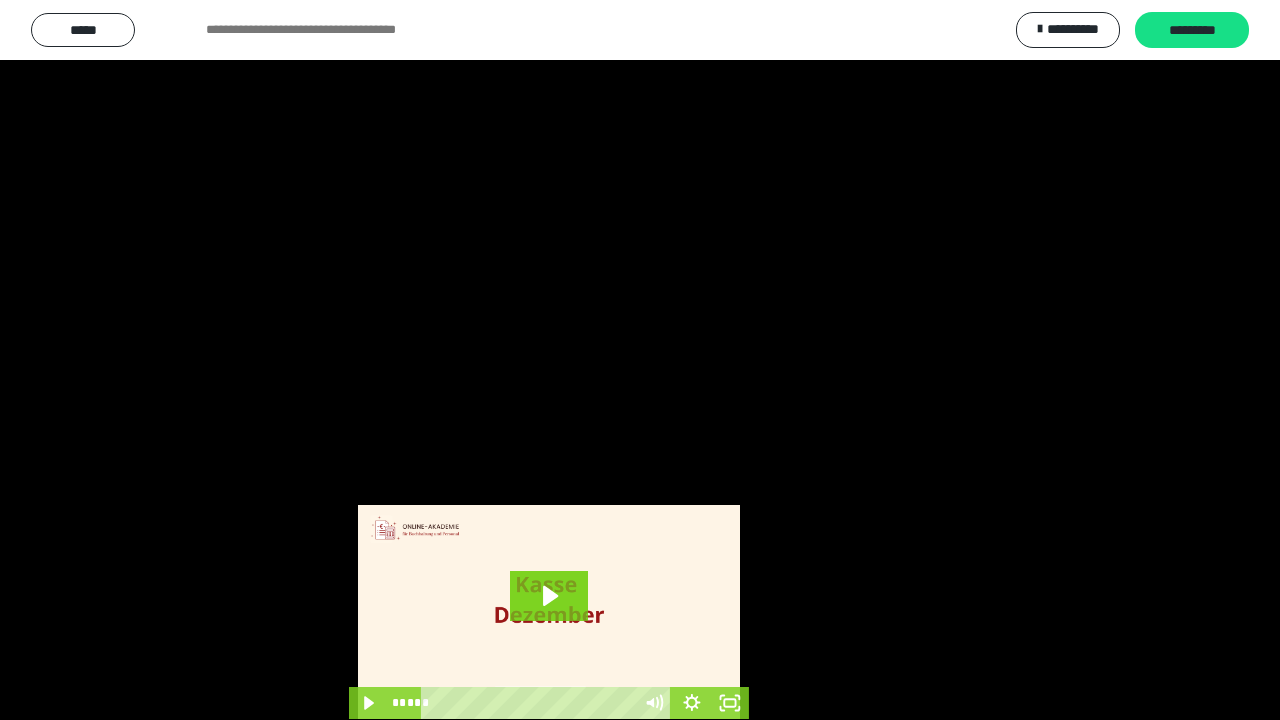scroll, scrollTop: 3944, scrollLeft: 0, axis: vertical 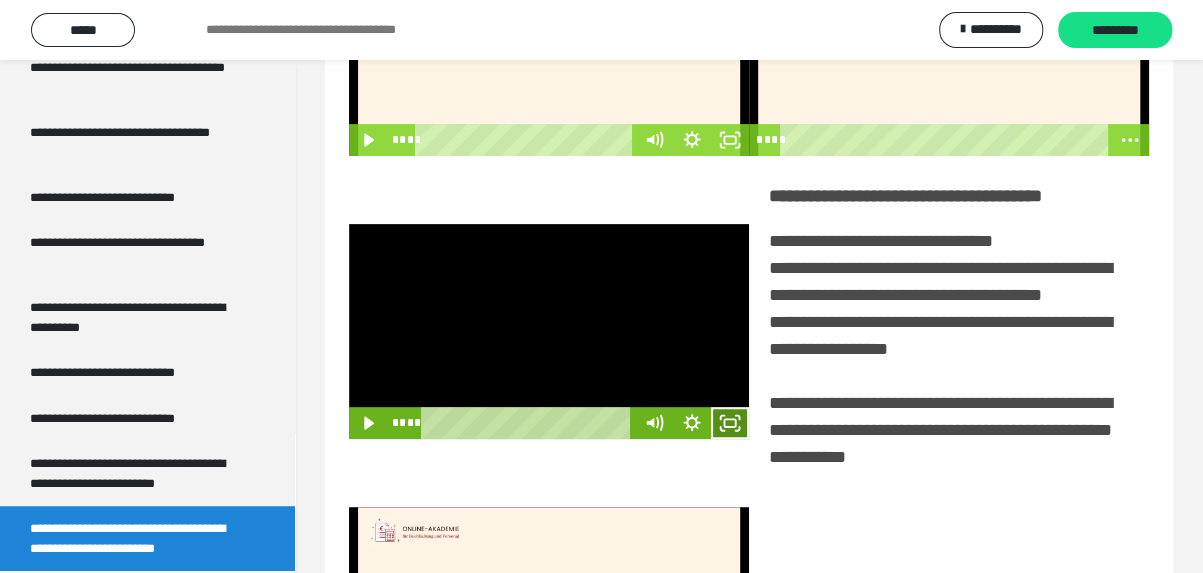 click 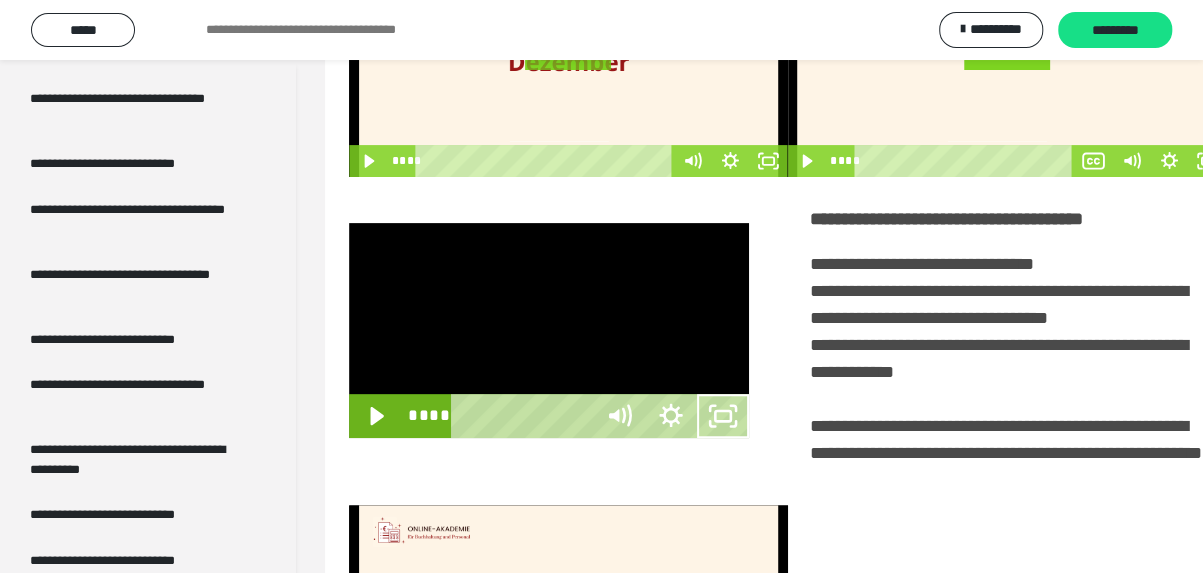 scroll, scrollTop: 3798, scrollLeft: 0, axis: vertical 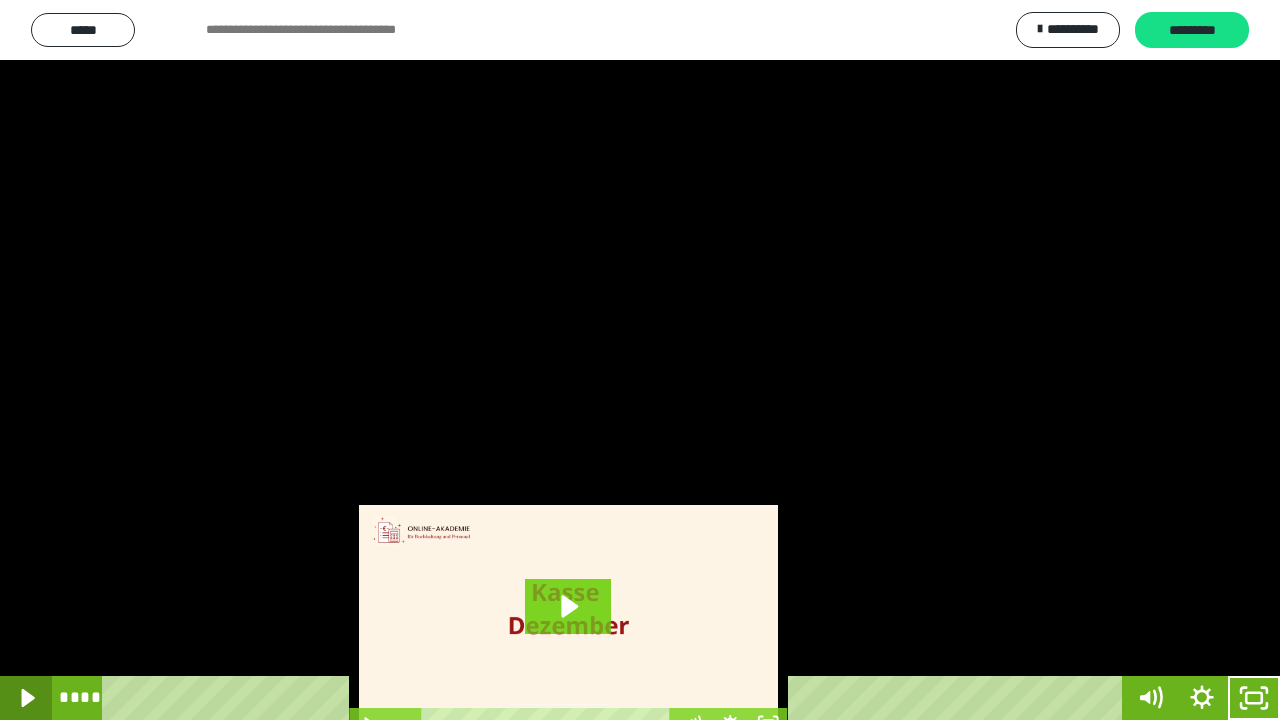 click 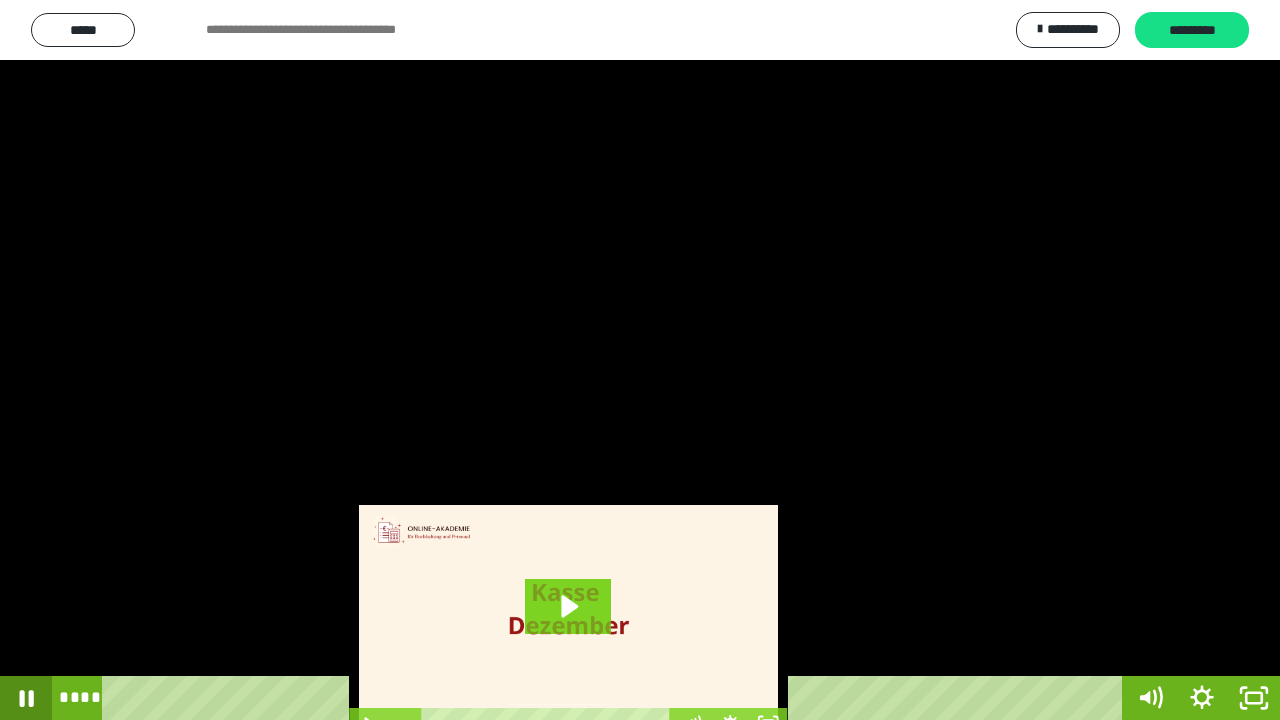 click 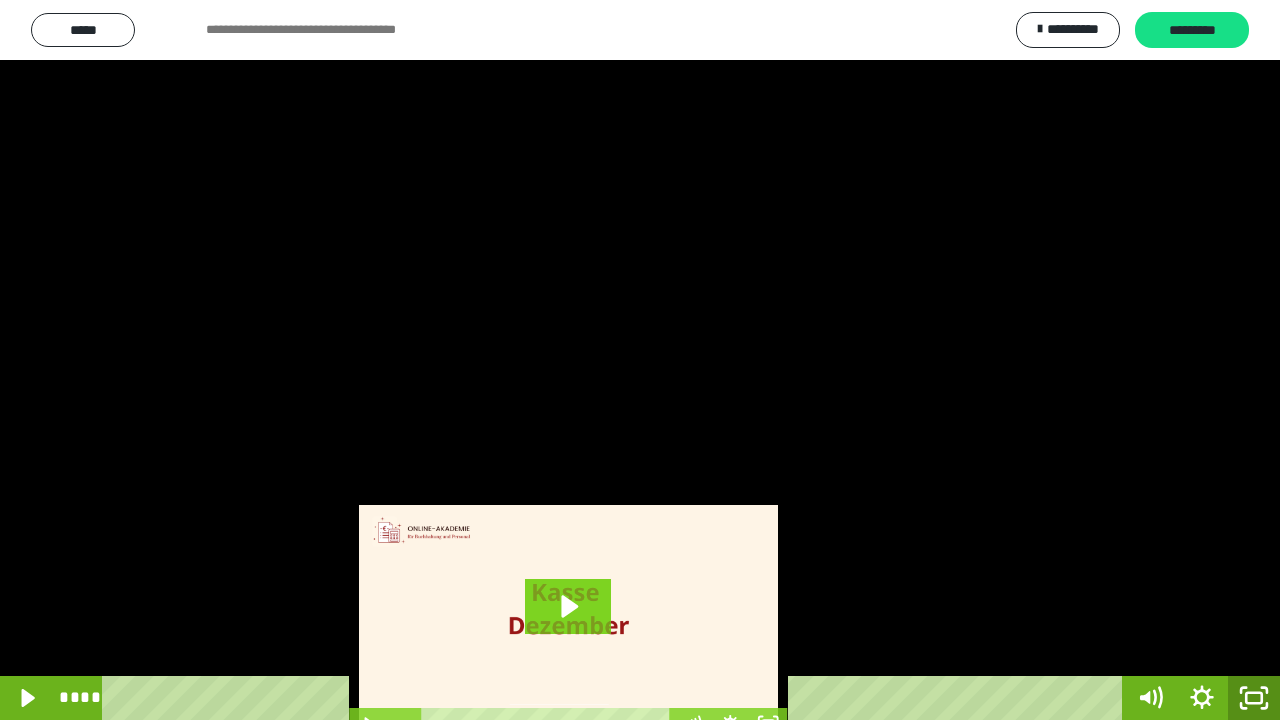 click 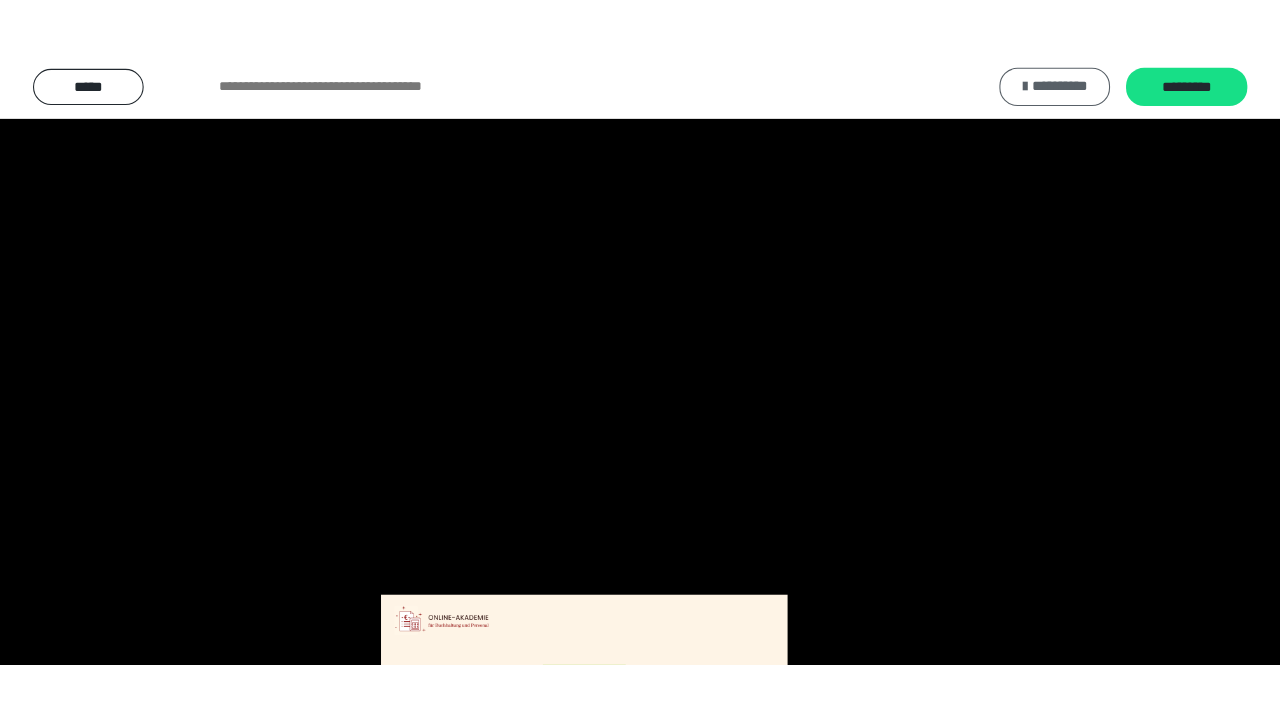 scroll, scrollTop: 3944, scrollLeft: 0, axis: vertical 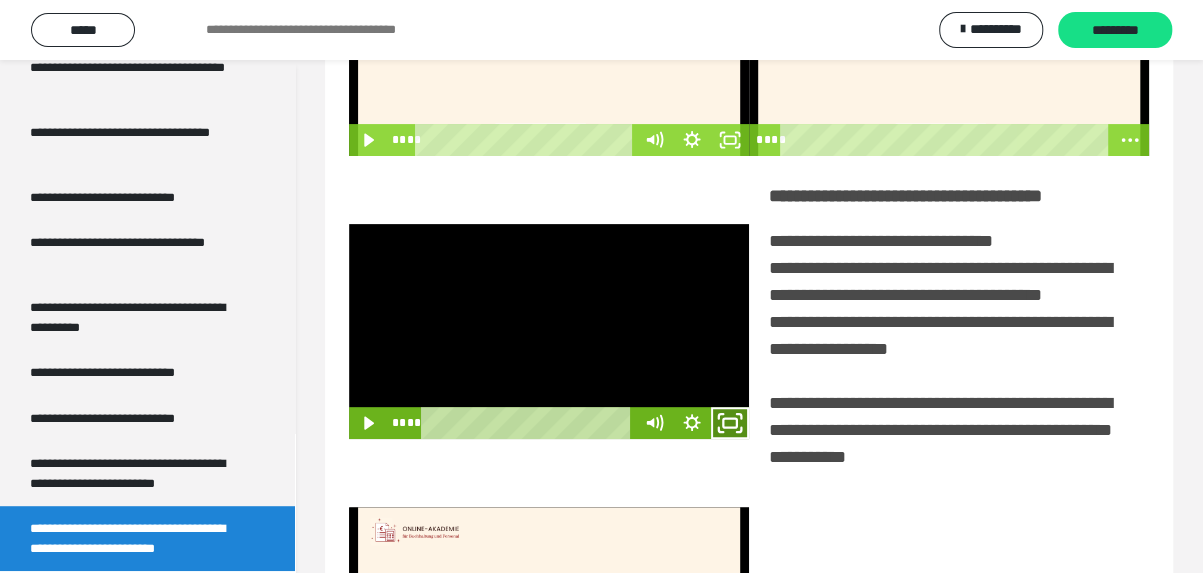 click 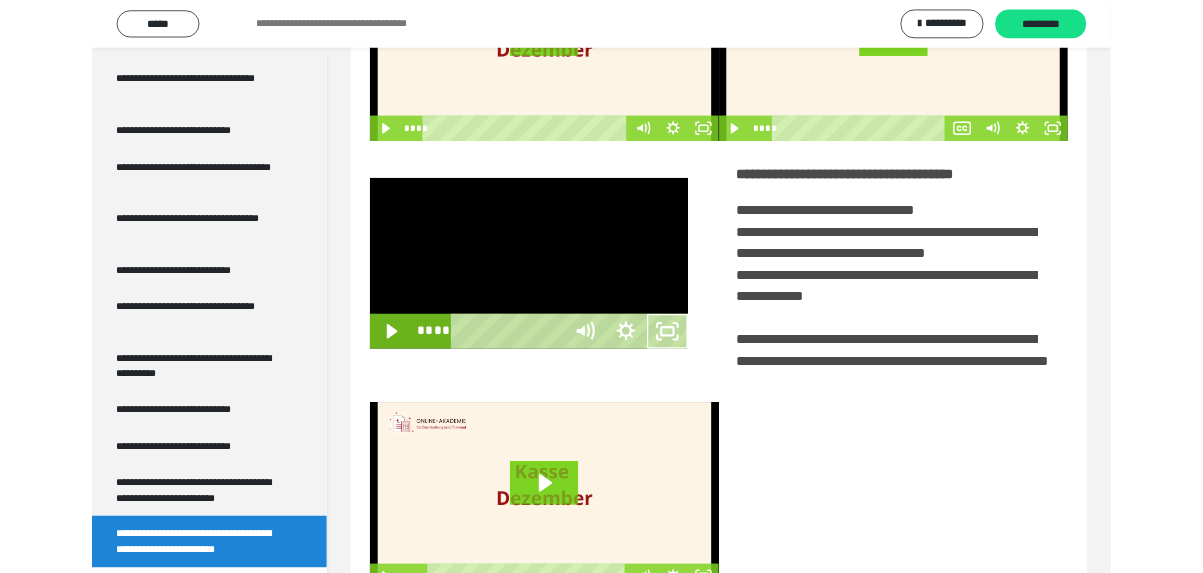 scroll, scrollTop: 3798, scrollLeft: 0, axis: vertical 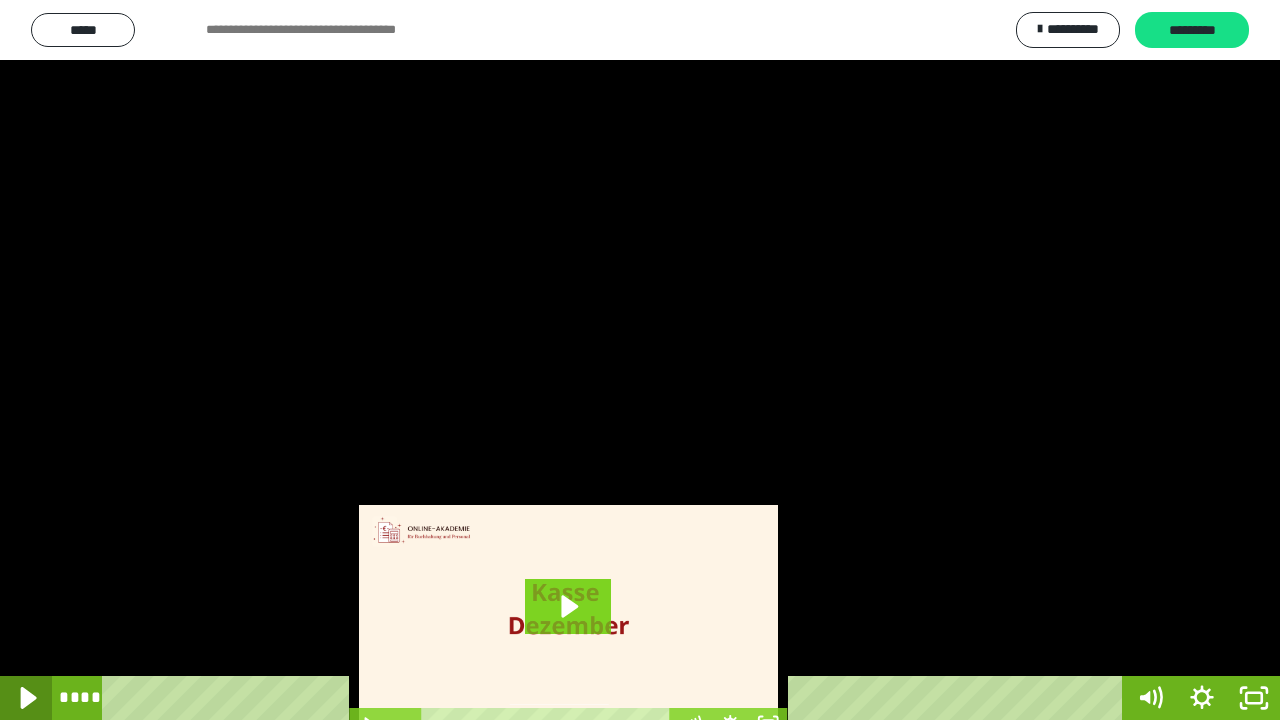 click 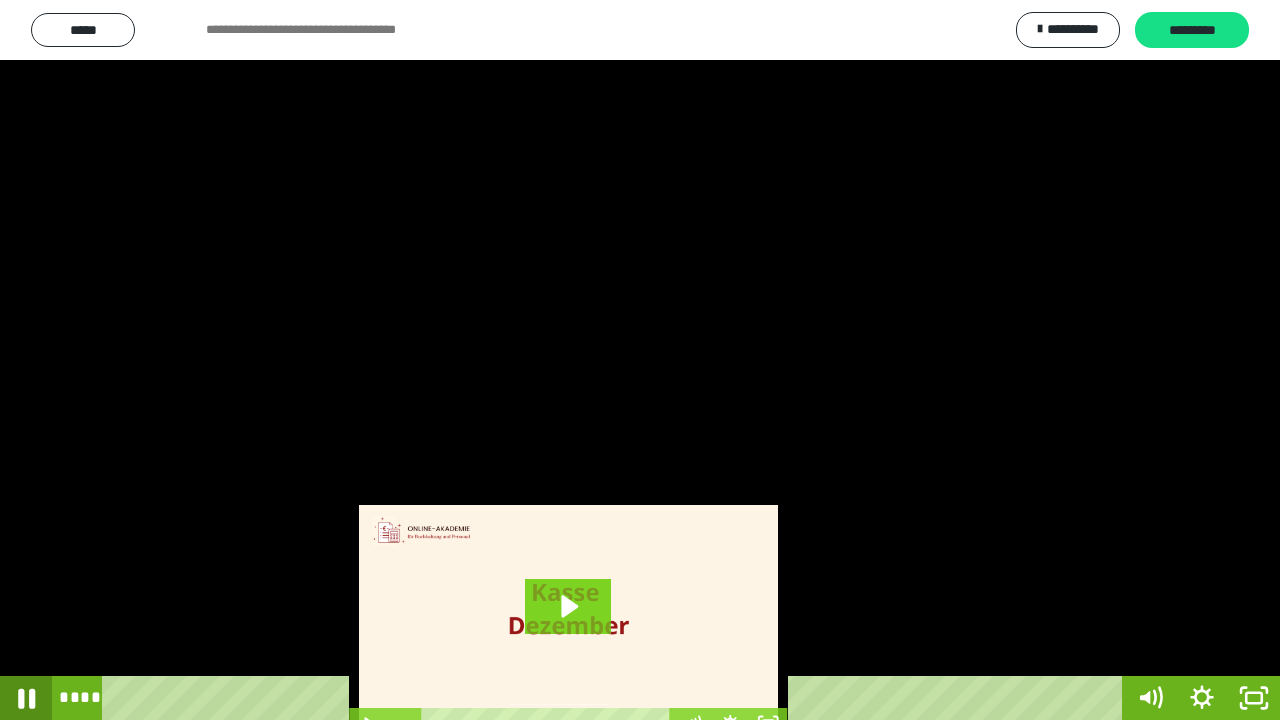 click 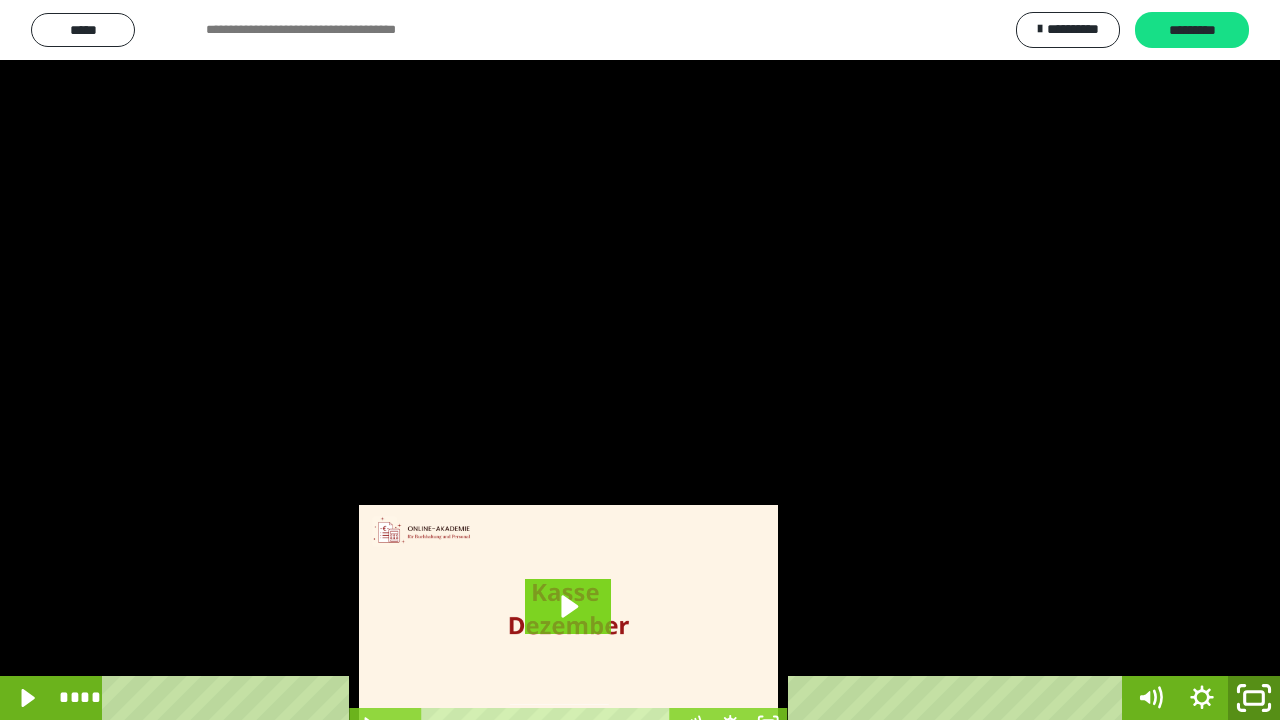 click 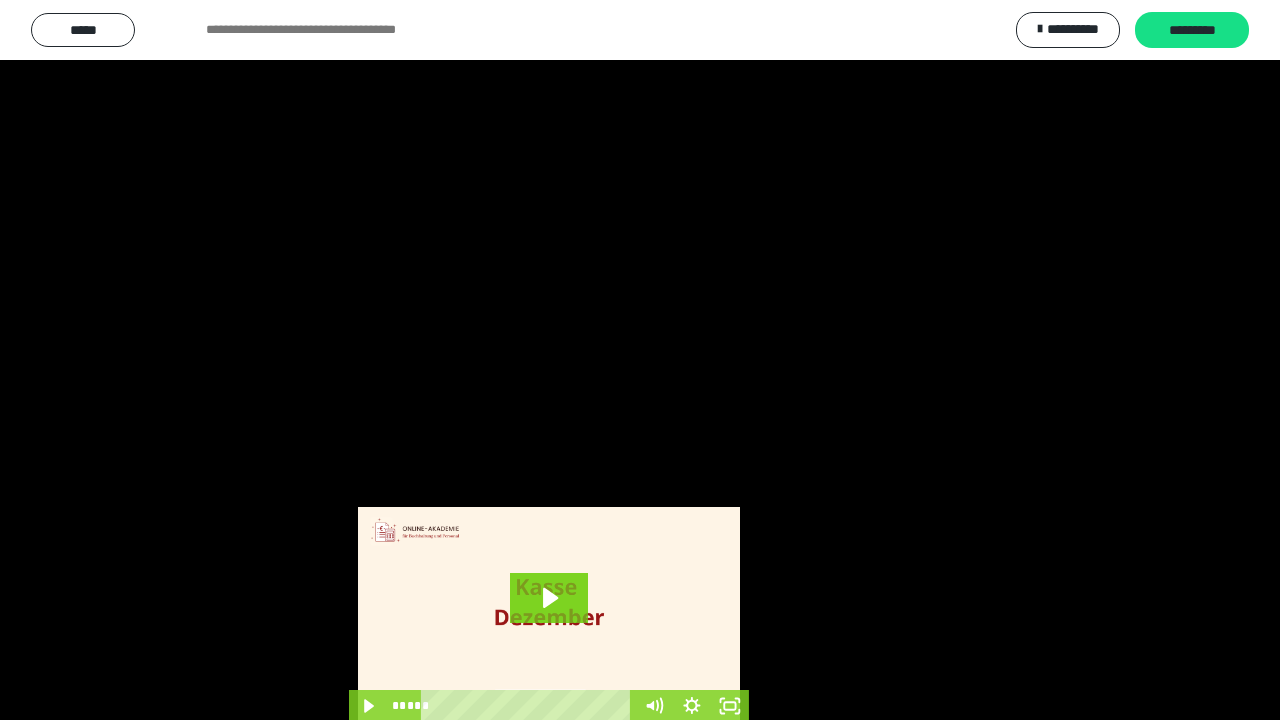 scroll, scrollTop: 3944, scrollLeft: 0, axis: vertical 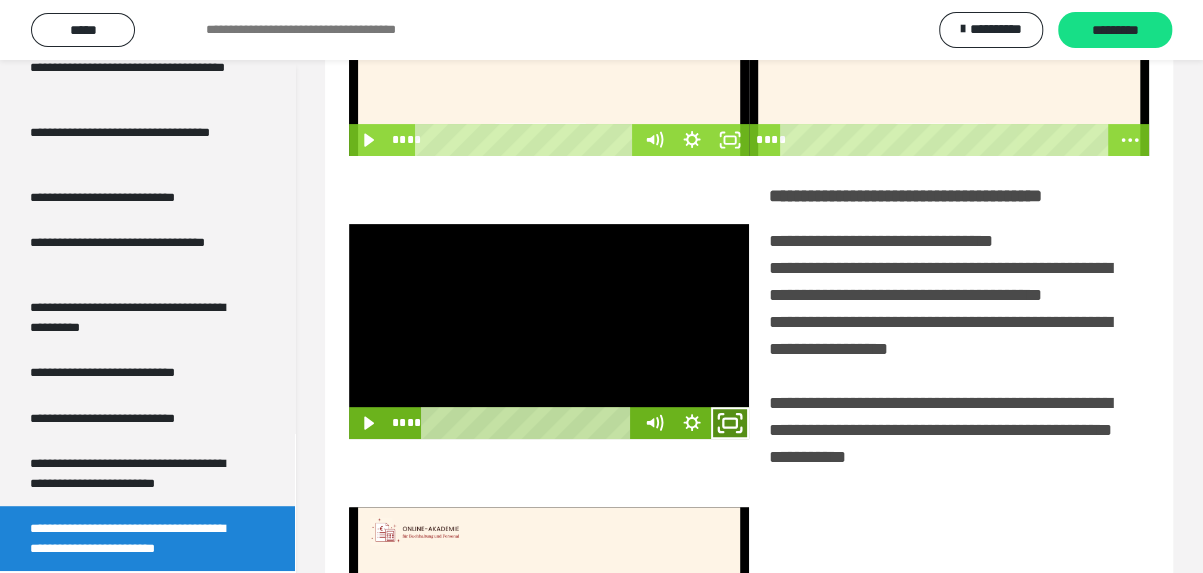 click 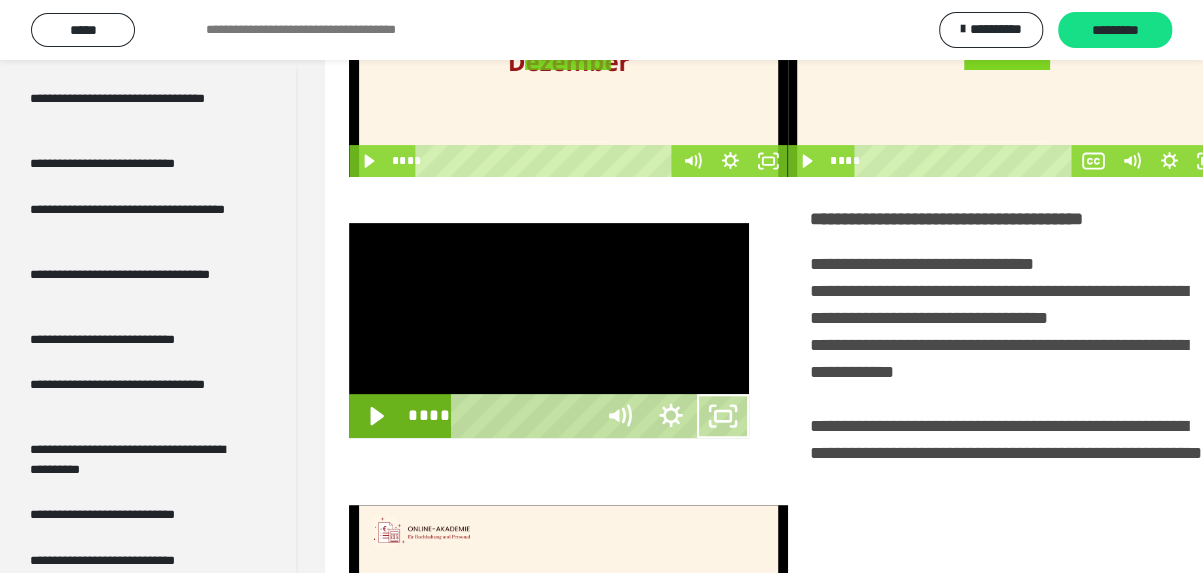 scroll, scrollTop: 3798, scrollLeft: 0, axis: vertical 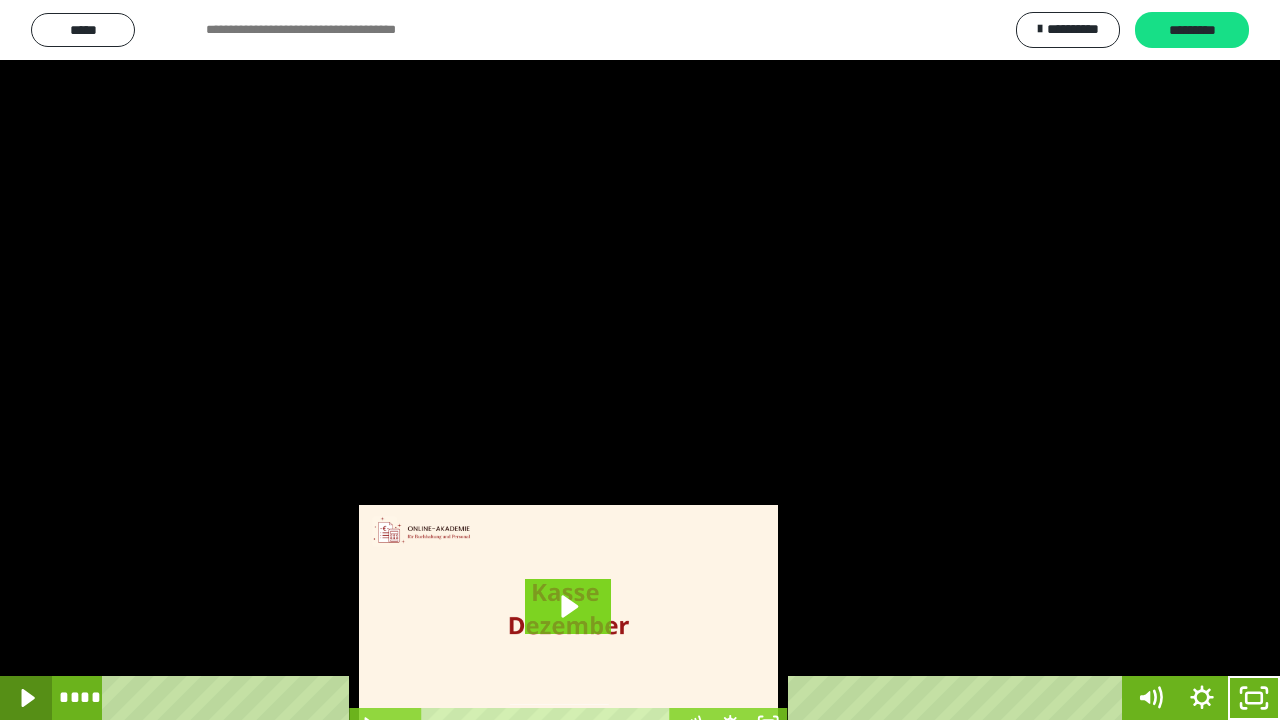 click 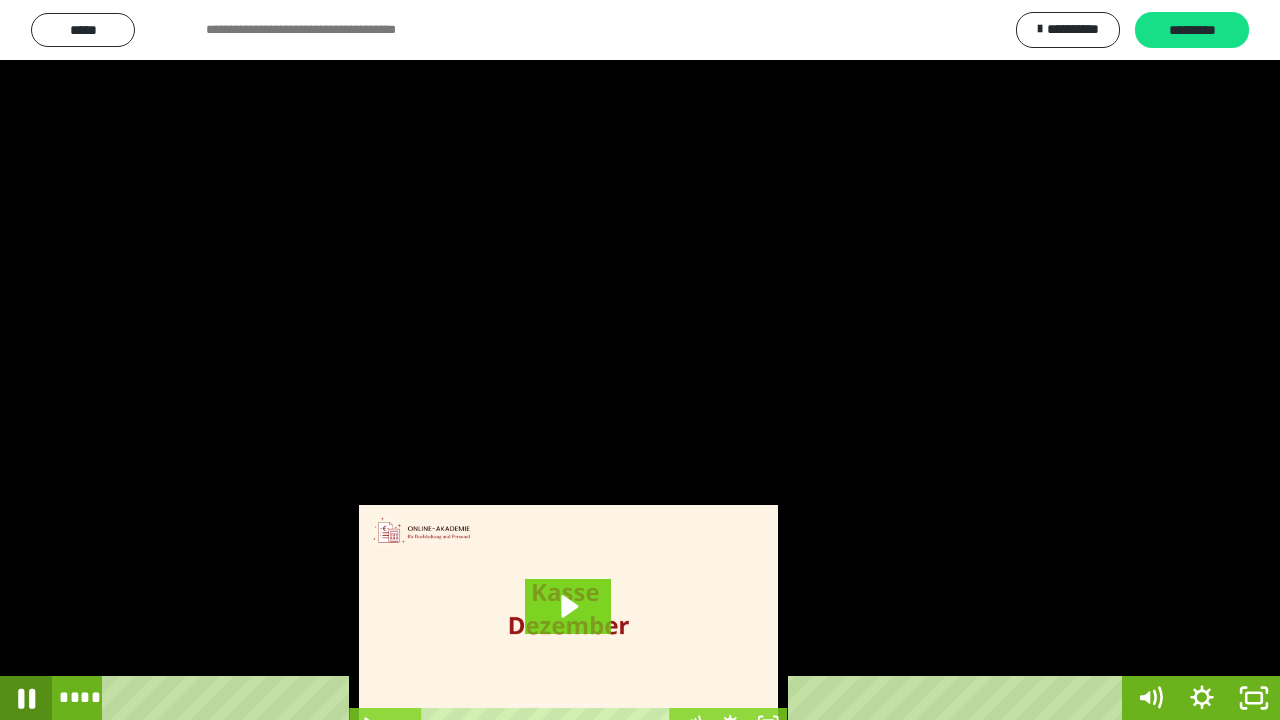 click 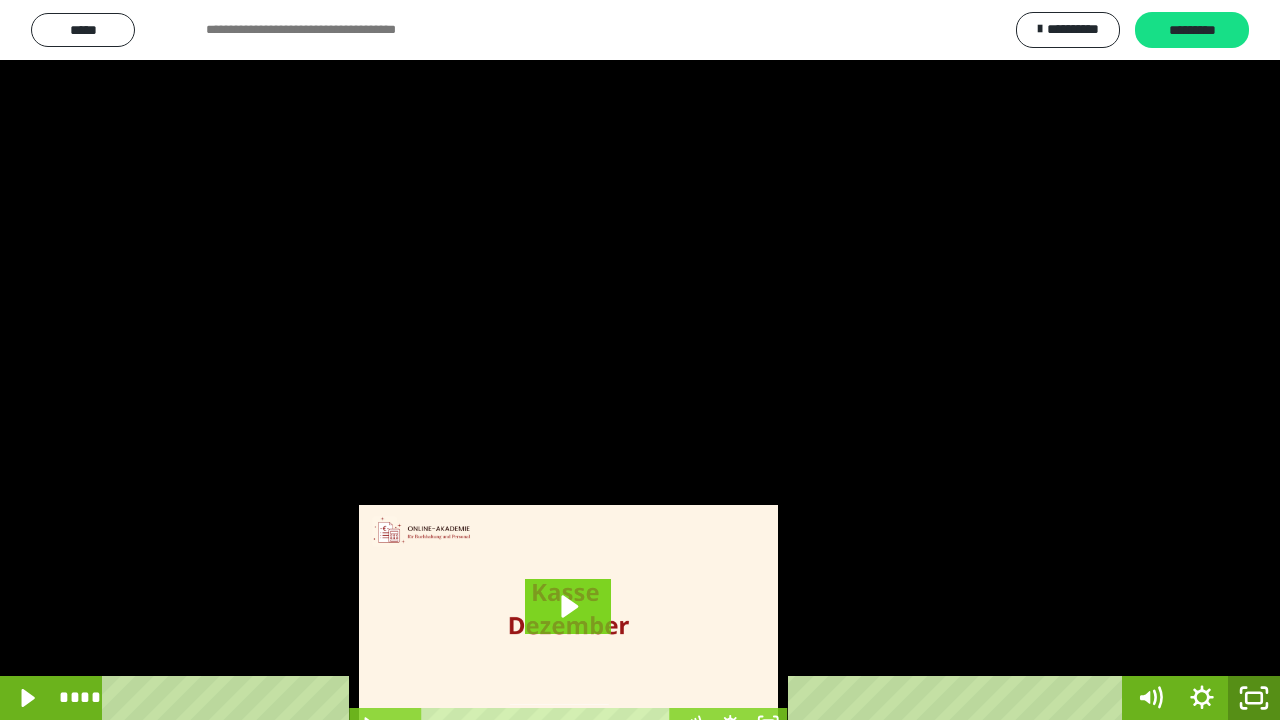 click 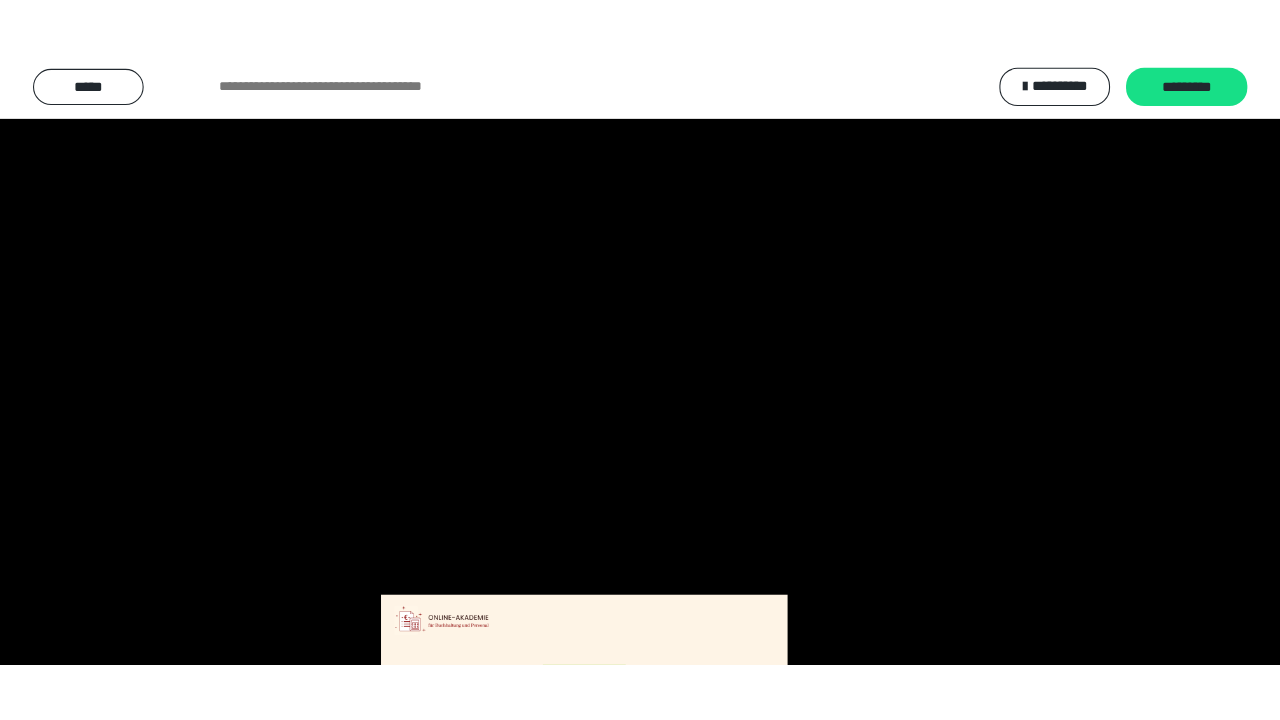 scroll, scrollTop: 3944, scrollLeft: 0, axis: vertical 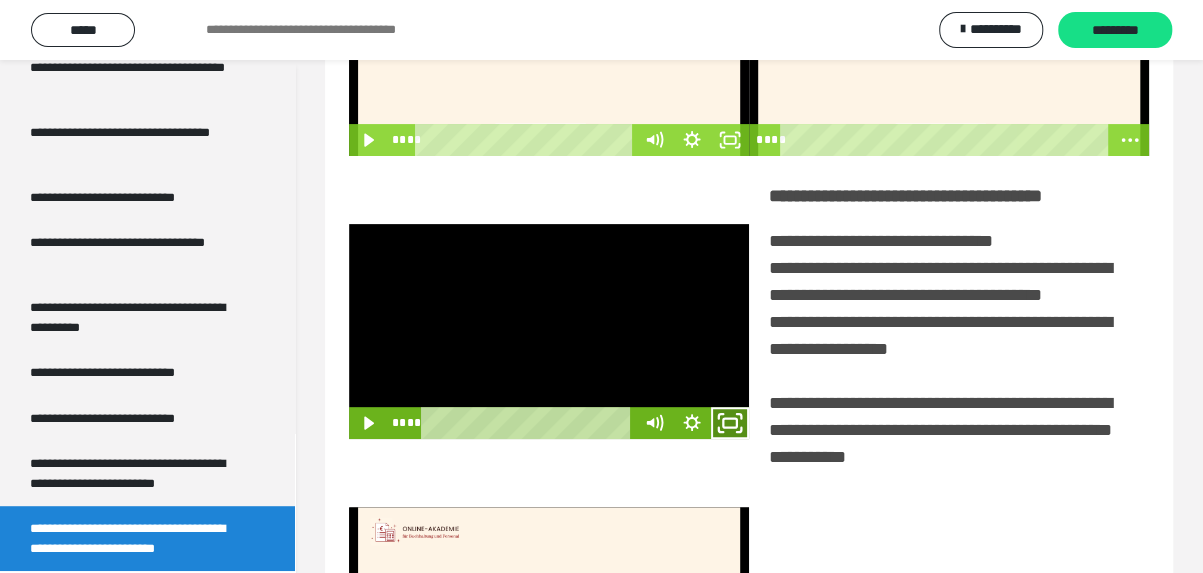 click 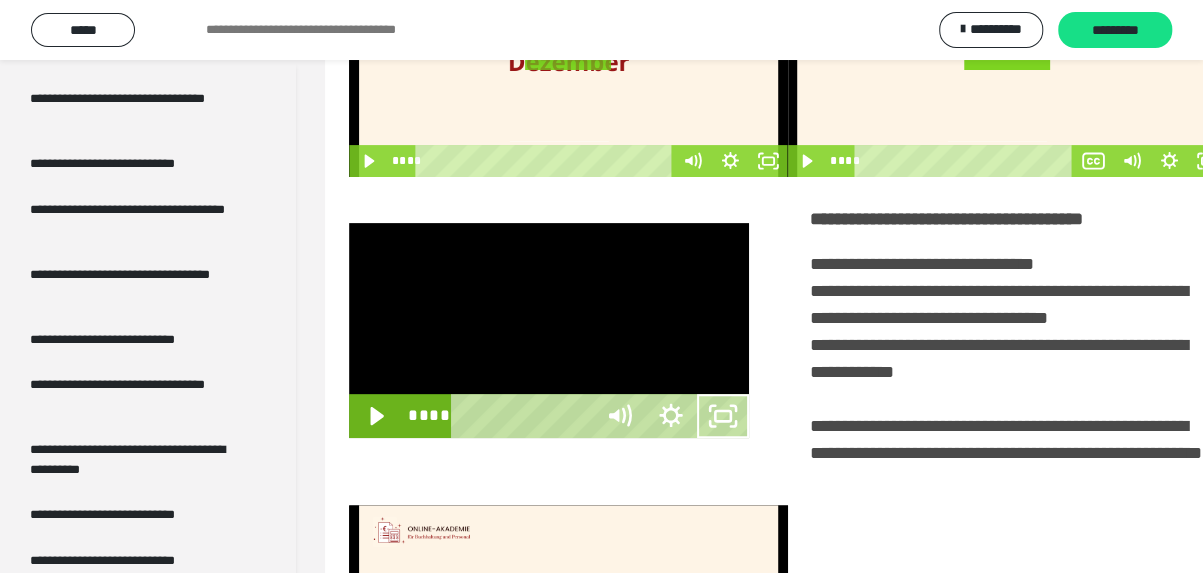 scroll, scrollTop: 3798, scrollLeft: 0, axis: vertical 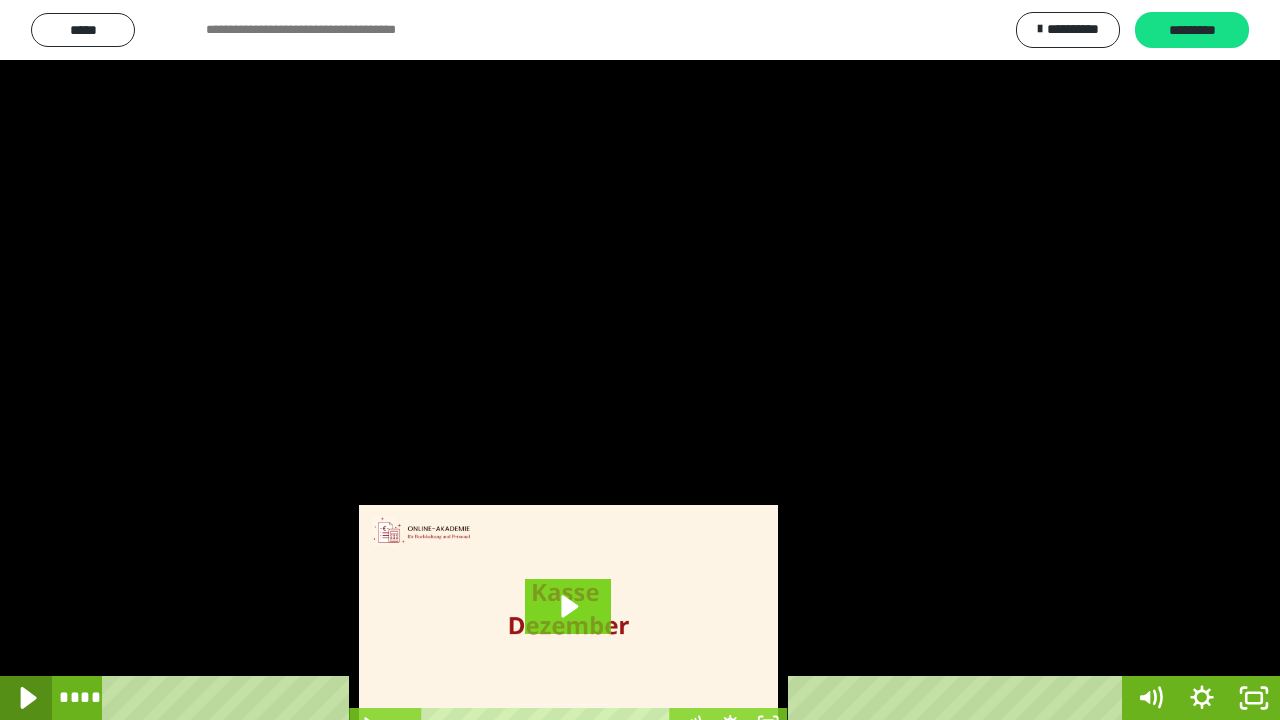 click 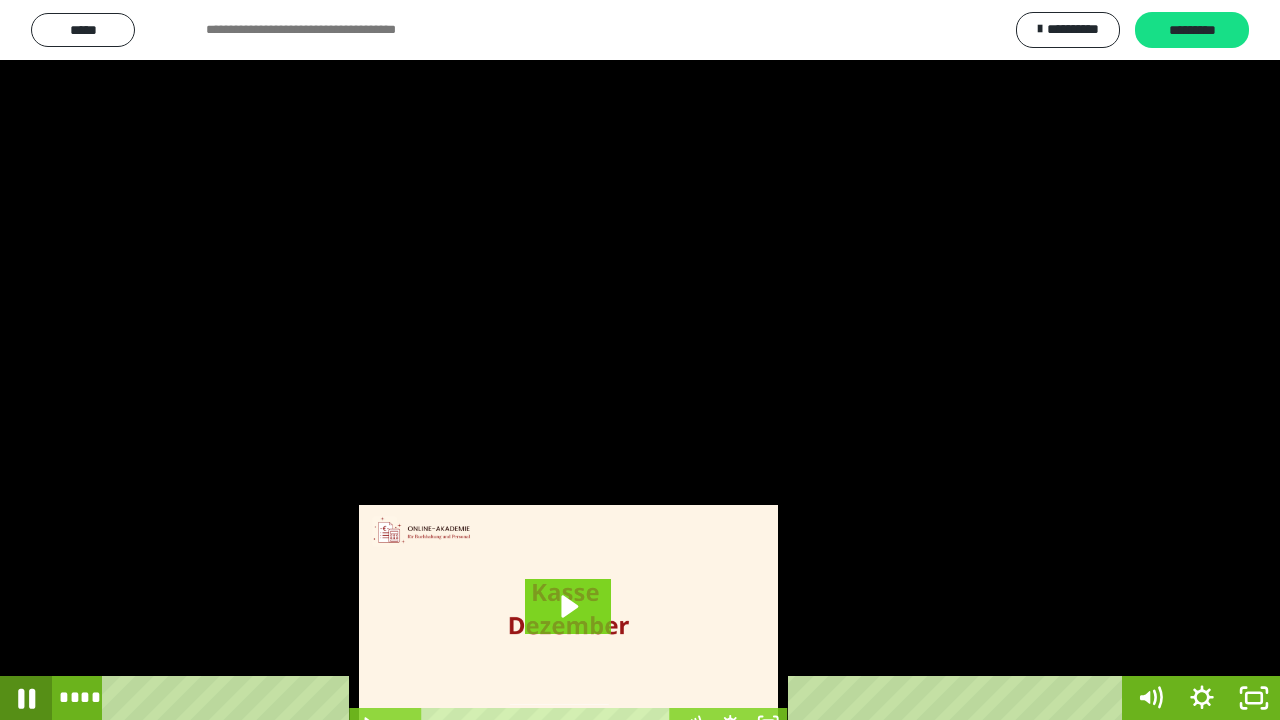 drag, startPoint x: 26, startPoint y: 701, endPoint x: 84, endPoint y: 694, distance: 58.420887 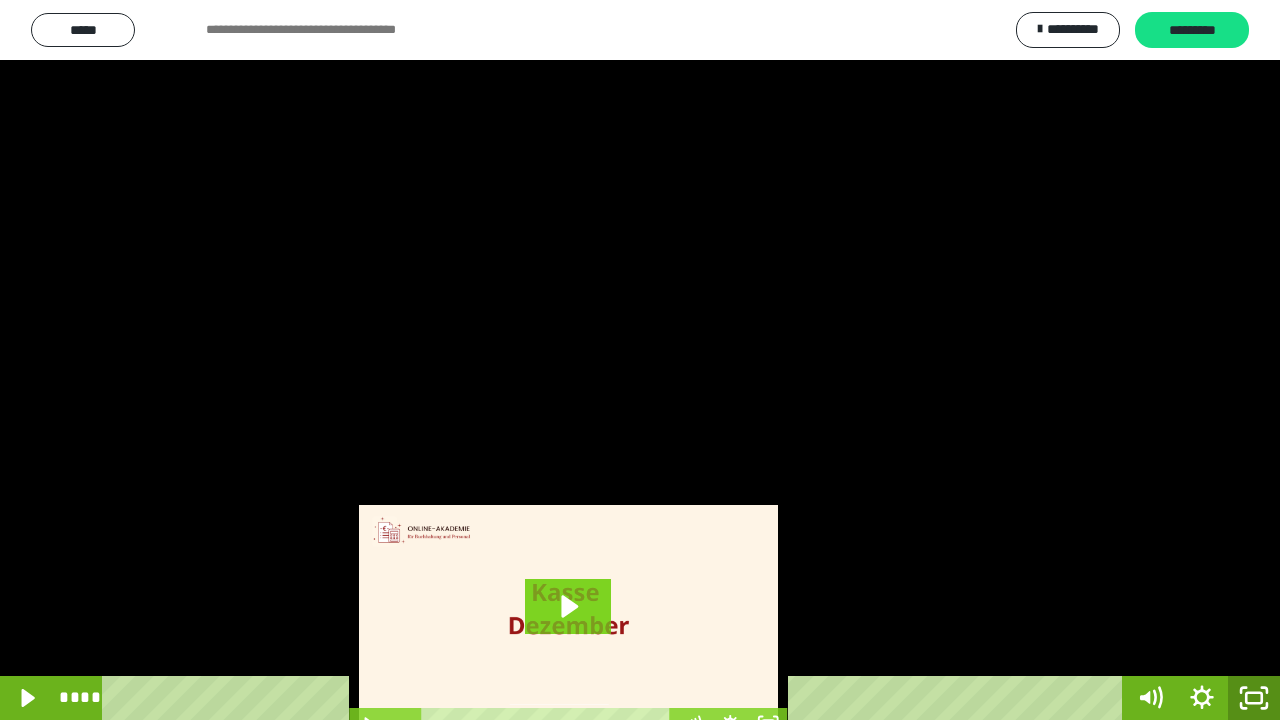 click 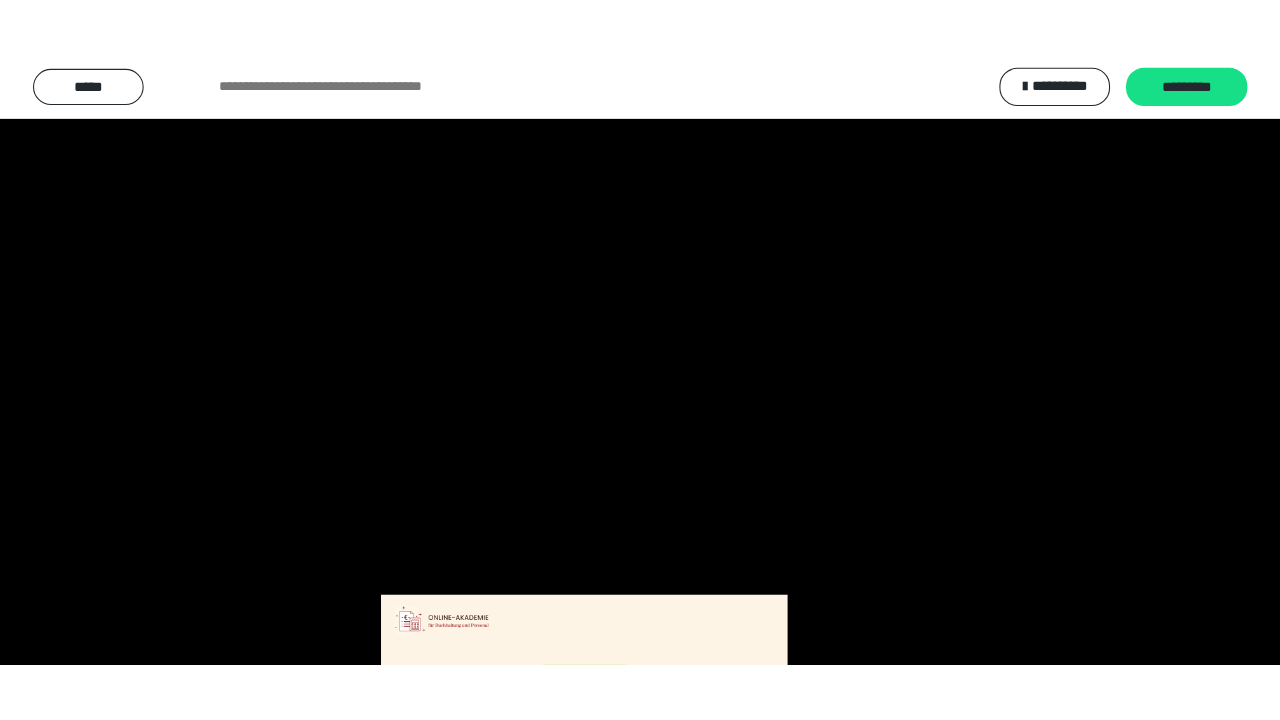 scroll, scrollTop: 3944, scrollLeft: 0, axis: vertical 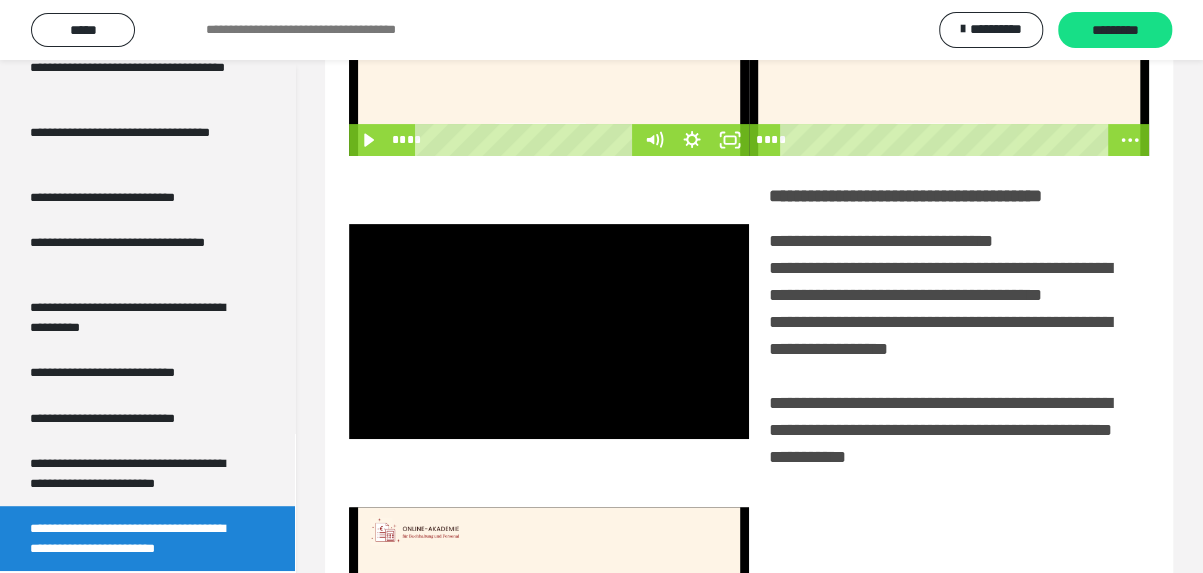 click at bounding box center [549, 331] 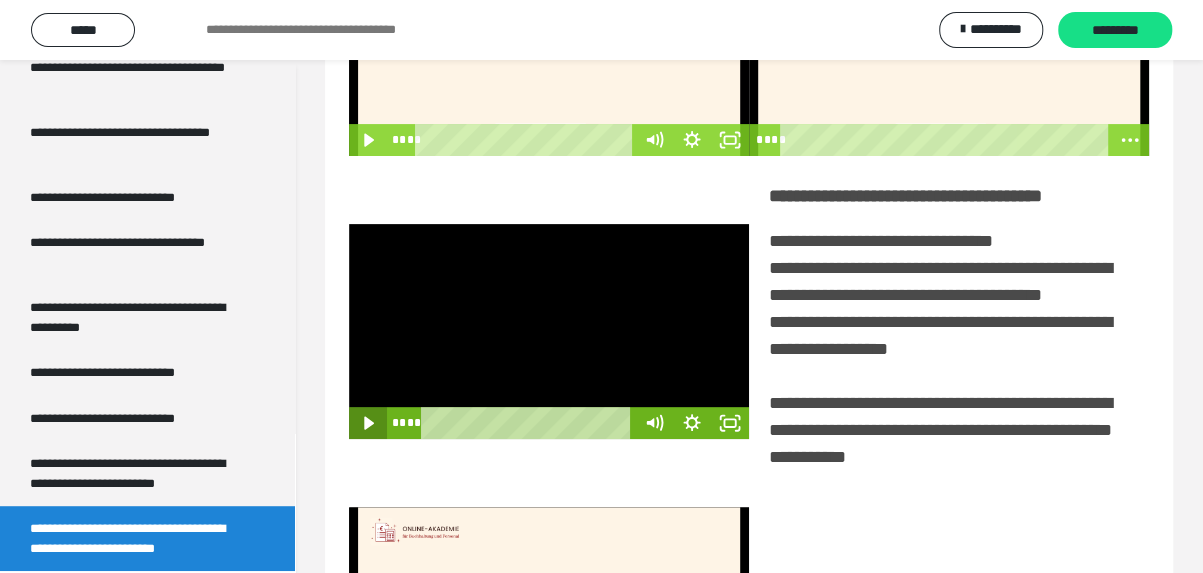 click 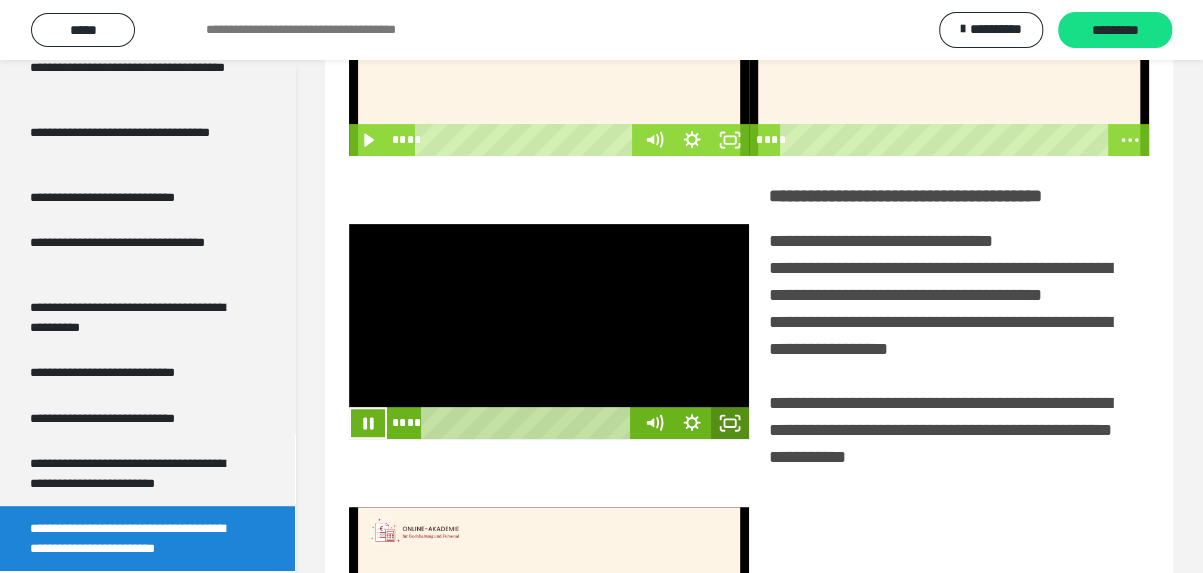 click 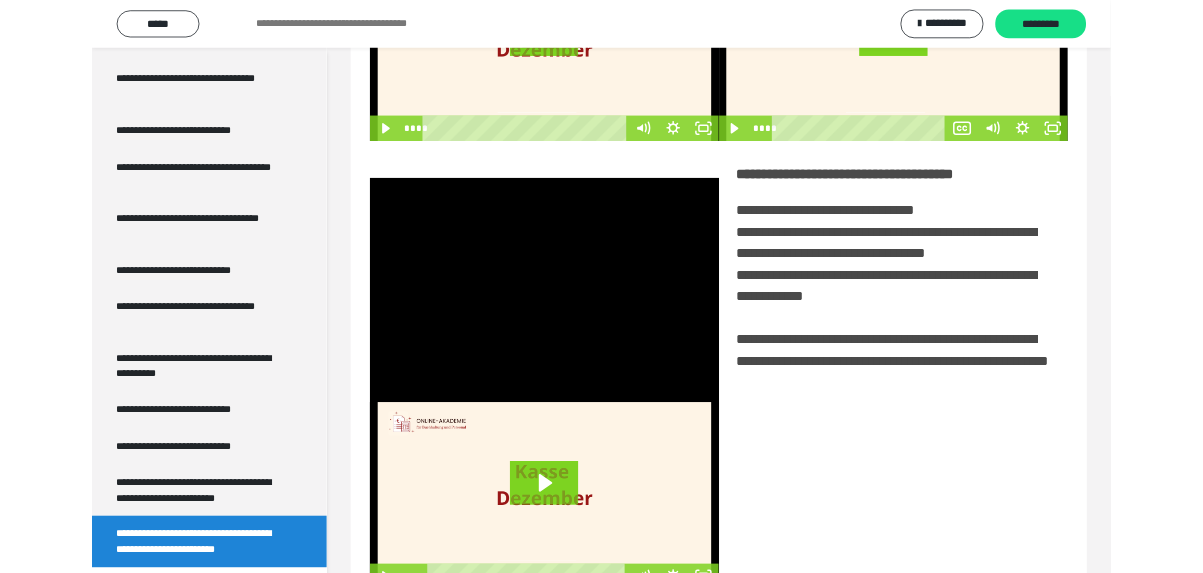 scroll, scrollTop: 3798, scrollLeft: 0, axis: vertical 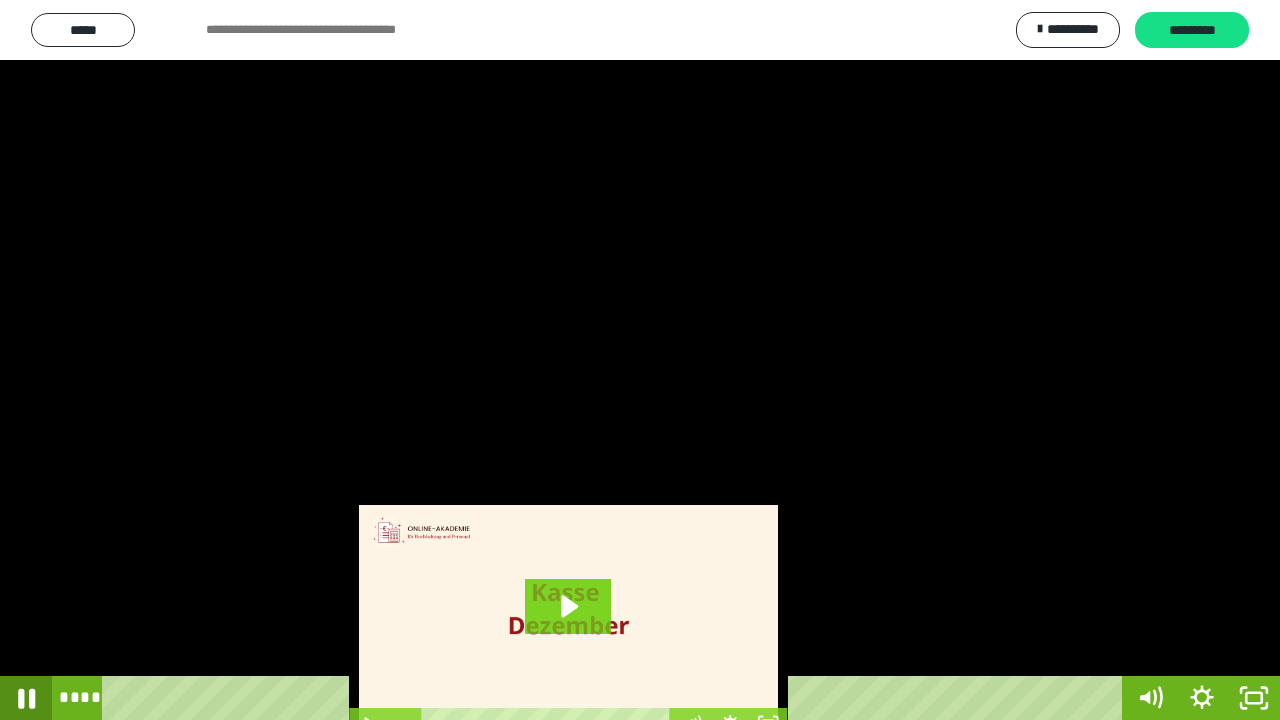 click 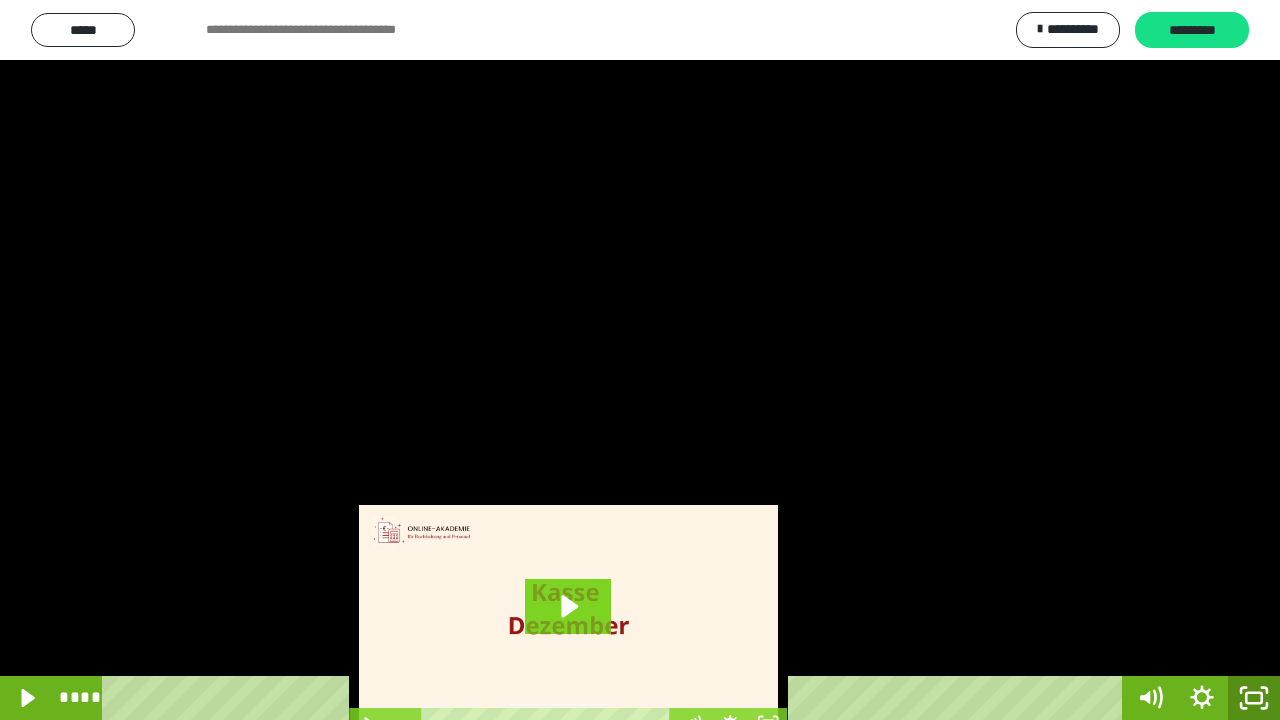 click 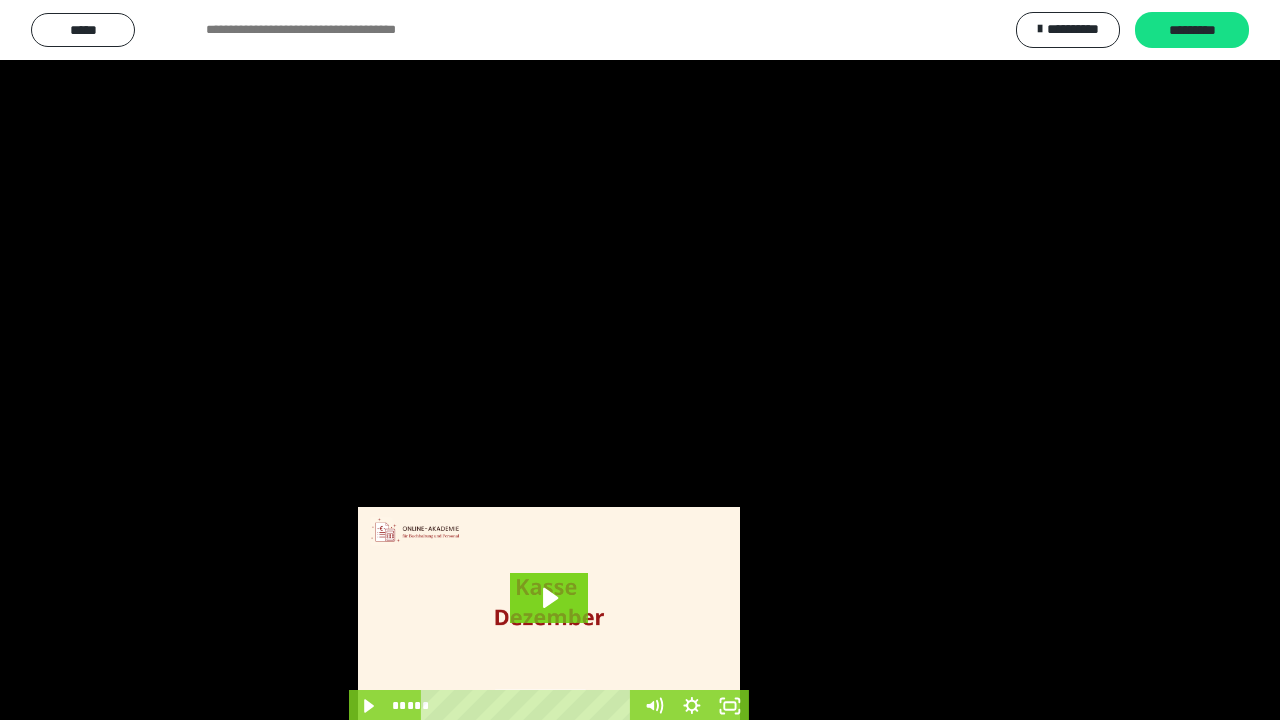 scroll, scrollTop: 3944, scrollLeft: 0, axis: vertical 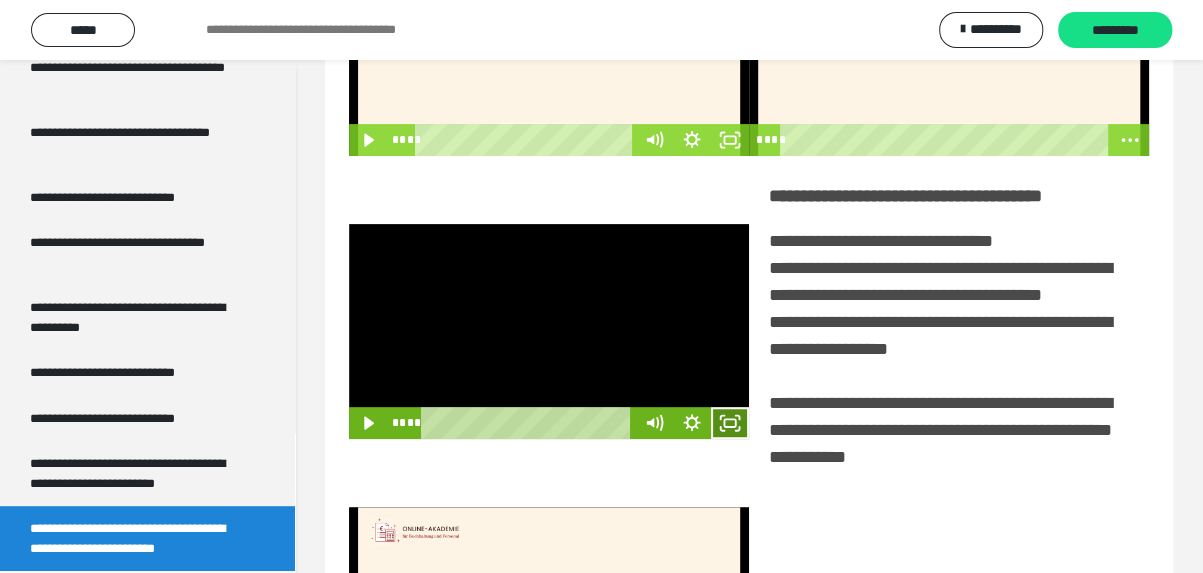 click 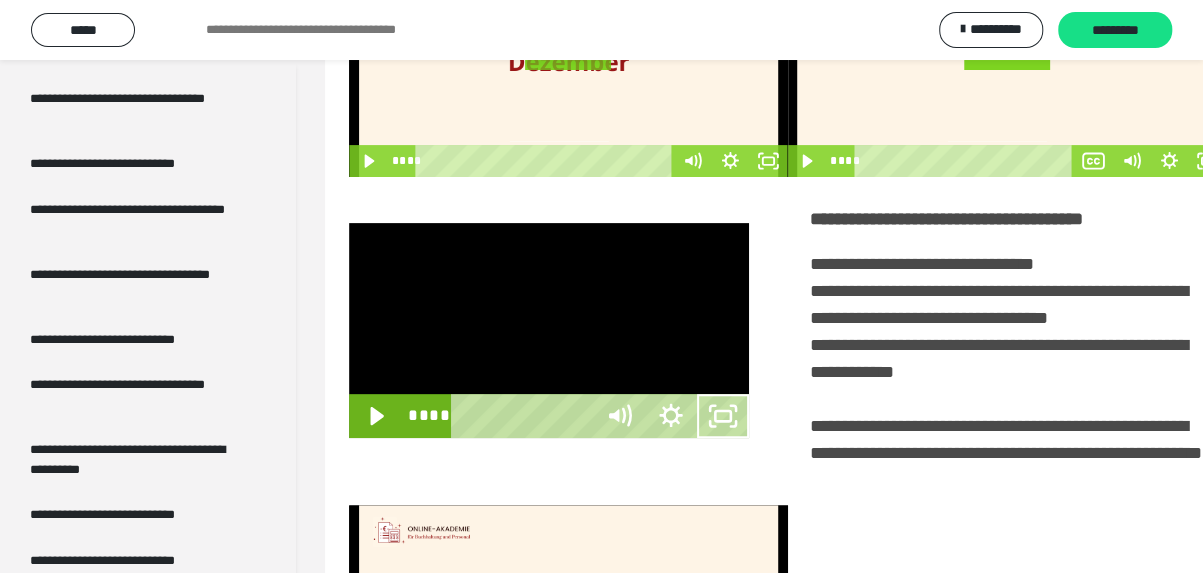 scroll, scrollTop: 3798, scrollLeft: 0, axis: vertical 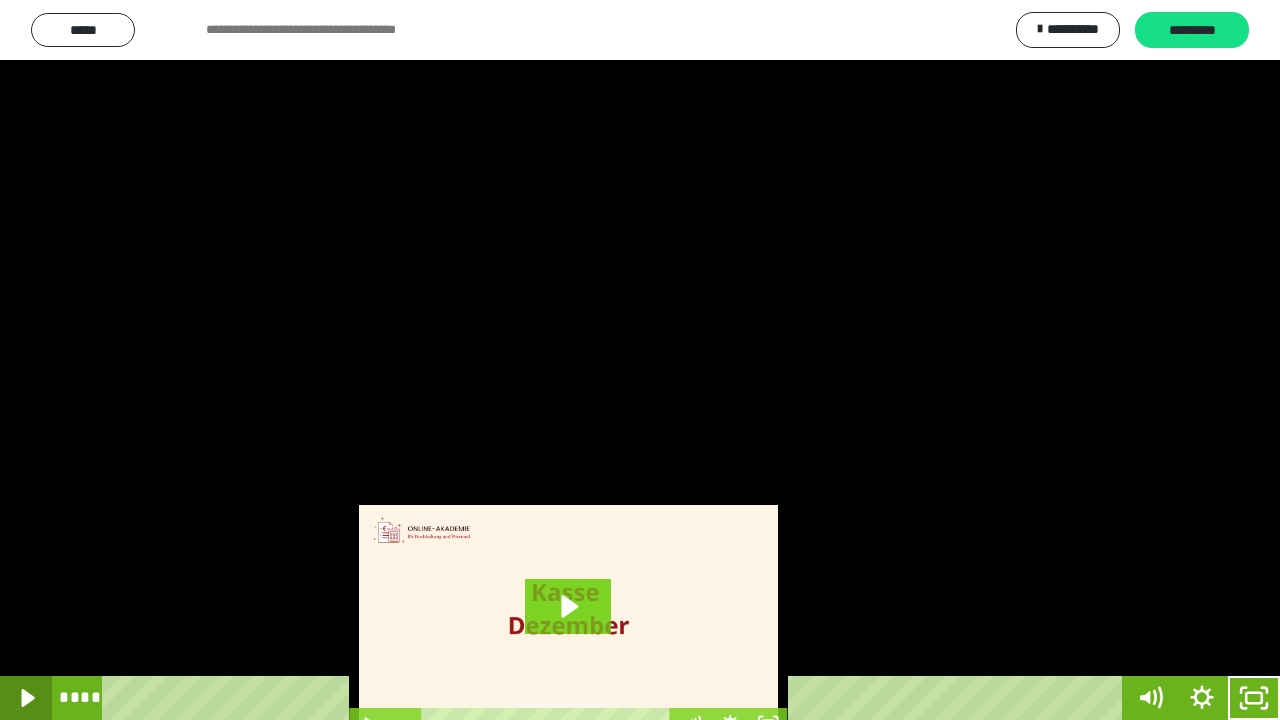 click 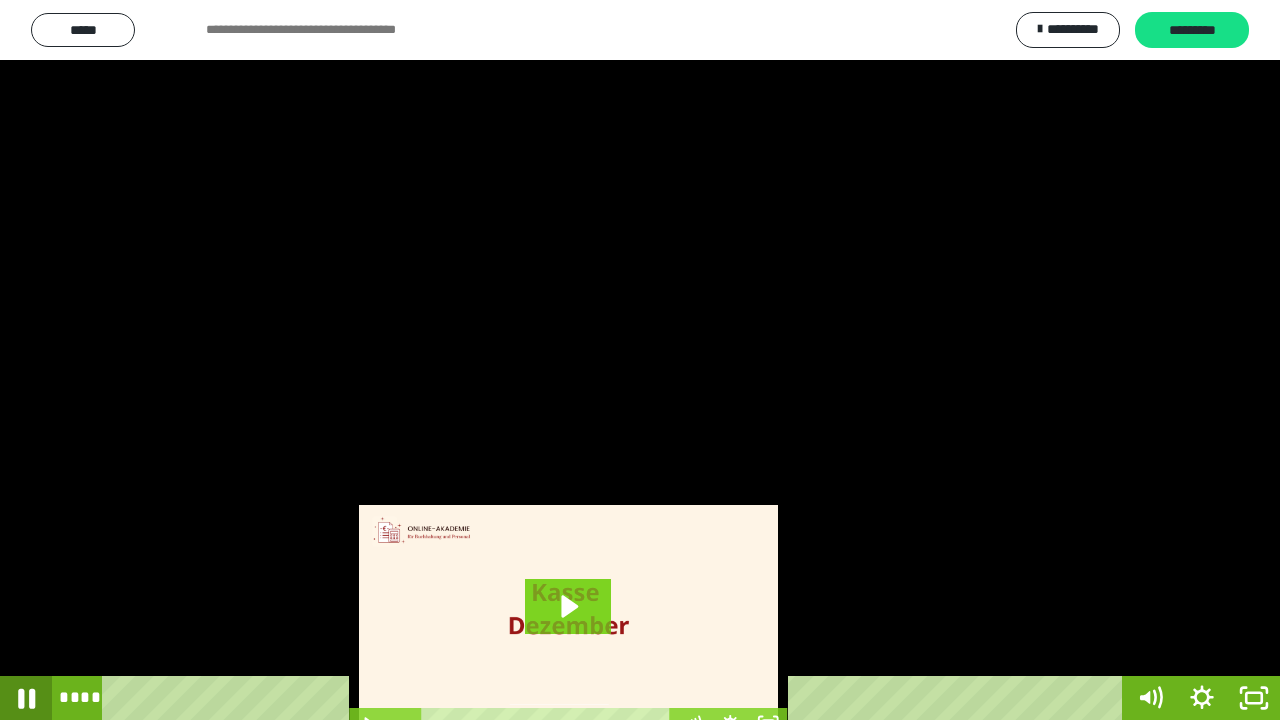 click 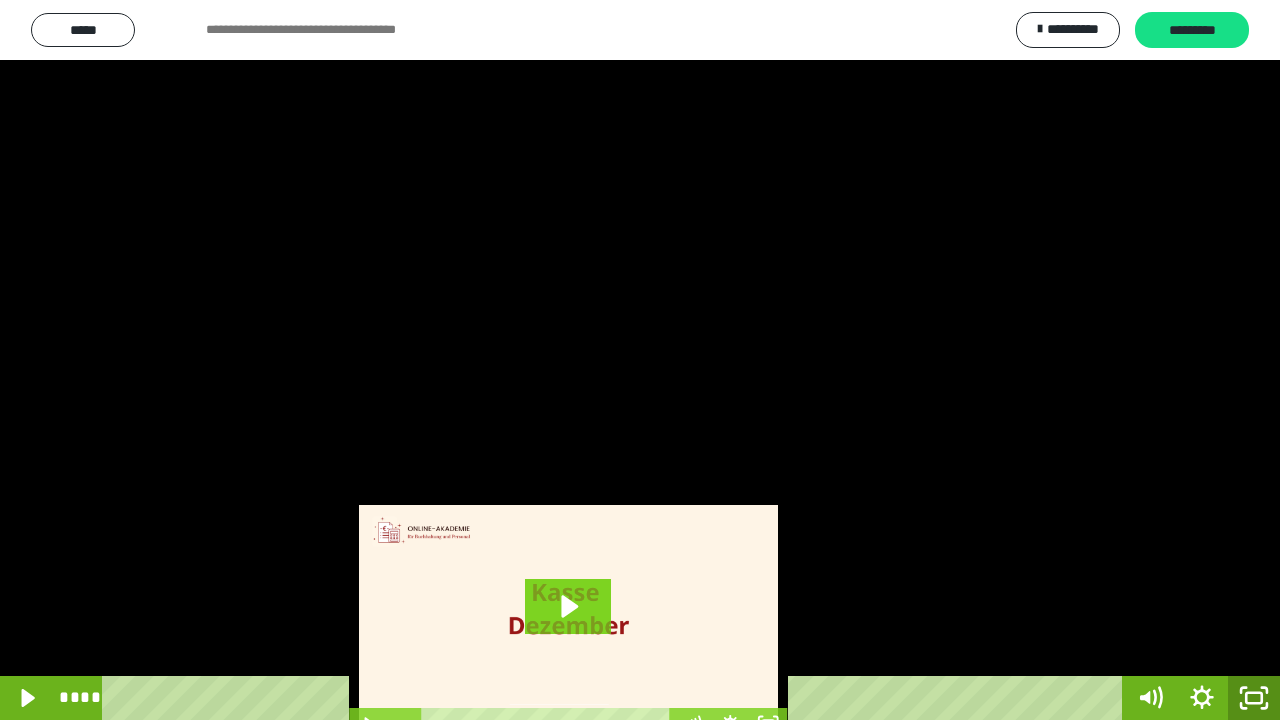 click 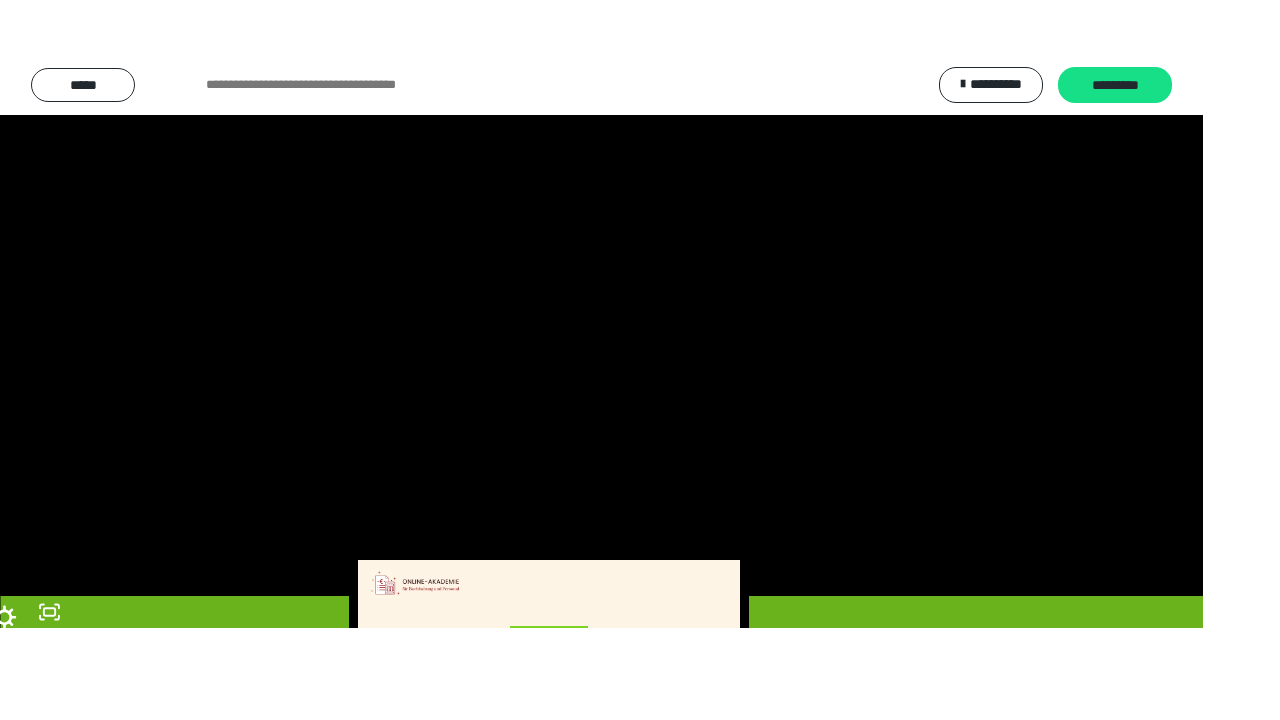scroll, scrollTop: 3944, scrollLeft: 0, axis: vertical 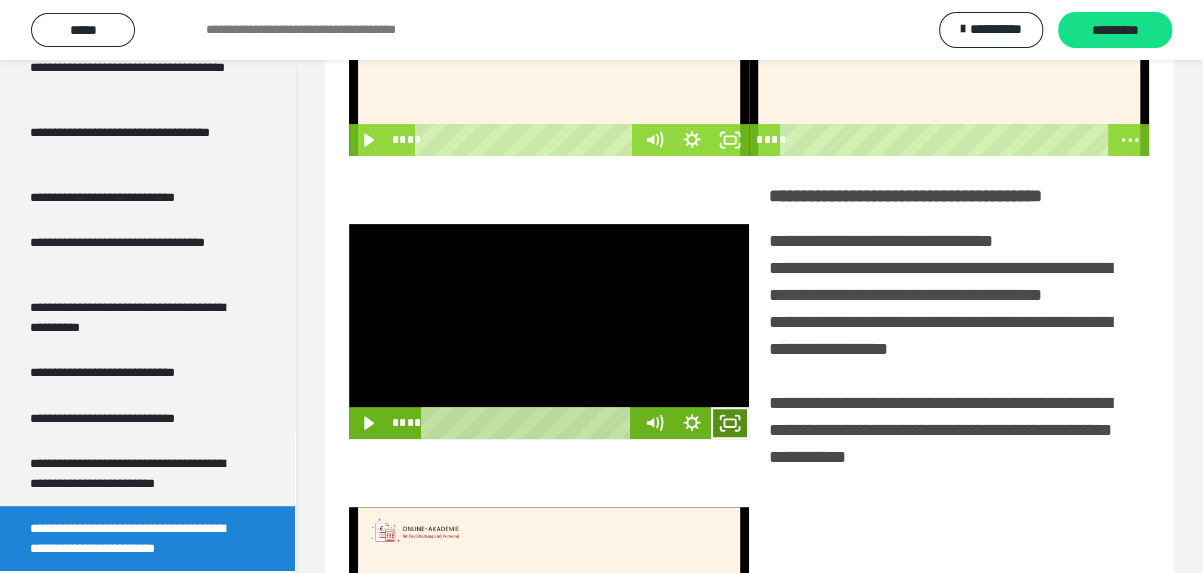 click 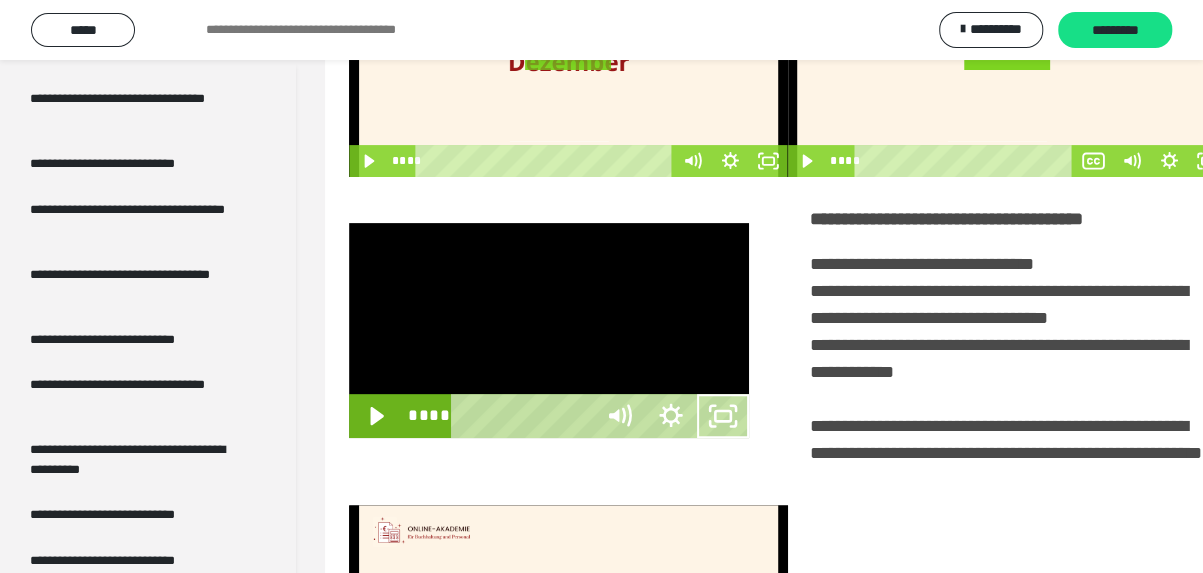 scroll, scrollTop: 3798, scrollLeft: 0, axis: vertical 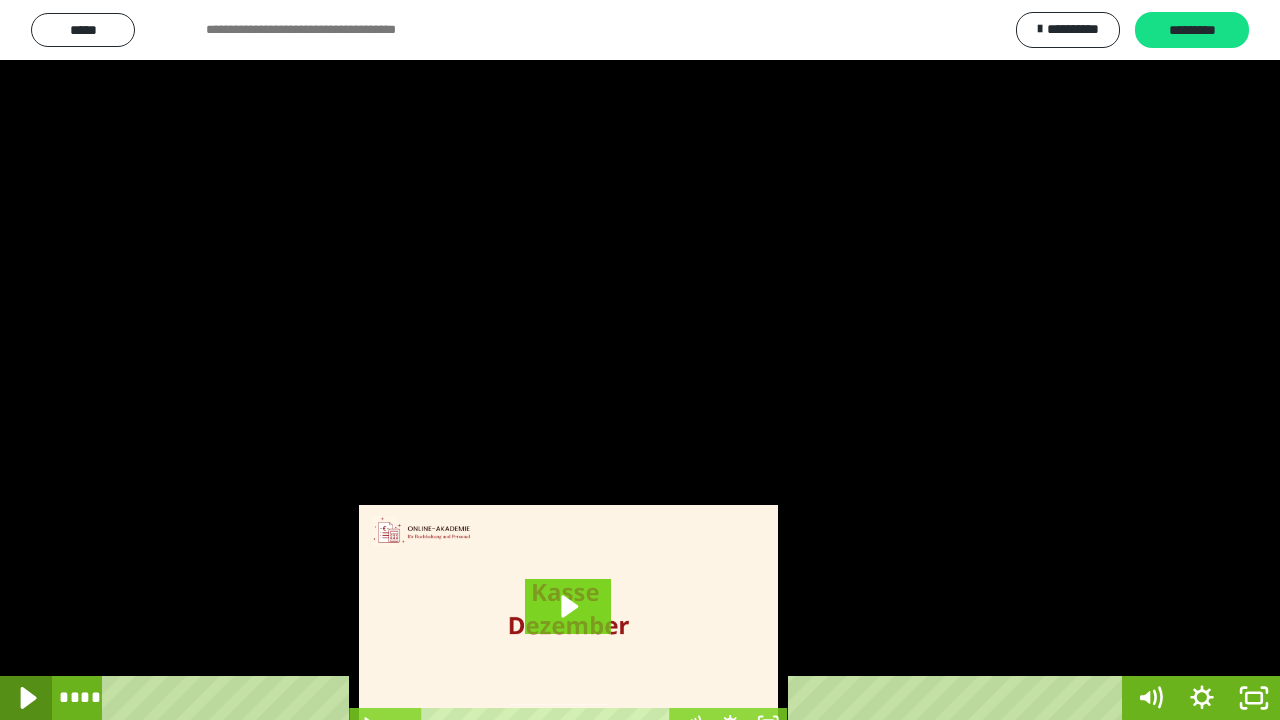 click 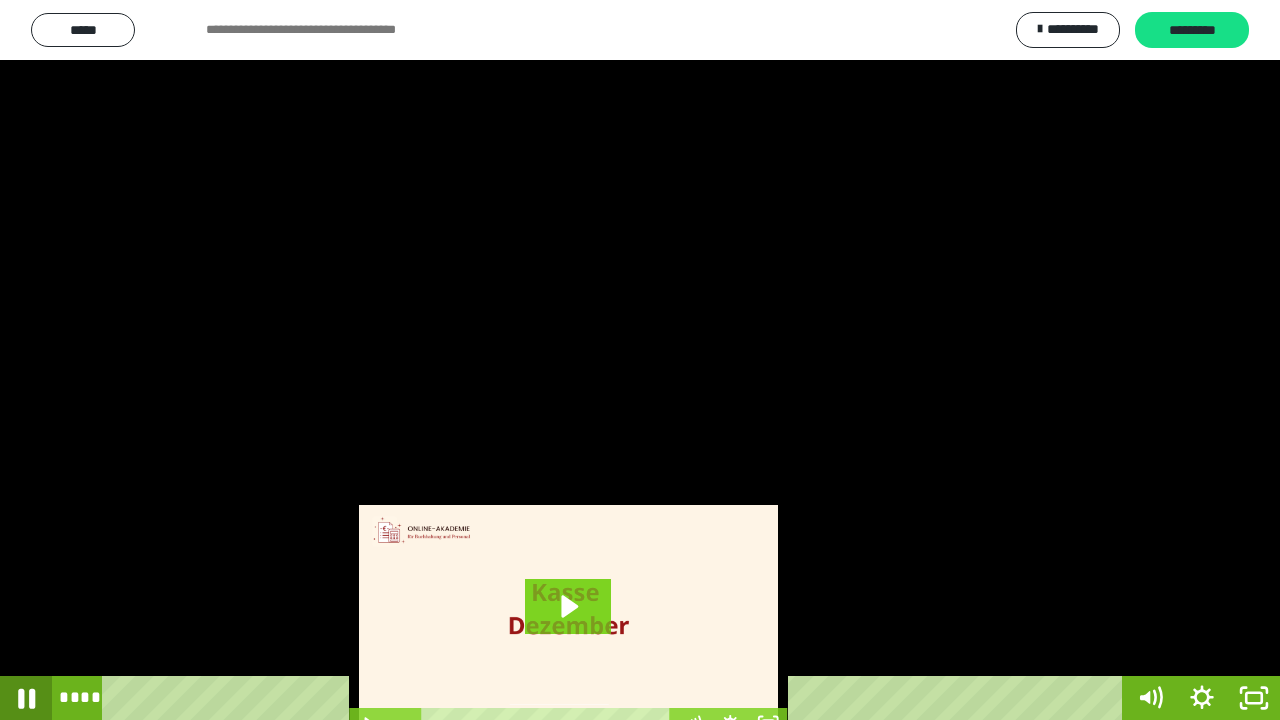click 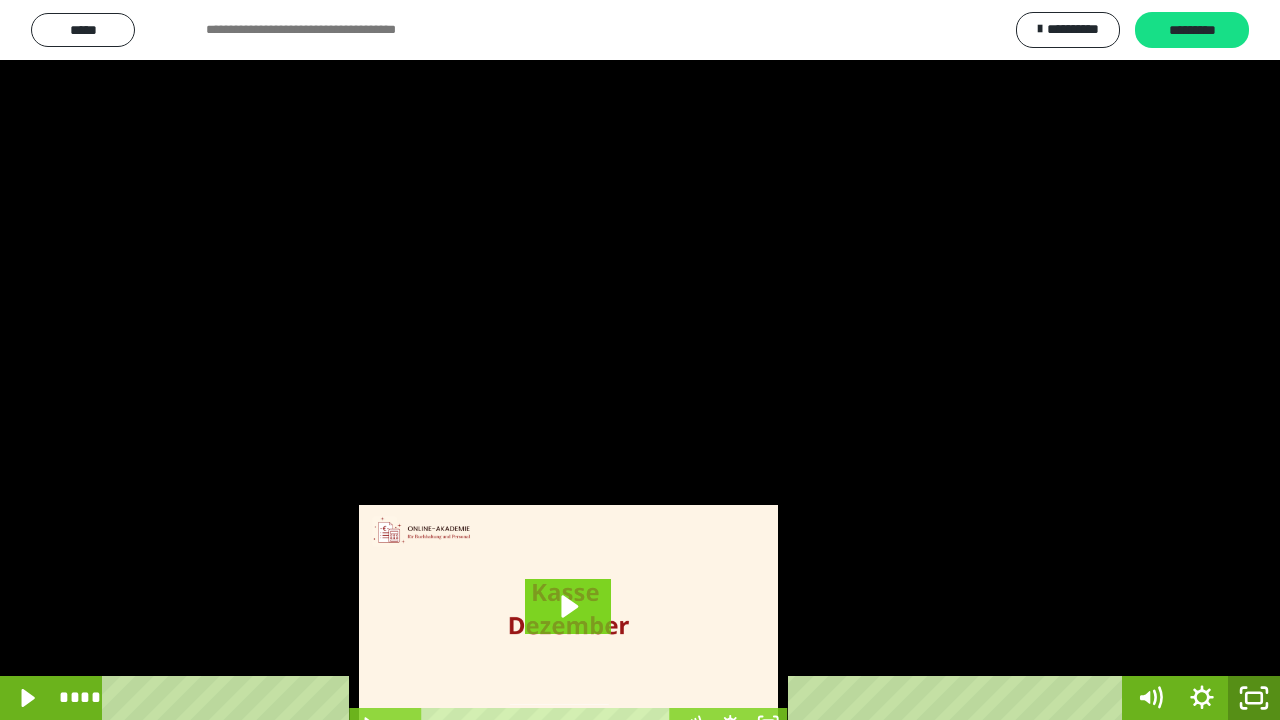 click 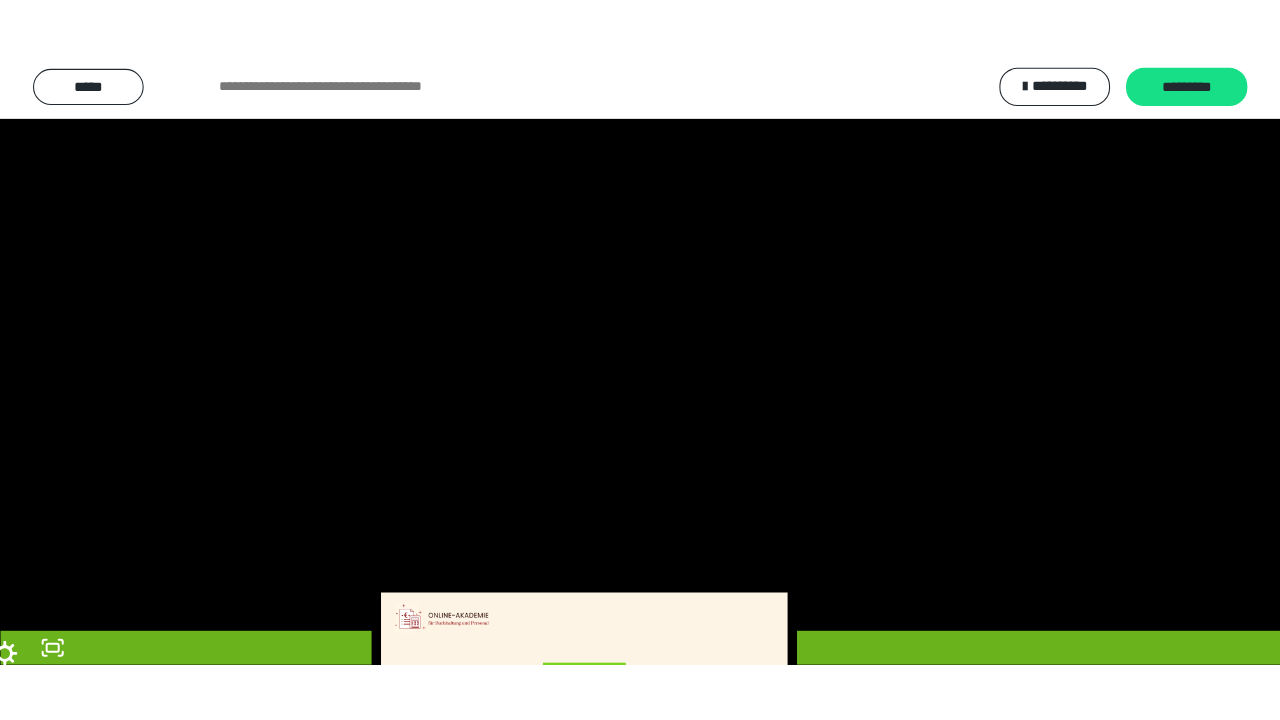 scroll, scrollTop: 3944, scrollLeft: 0, axis: vertical 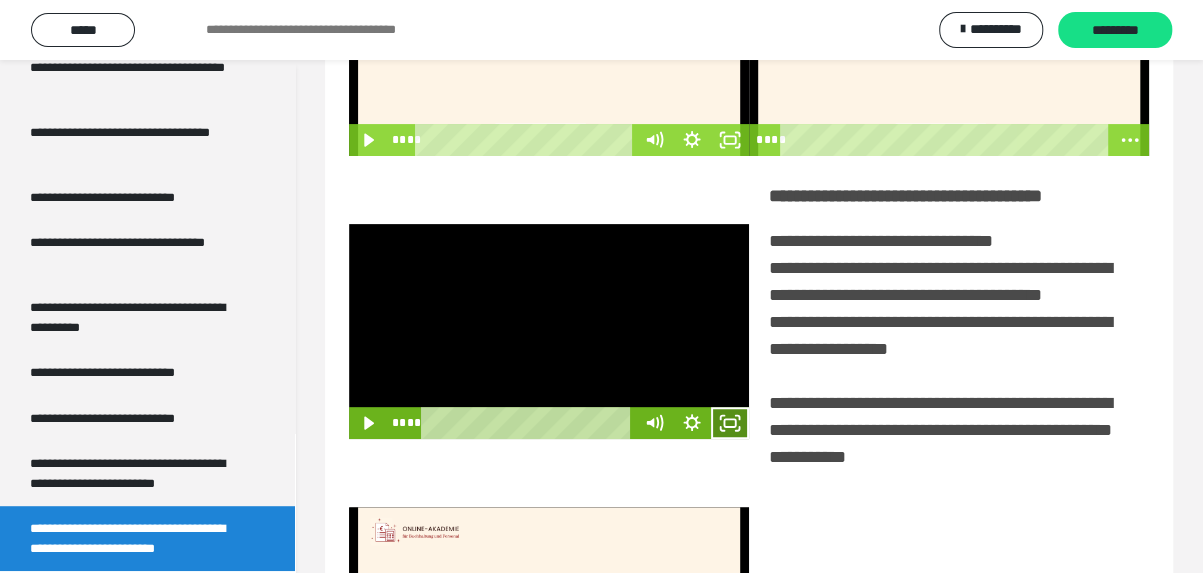 drag, startPoint x: 726, startPoint y: 459, endPoint x: 734, endPoint y: 550, distance: 91.350975 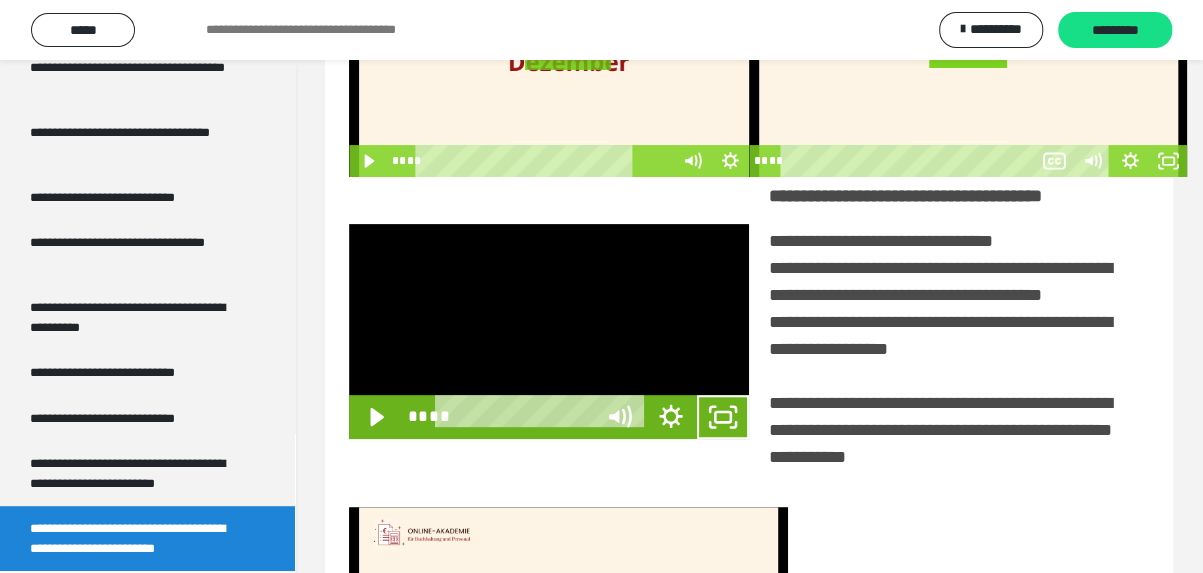 scroll, scrollTop: 3798, scrollLeft: 0, axis: vertical 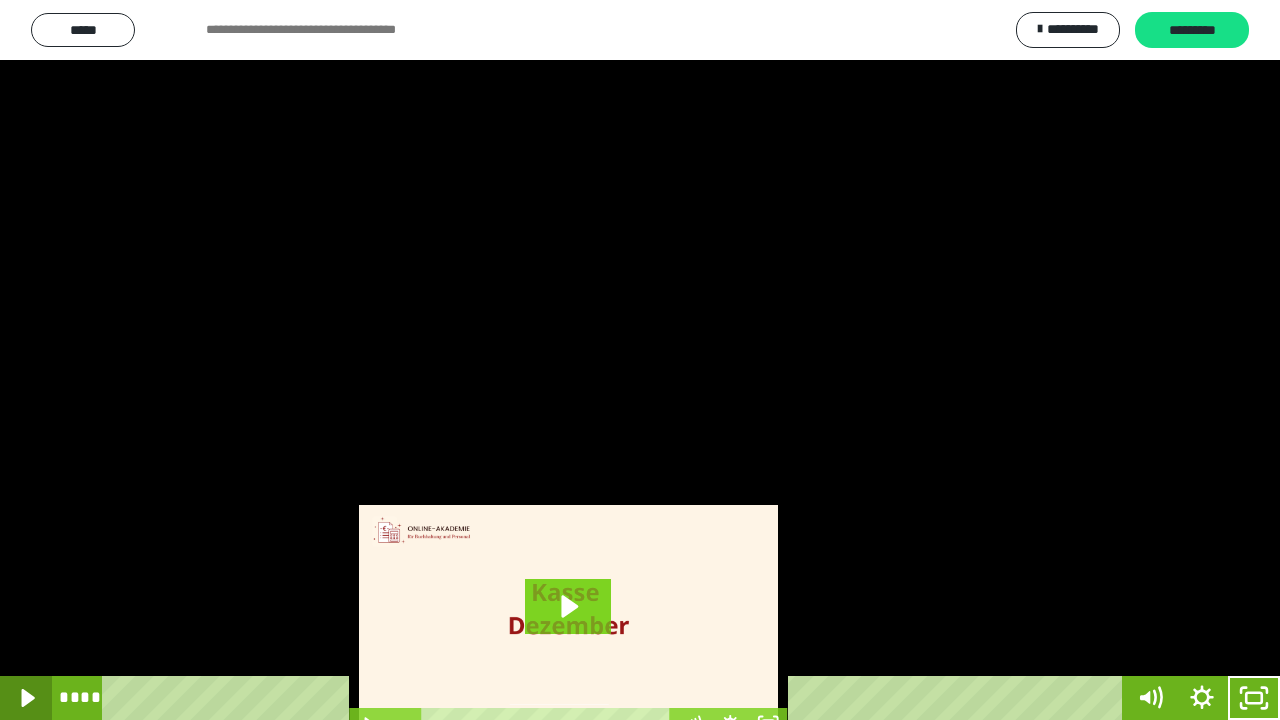 click 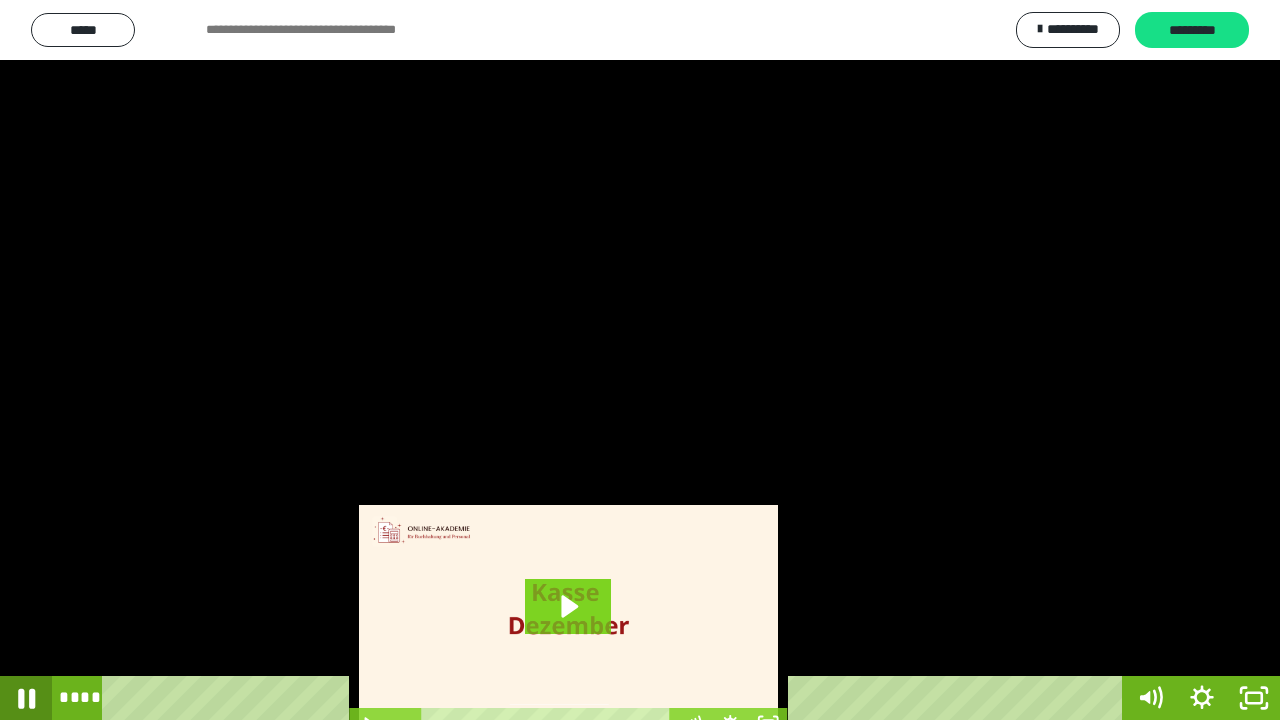click 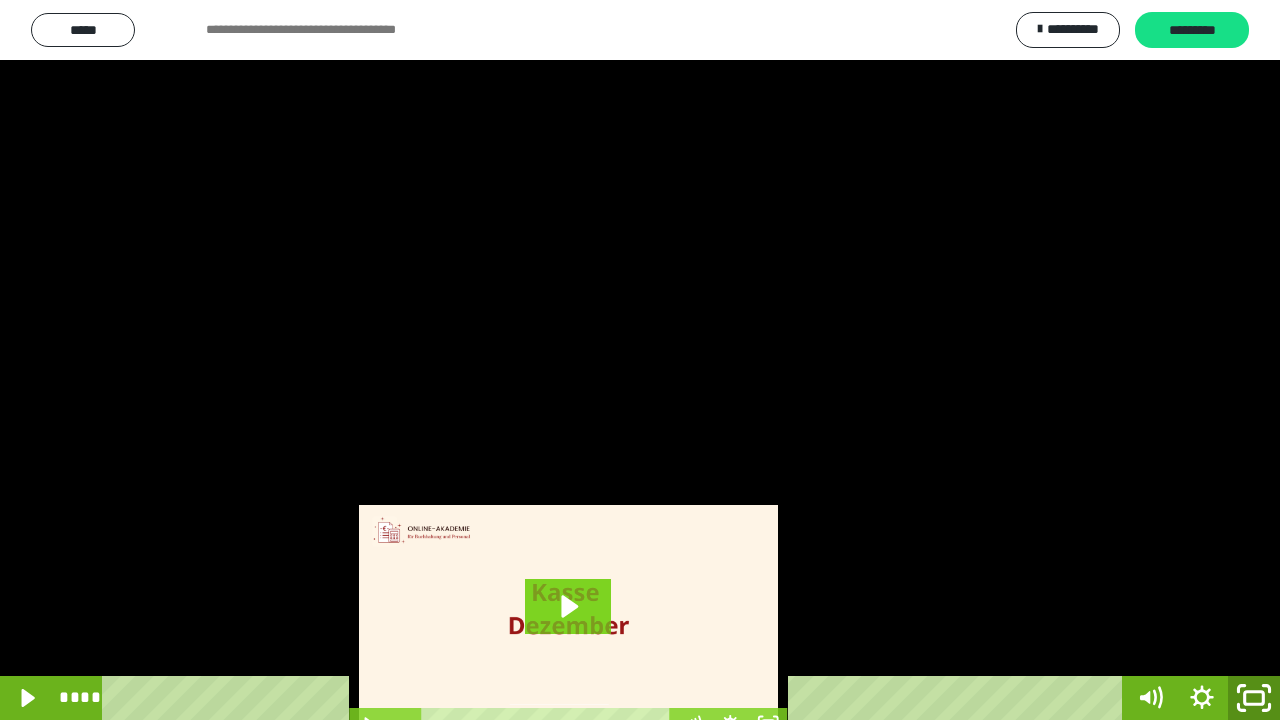 click 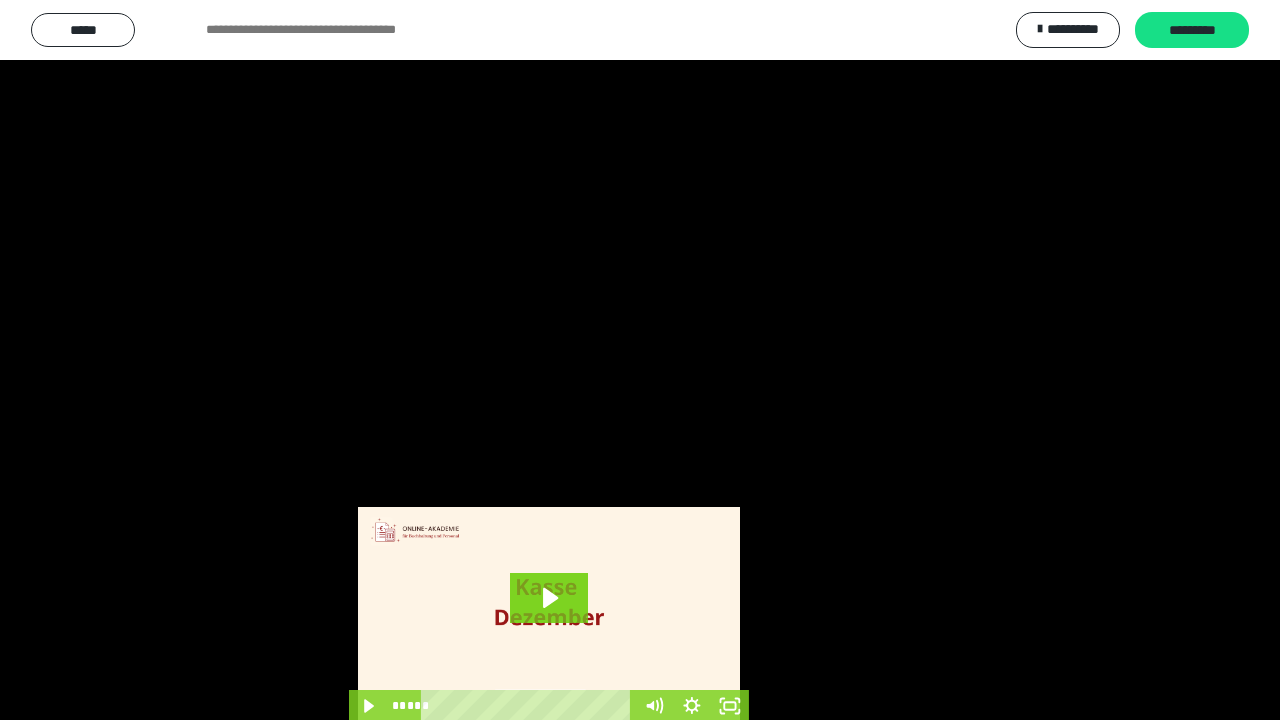 scroll, scrollTop: 3944, scrollLeft: 0, axis: vertical 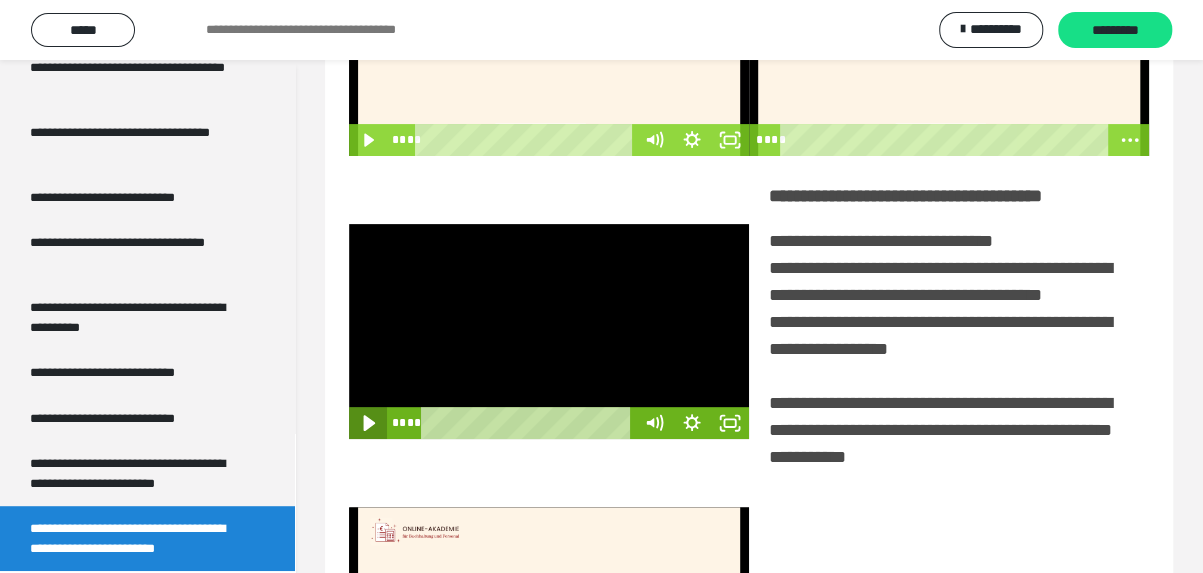click 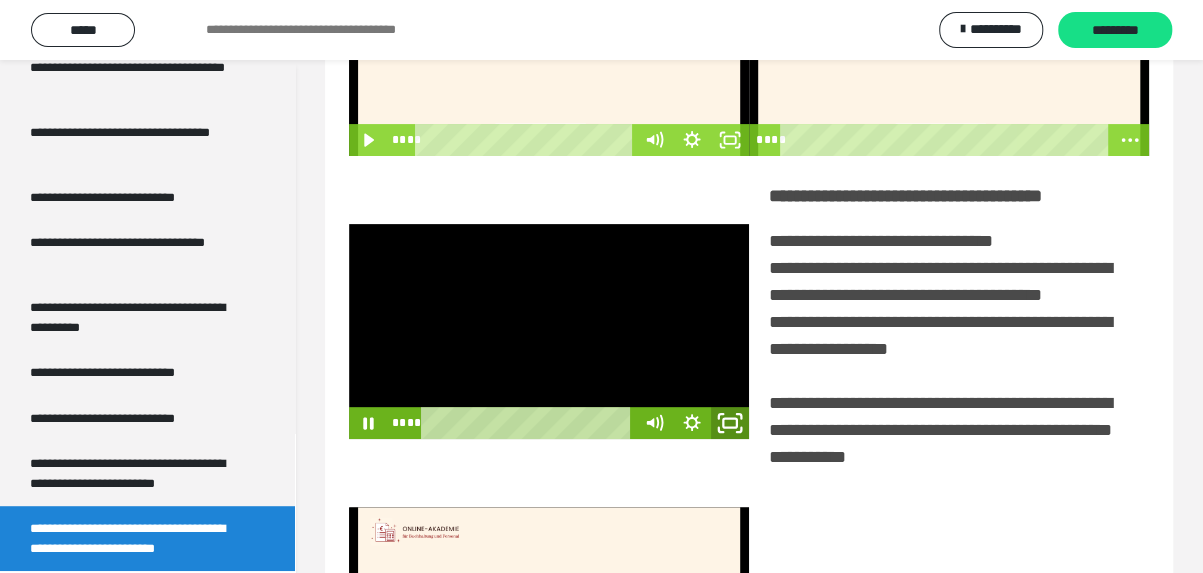 click 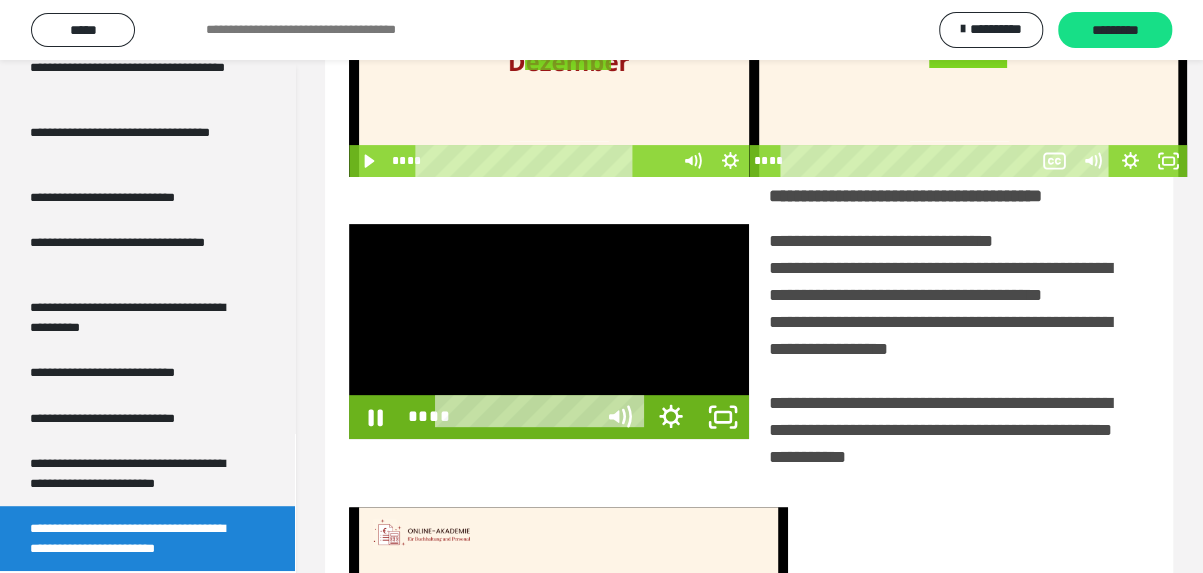 scroll, scrollTop: 3798, scrollLeft: 0, axis: vertical 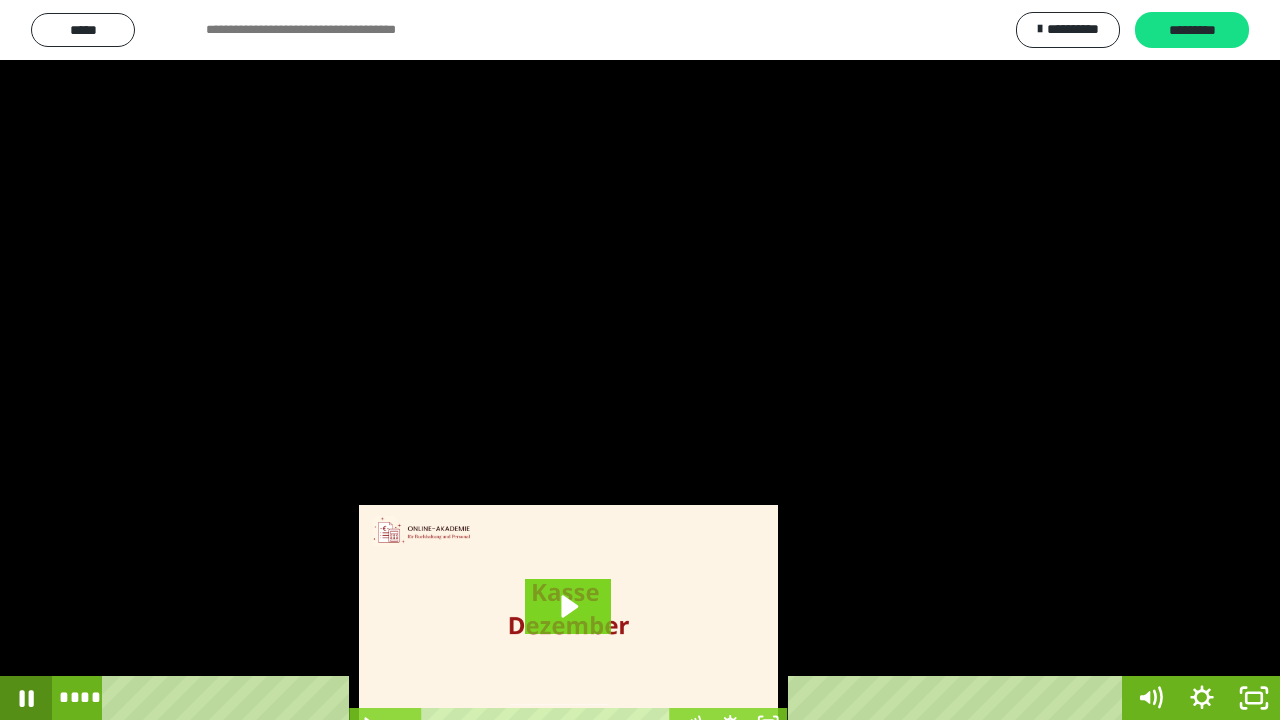 click 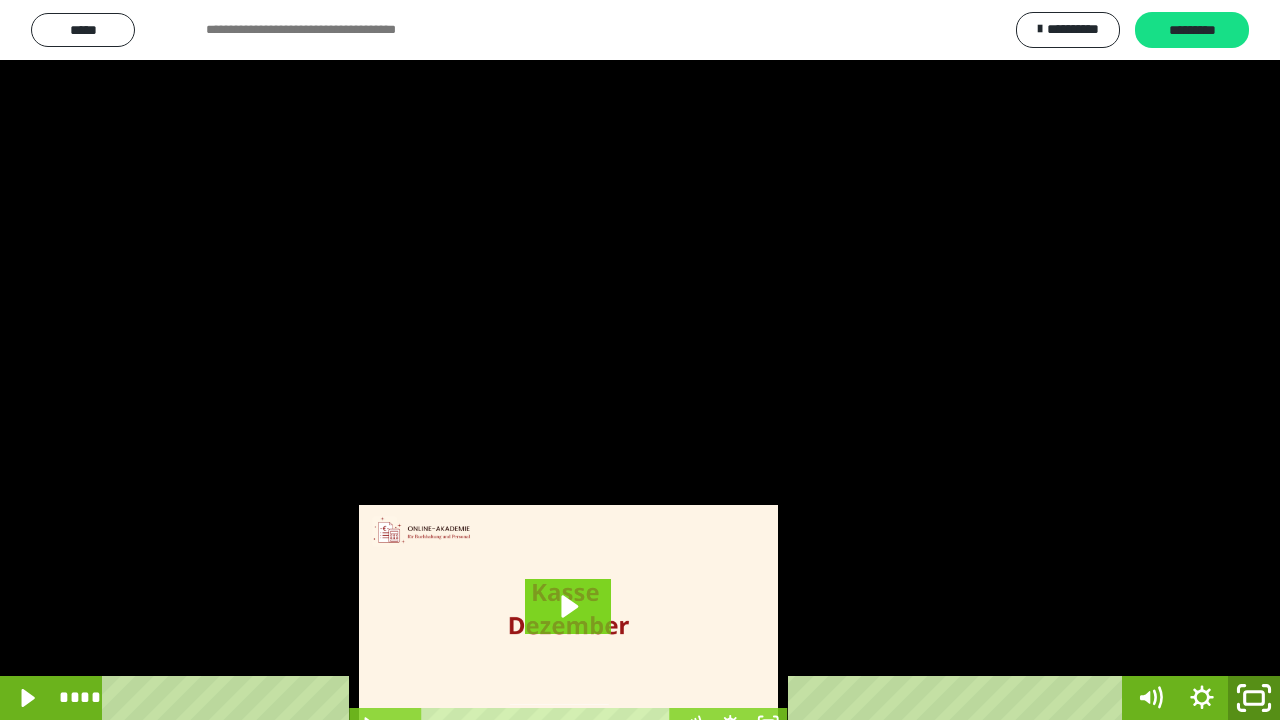 click 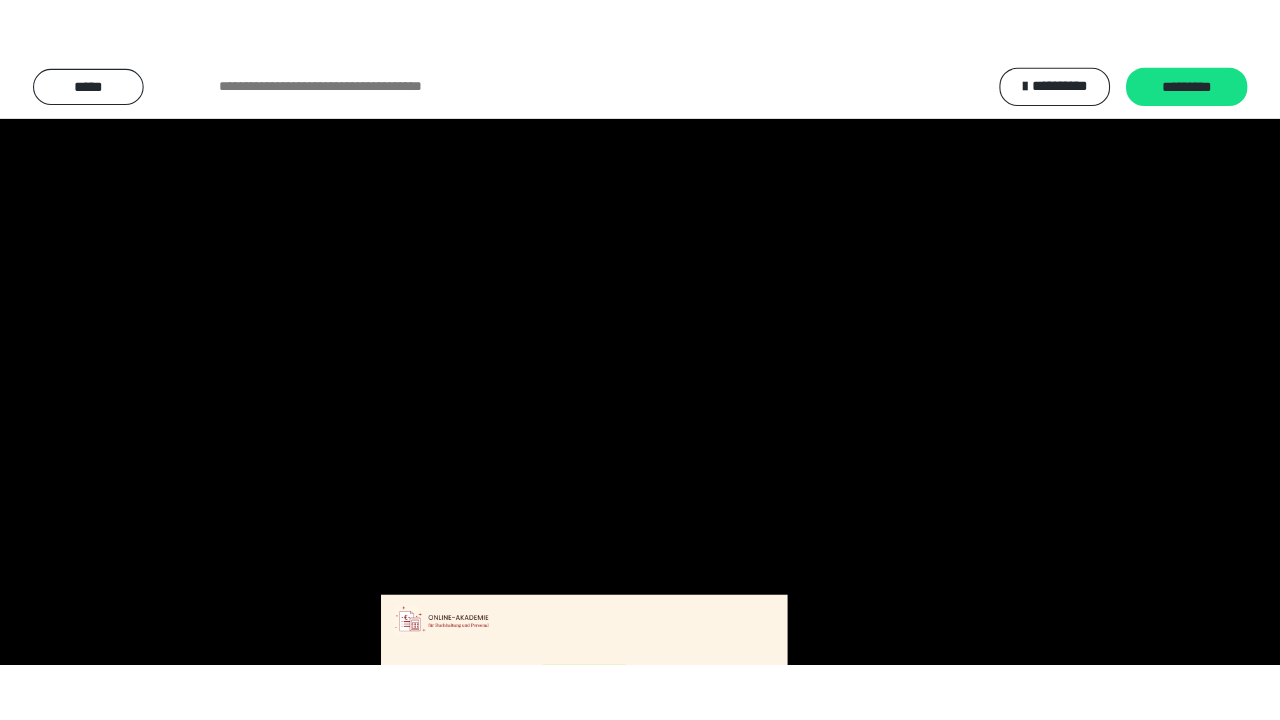 scroll, scrollTop: 3944, scrollLeft: 0, axis: vertical 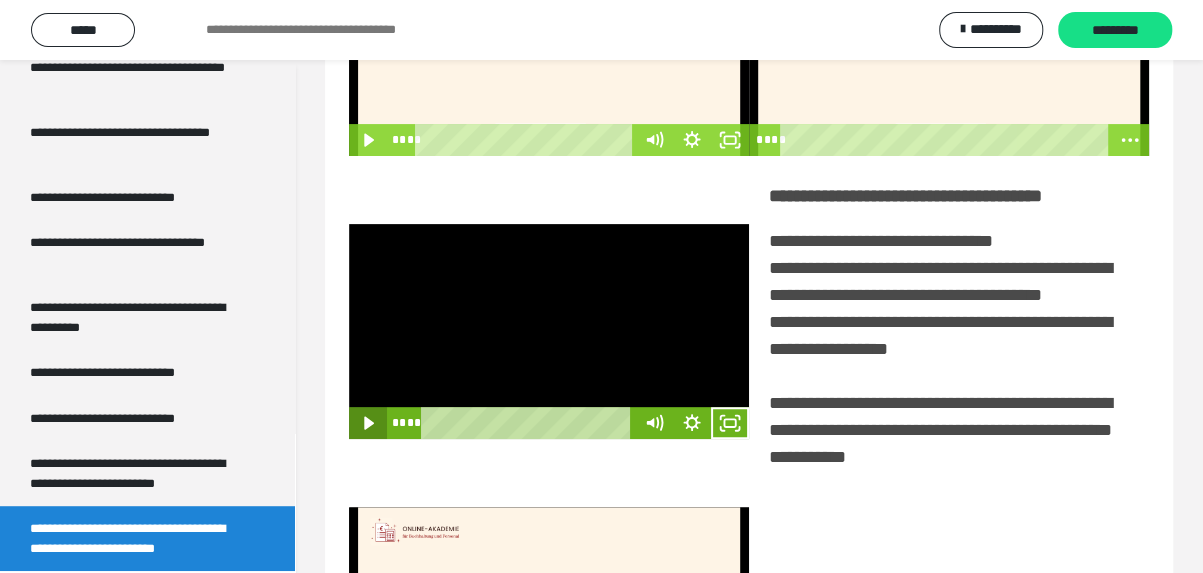 click 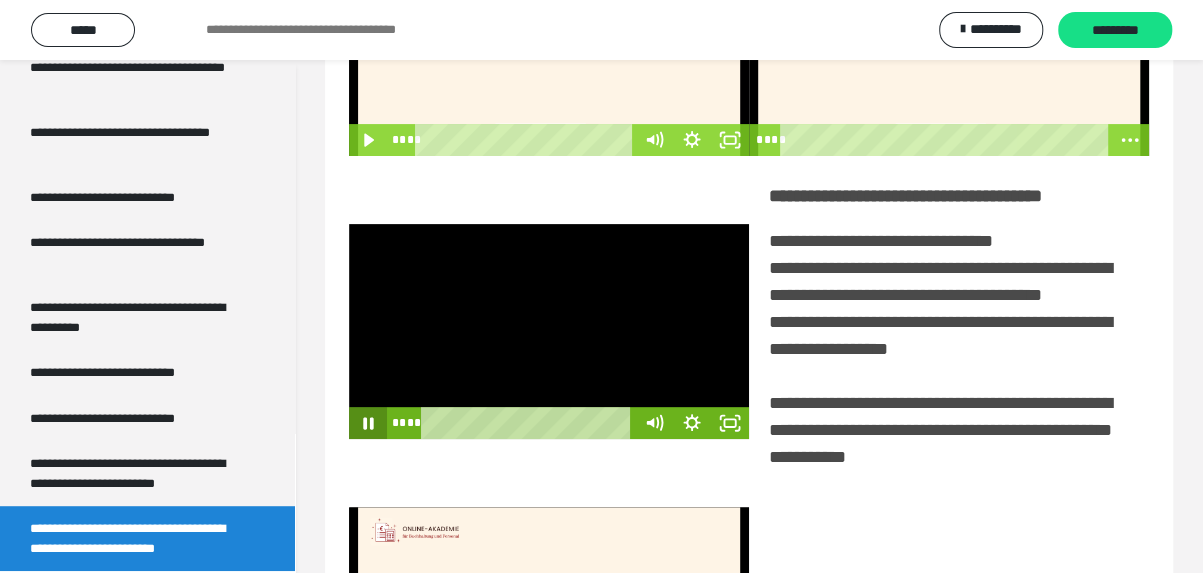 click 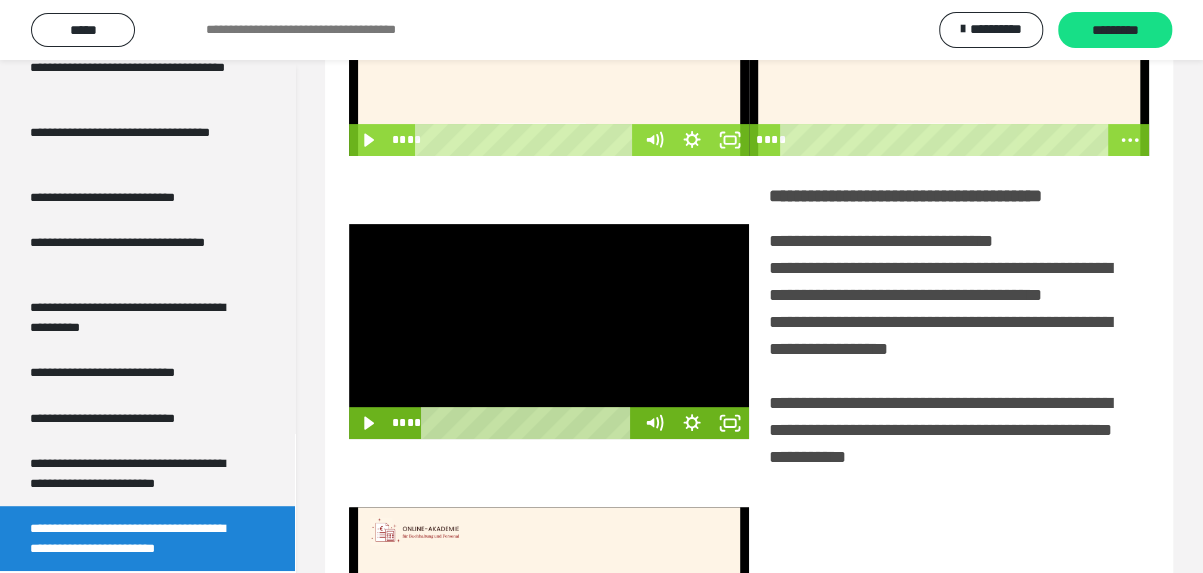 click at bounding box center (549, 331) 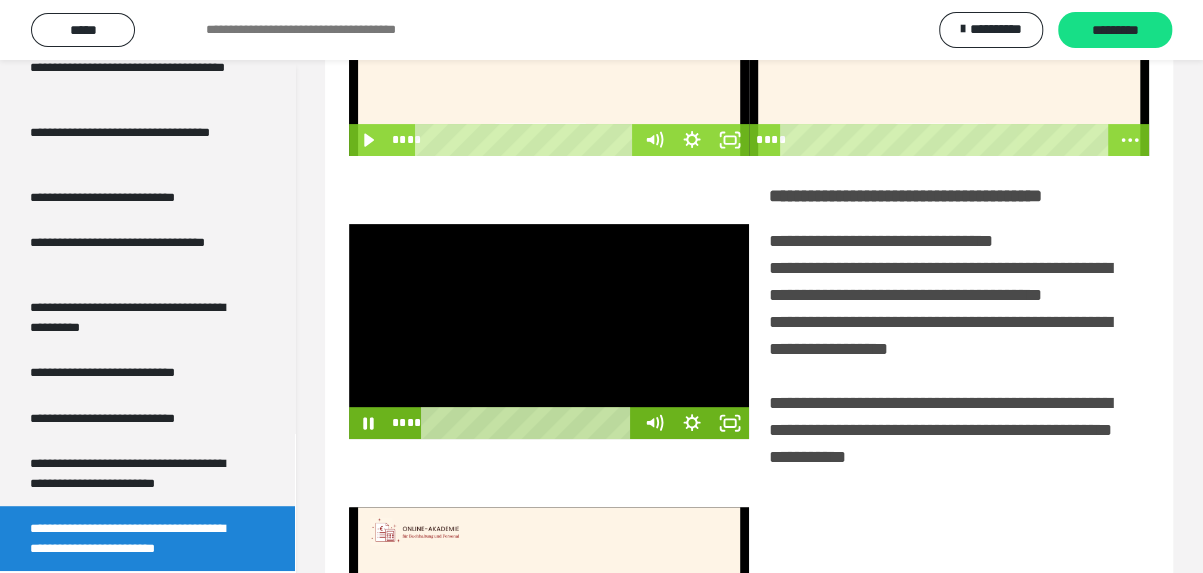 drag, startPoint x: 658, startPoint y: 308, endPoint x: 722, endPoint y: 342, distance: 72.47068 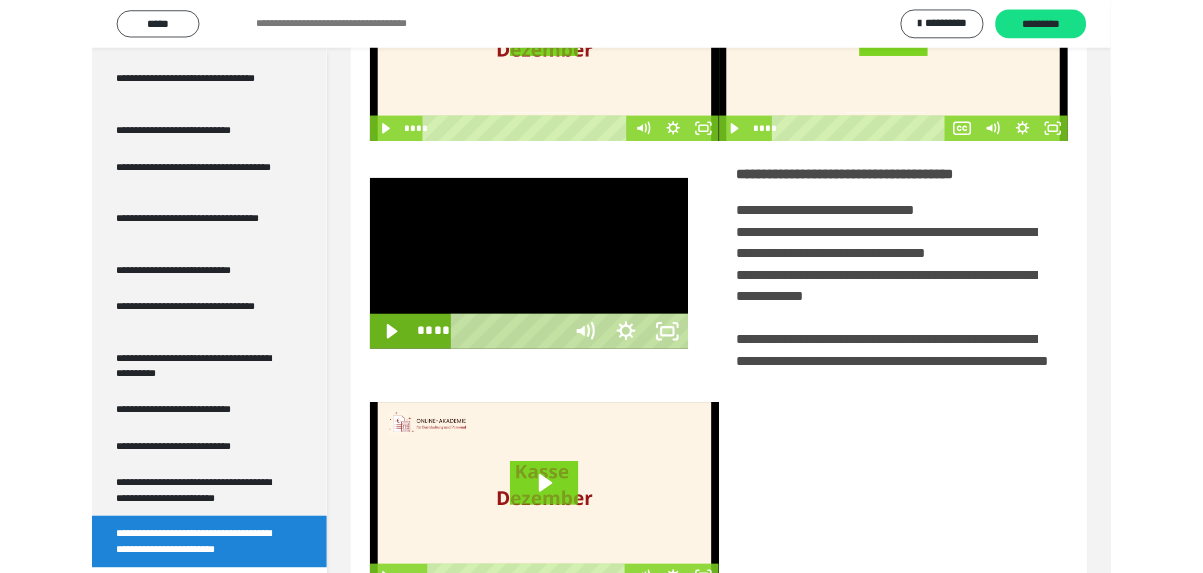 scroll, scrollTop: 3798, scrollLeft: 0, axis: vertical 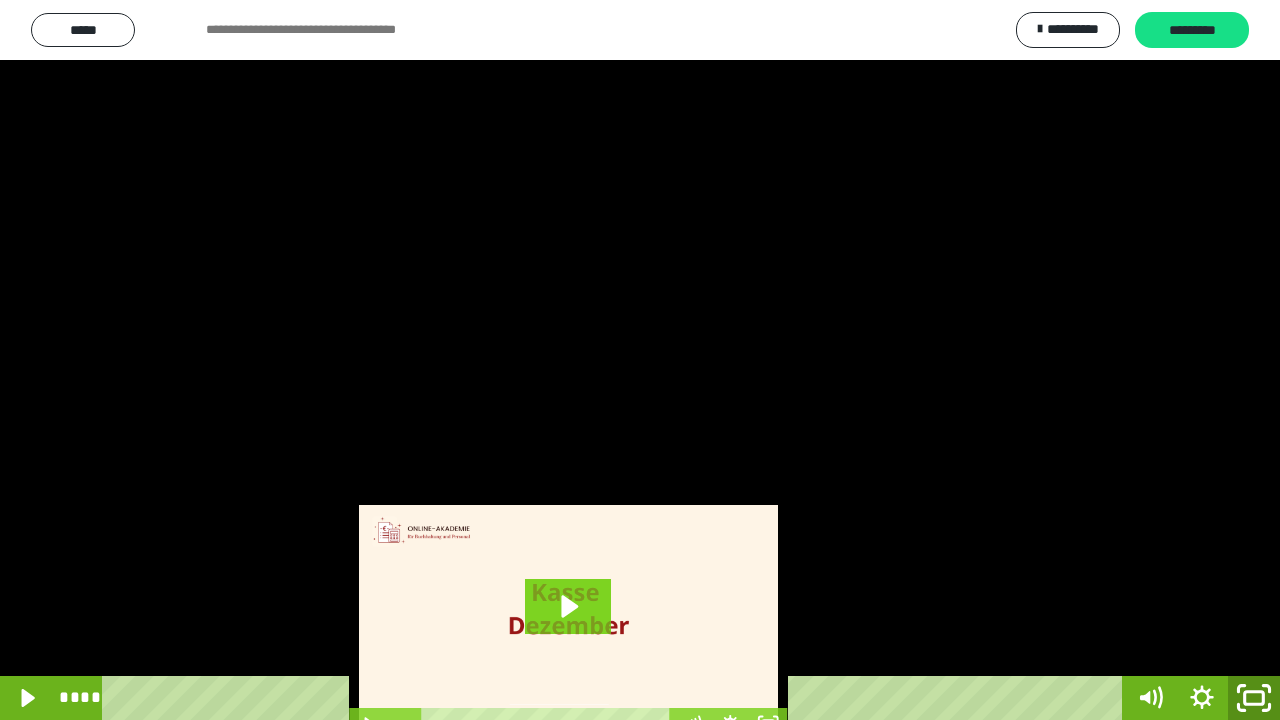 click 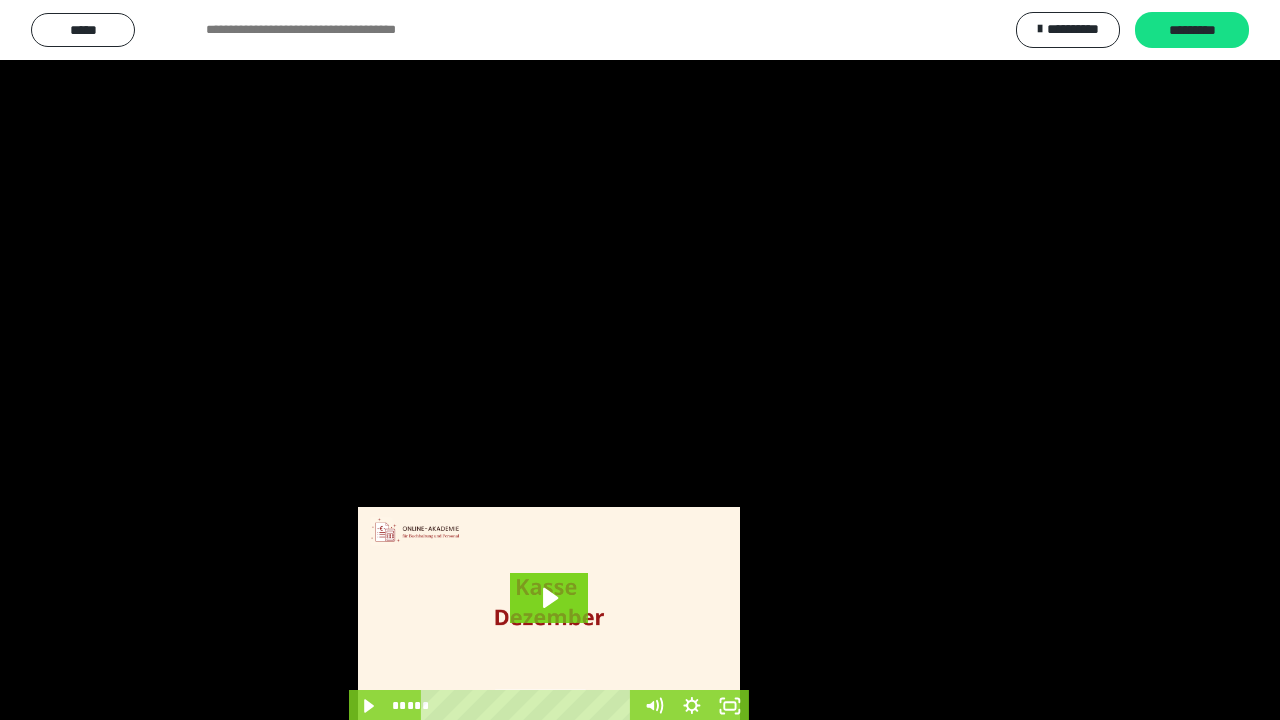 scroll, scrollTop: 3944, scrollLeft: 0, axis: vertical 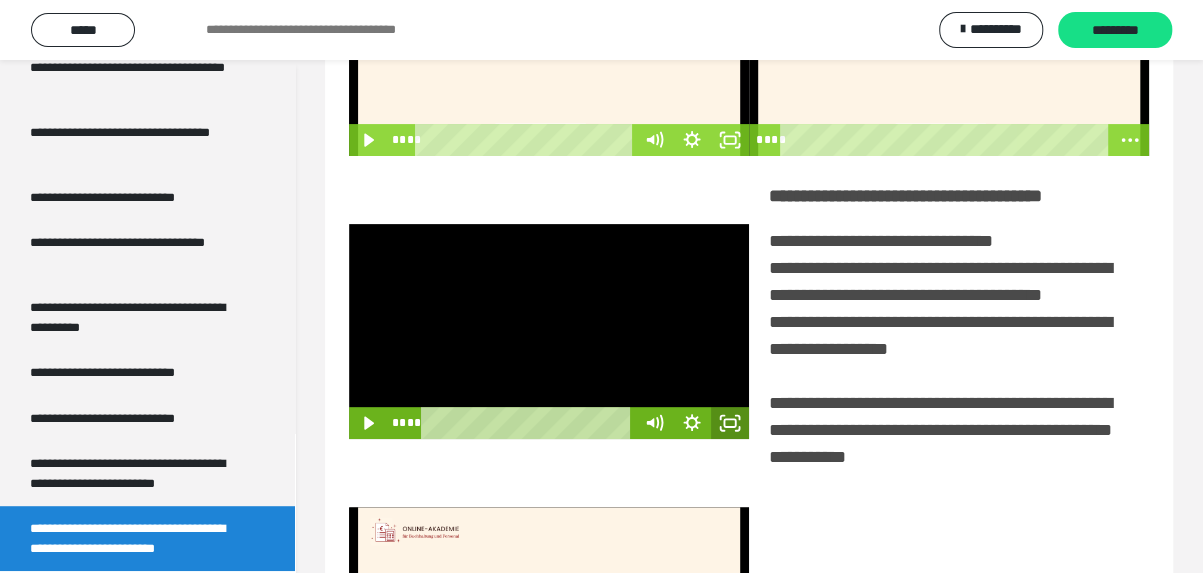 click 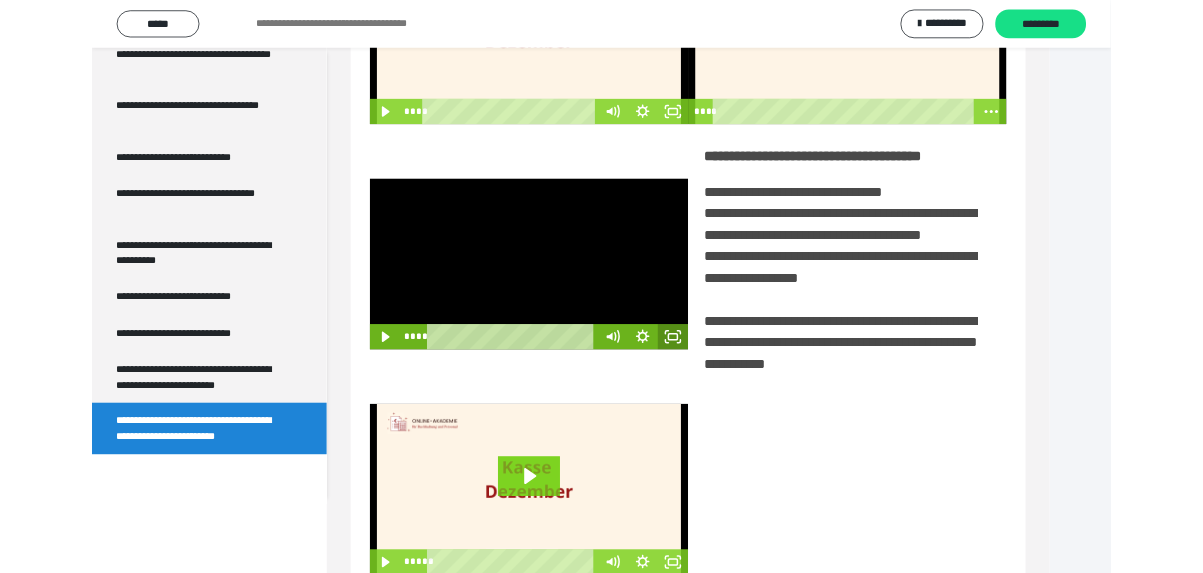 scroll, scrollTop: 3798, scrollLeft: 0, axis: vertical 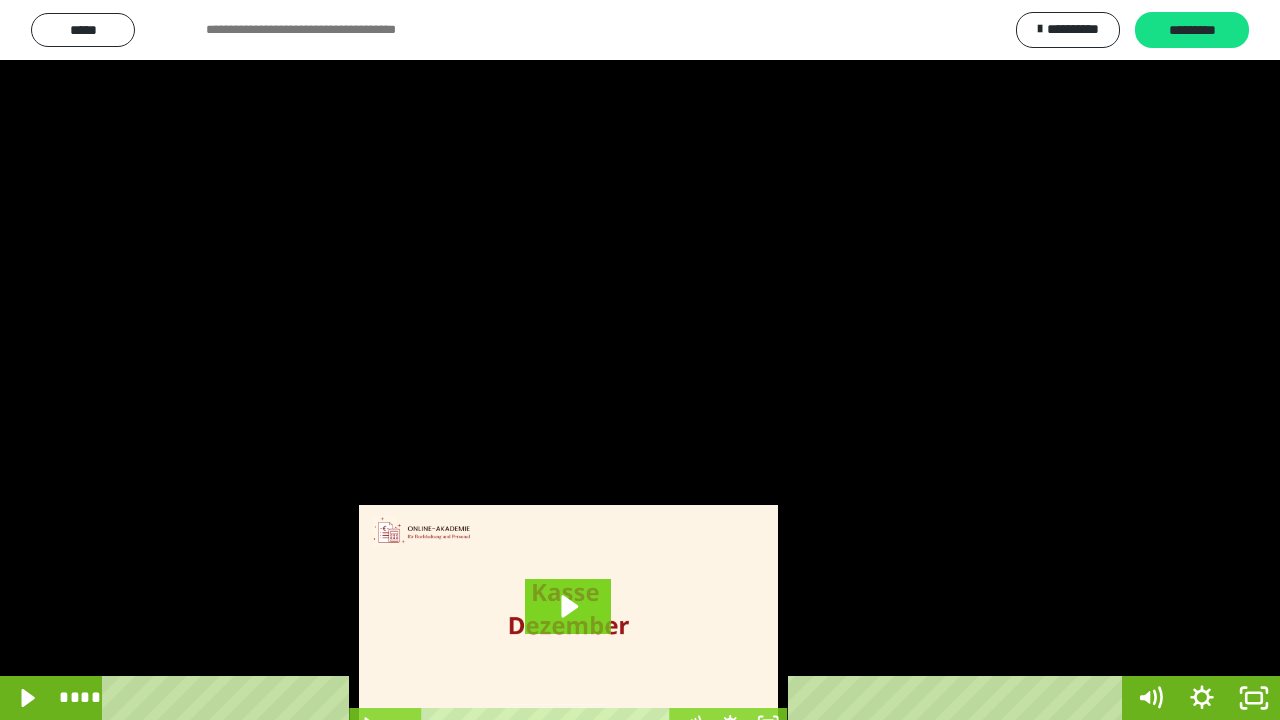 click on "****" at bounding box center (616, 698) 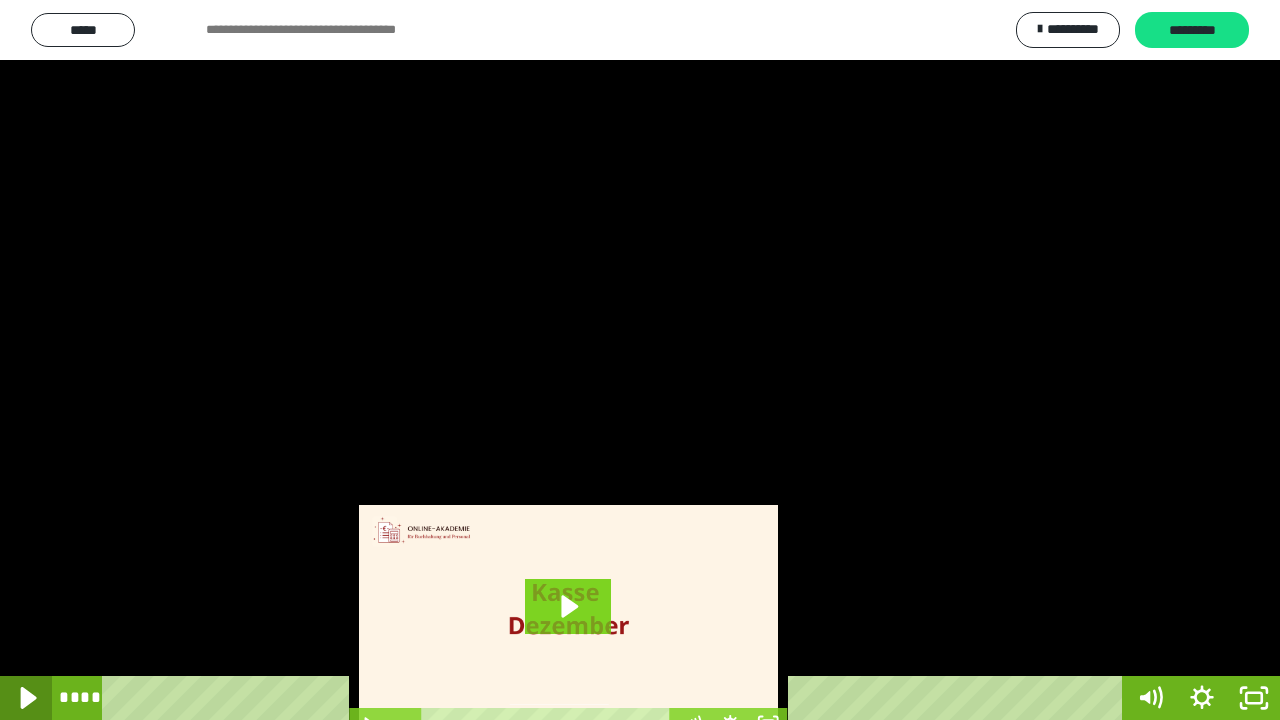 click 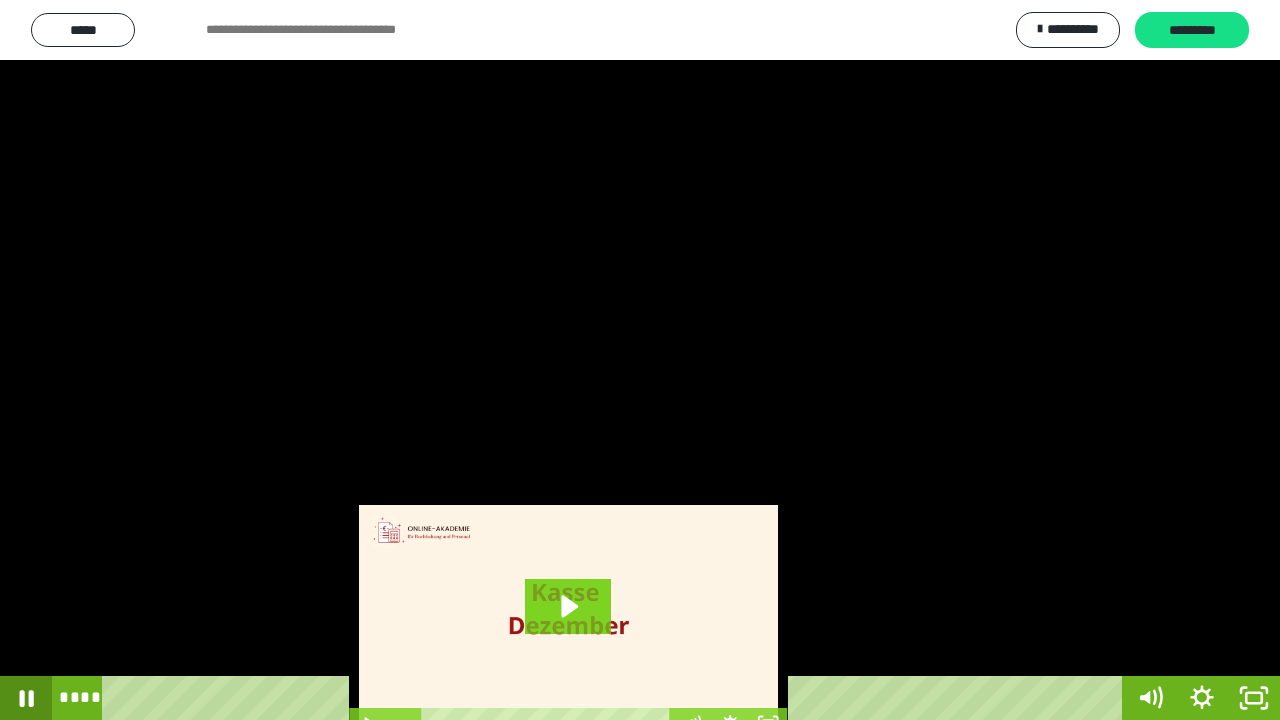 click 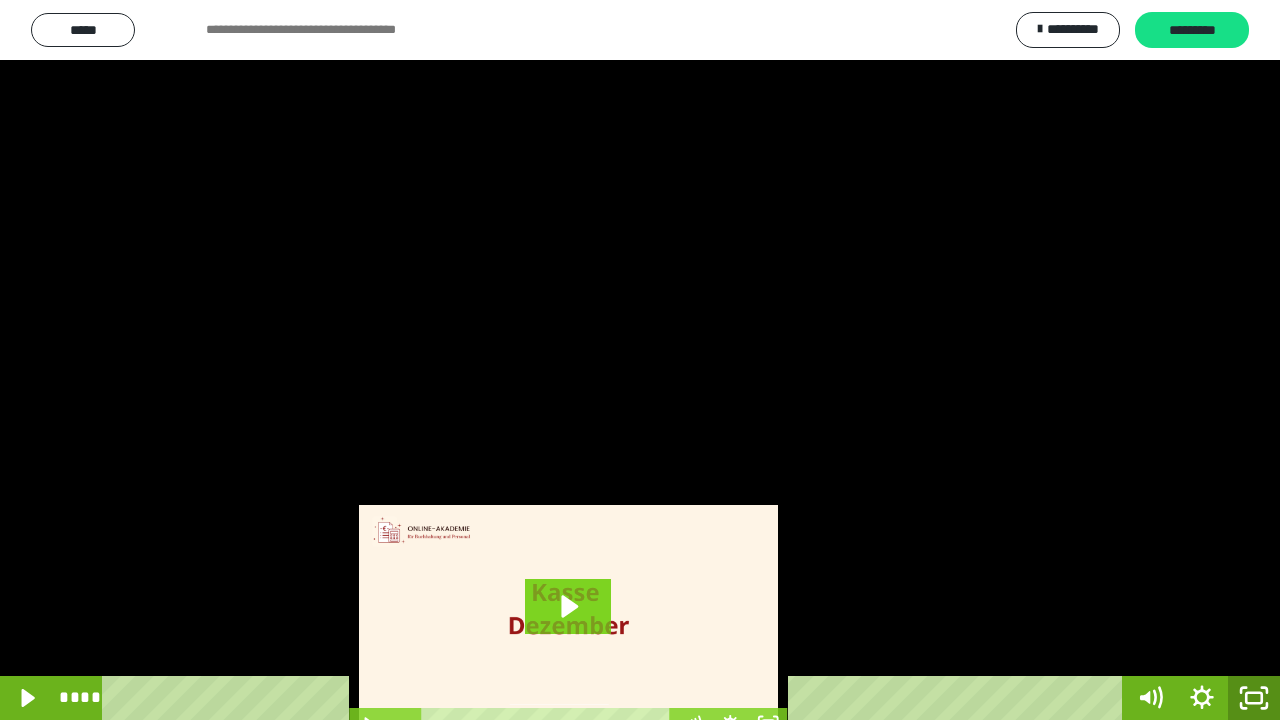 click 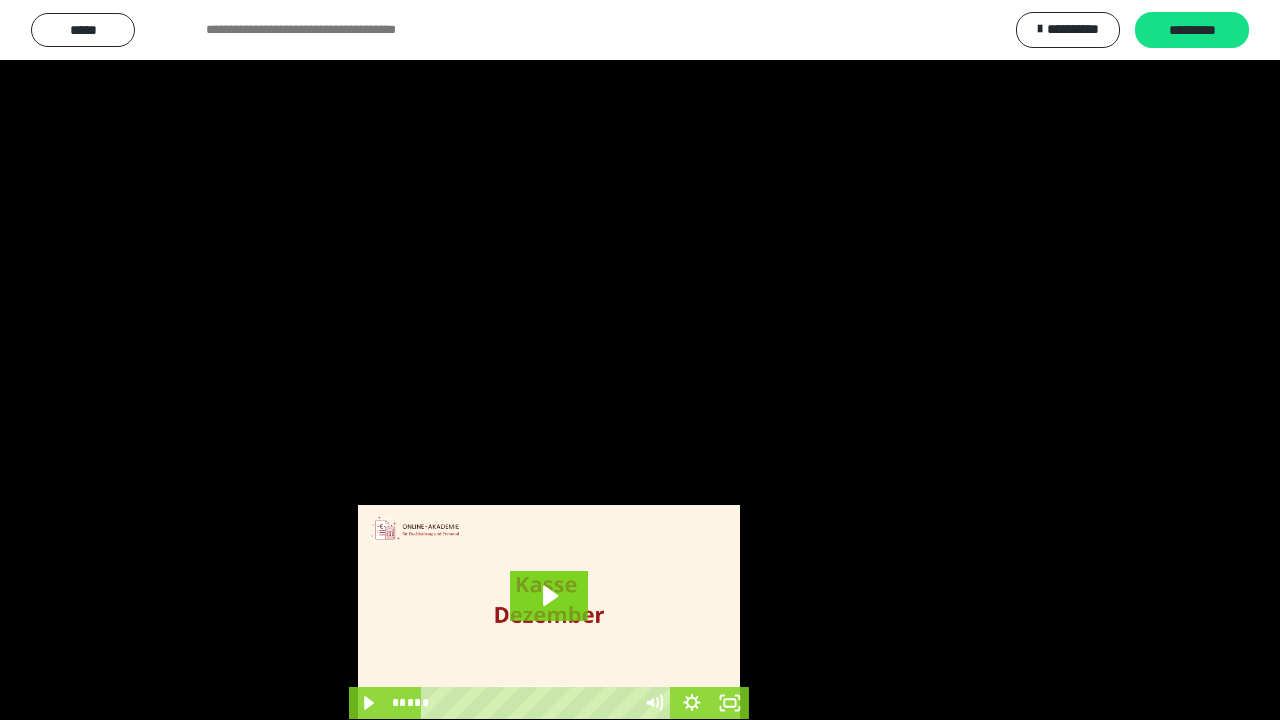 scroll, scrollTop: 3944, scrollLeft: 0, axis: vertical 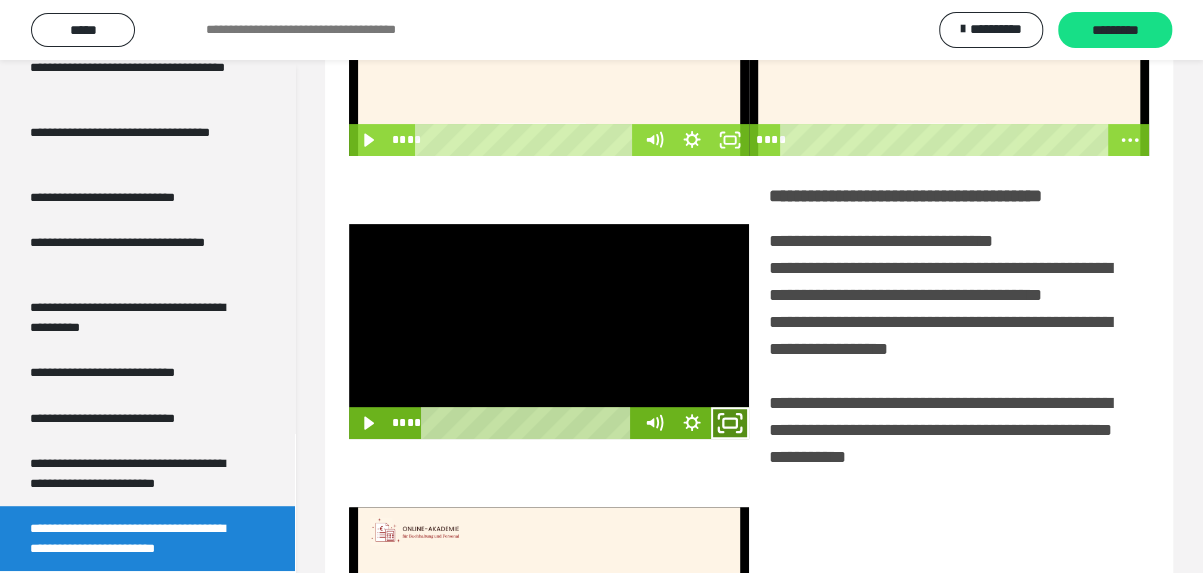 click 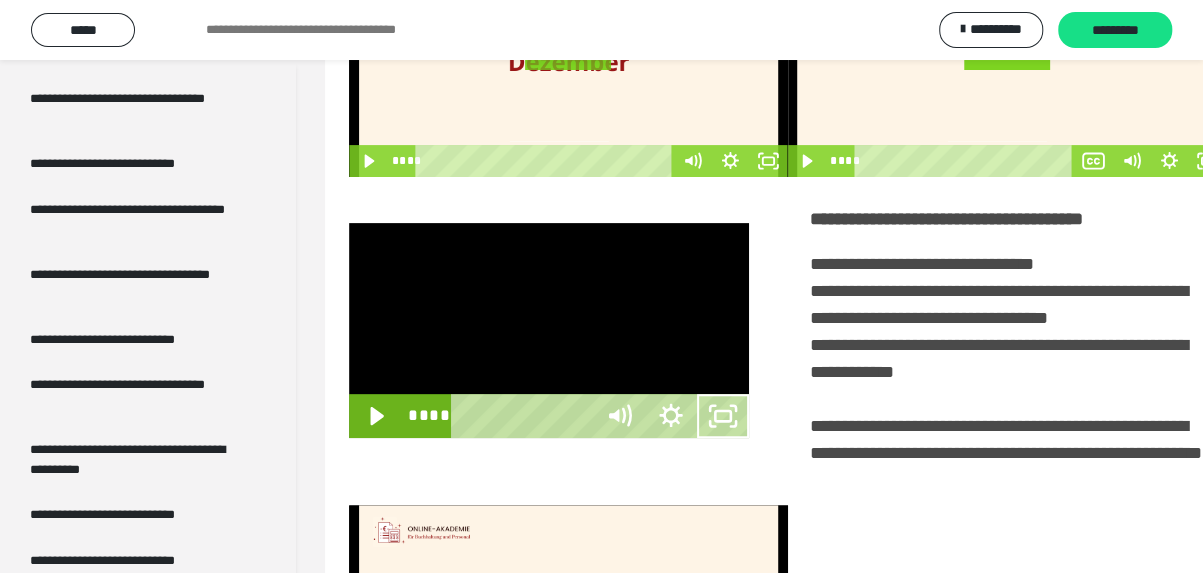 scroll, scrollTop: 3798, scrollLeft: 0, axis: vertical 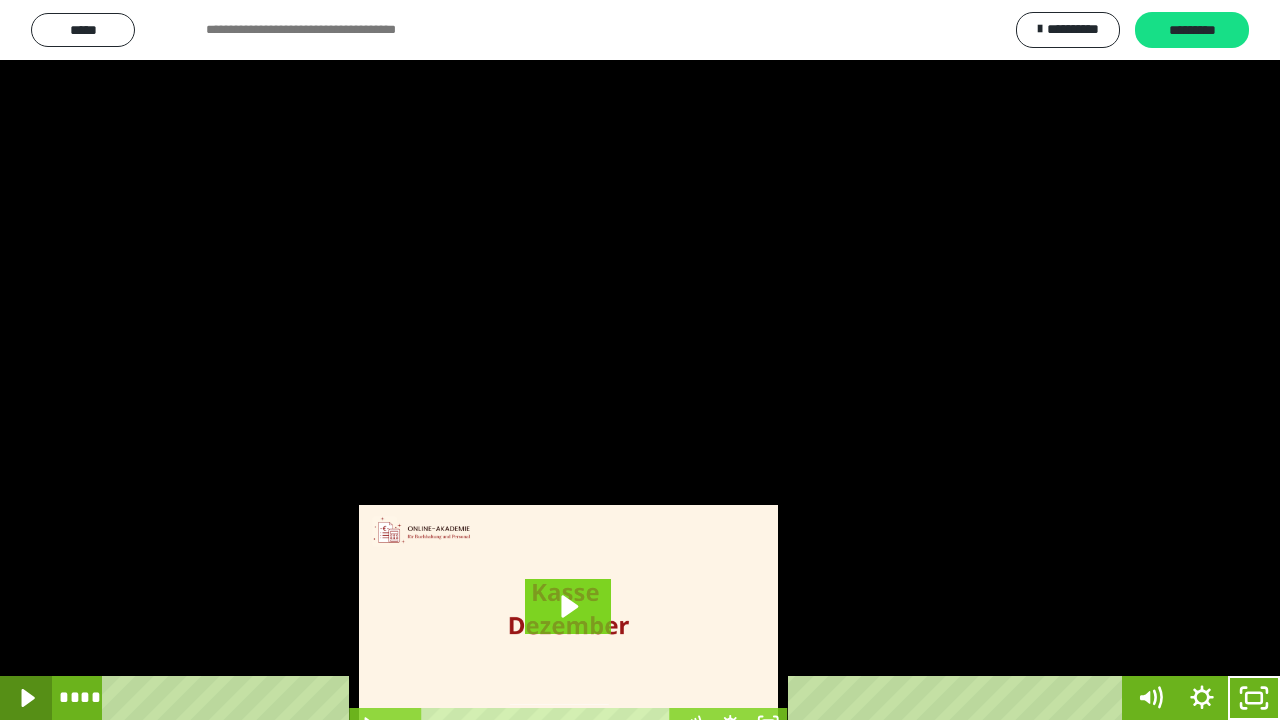 click 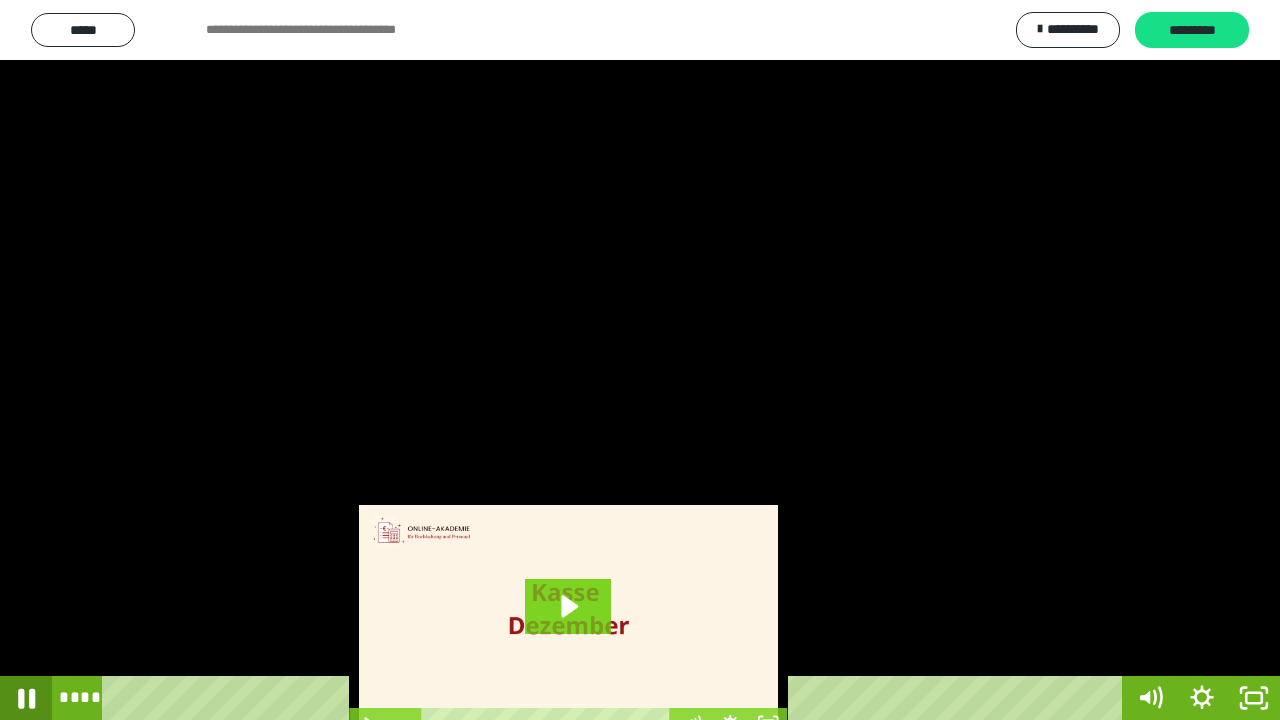 click 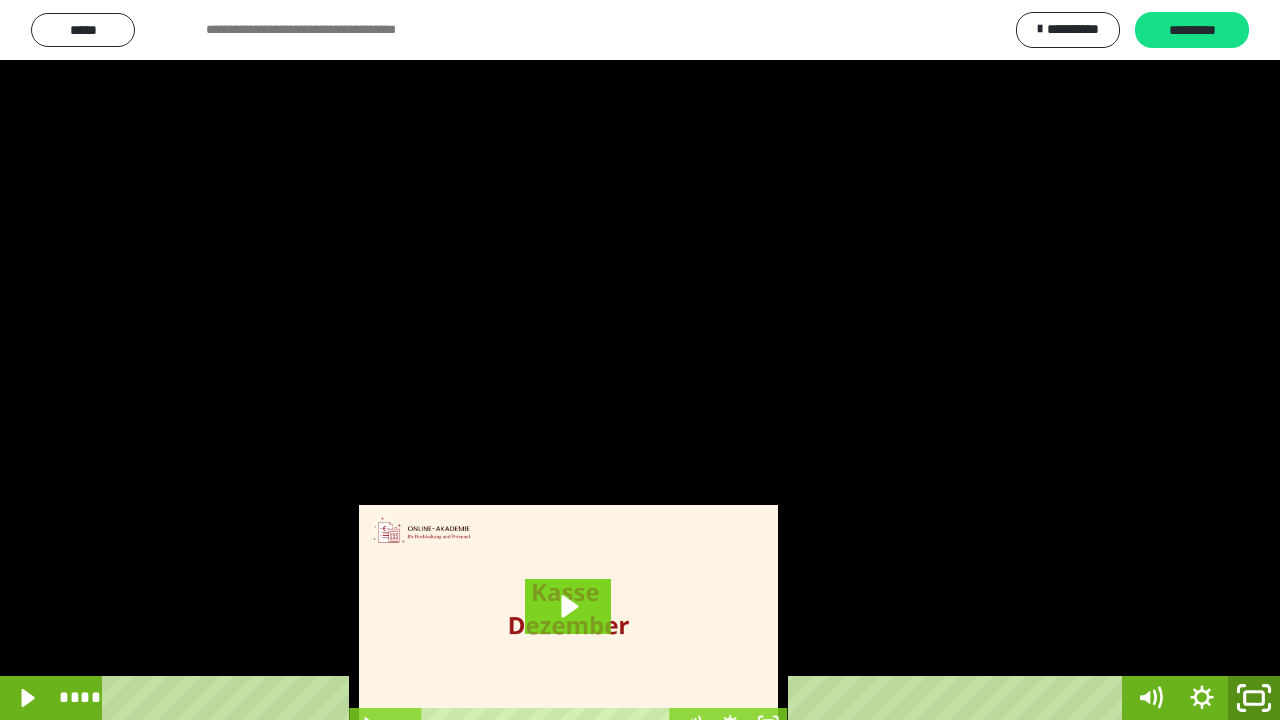 click 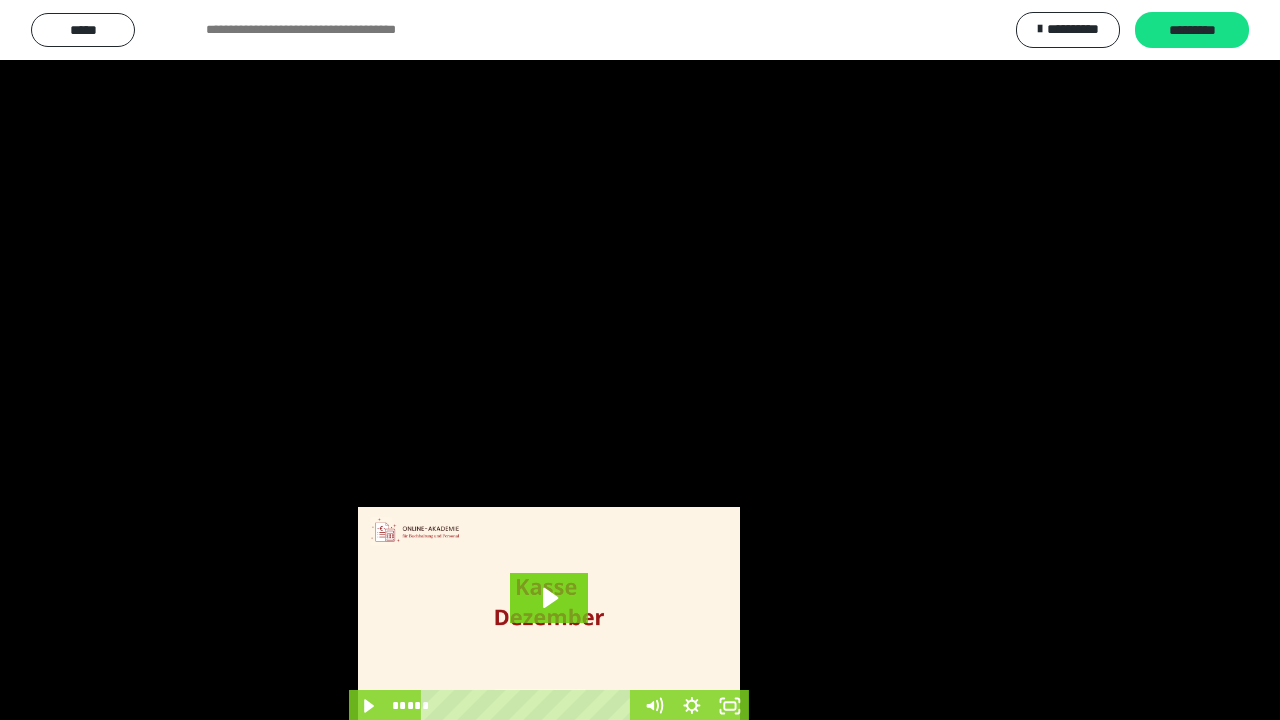 scroll, scrollTop: 3944, scrollLeft: 0, axis: vertical 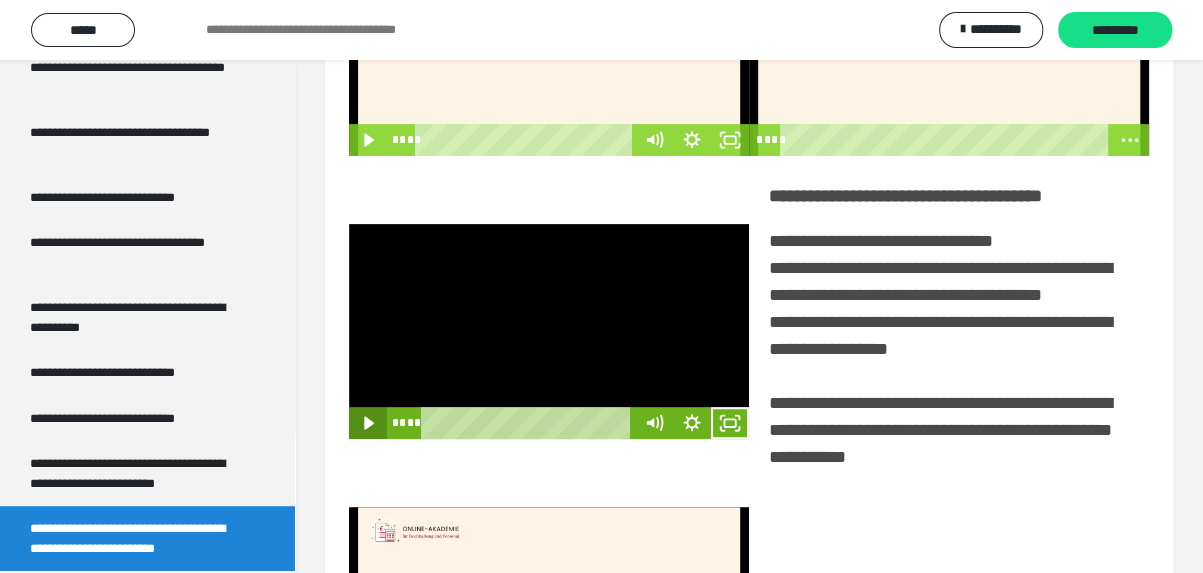 click 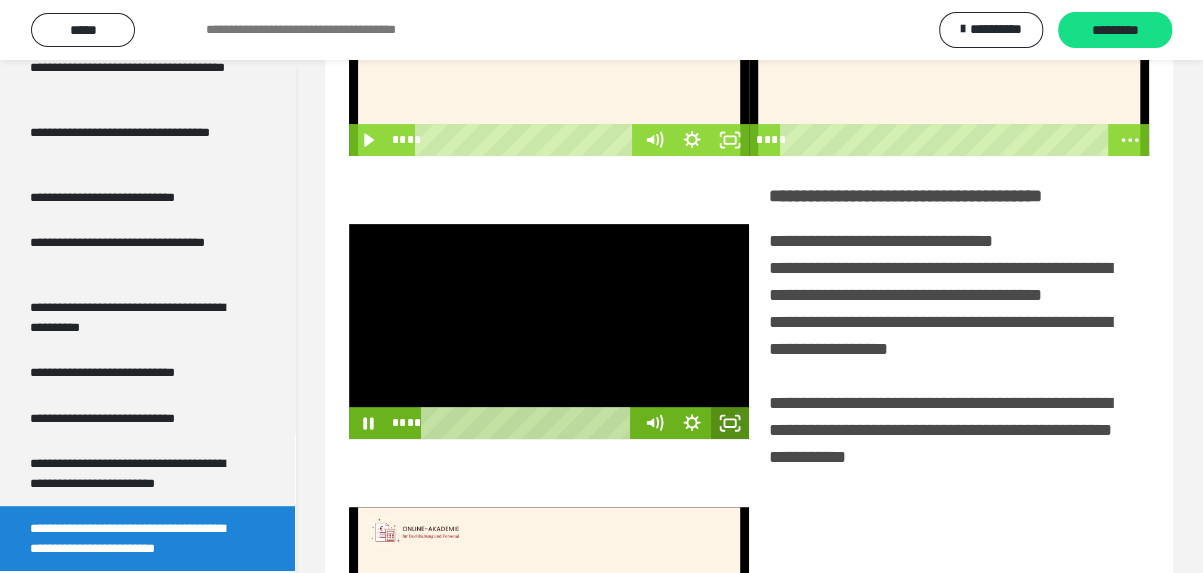 click 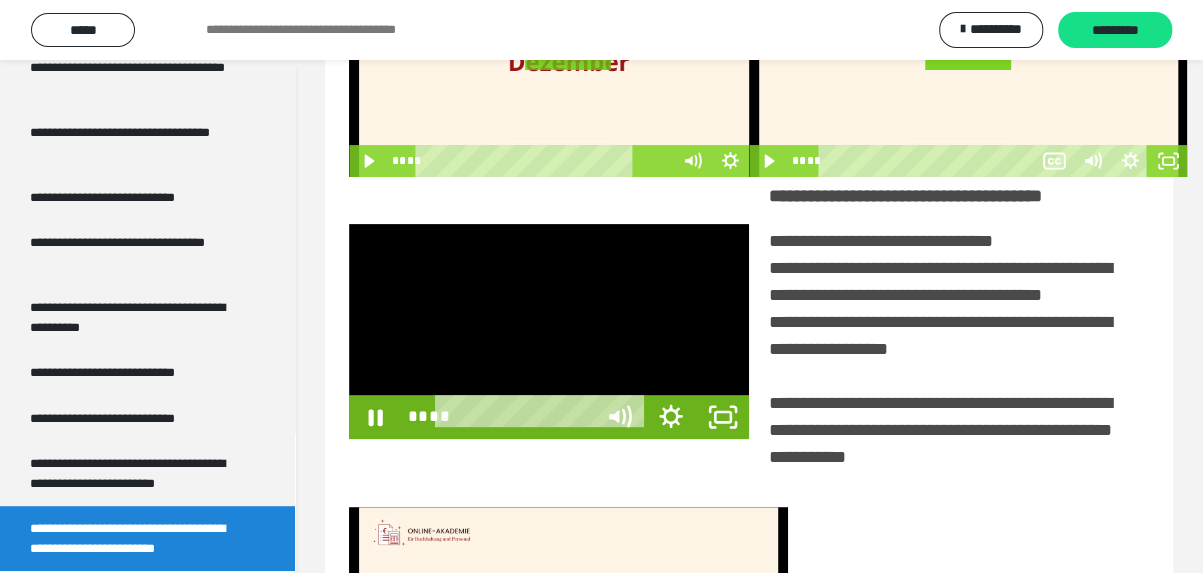 scroll, scrollTop: 3798, scrollLeft: 0, axis: vertical 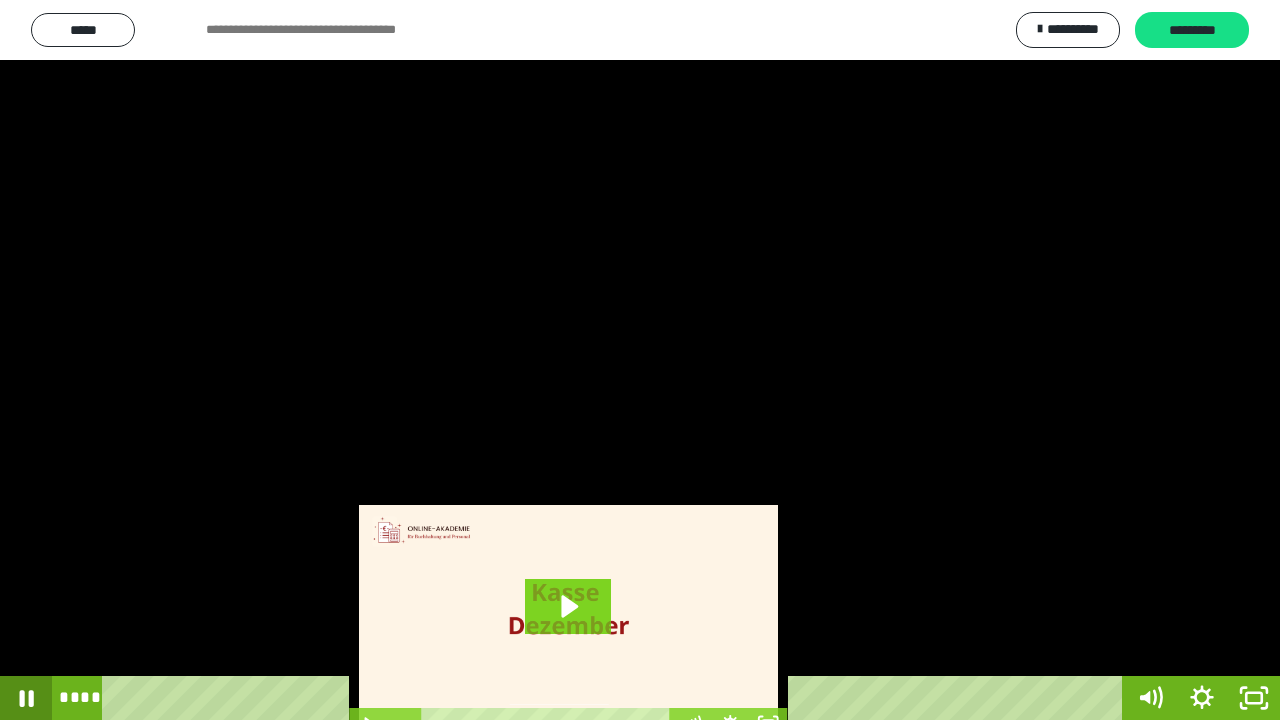 click 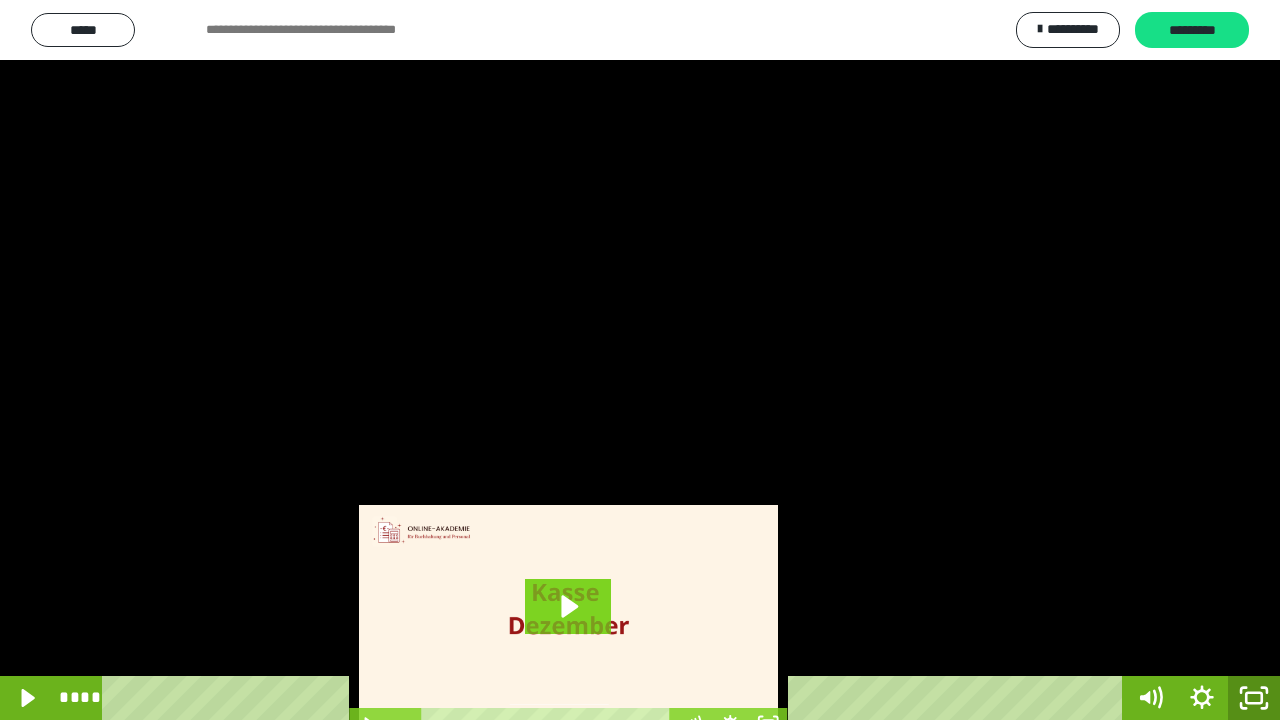 click 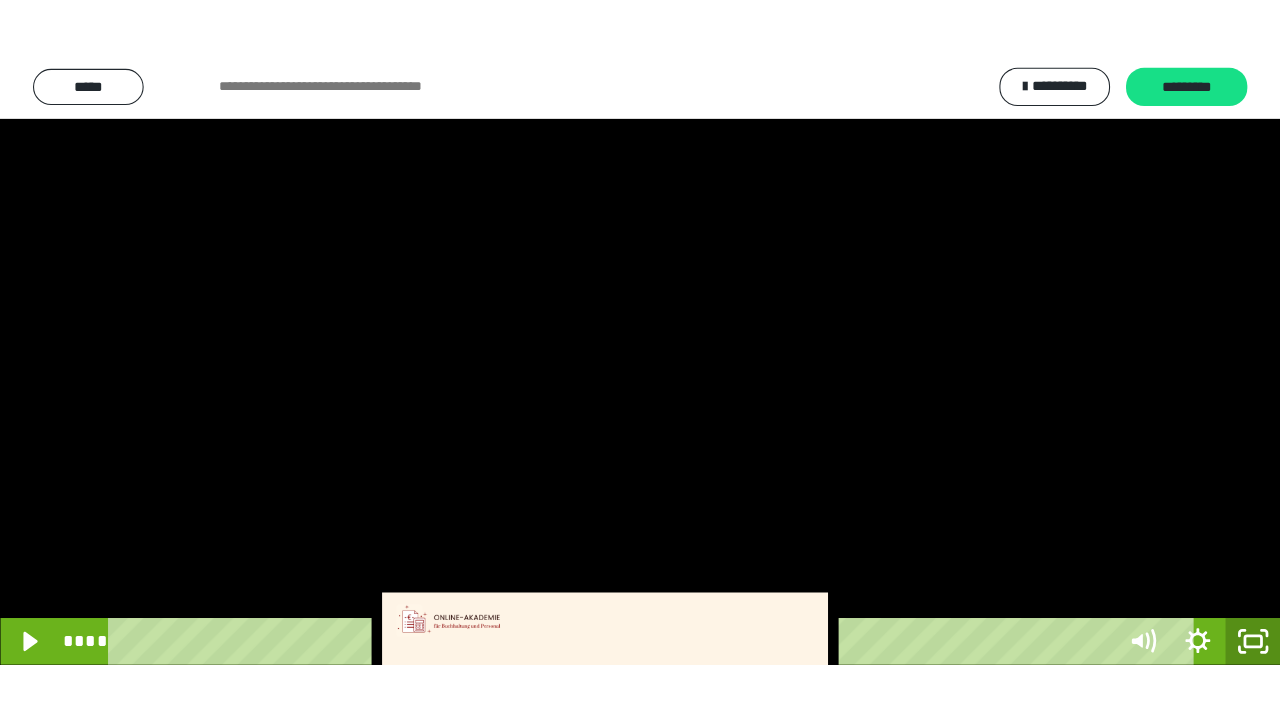 scroll, scrollTop: 3944, scrollLeft: 0, axis: vertical 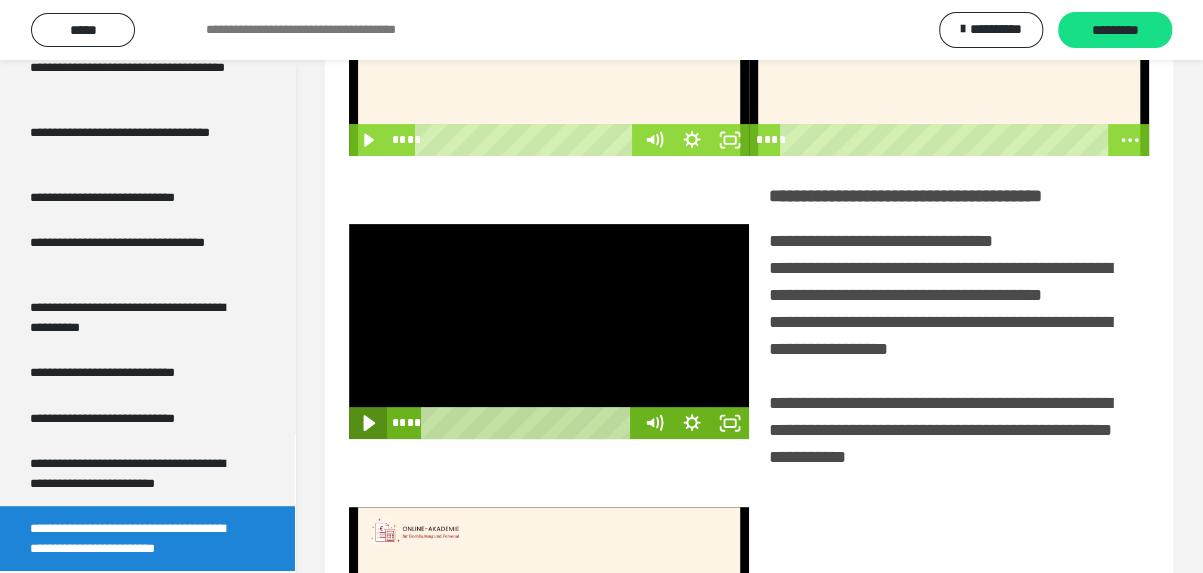 click 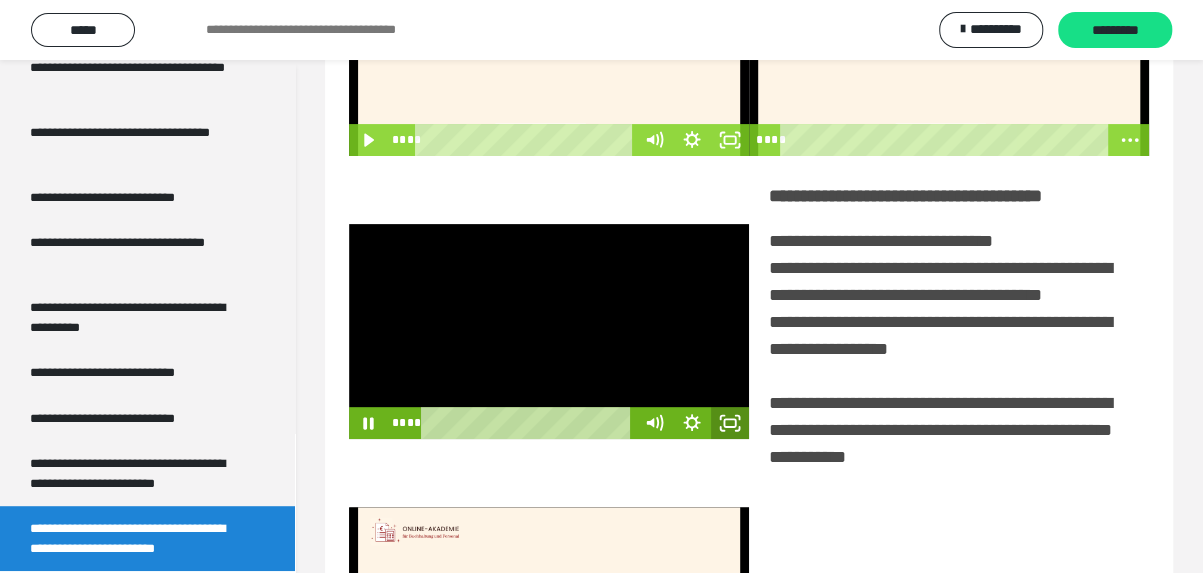 click 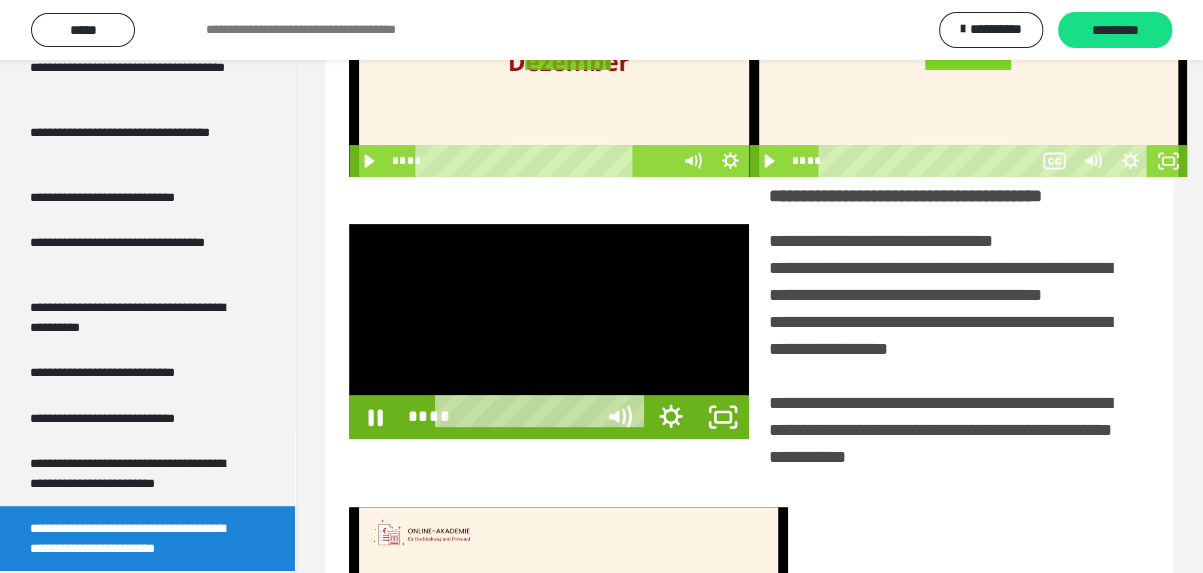 scroll, scrollTop: 3798, scrollLeft: 0, axis: vertical 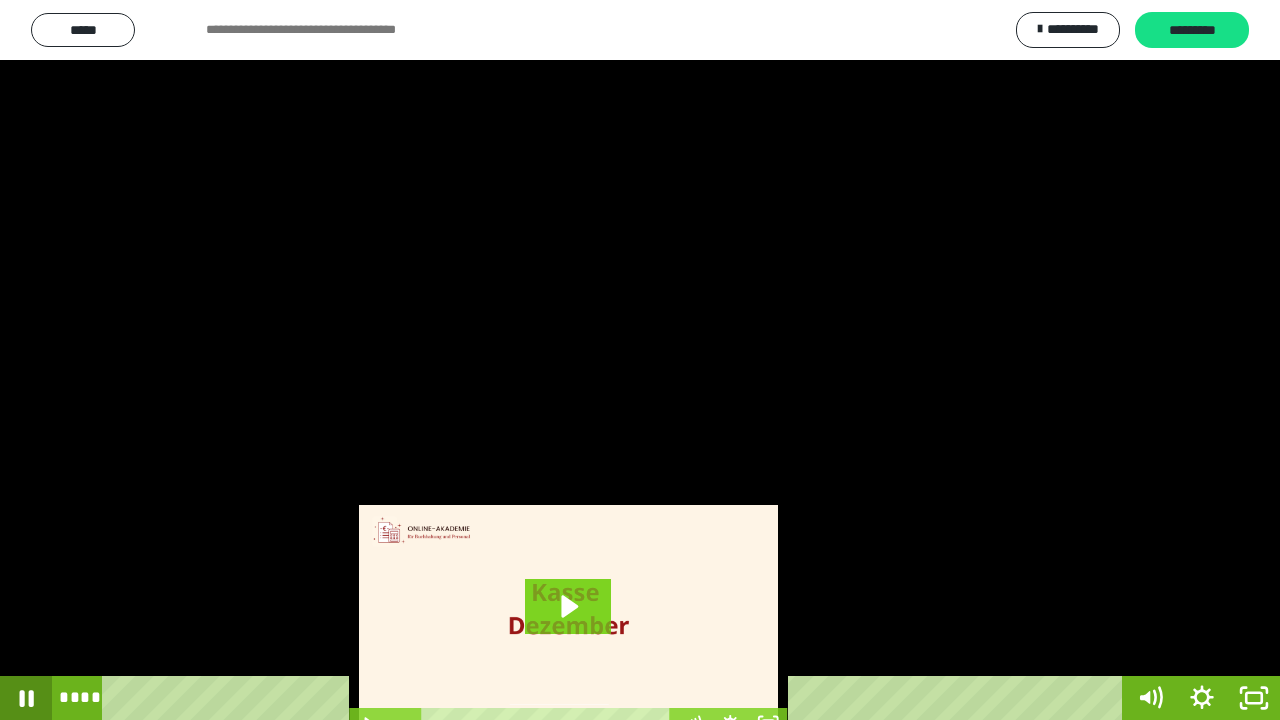 click 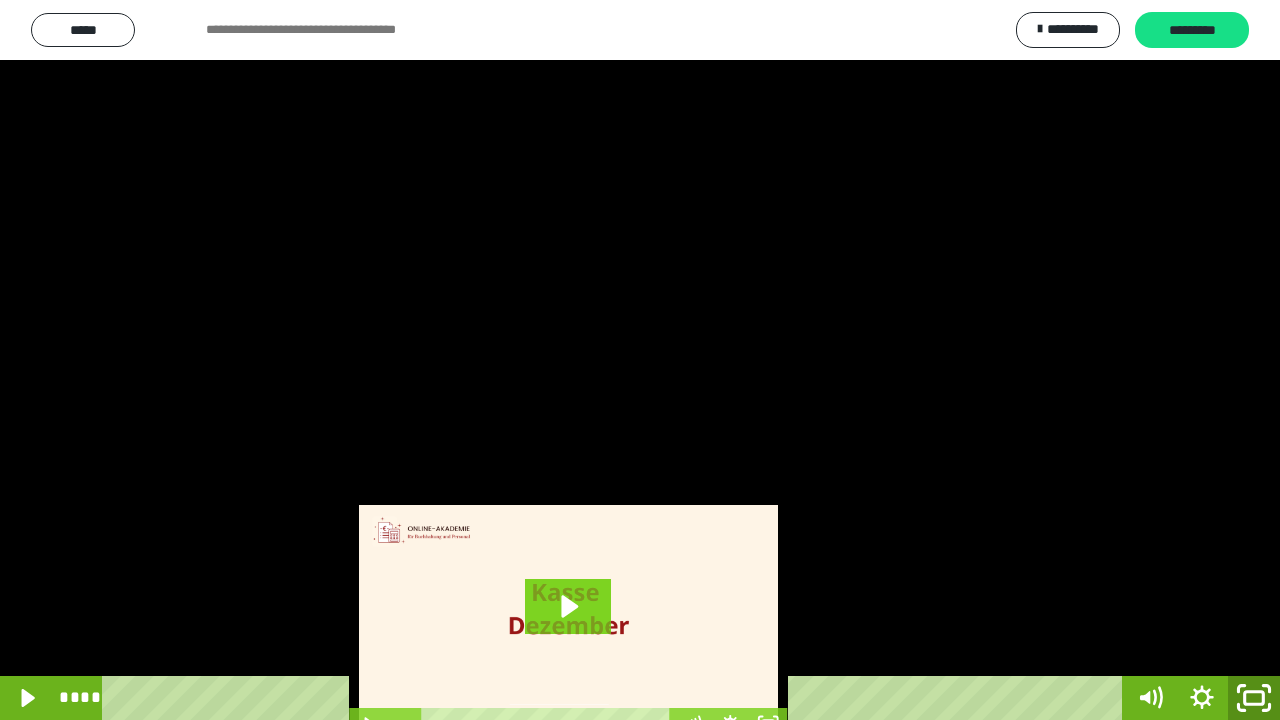 click 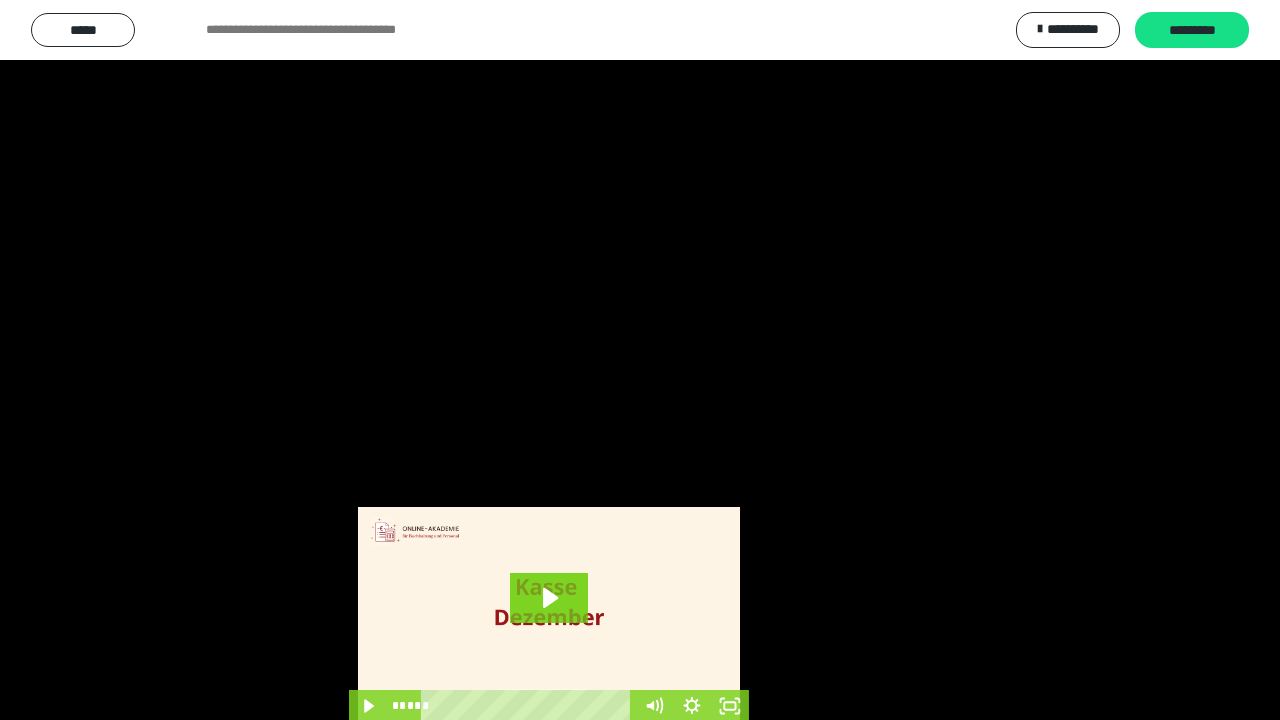 scroll, scrollTop: 3944, scrollLeft: 0, axis: vertical 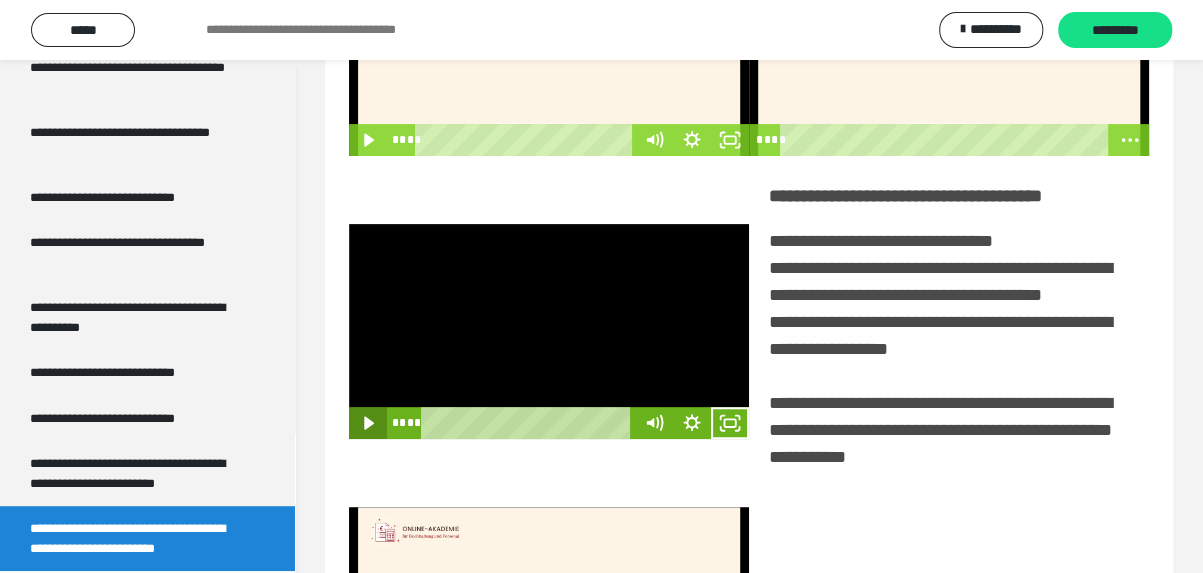 click 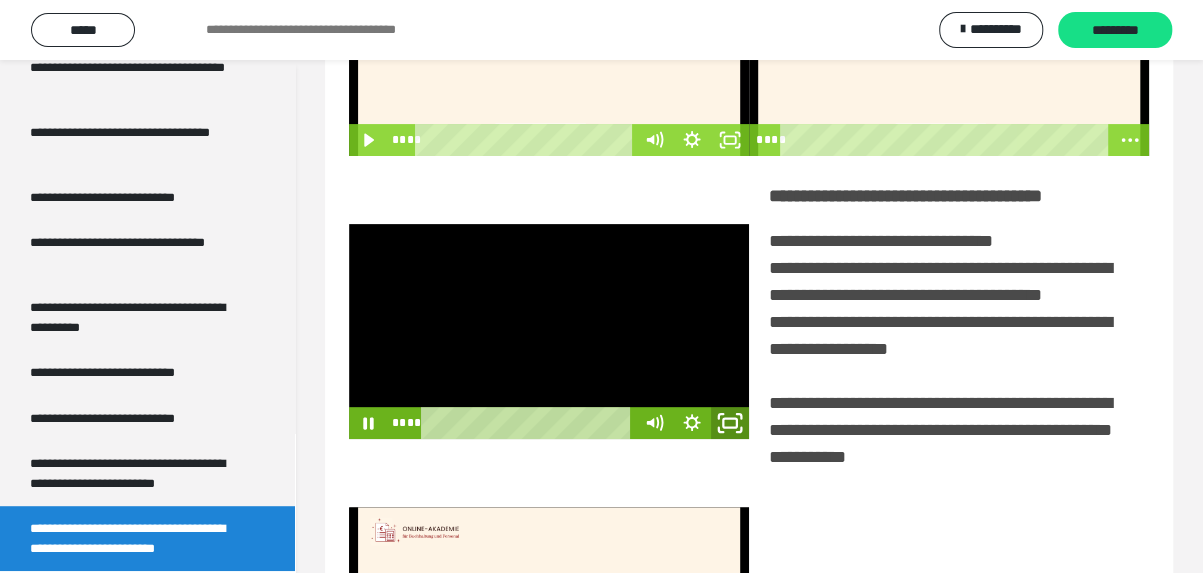 click 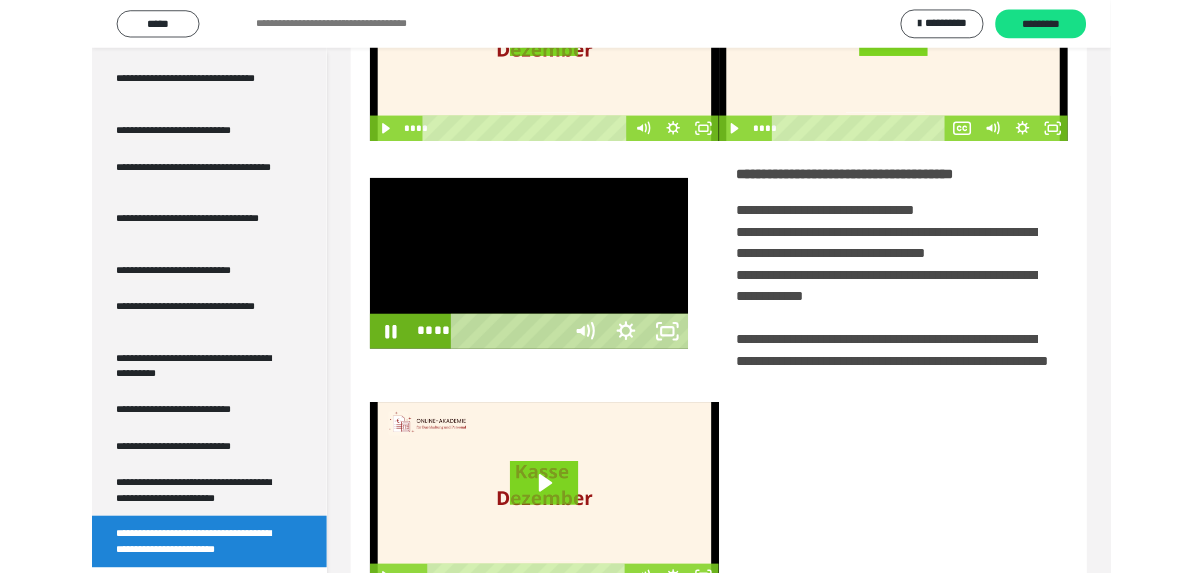 scroll, scrollTop: 3798, scrollLeft: 0, axis: vertical 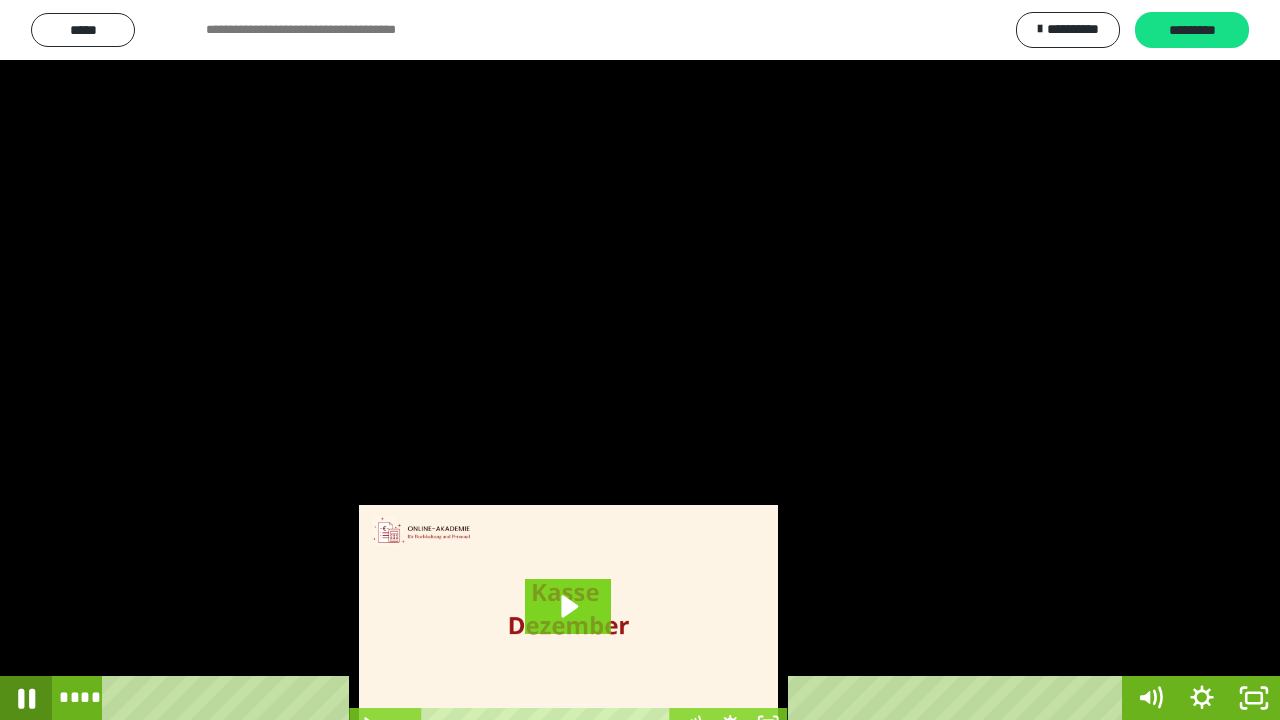 click 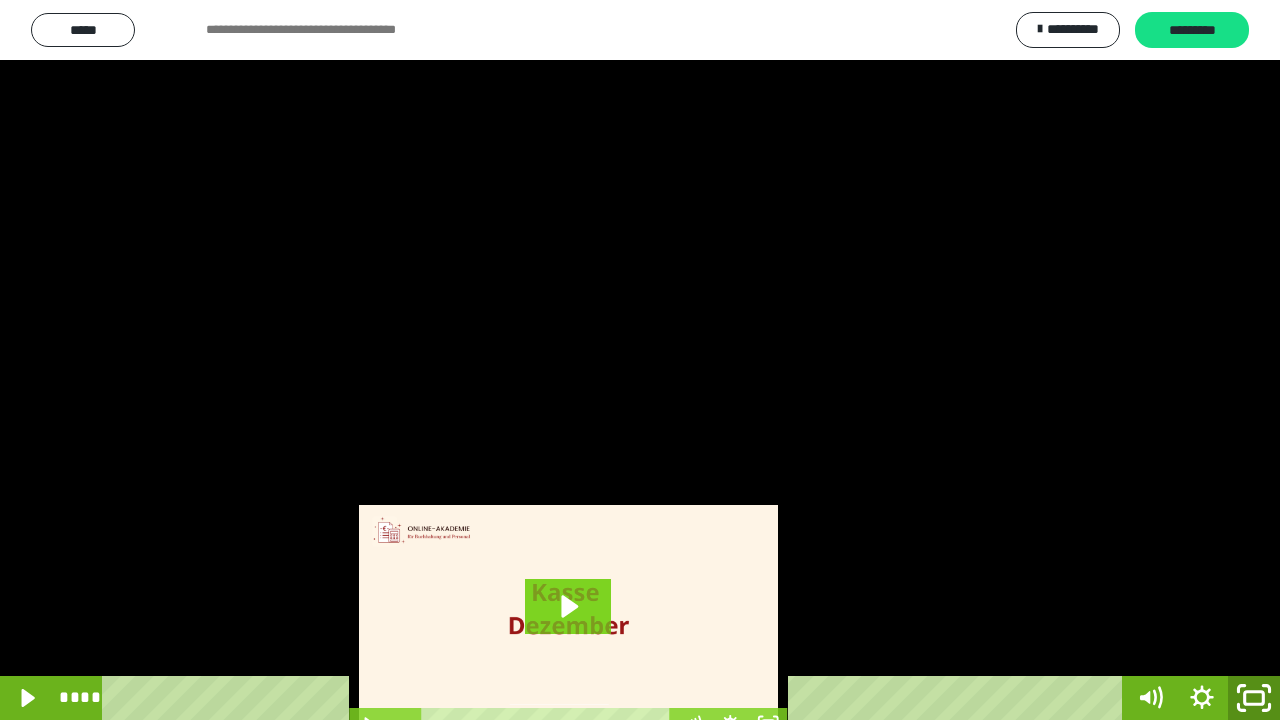 click 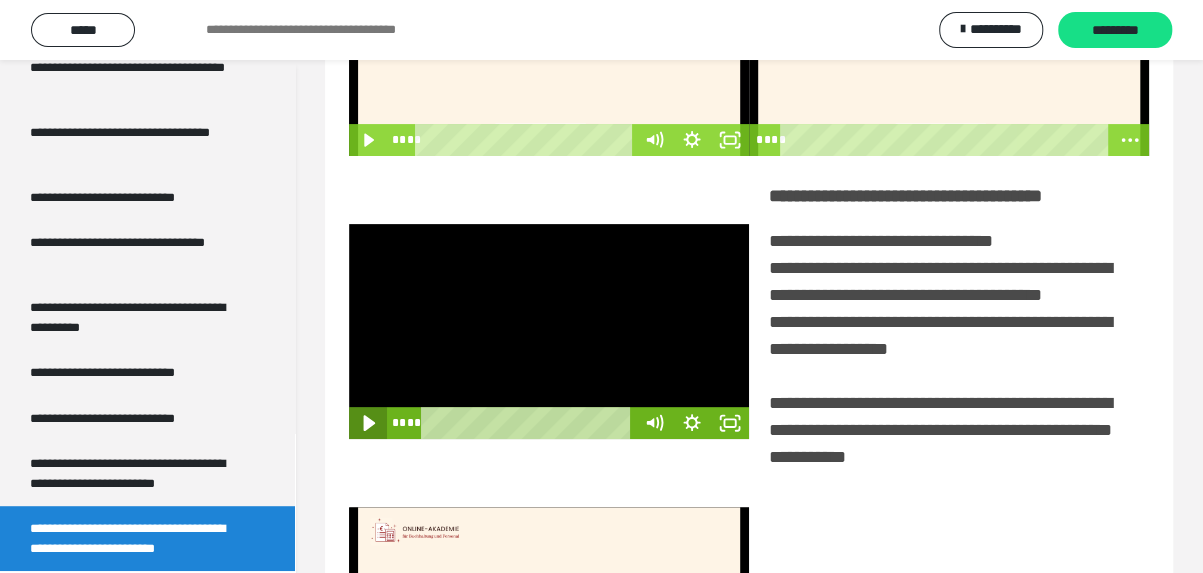 click 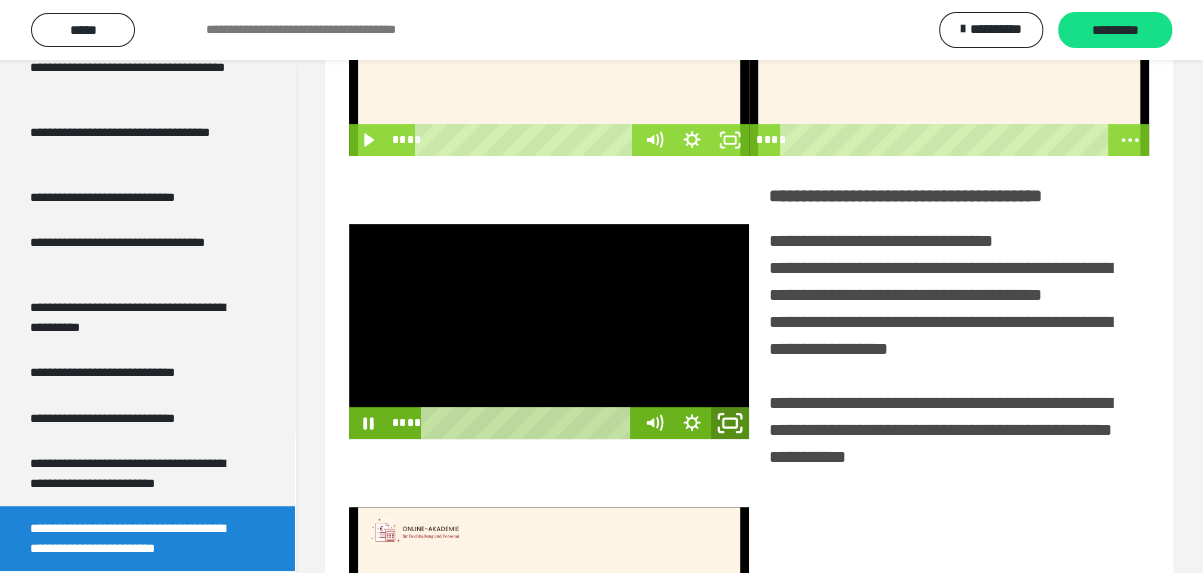 click 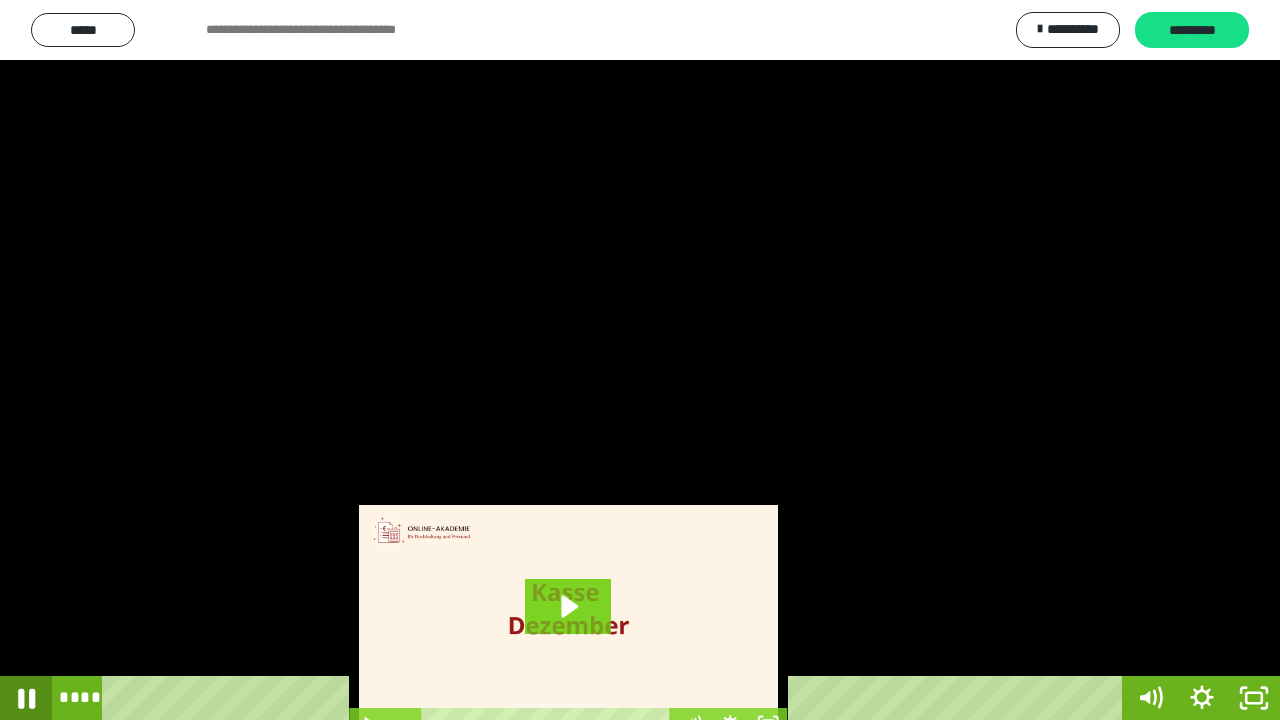 click 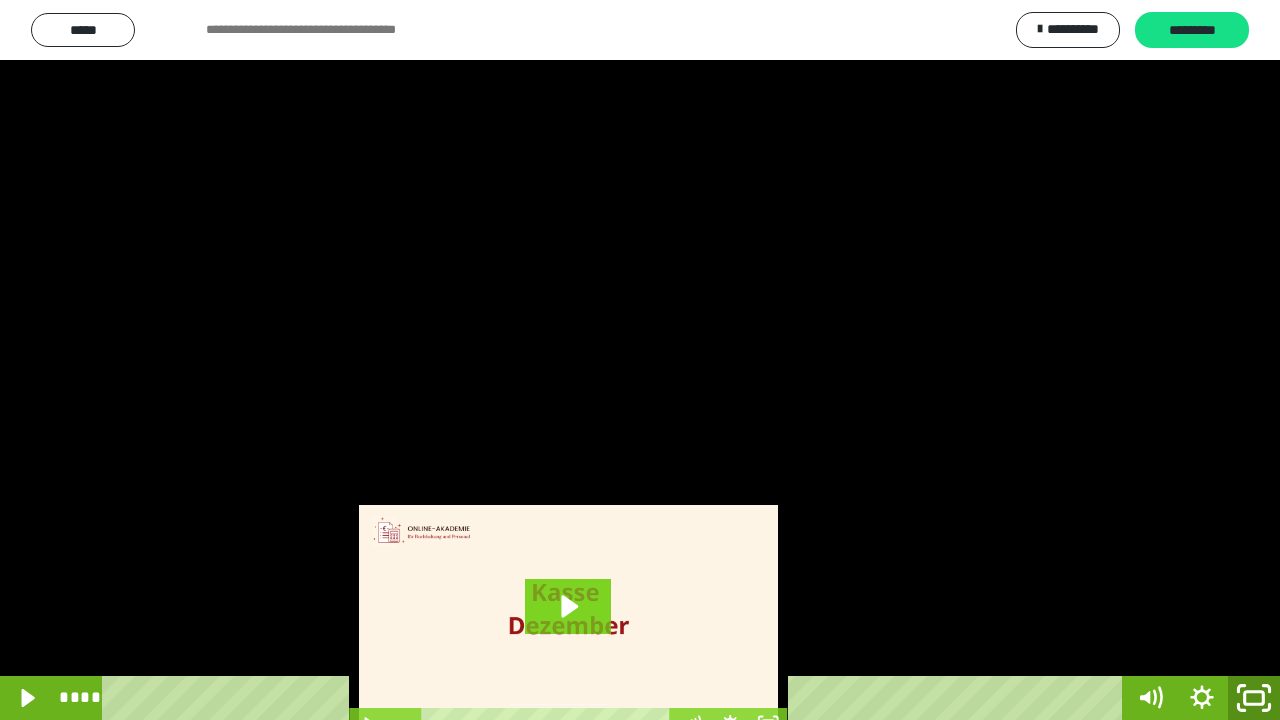 click 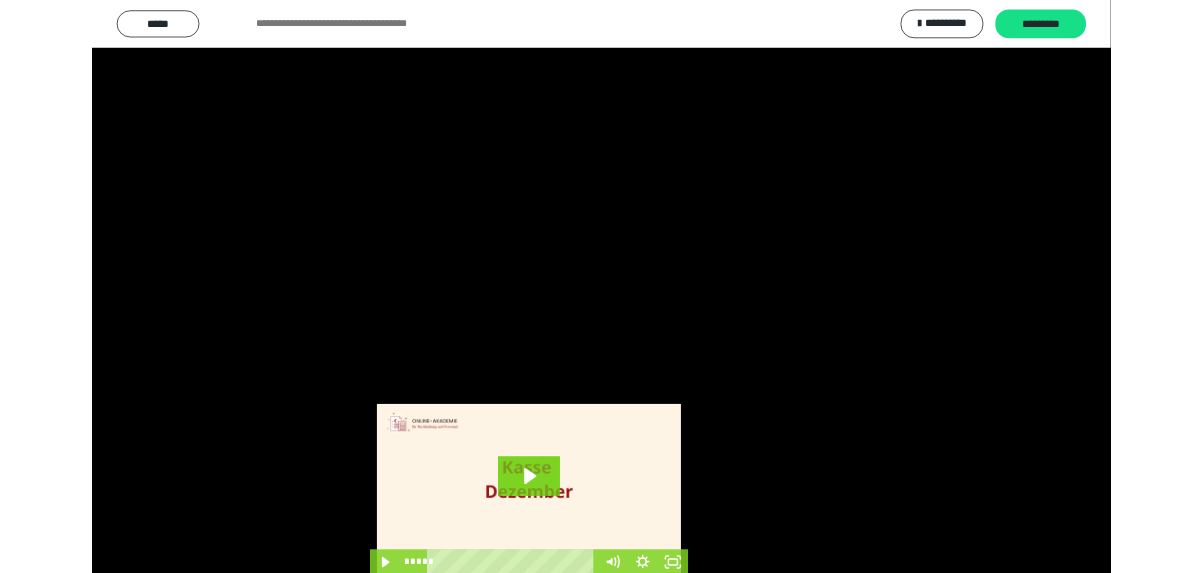 scroll, scrollTop: 3944, scrollLeft: 0, axis: vertical 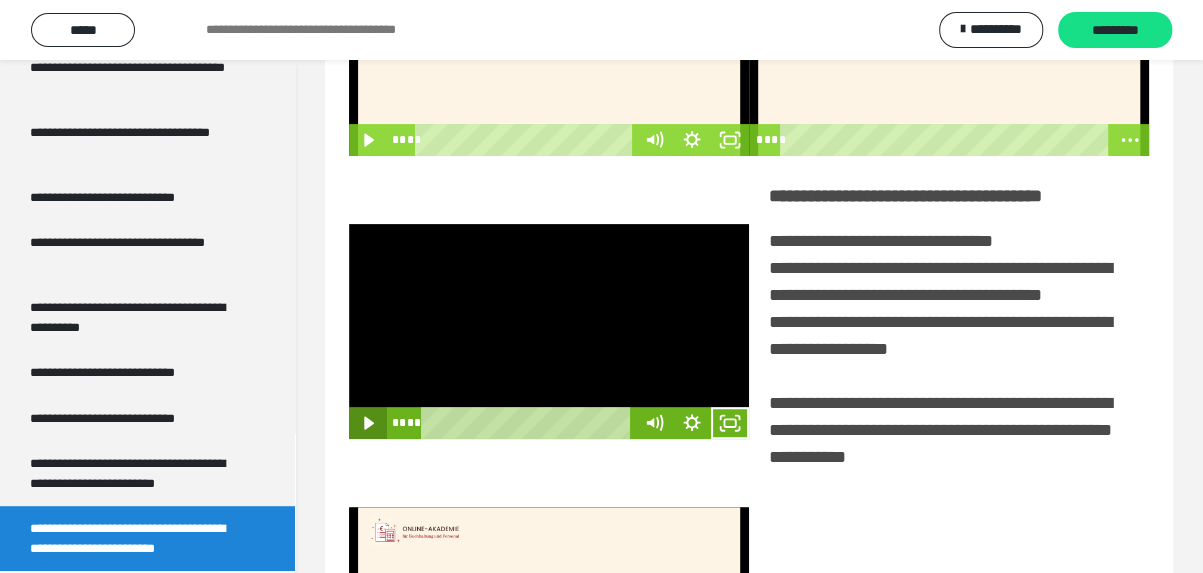 click 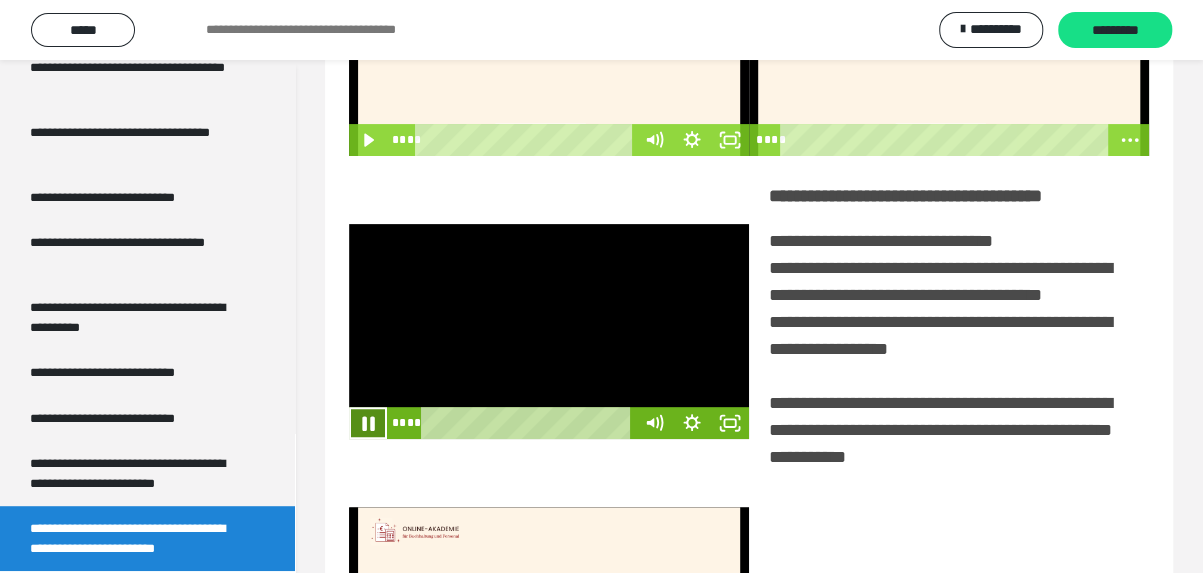 click 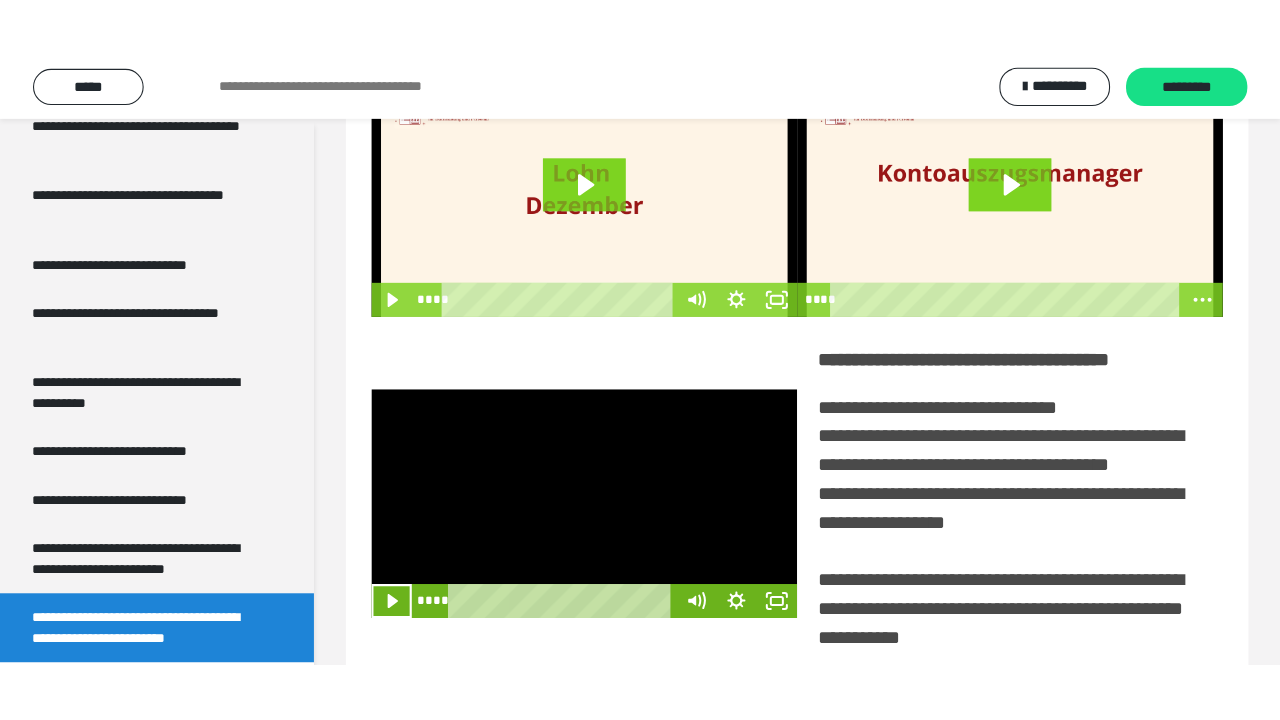 scroll, scrollTop: 200, scrollLeft: 0, axis: vertical 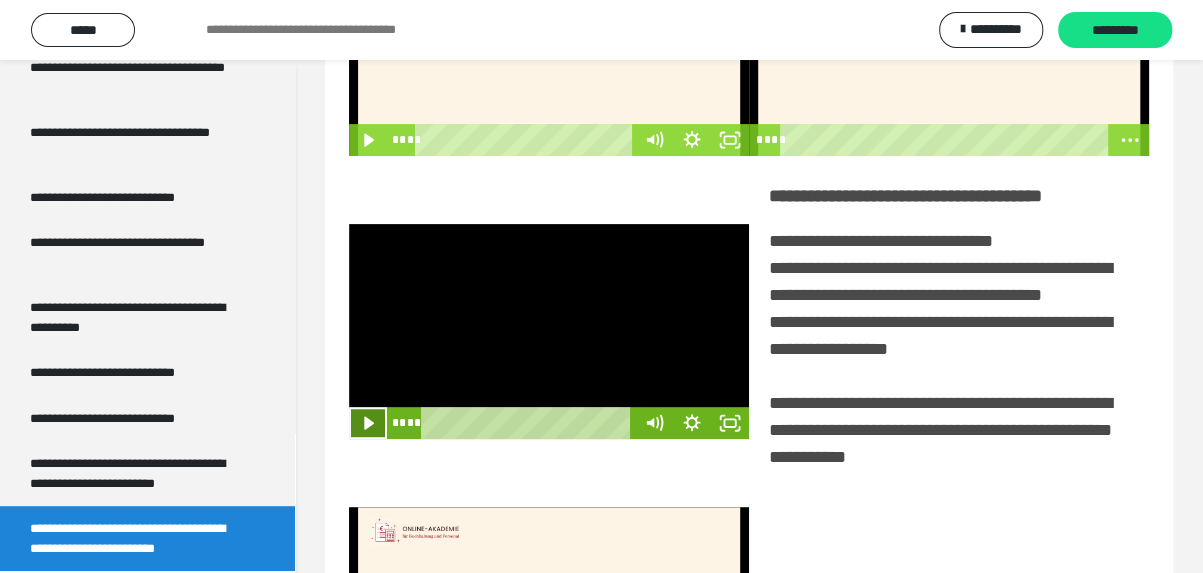 click 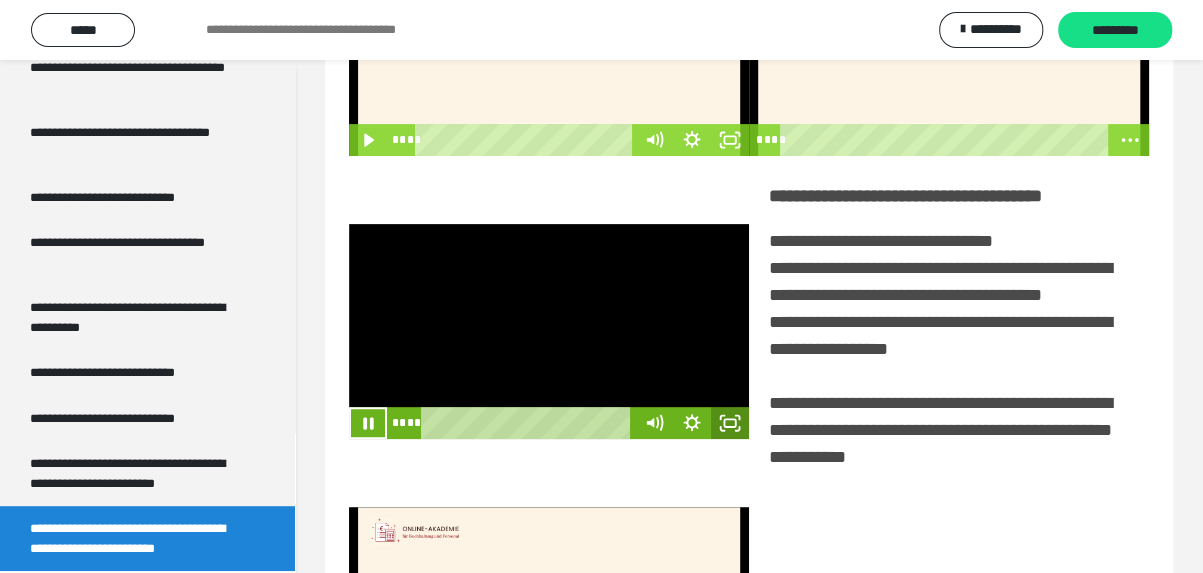 click 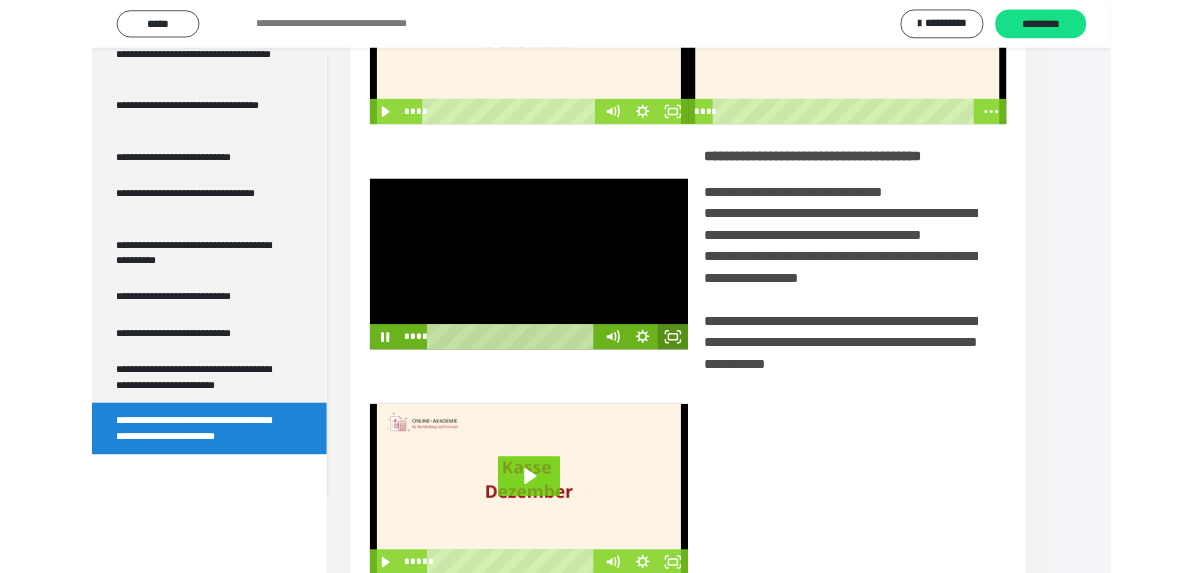 scroll, scrollTop: 3798, scrollLeft: 0, axis: vertical 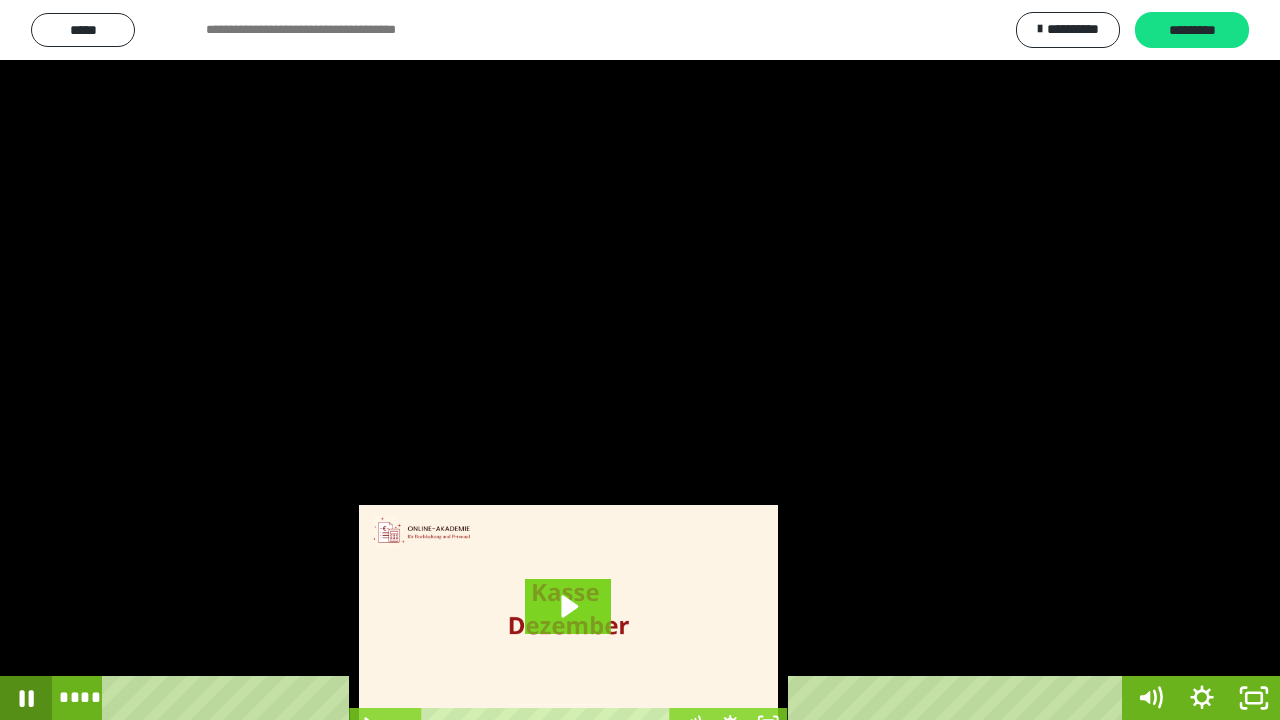click 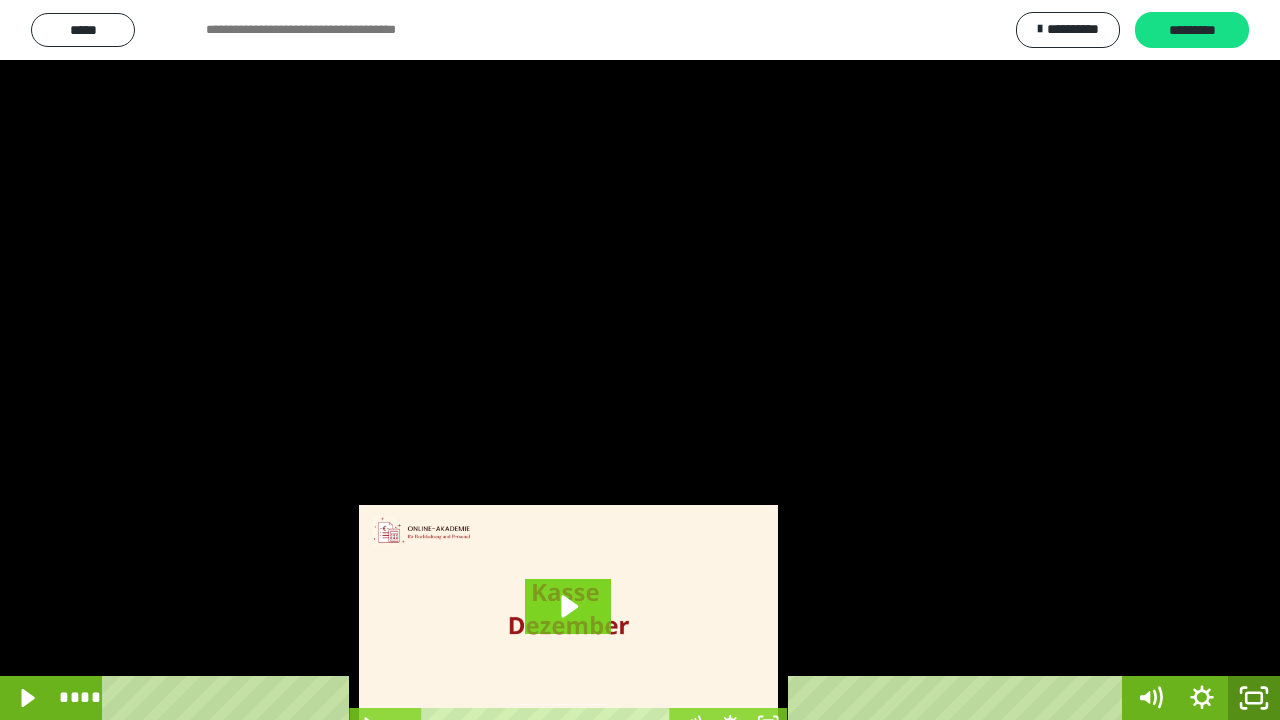 click 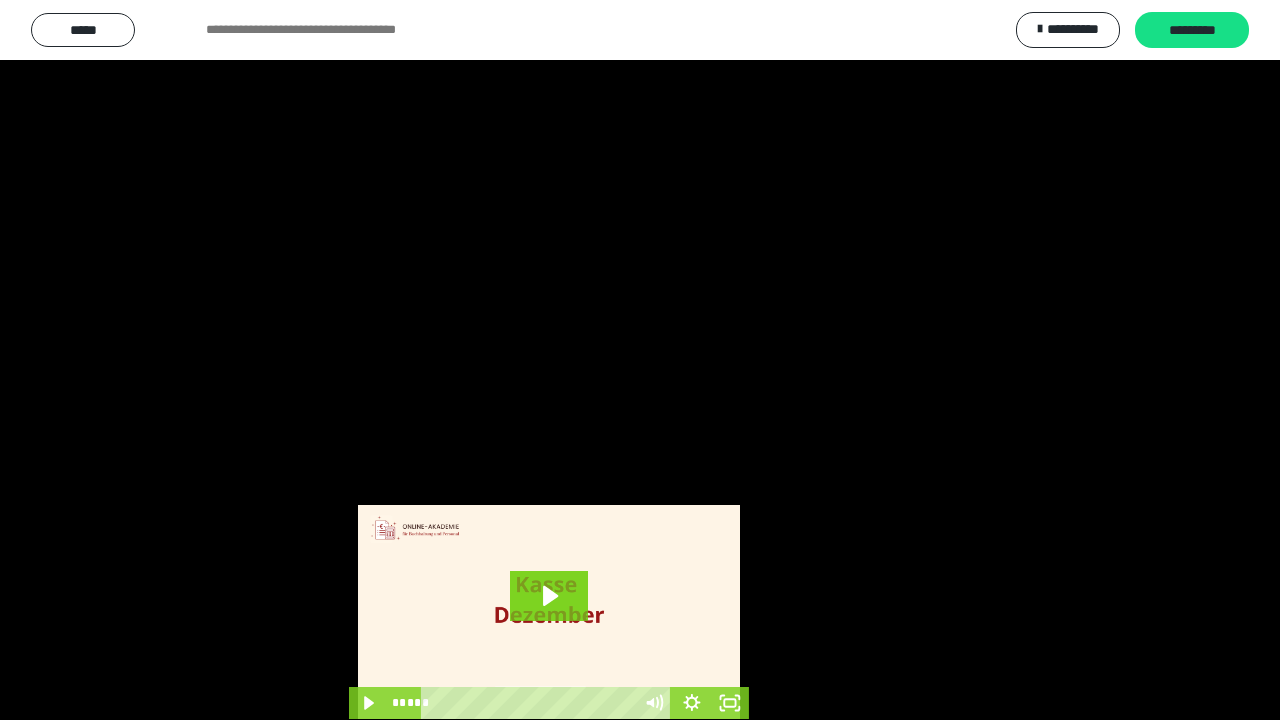 scroll, scrollTop: 3944, scrollLeft: 0, axis: vertical 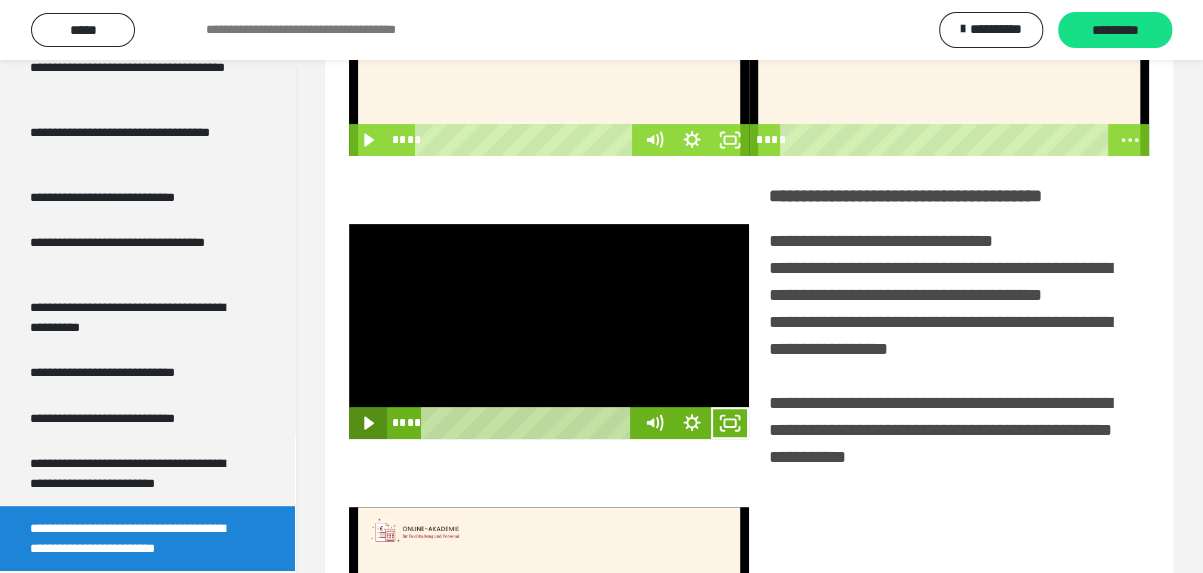 click 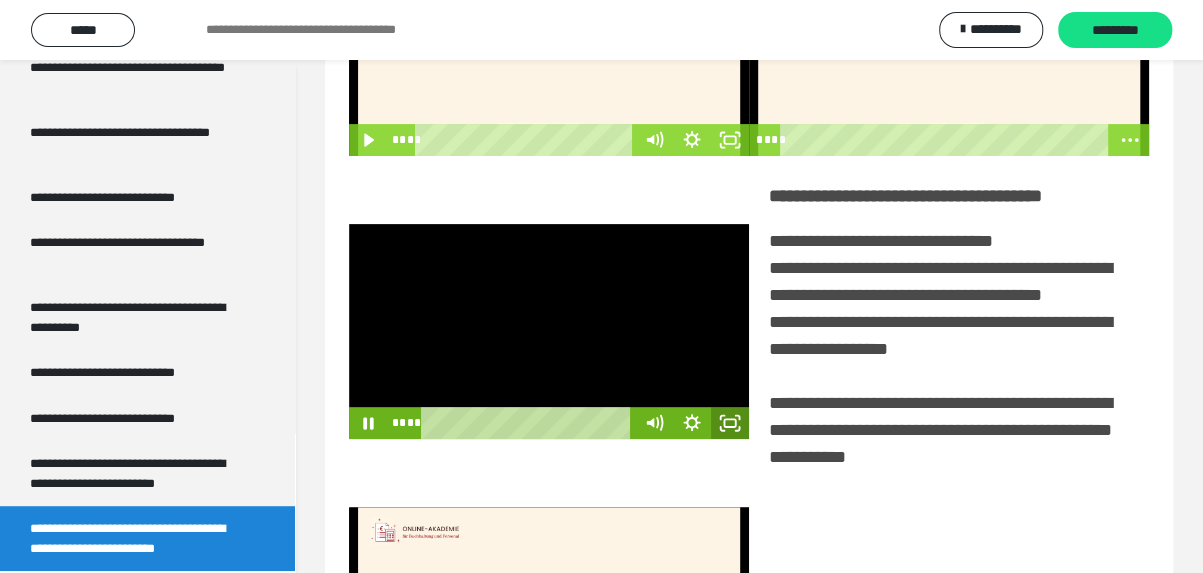 click 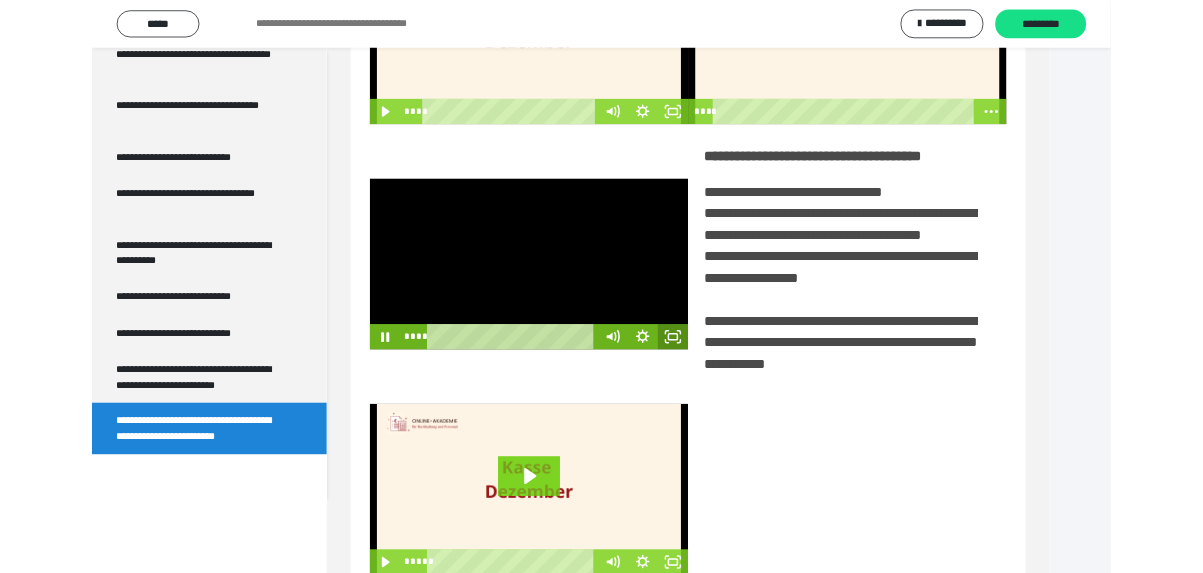 scroll, scrollTop: 3798, scrollLeft: 0, axis: vertical 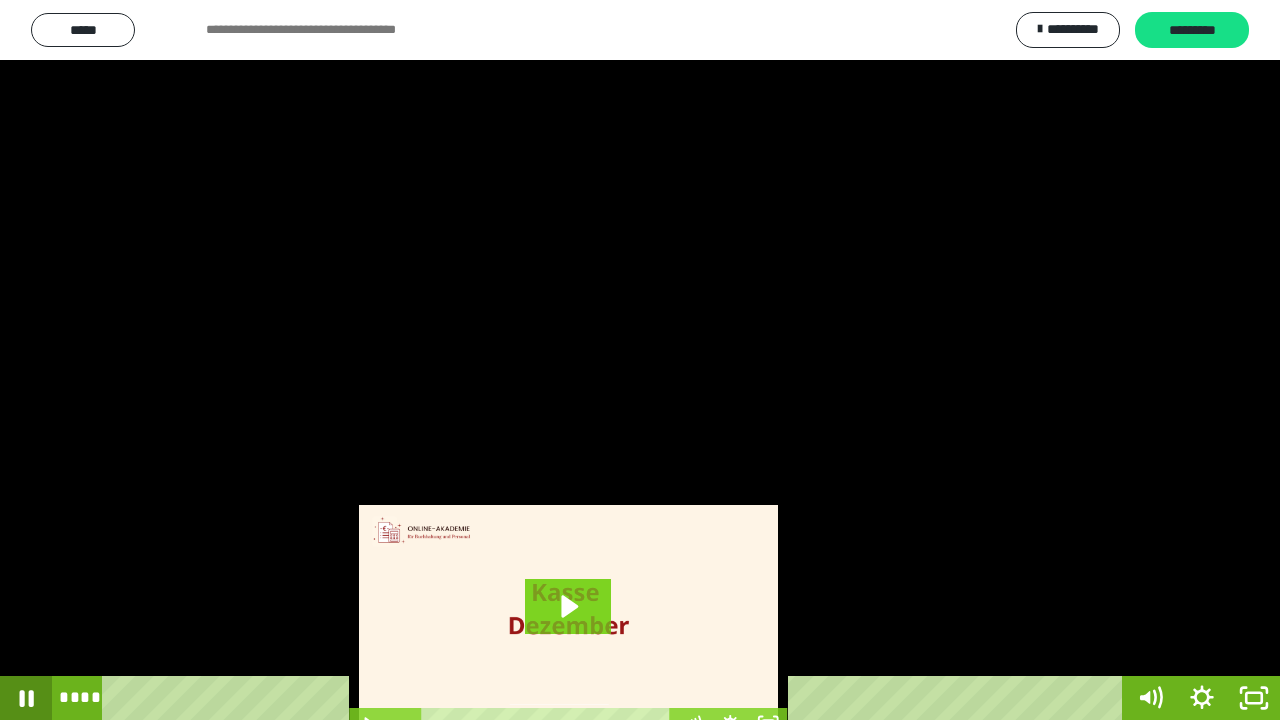 click 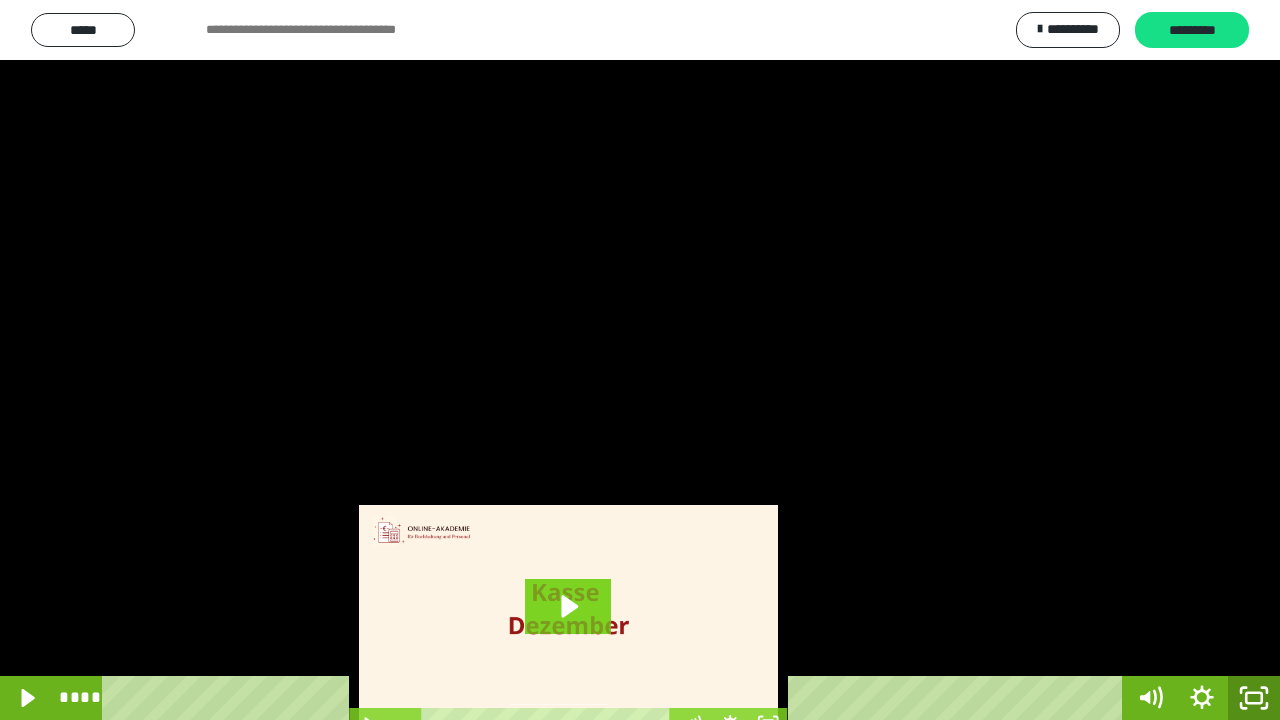 click 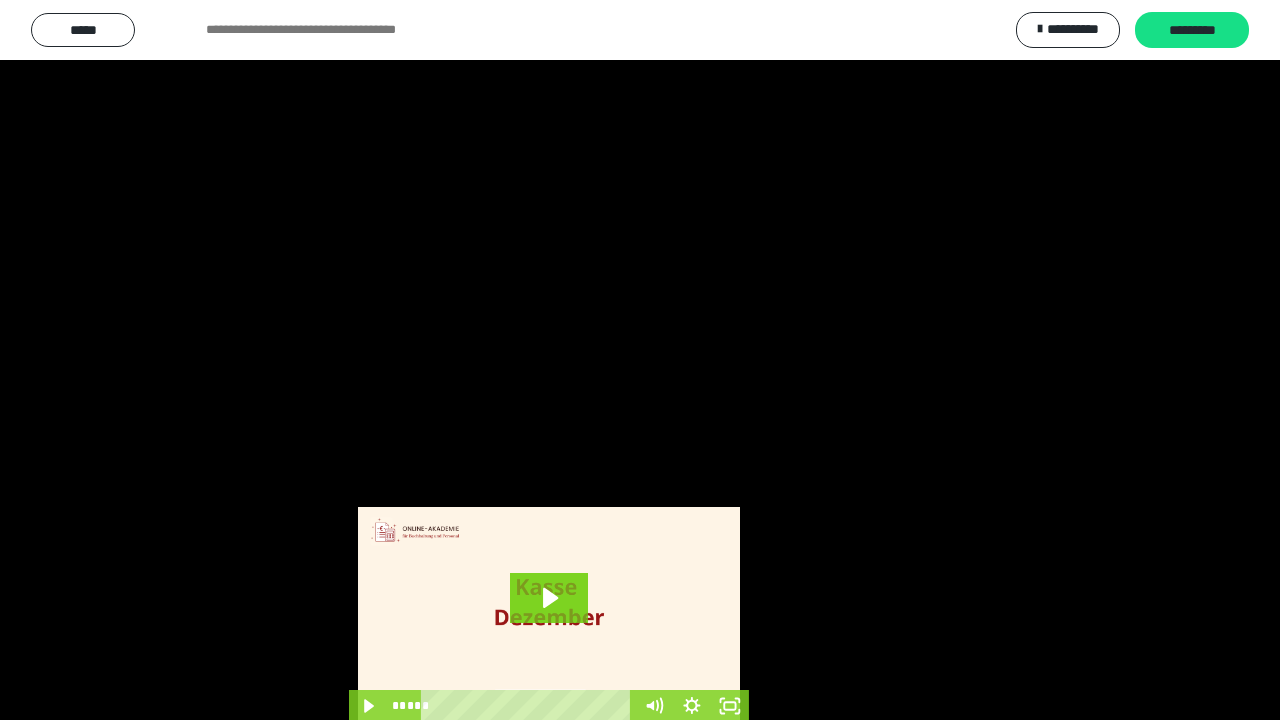 scroll, scrollTop: 3944, scrollLeft: 0, axis: vertical 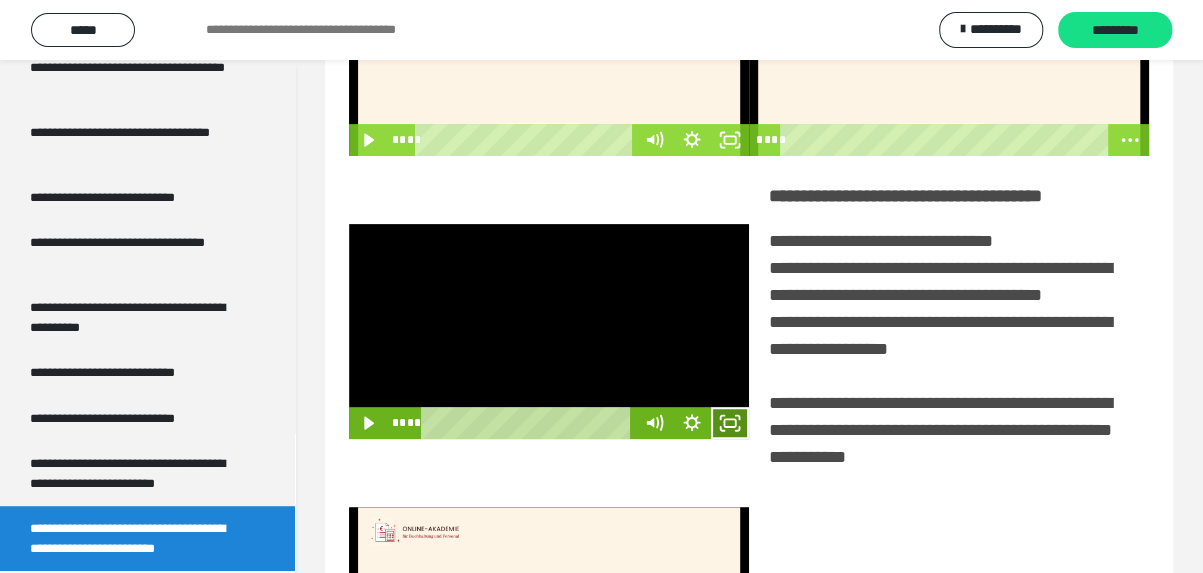 click 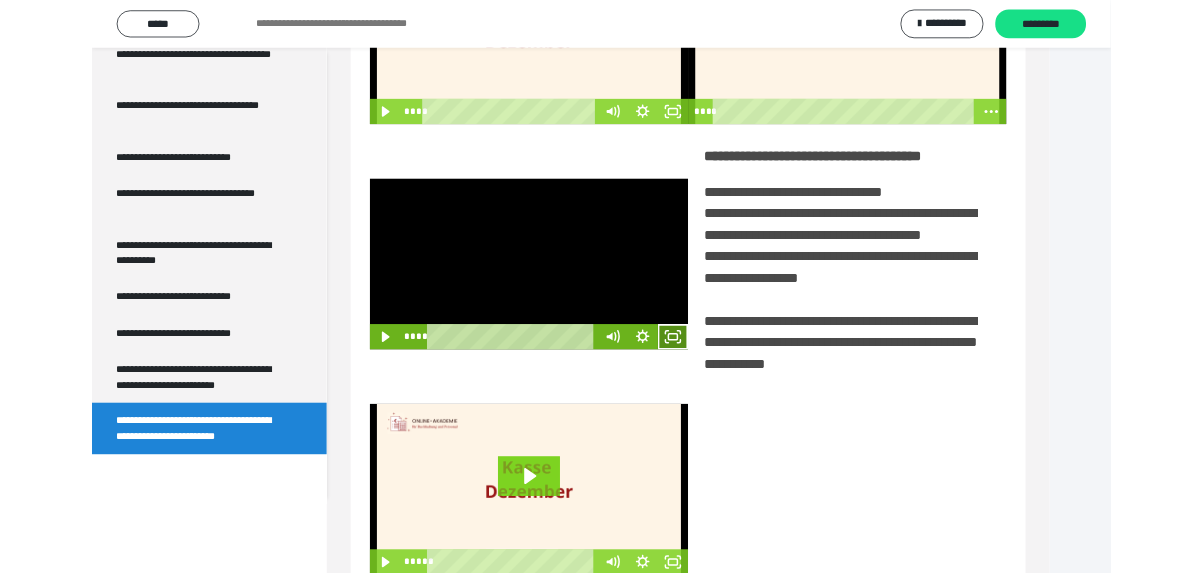 scroll, scrollTop: 3798, scrollLeft: 0, axis: vertical 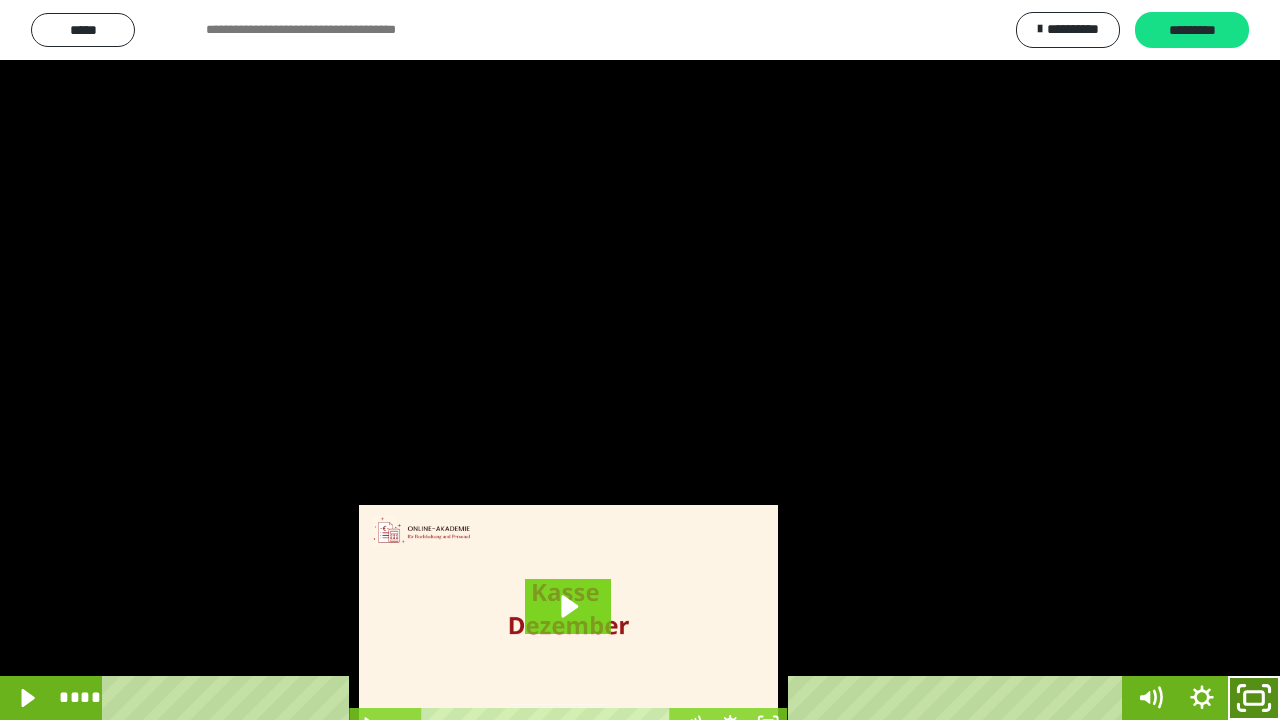 click 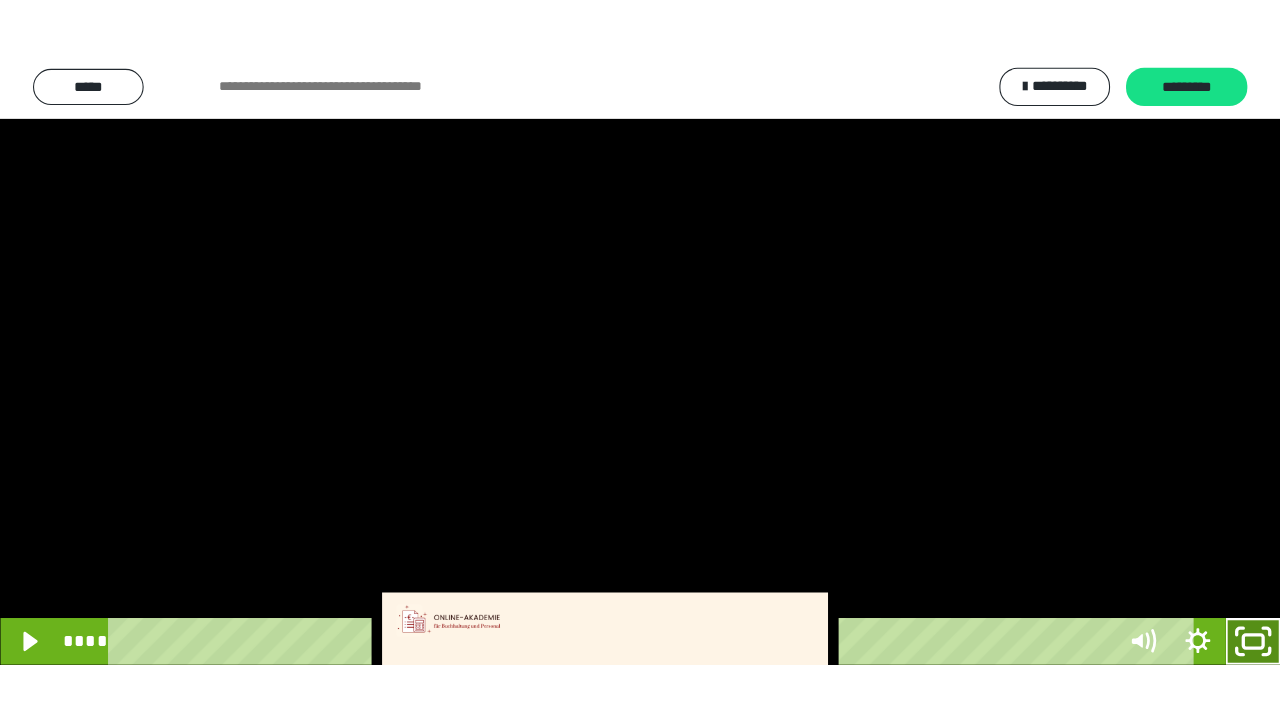 scroll, scrollTop: 3944, scrollLeft: 0, axis: vertical 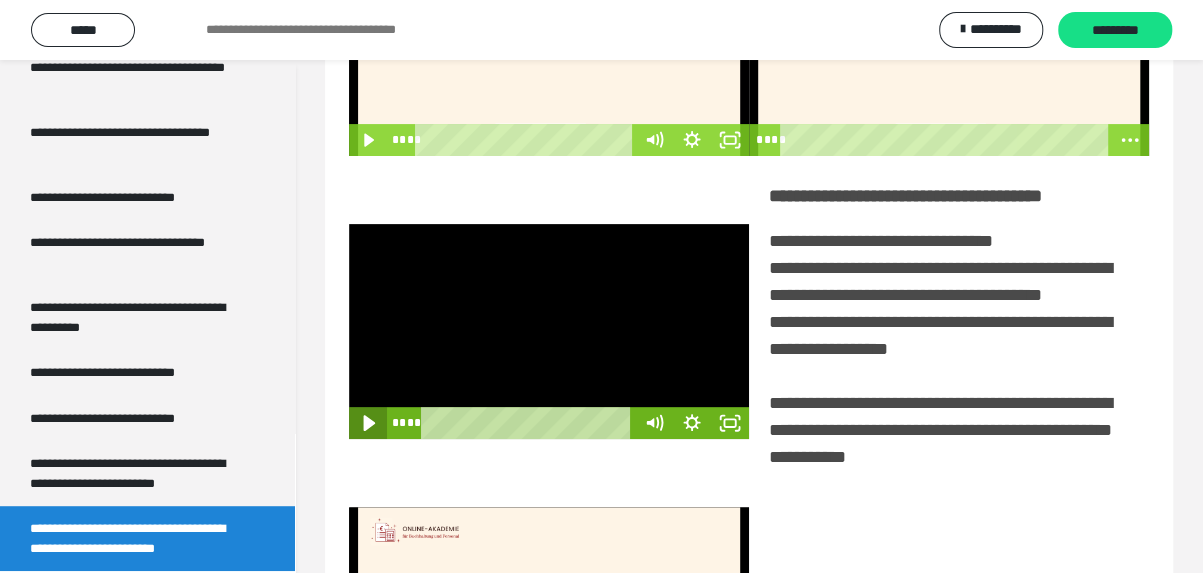 click 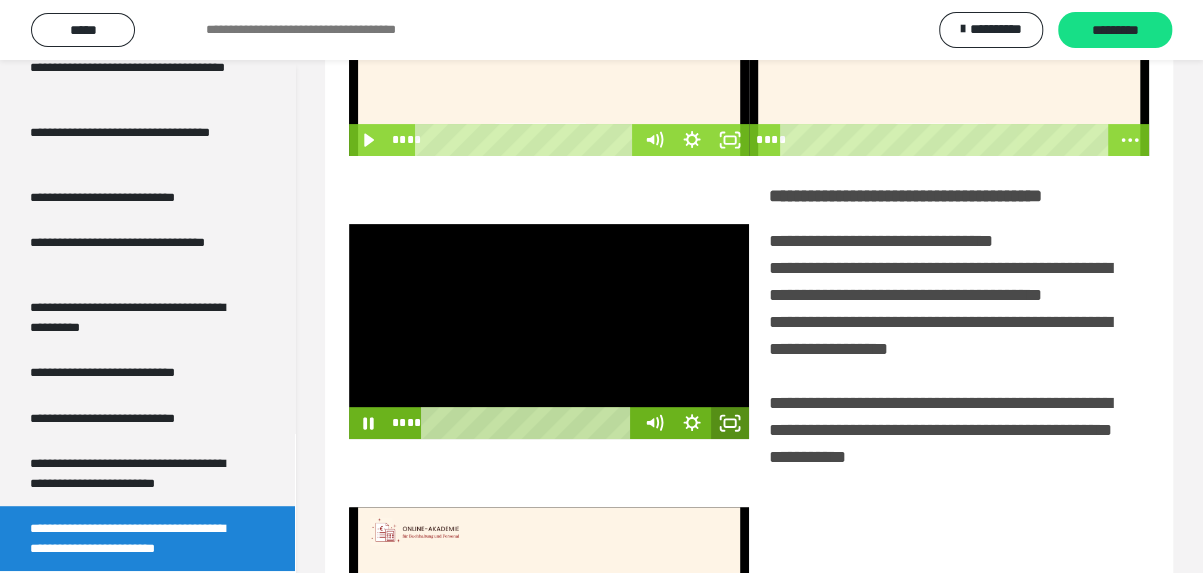 click 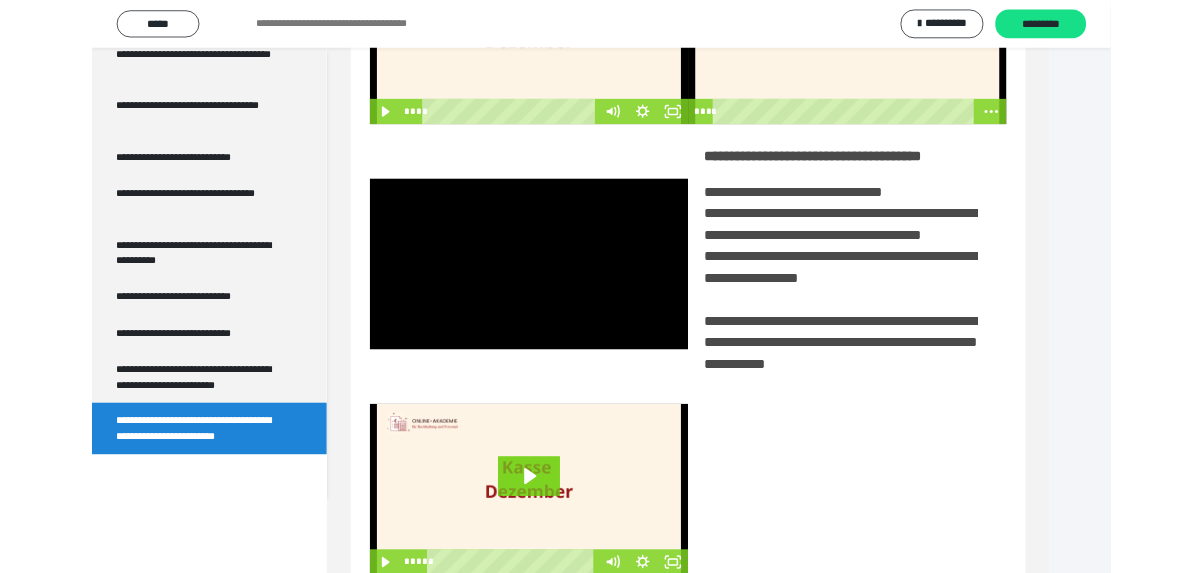 scroll, scrollTop: 3798, scrollLeft: 0, axis: vertical 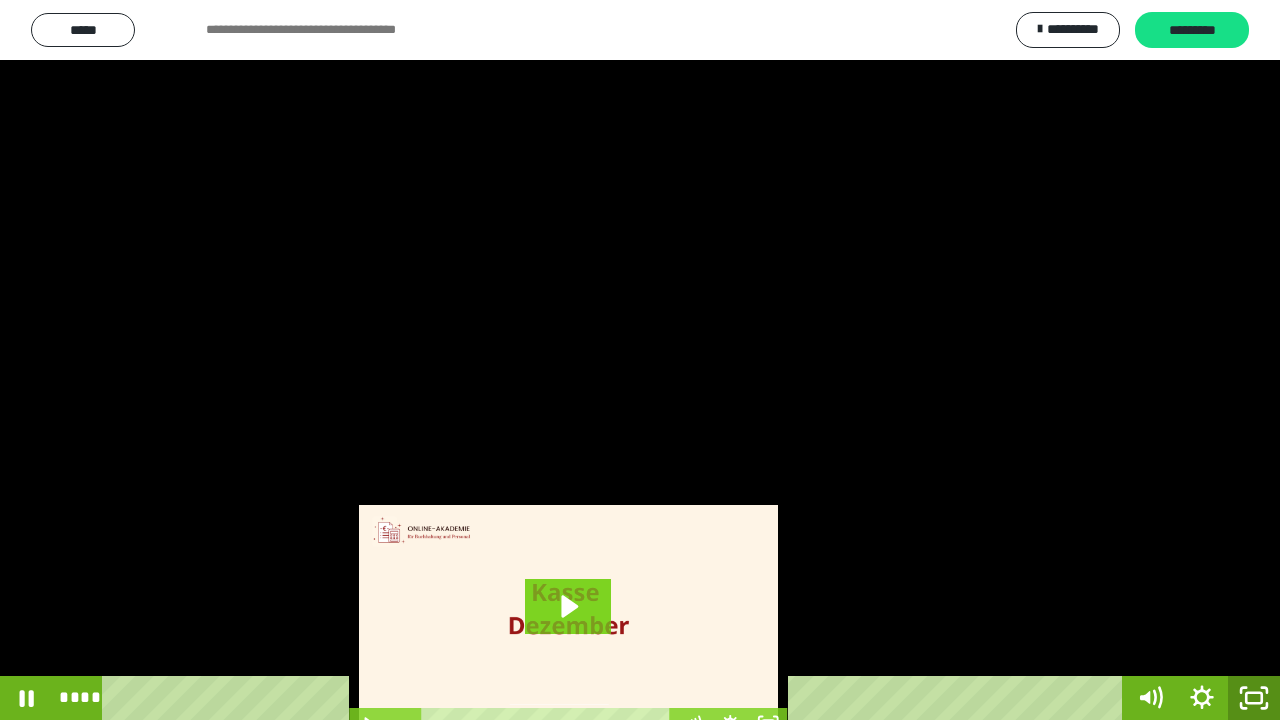 click 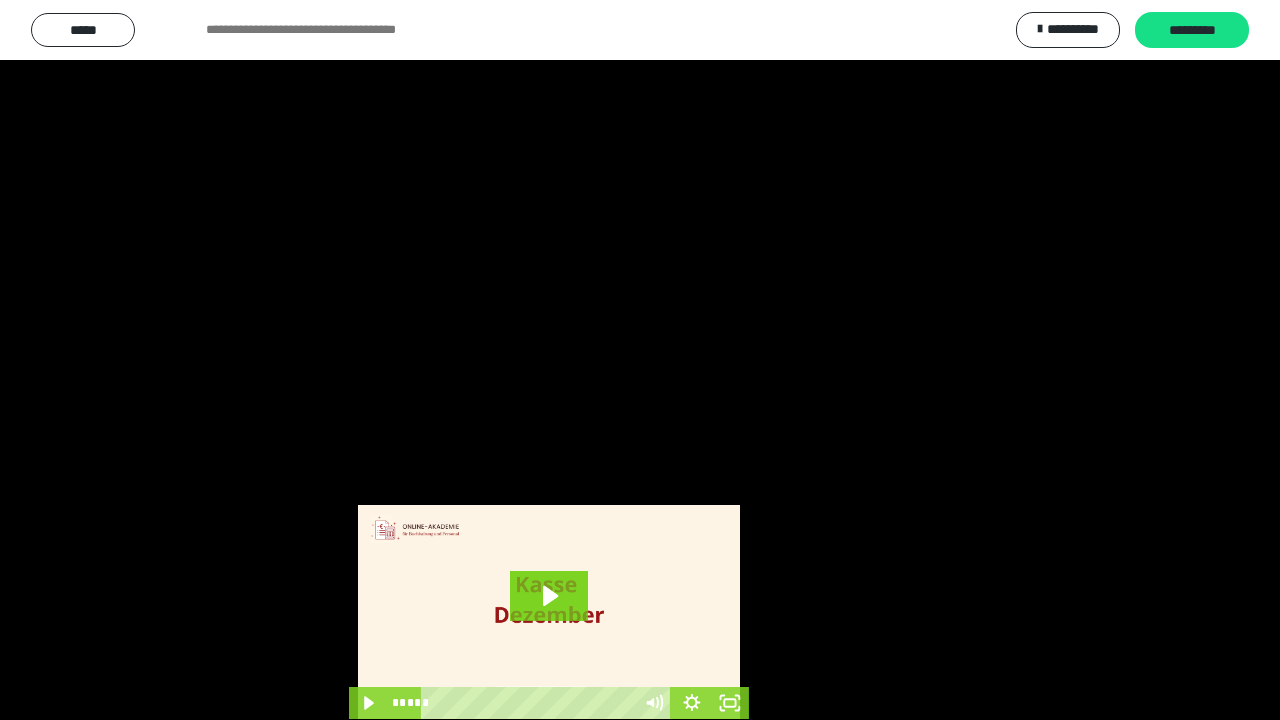 scroll, scrollTop: 3944, scrollLeft: 0, axis: vertical 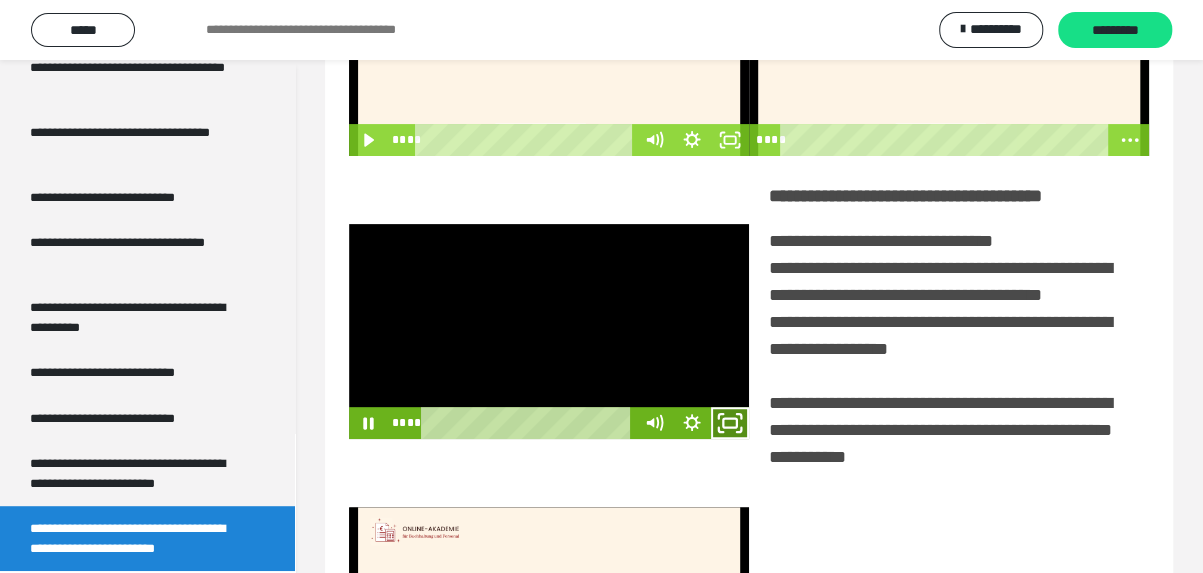 click 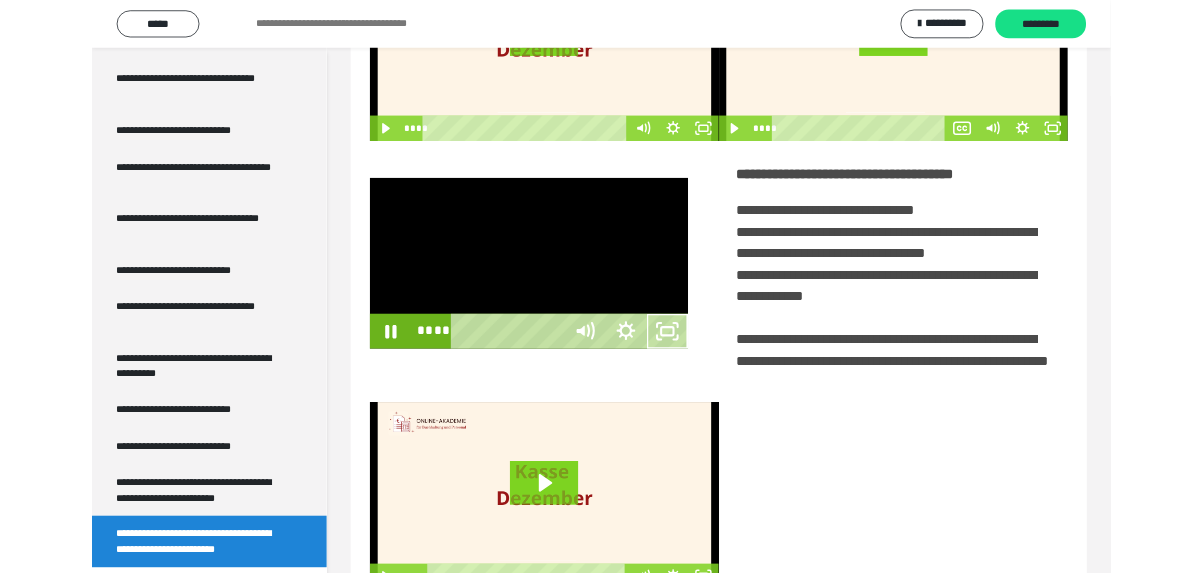 scroll, scrollTop: 3798, scrollLeft: 0, axis: vertical 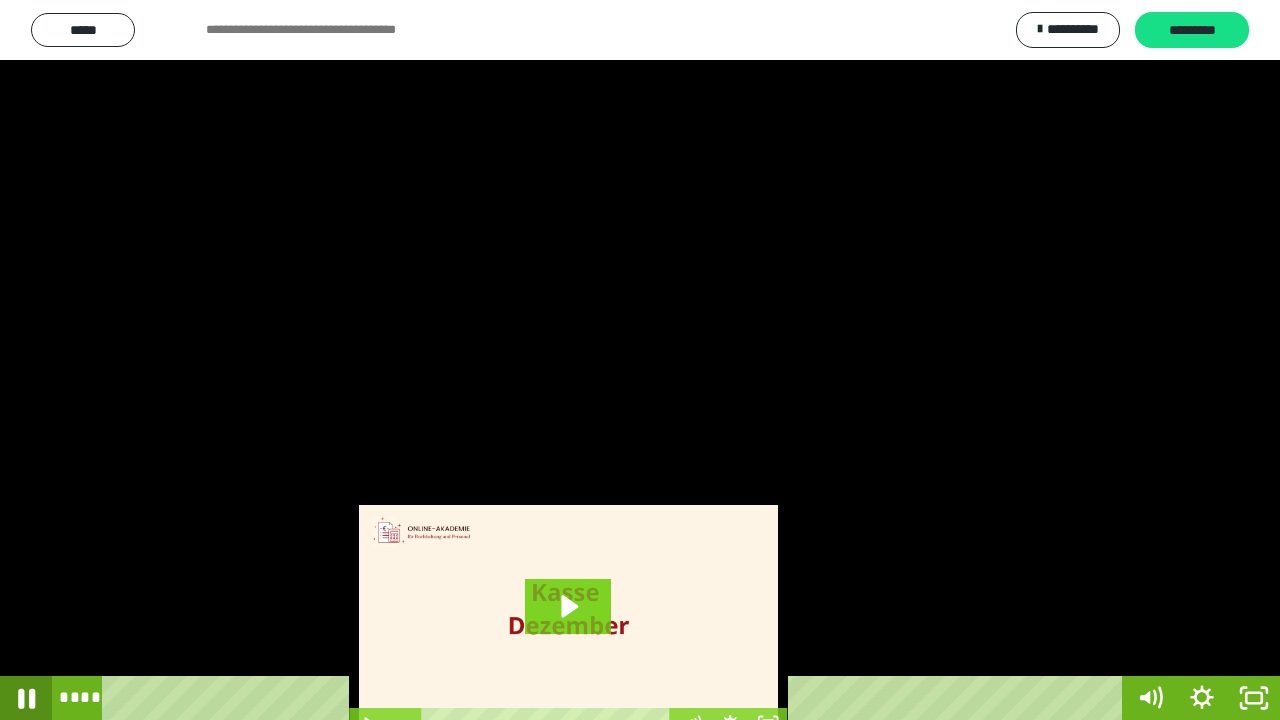 click 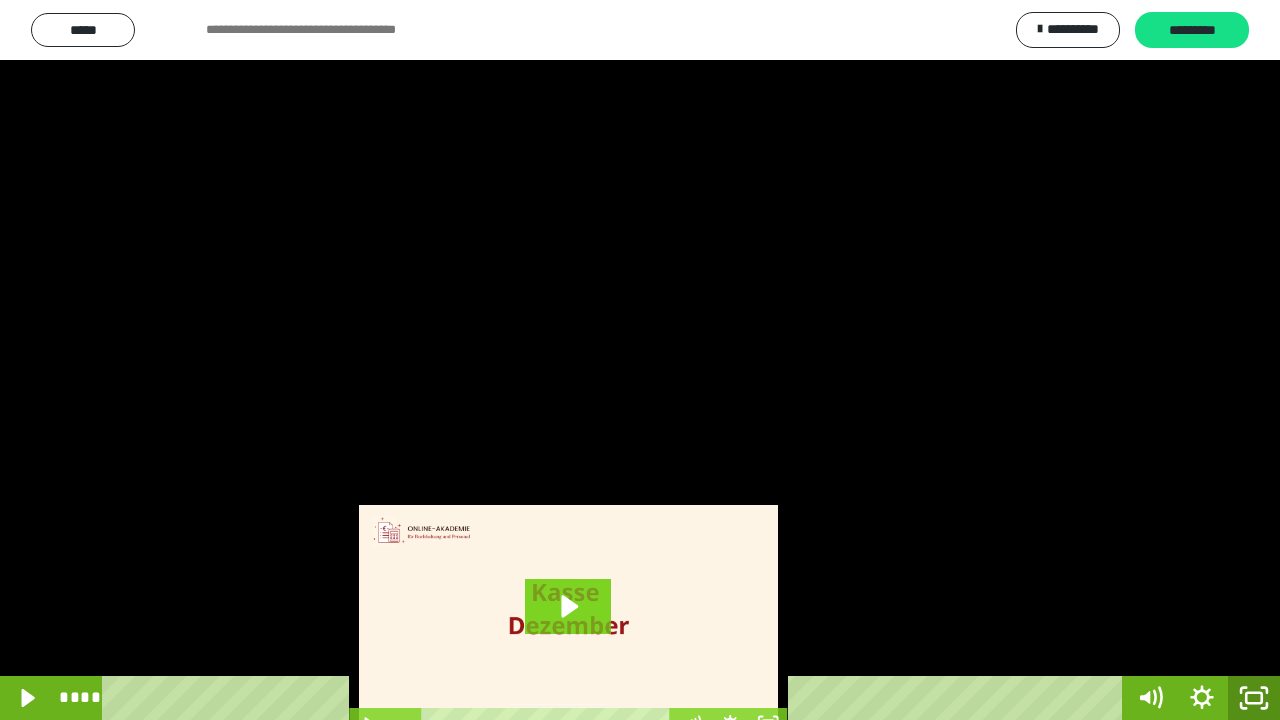 click 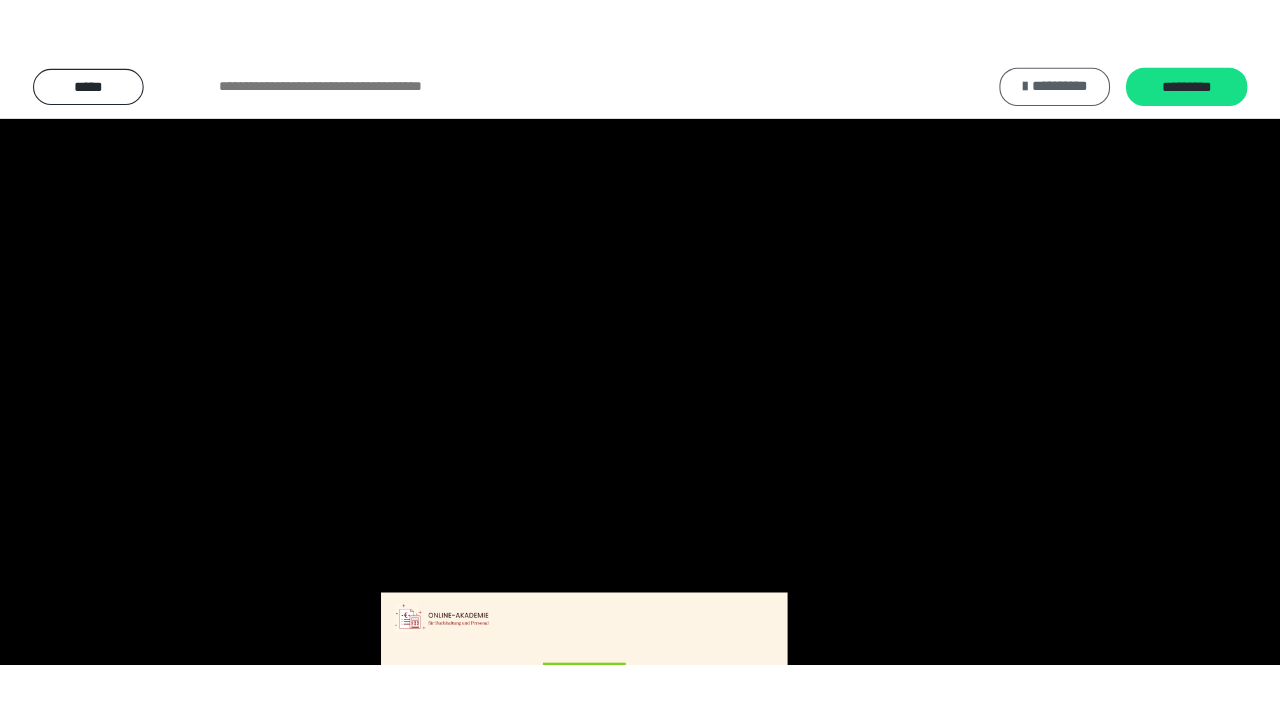 scroll, scrollTop: 3944, scrollLeft: 0, axis: vertical 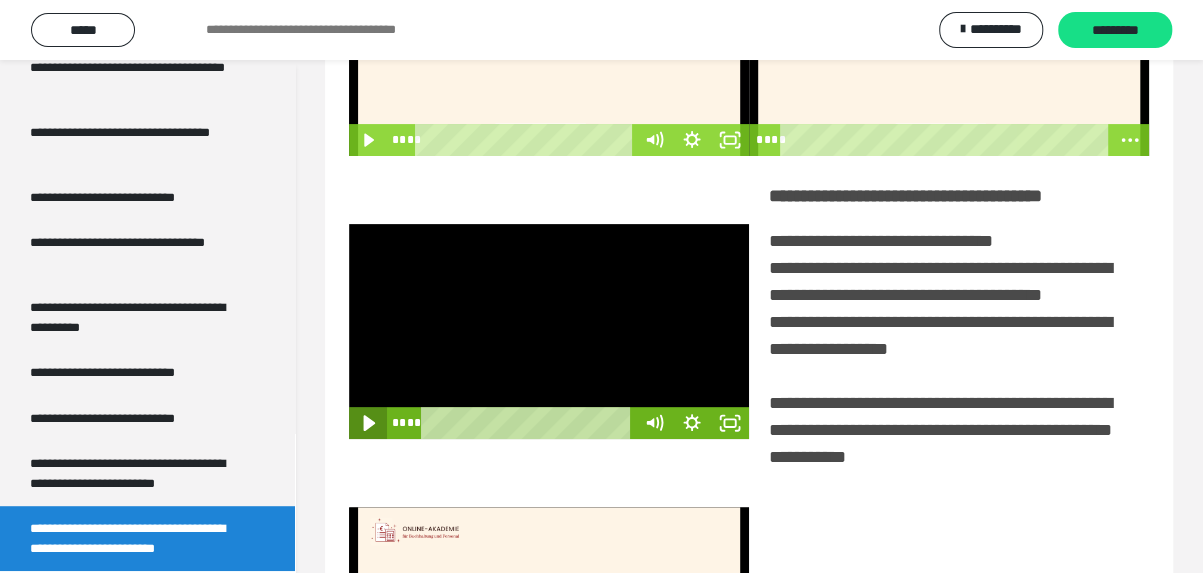 click 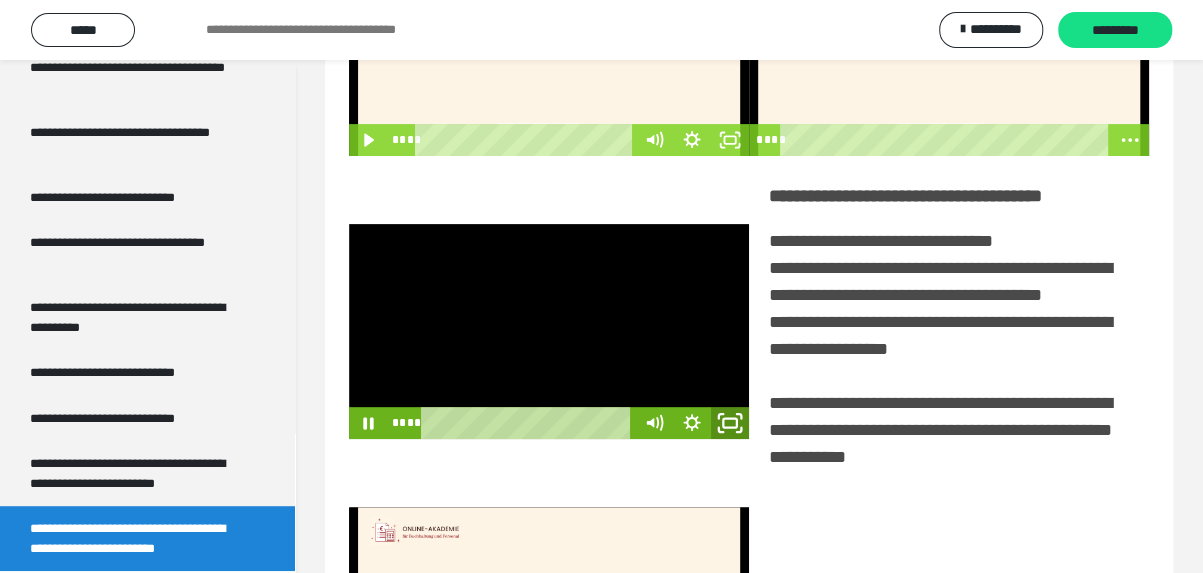 click 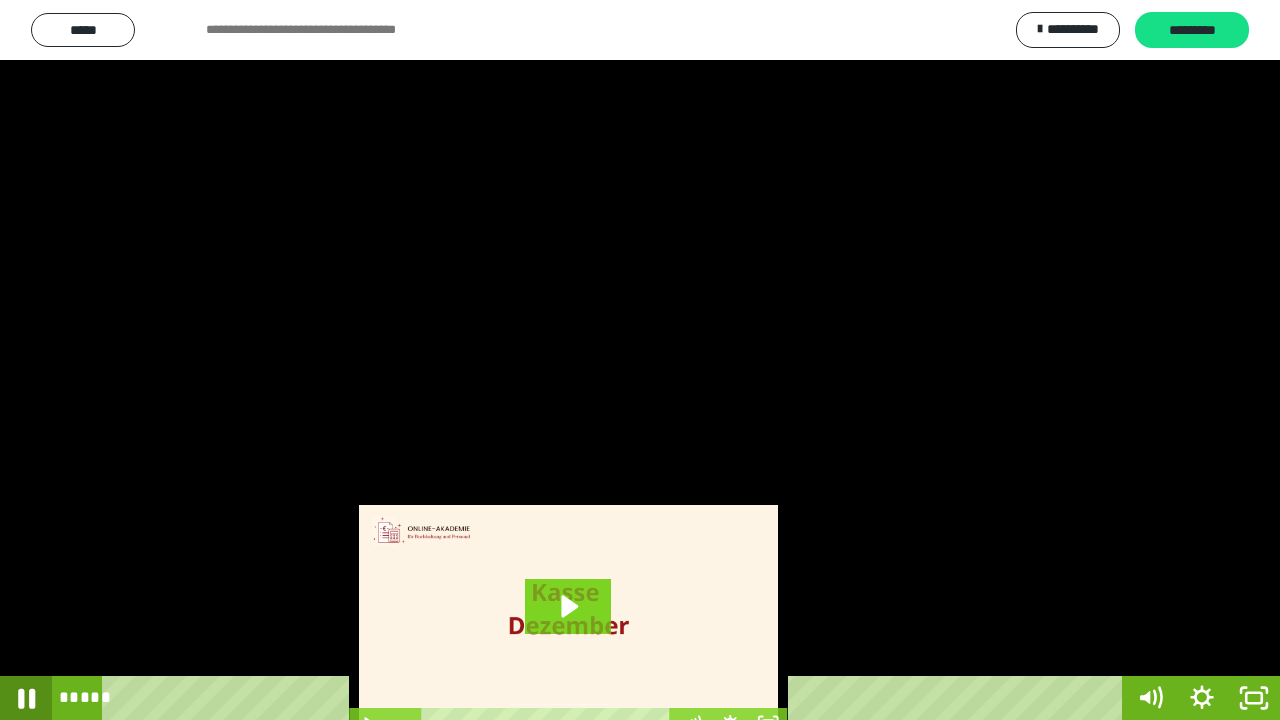 click 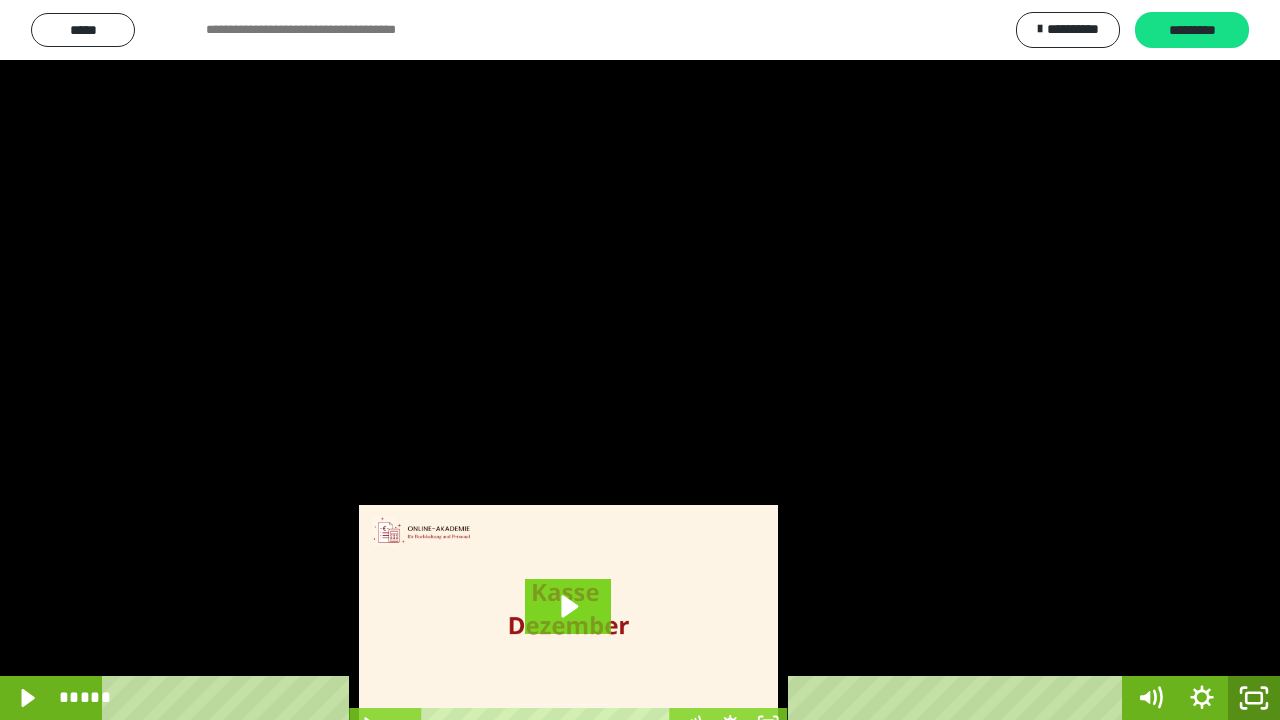 click 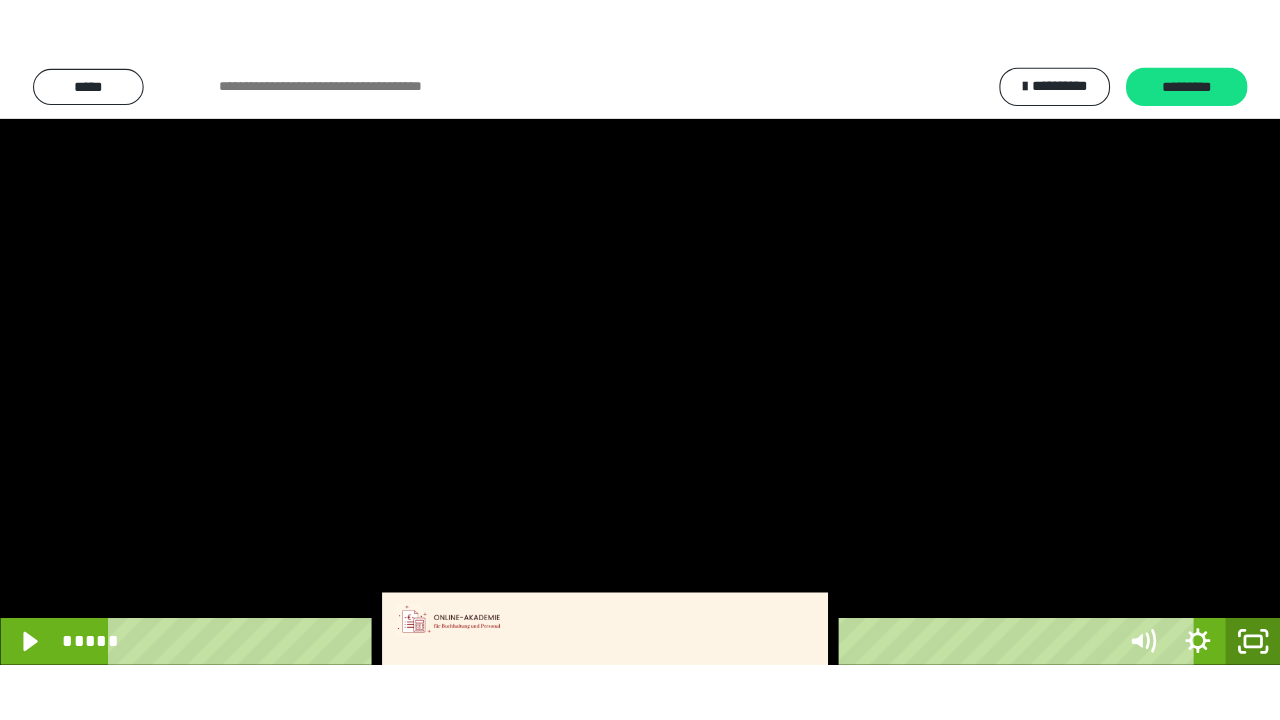 scroll, scrollTop: 3944, scrollLeft: 0, axis: vertical 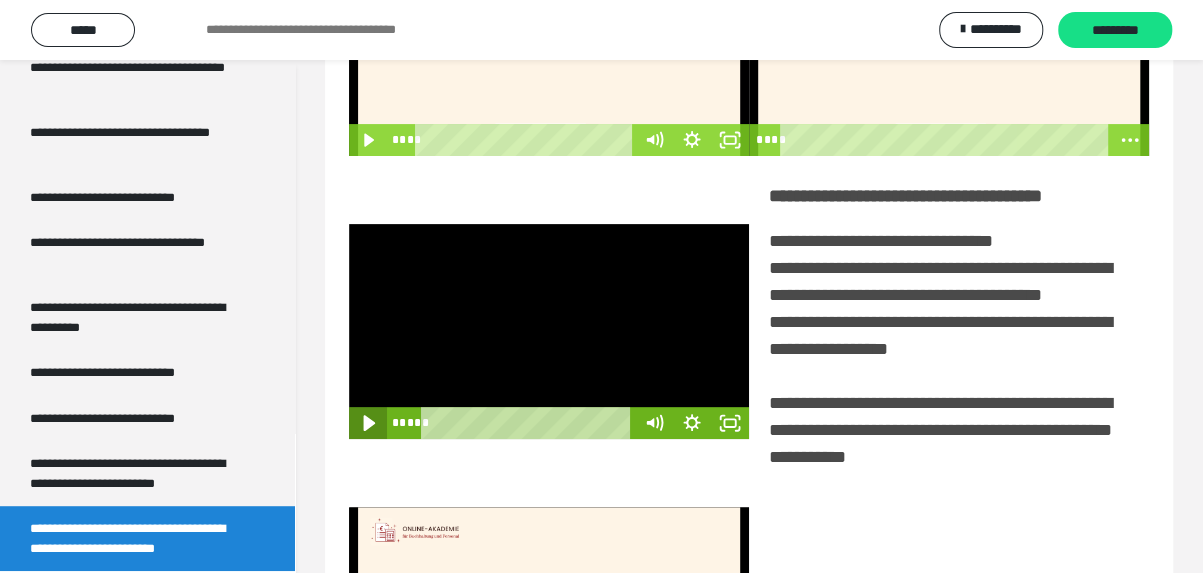 drag, startPoint x: 364, startPoint y: 453, endPoint x: 377, endPoint y: 445, distance: 15.264338 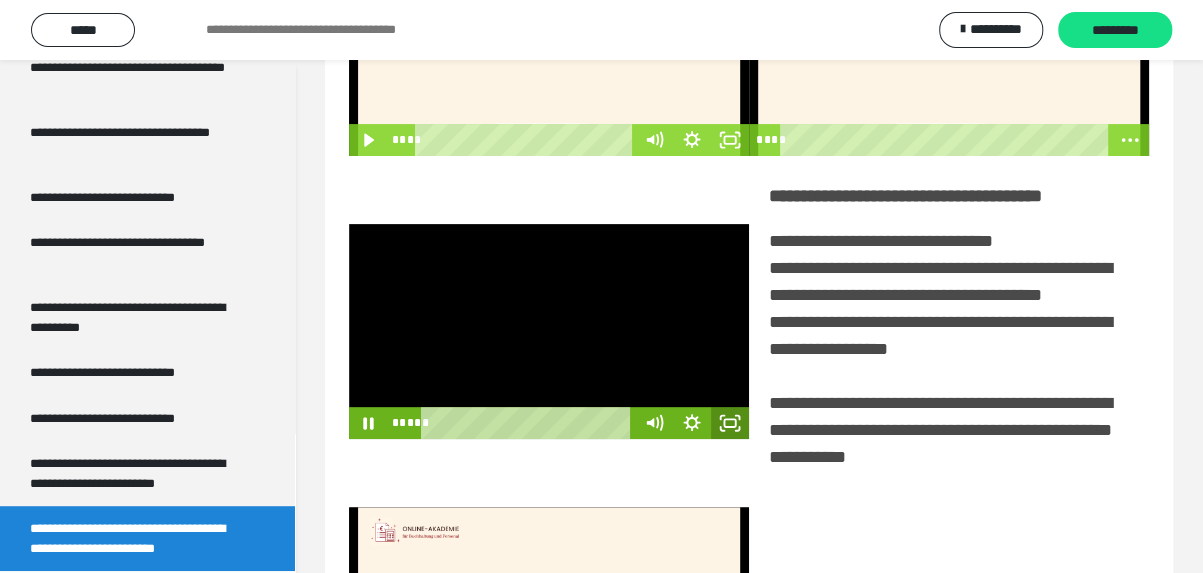 drag, startPoint x: 730, startPoint y: 456, endPoint x: 738, endPoint y: 548, distance: 92.34717 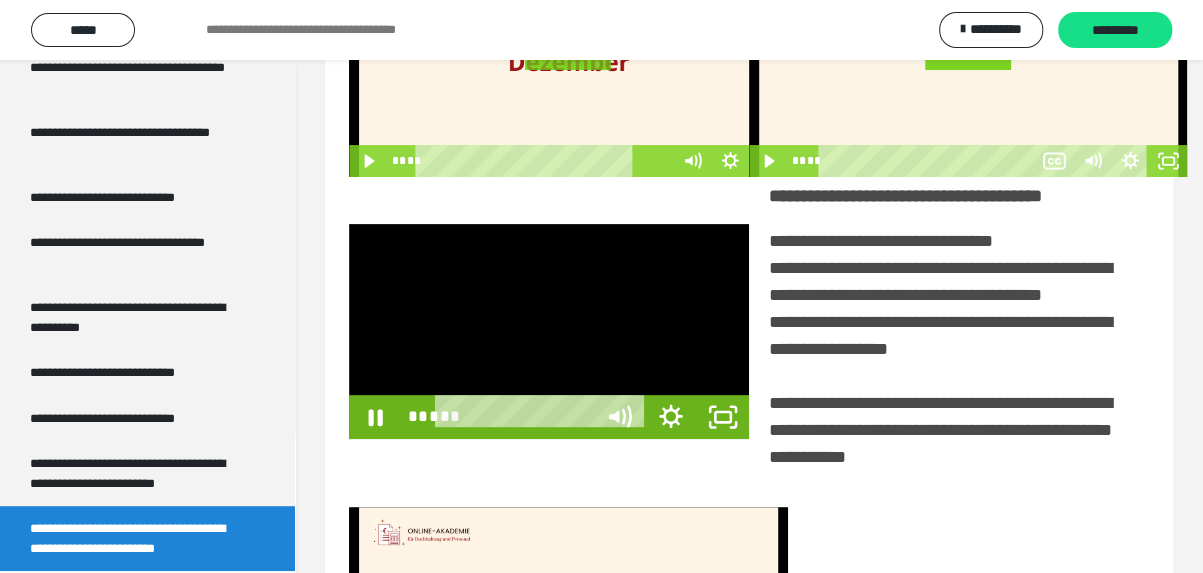 scroll, scrollTop: 3798, scrollLeft: 0, axis: vertical 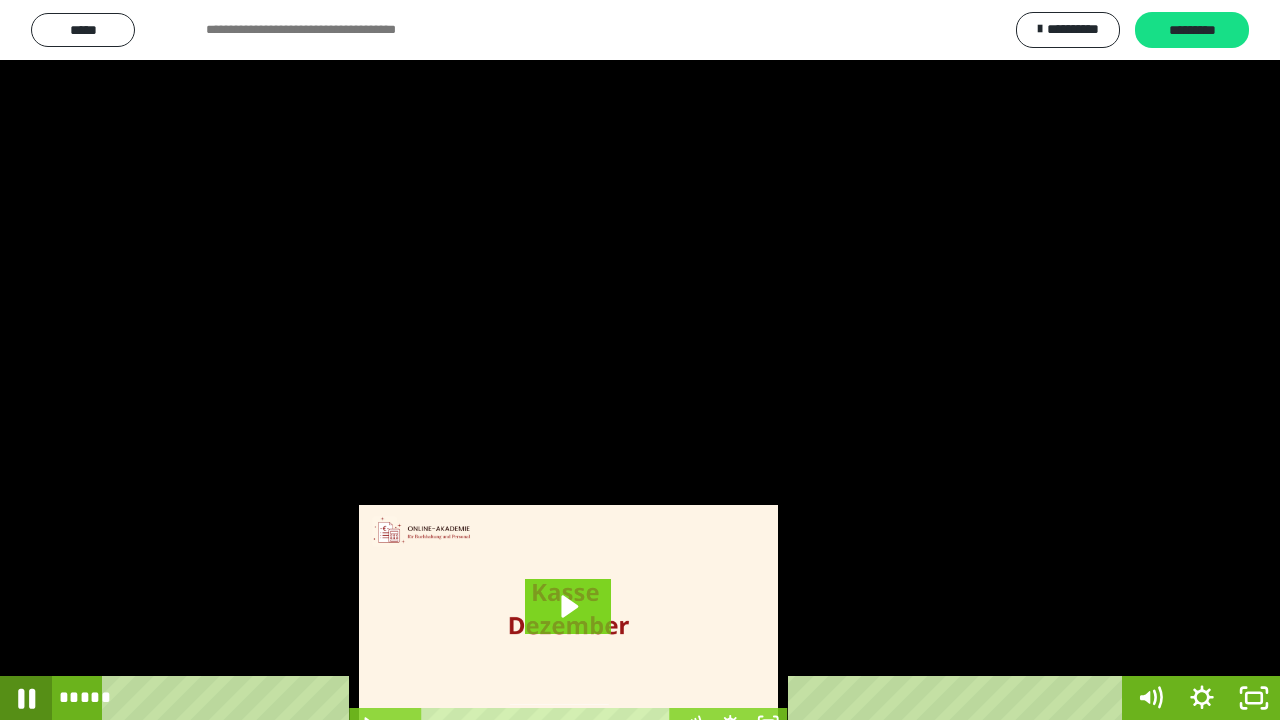 click 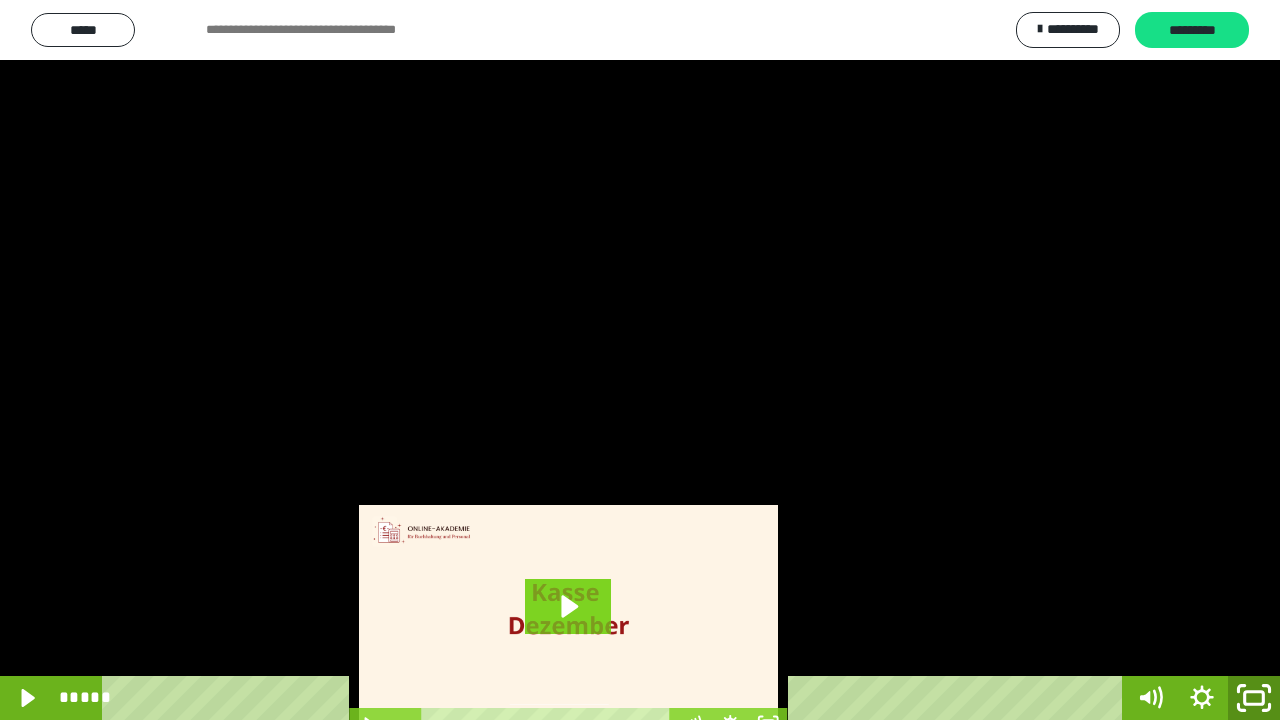 click 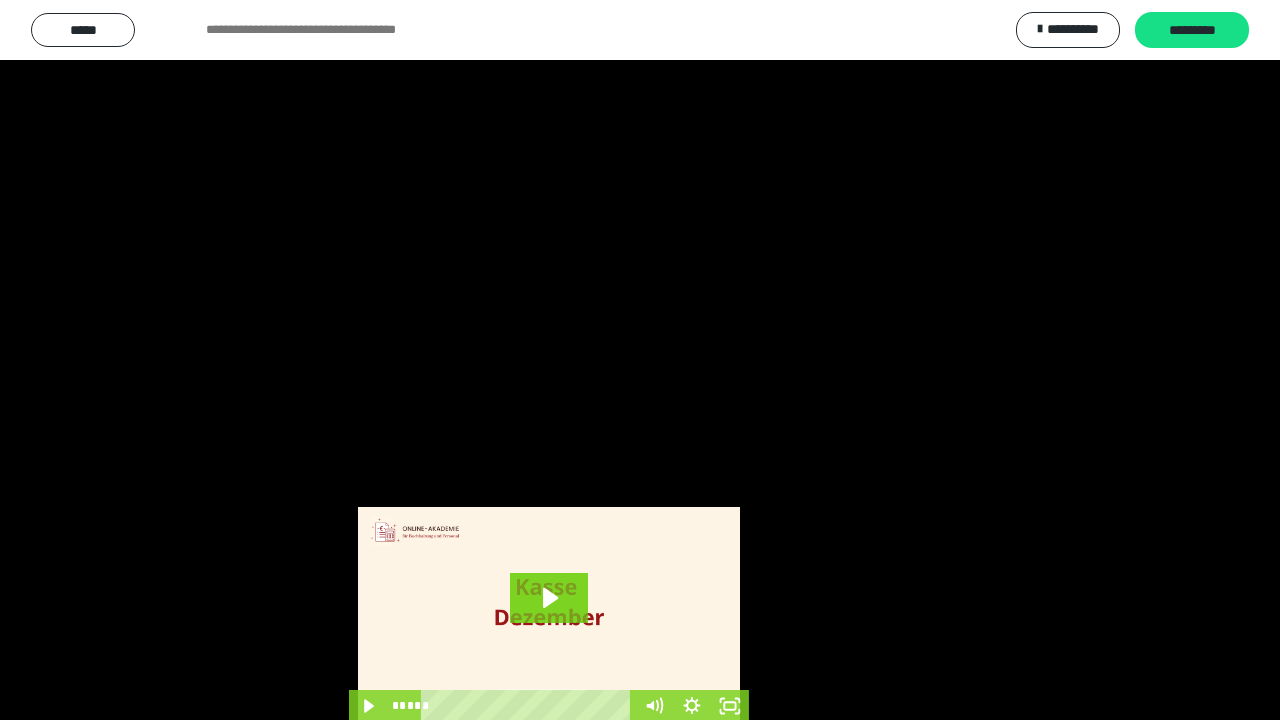 scroll, scrollTop: 3944, scrollLeft: 0, axis: vertical 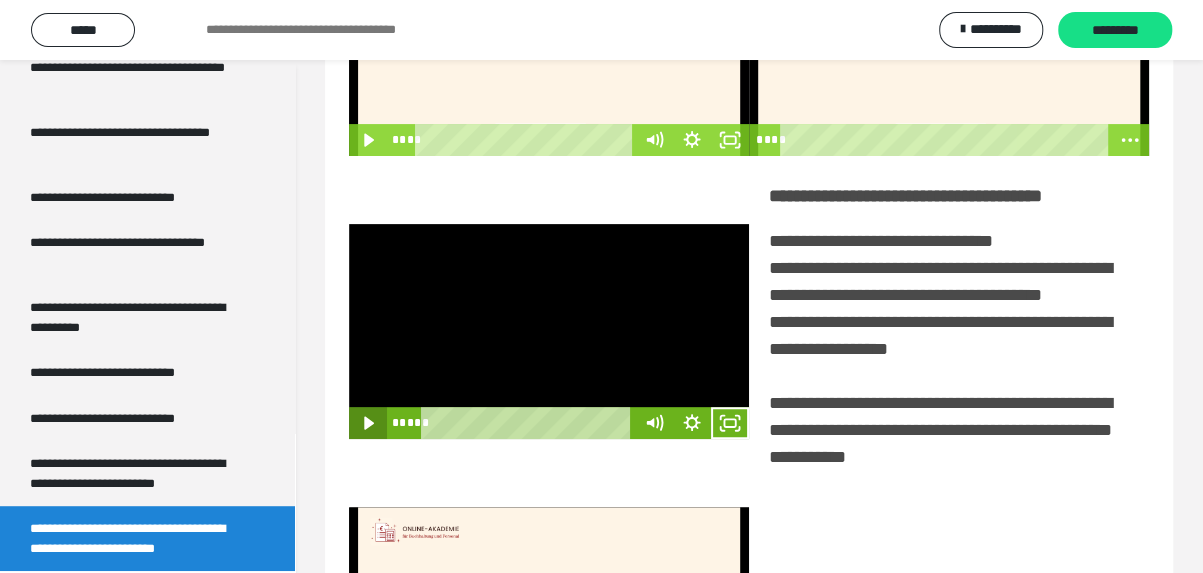 click 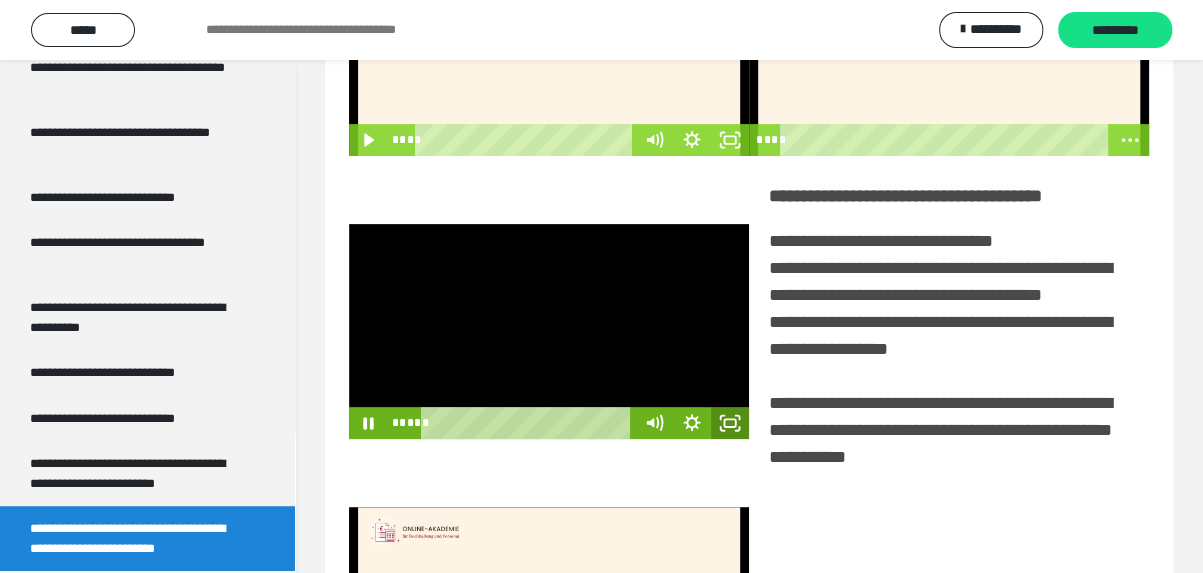 click 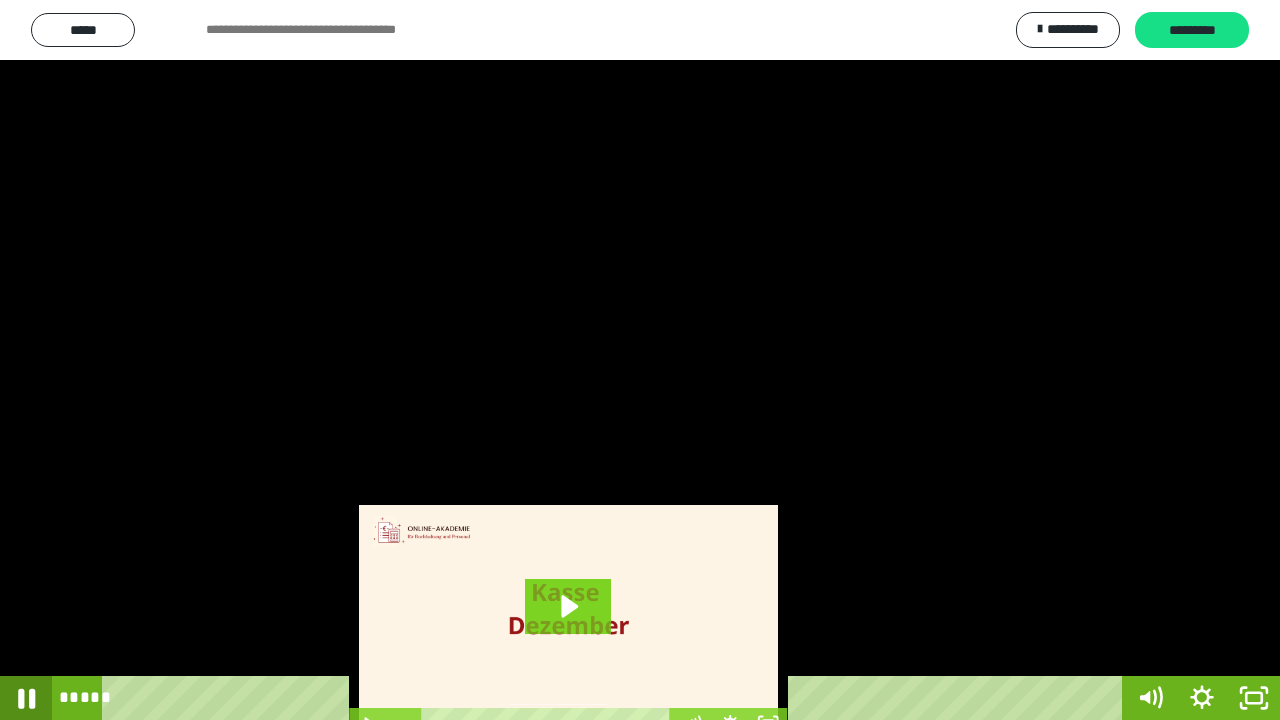 click 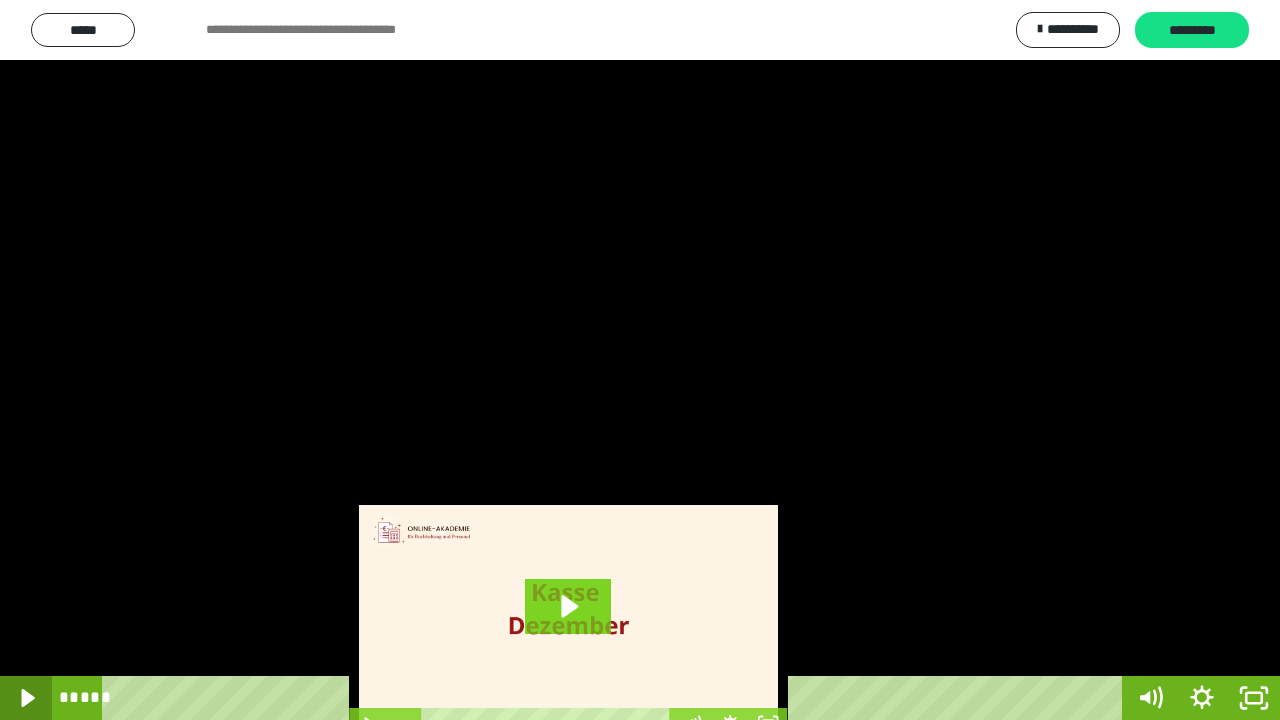 click 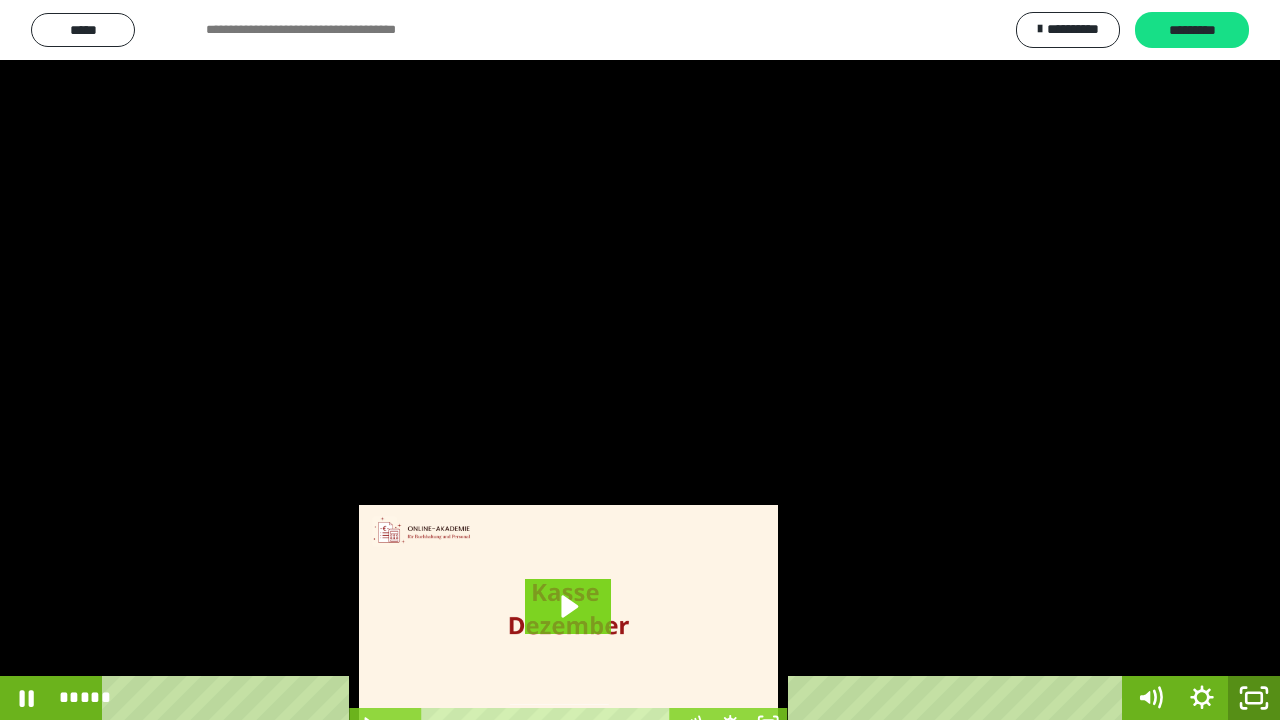 click 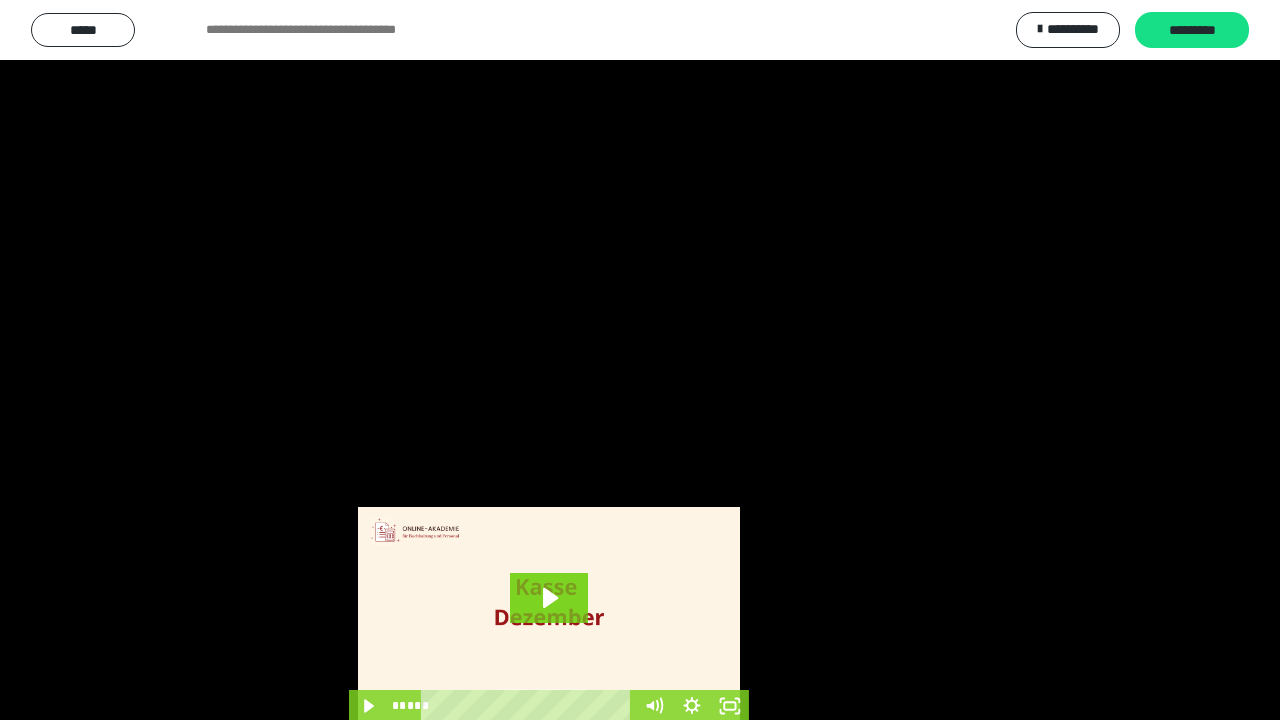 scroll, scrollTop: 3944, scrollLeft: 0, axis: vertical 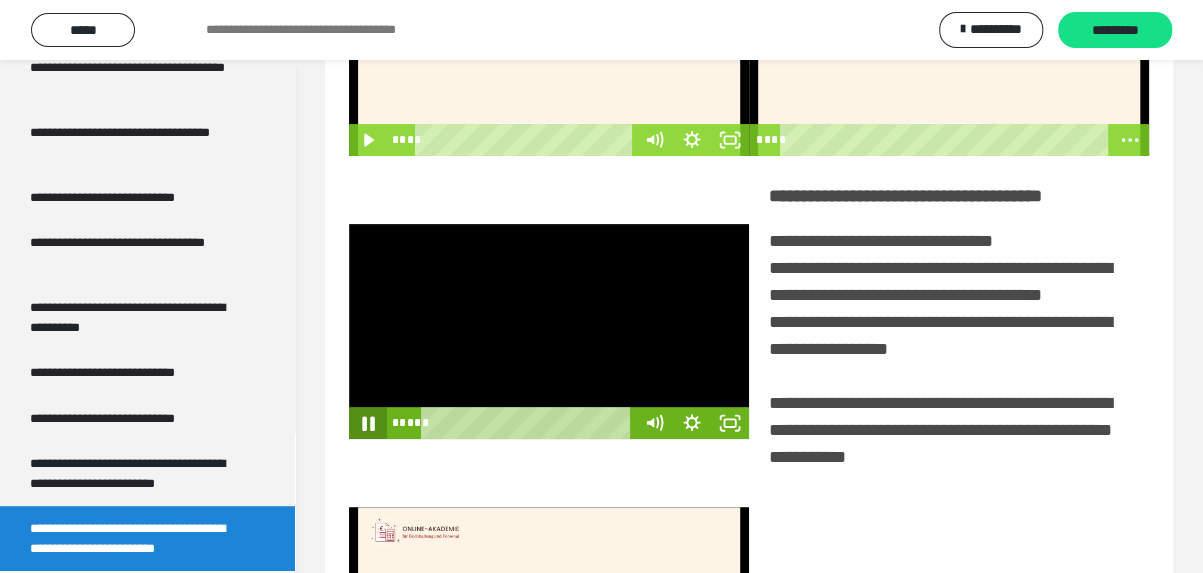 click 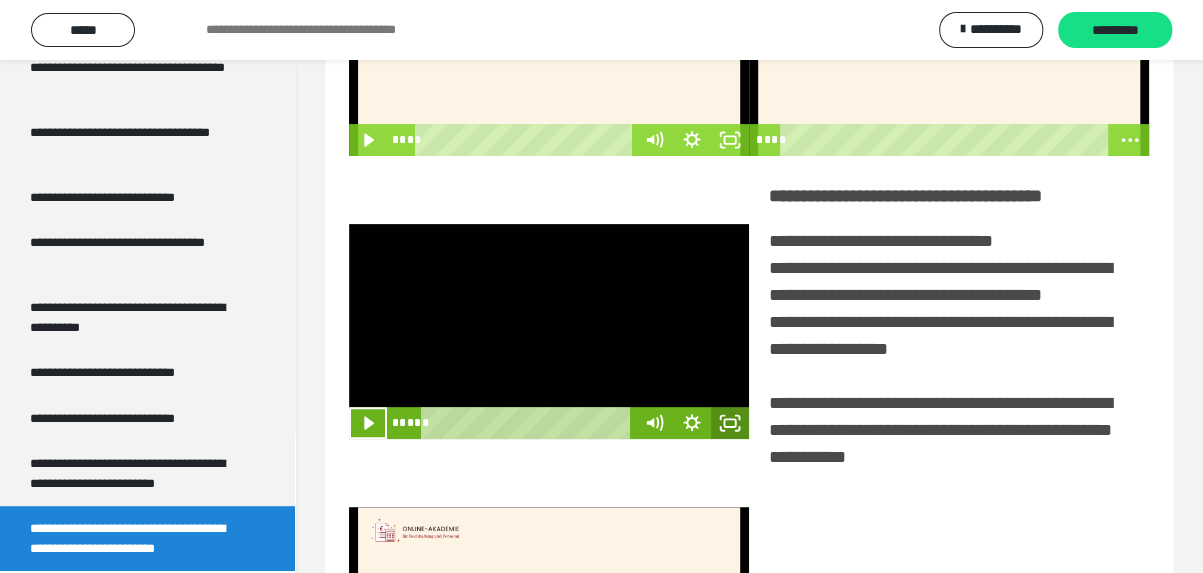 click 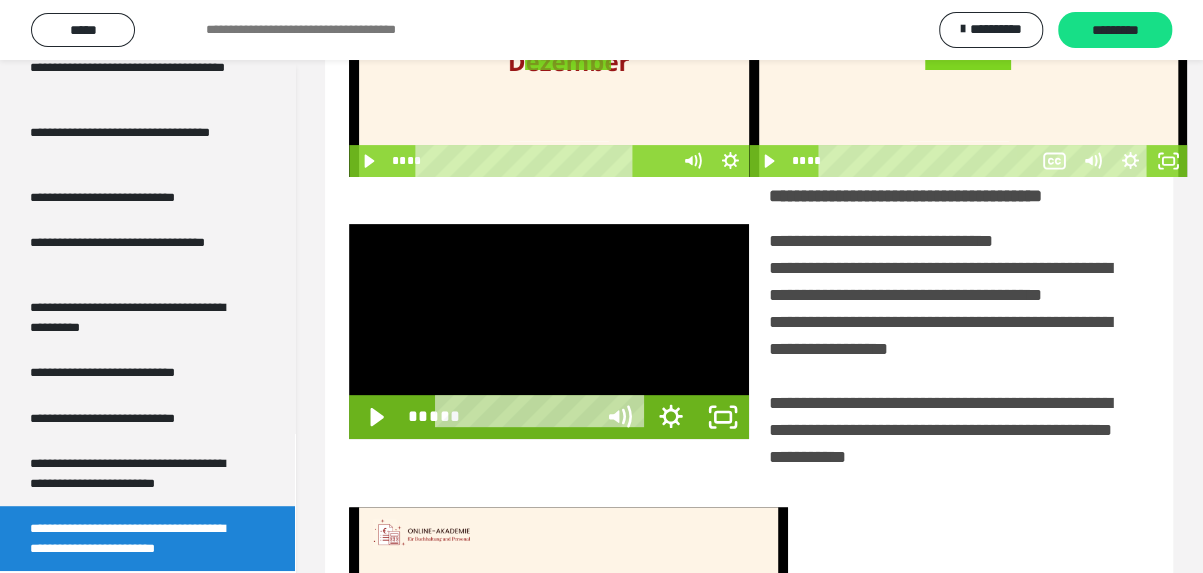 scroll, scrollTop: 3798, scrollLeft: 0, axis: vertical 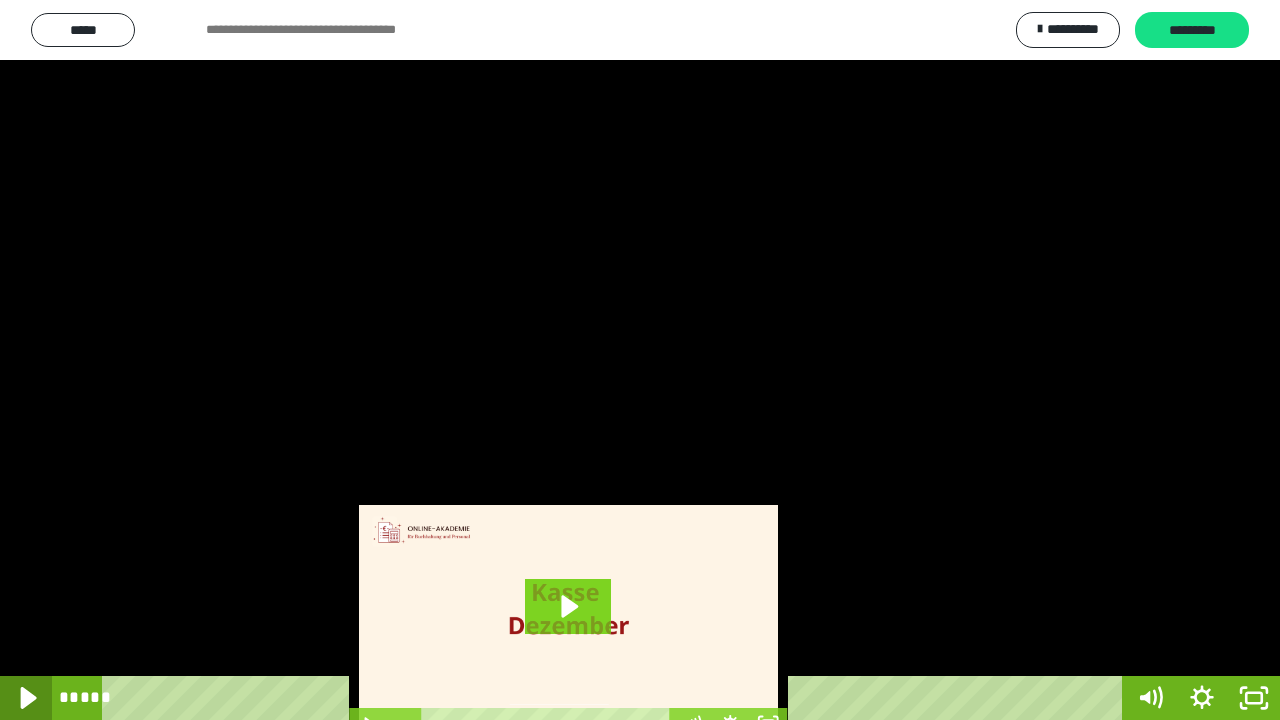 click 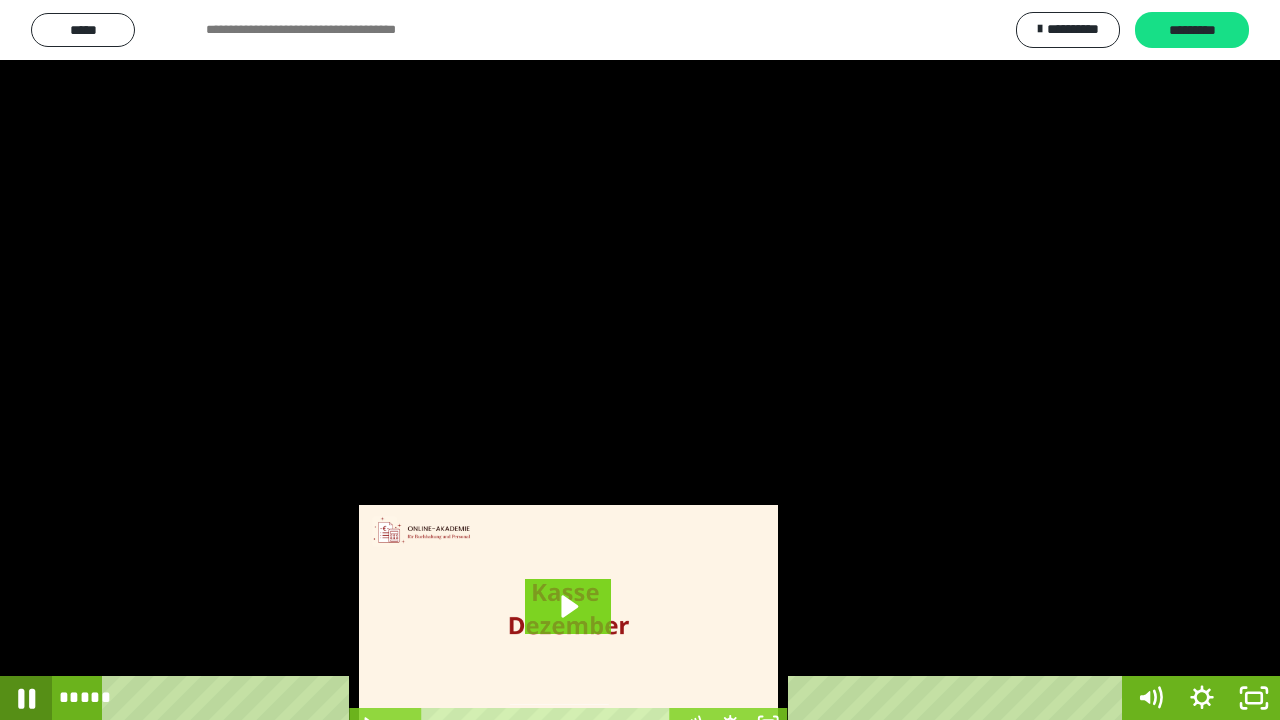 click 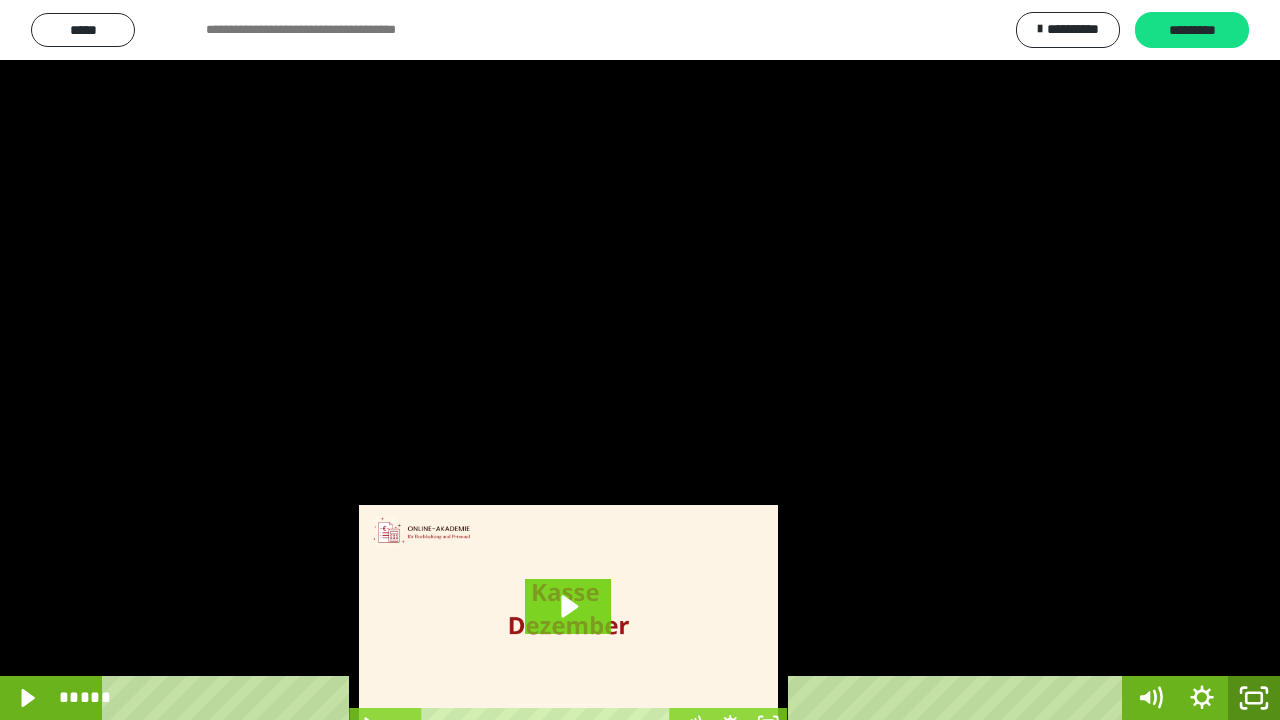 click 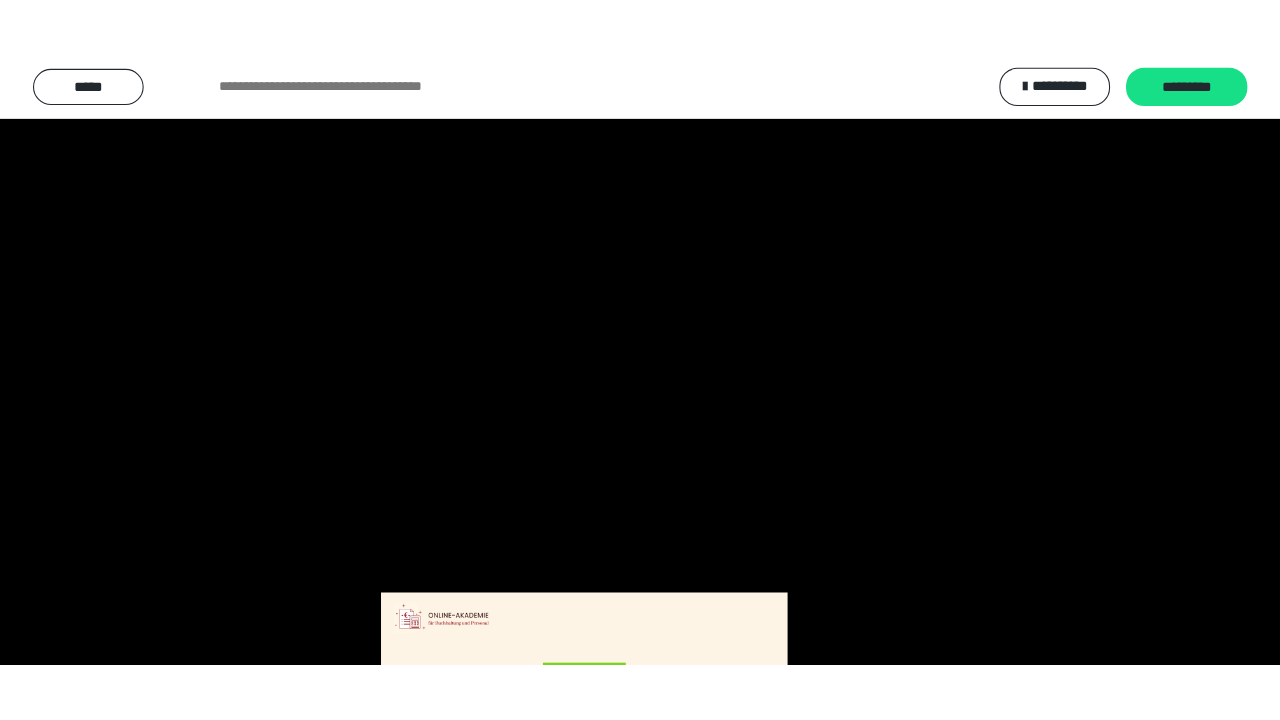 scroll, scrollTop: 3944, scrollLeft: 0, axis: vertical 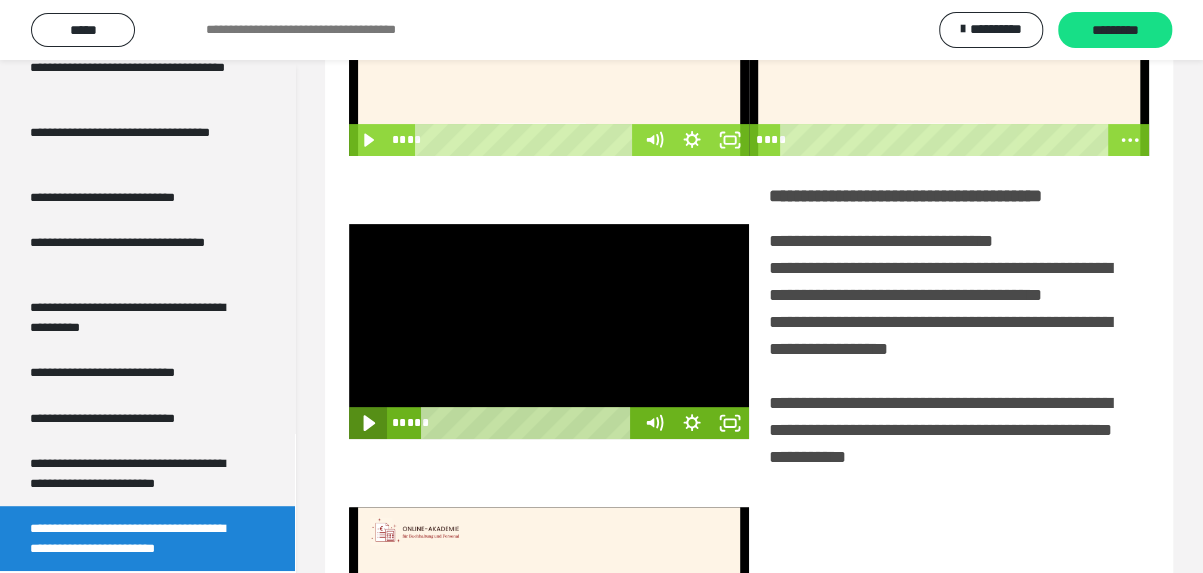 click 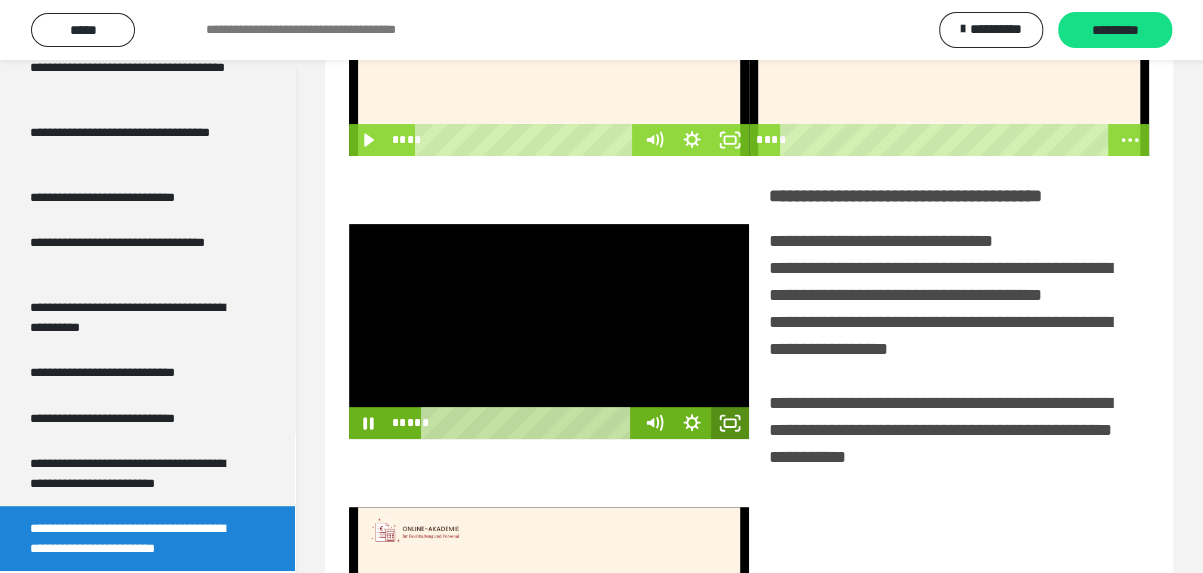 click 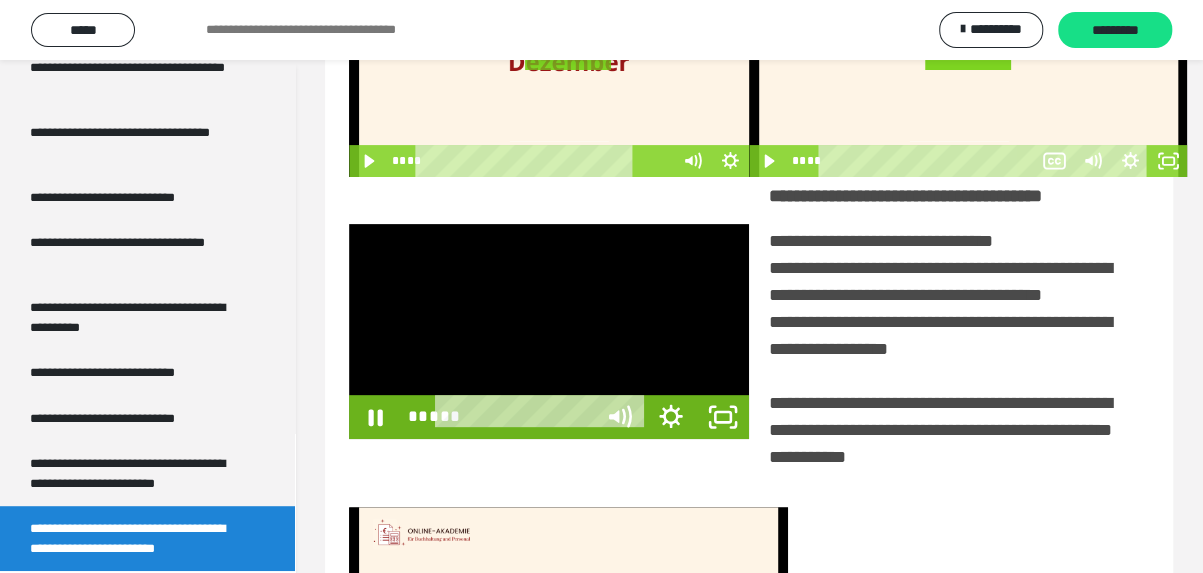 scroll, scrollTop: 3798, scrollLeft: 0, axis: vertical 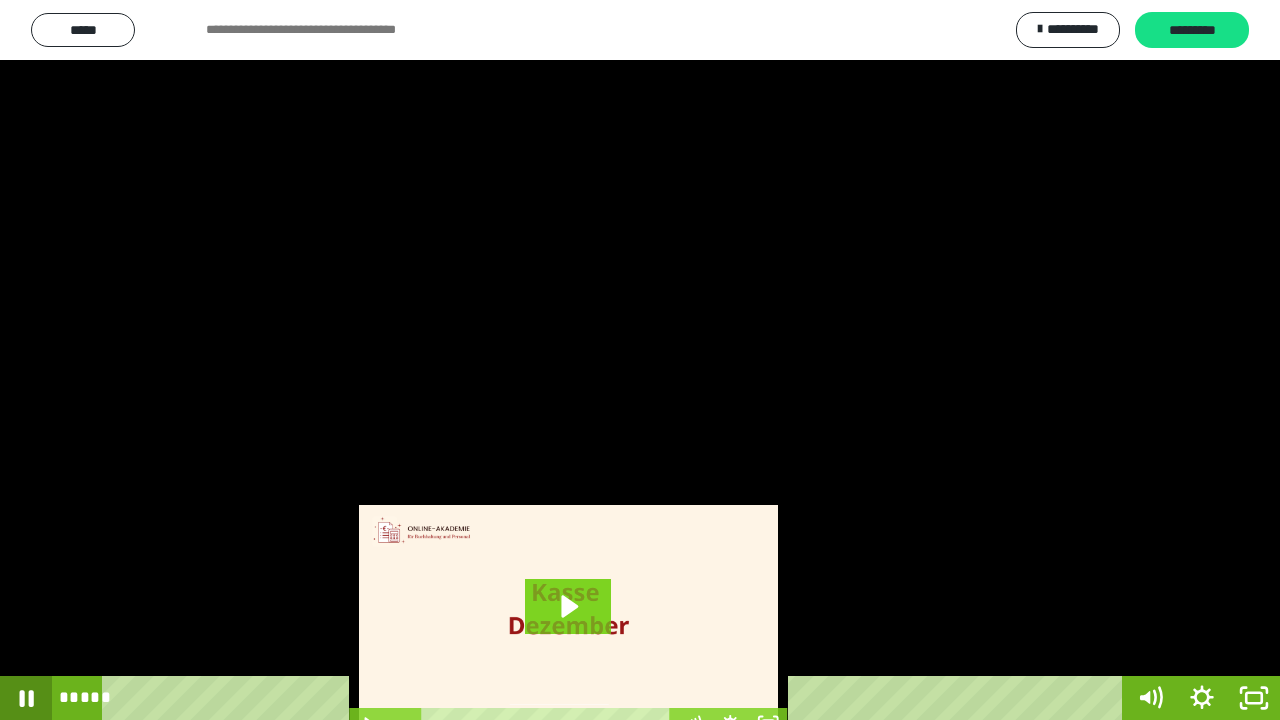 drag, startPoint x: 24, startPoint y: 696, endPoint x: 84, endPoint y: 688, distance: 60.530983 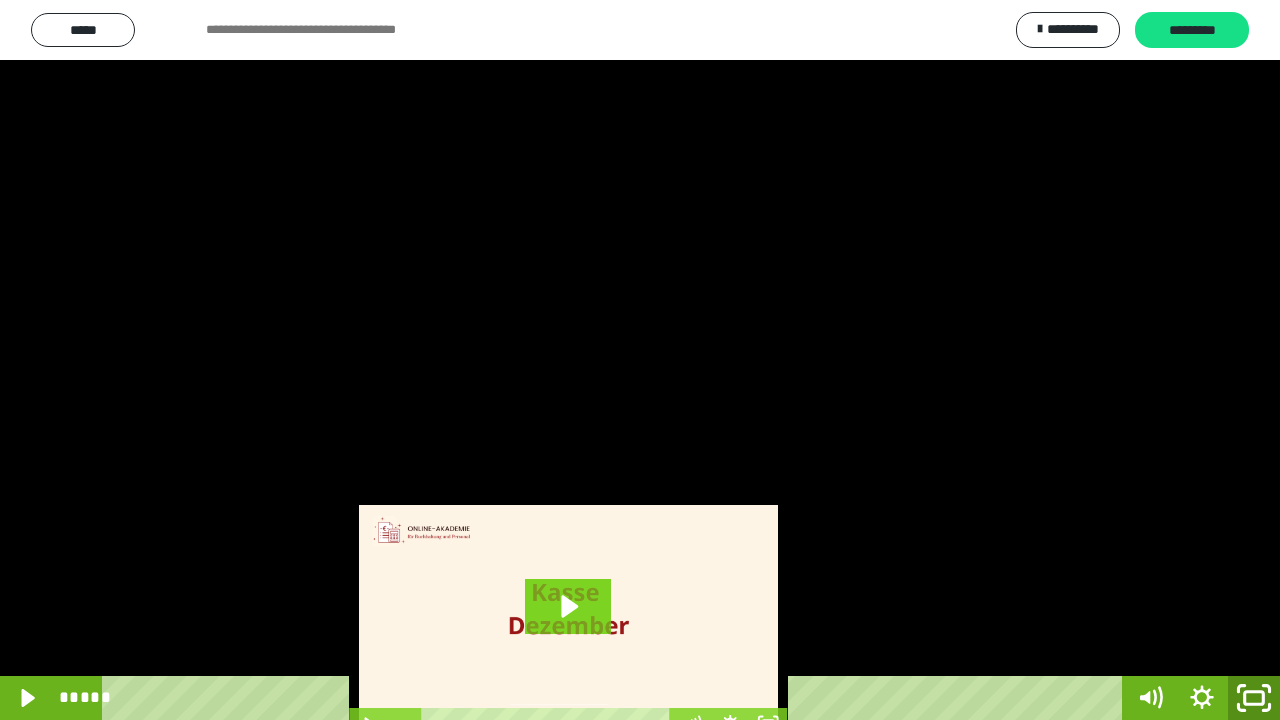 click 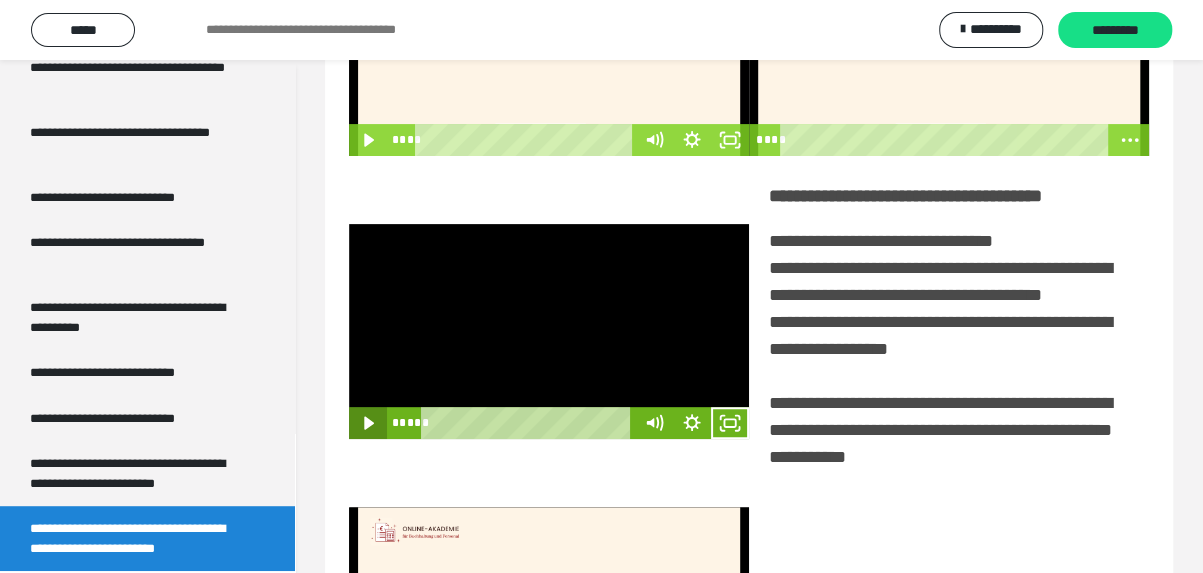 click 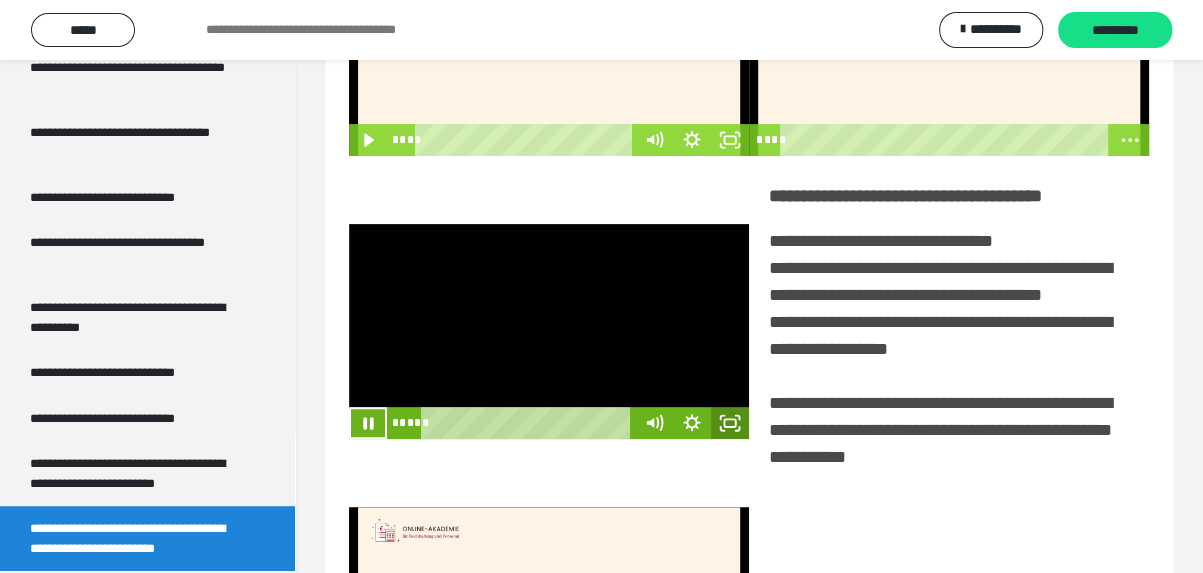 click 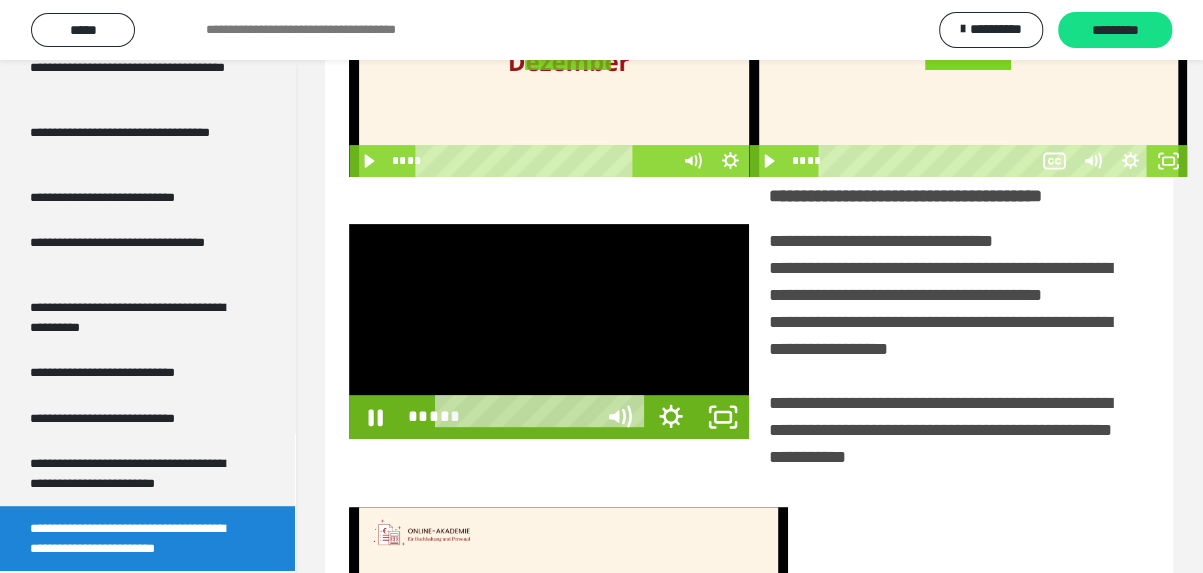 scroll, scrollTop: 3798, scrollLeft: 0, axis: vertical 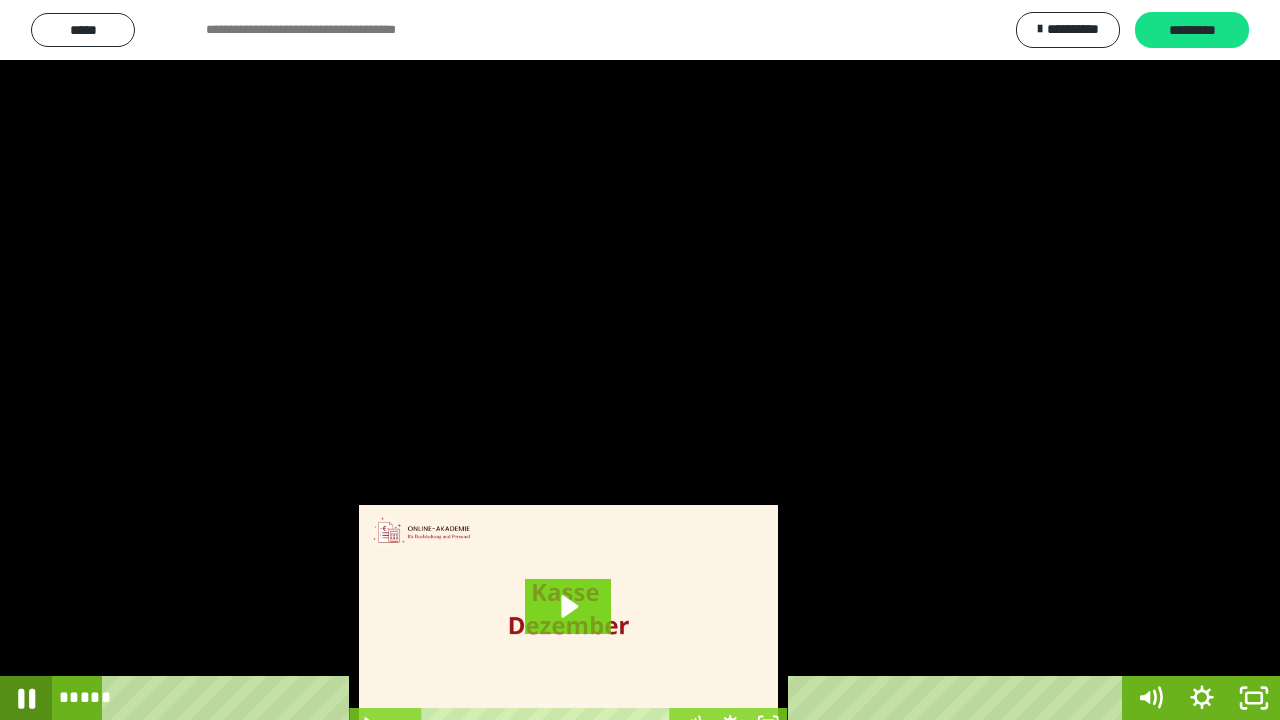 click 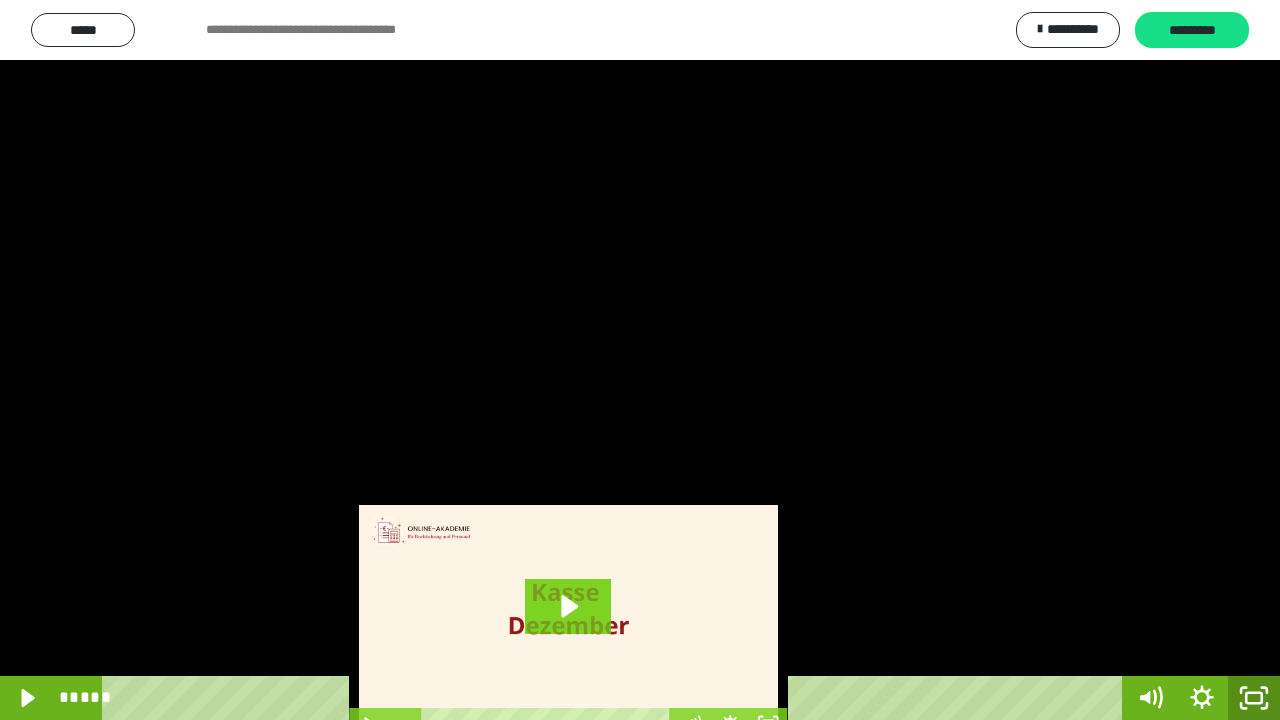 click 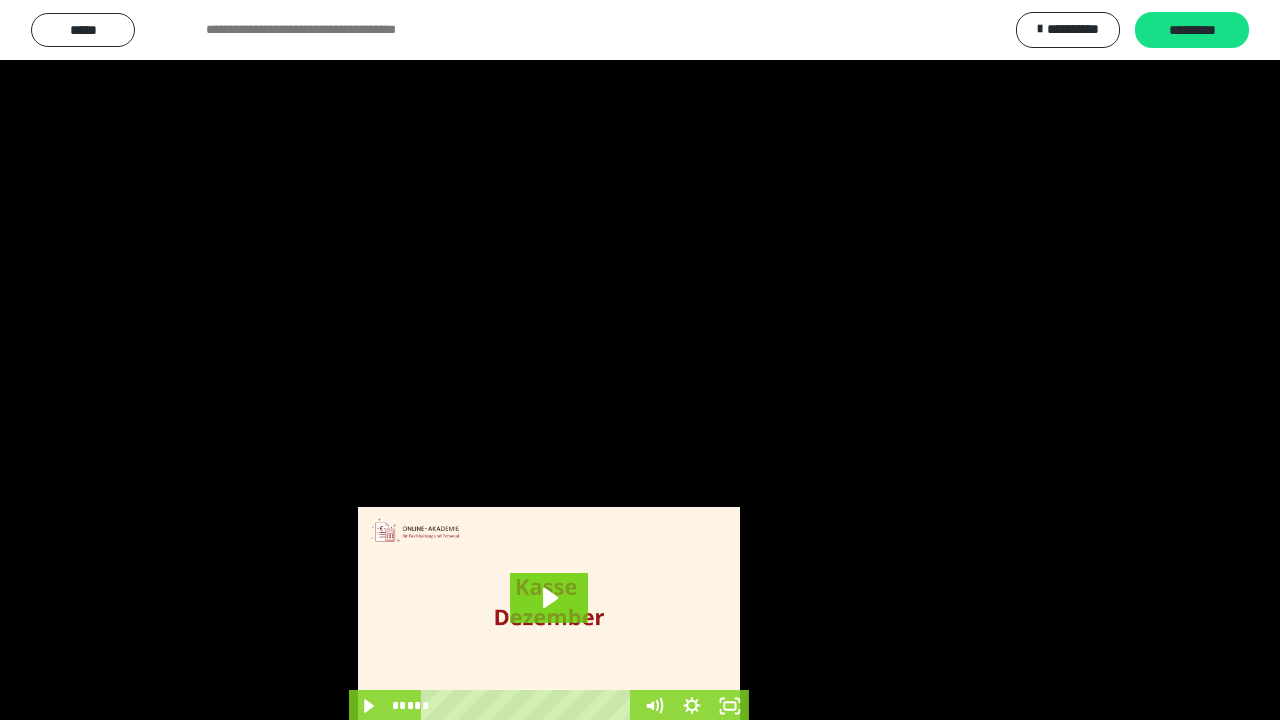 scroll, scrollTop: 3944, scrollLeft: 0, axis: vertical 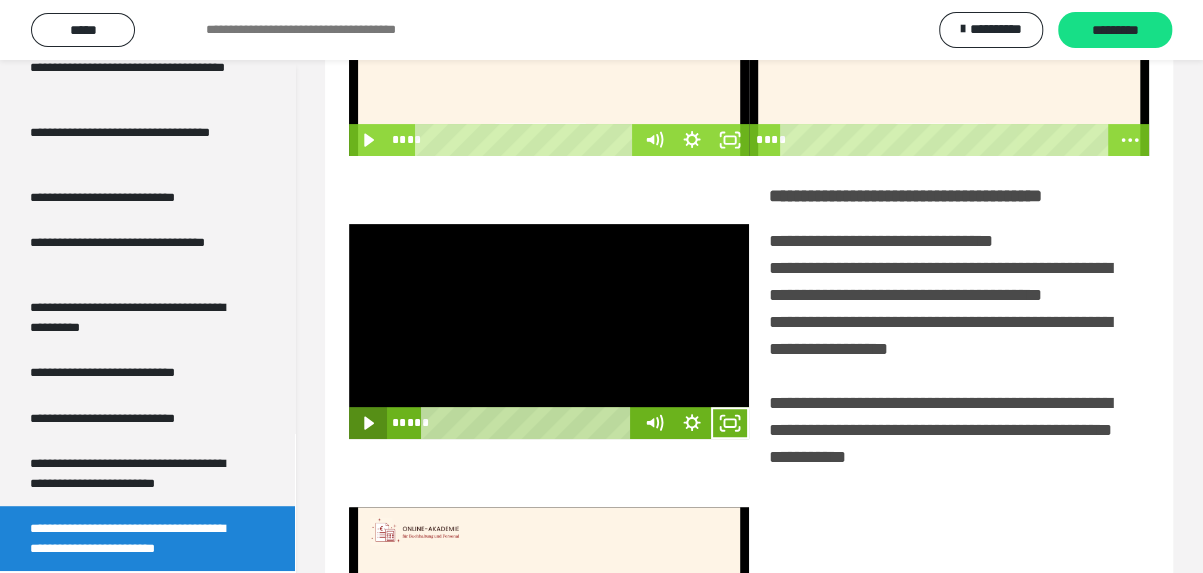 click 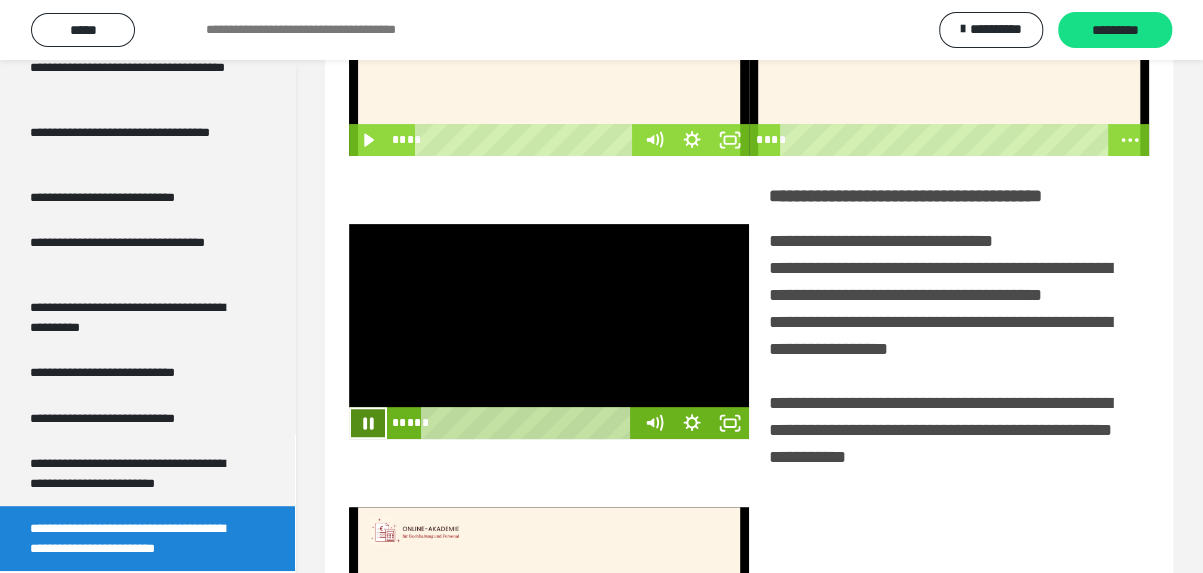 click 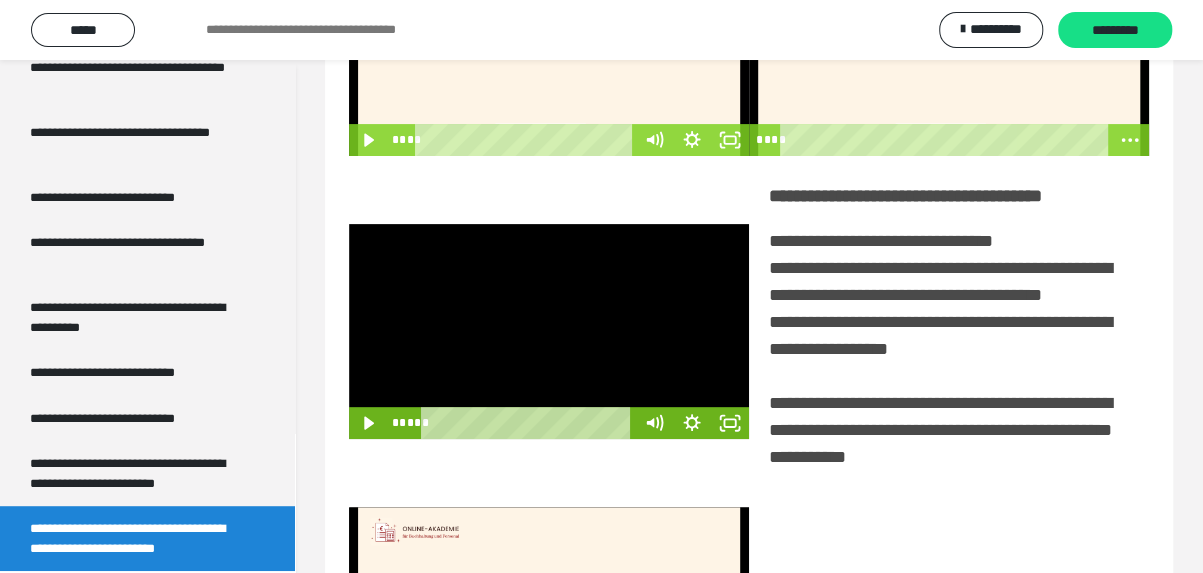 click at bounding box center [549, 331] 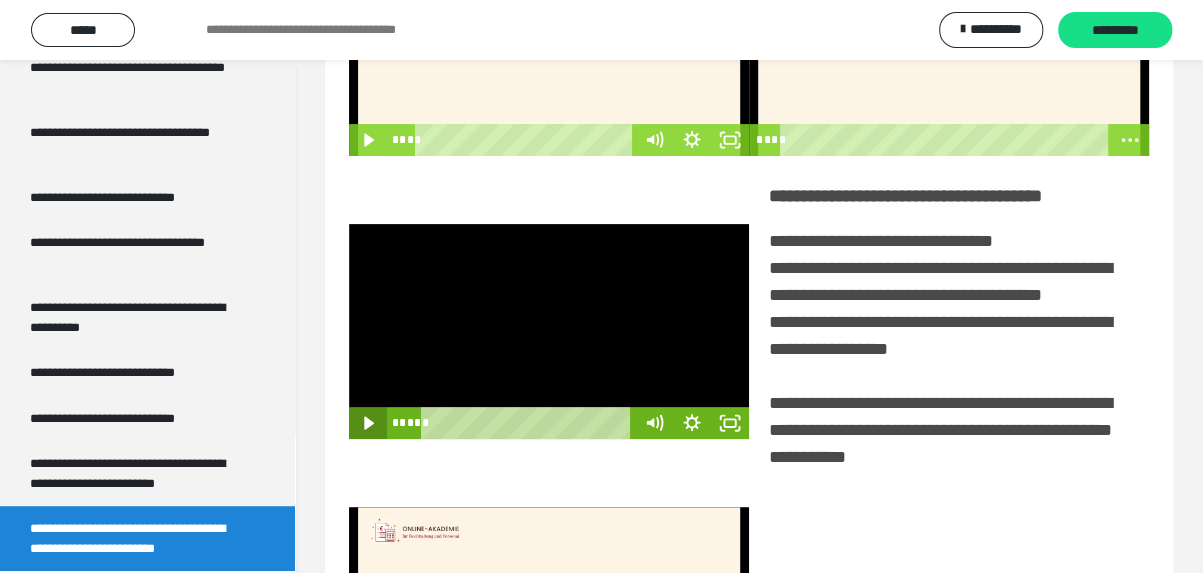 click 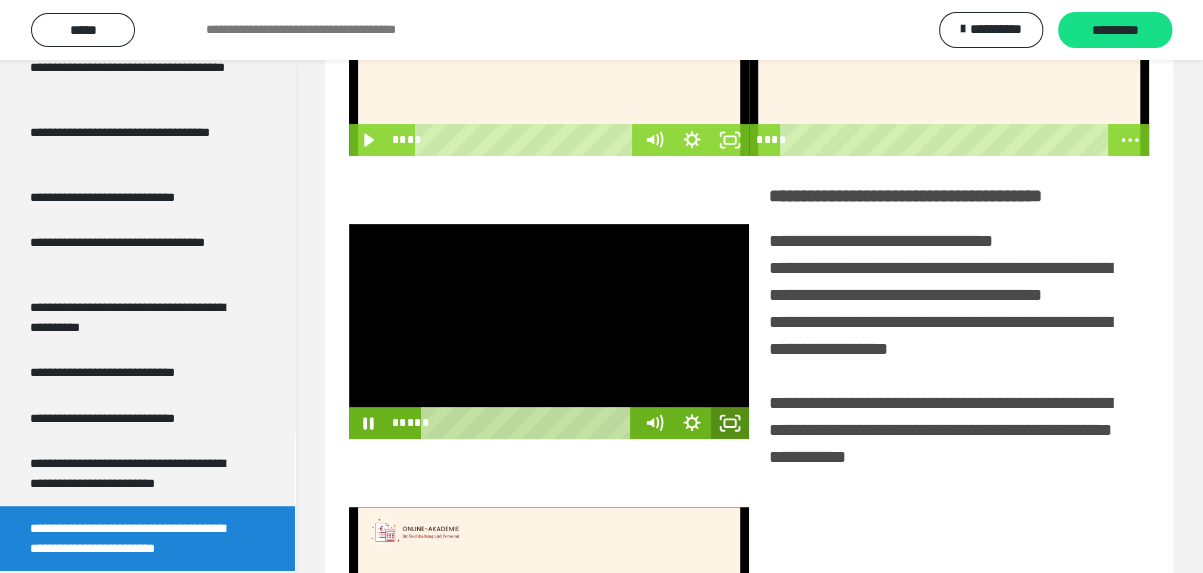 click 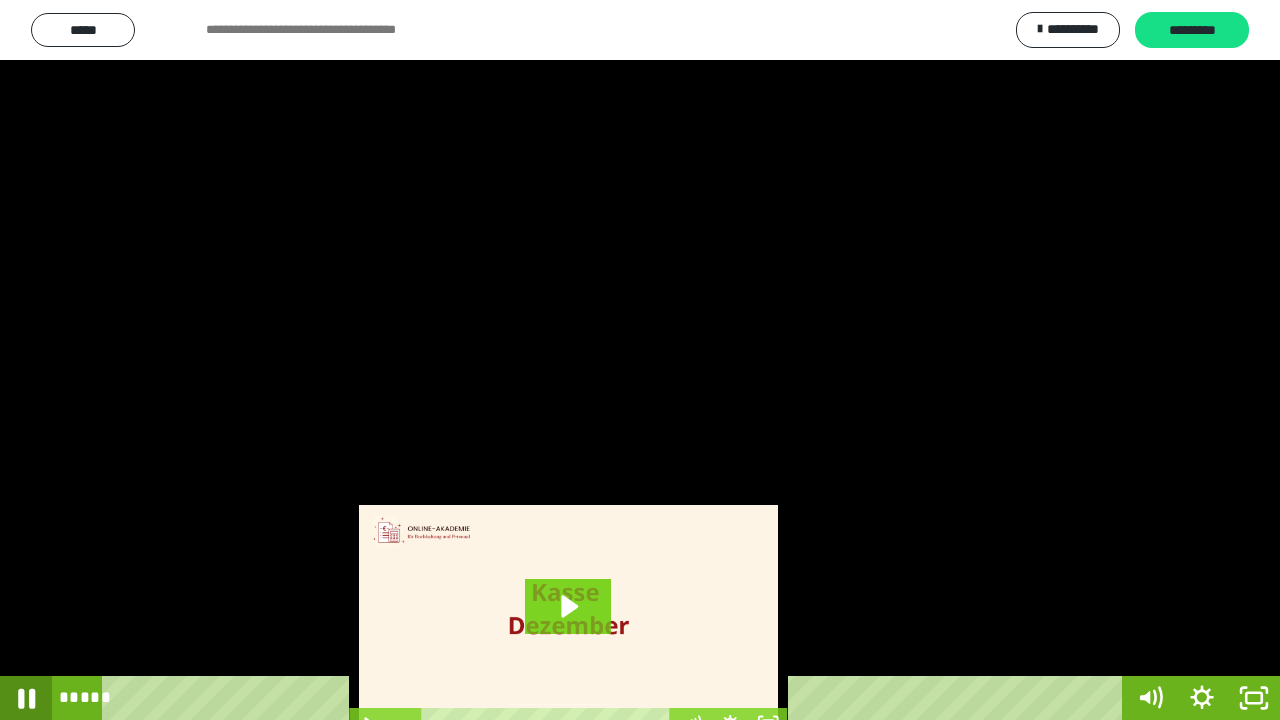 click 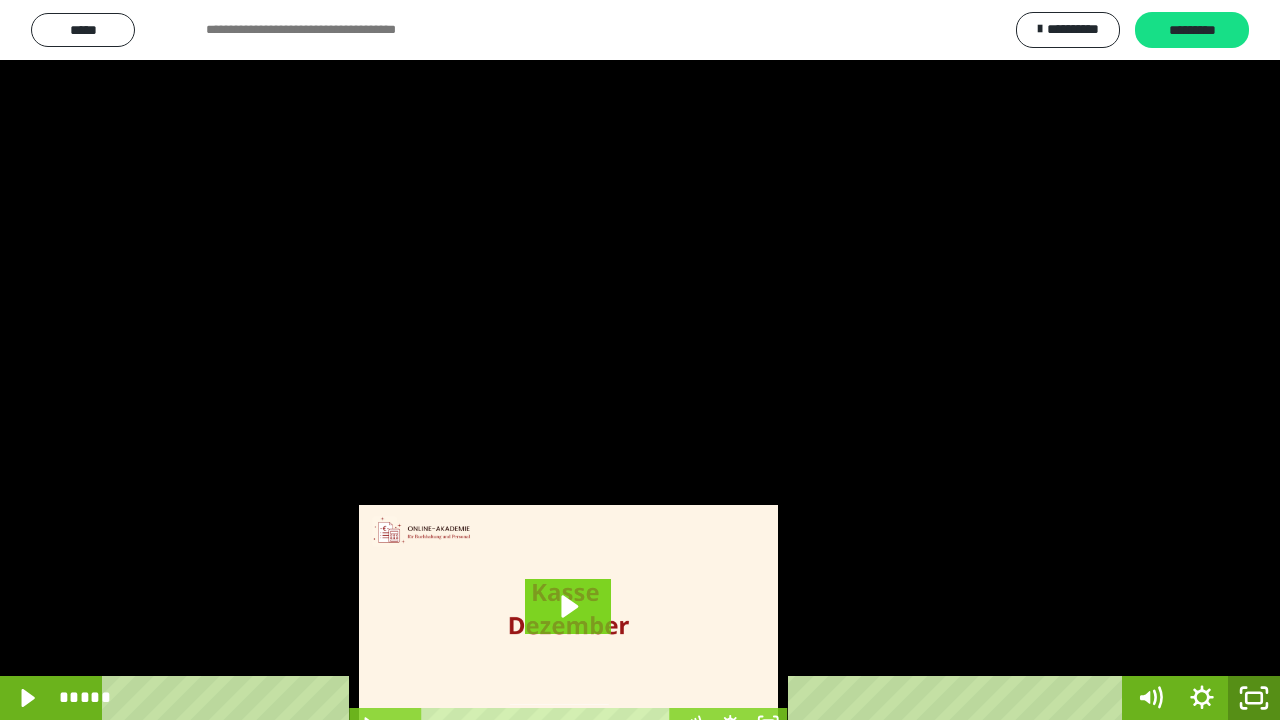 click 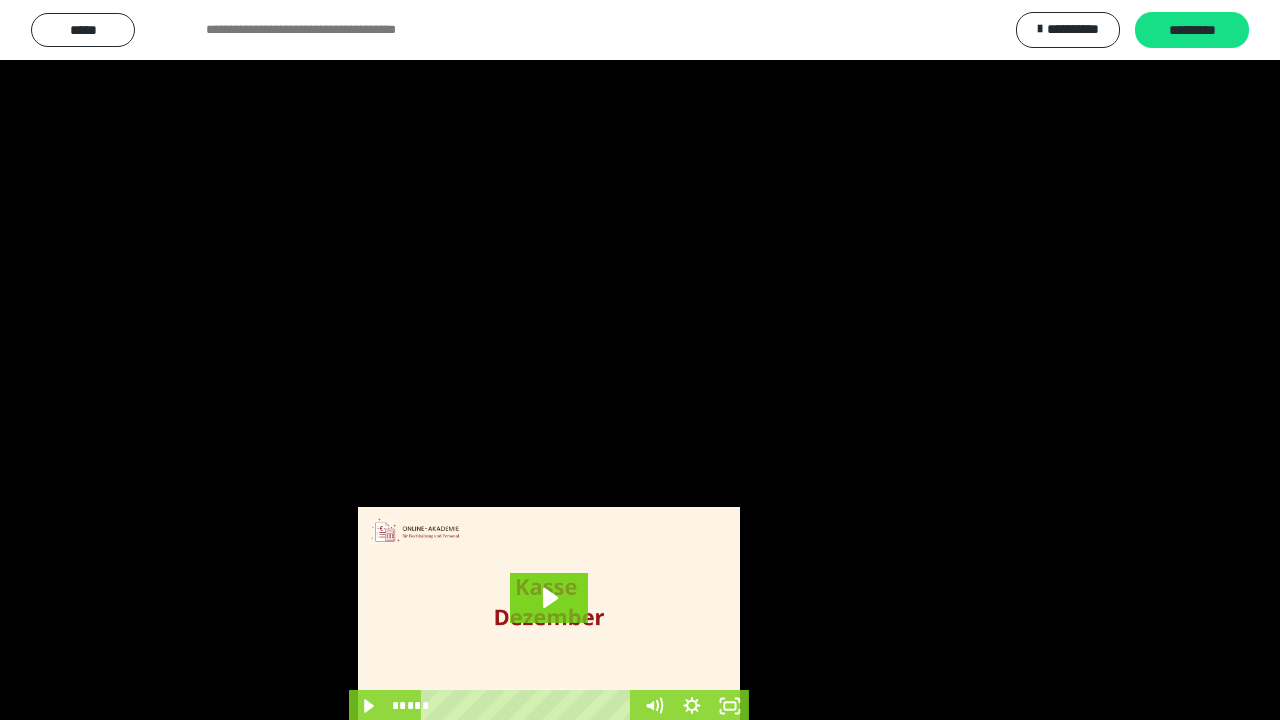scroll, scrollTop: 3944, scrollLeft: 0, axis: vertical 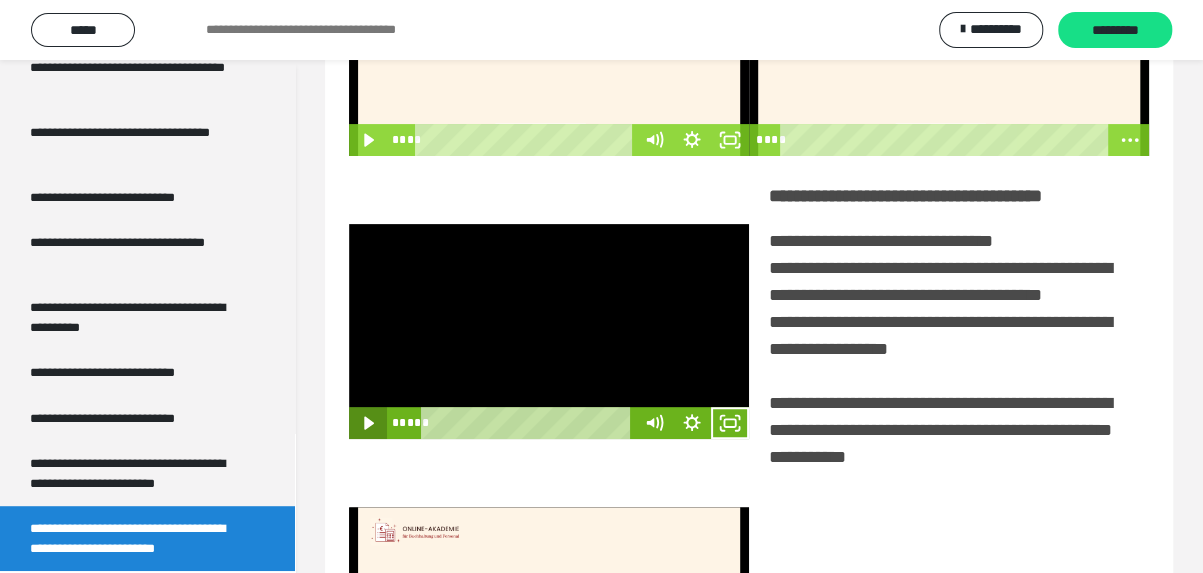 click 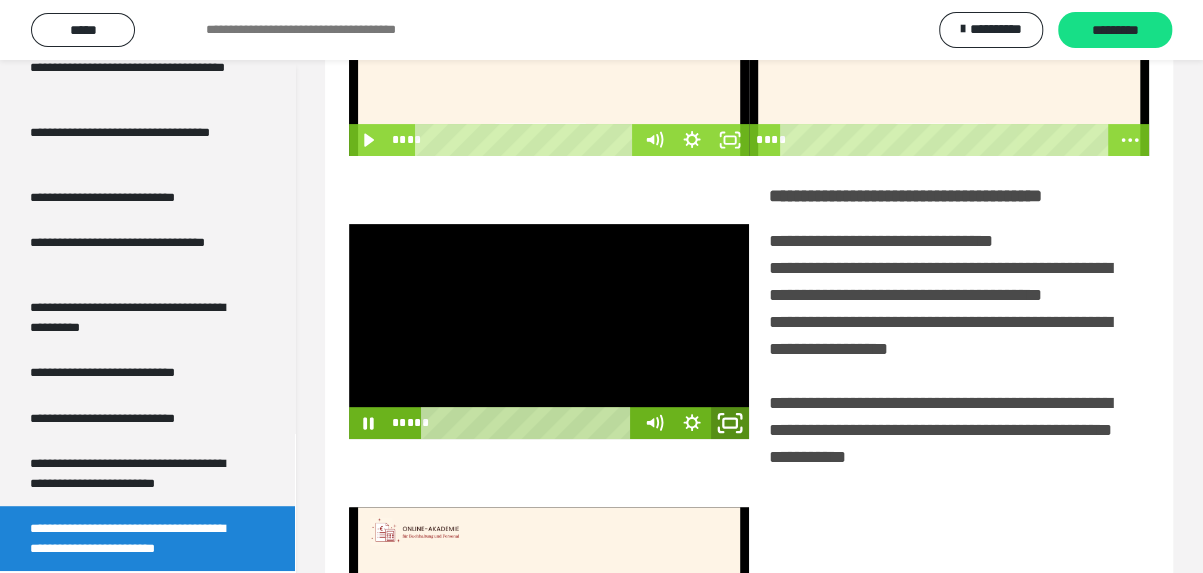 click 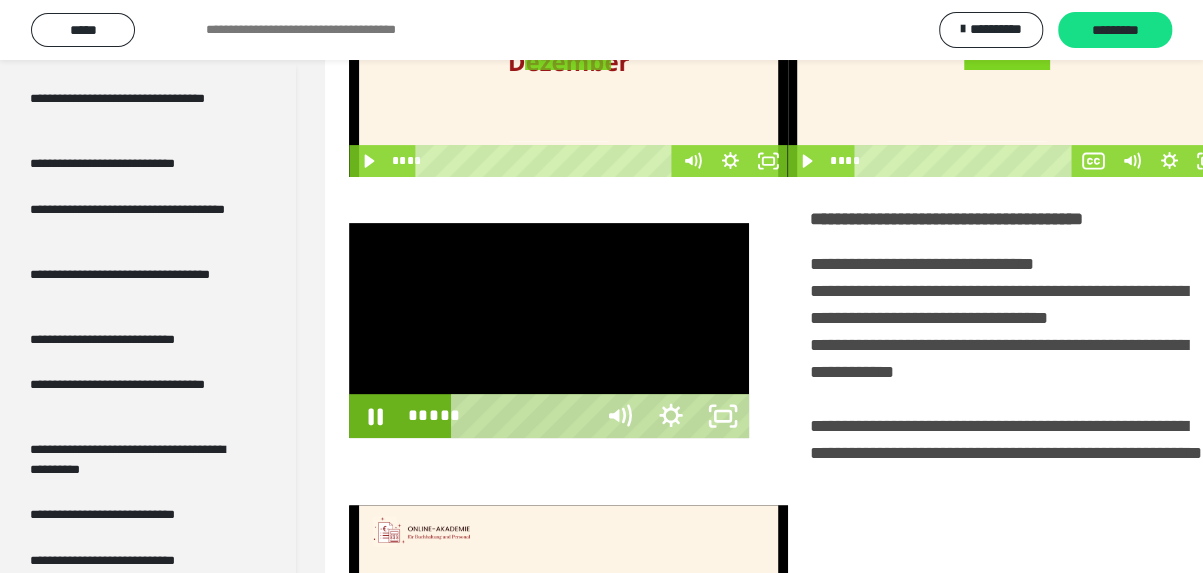 scroll, scrollTop: 3798, scrollLeft: 0, axis: vertical 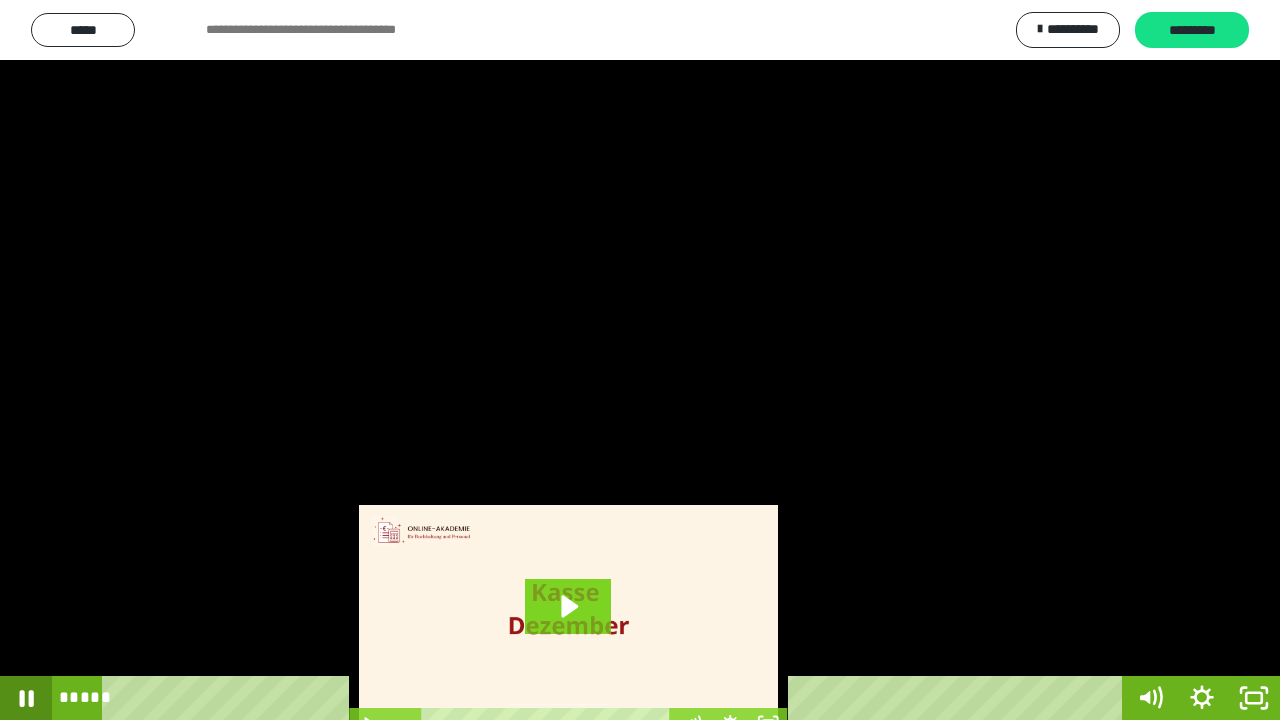 click 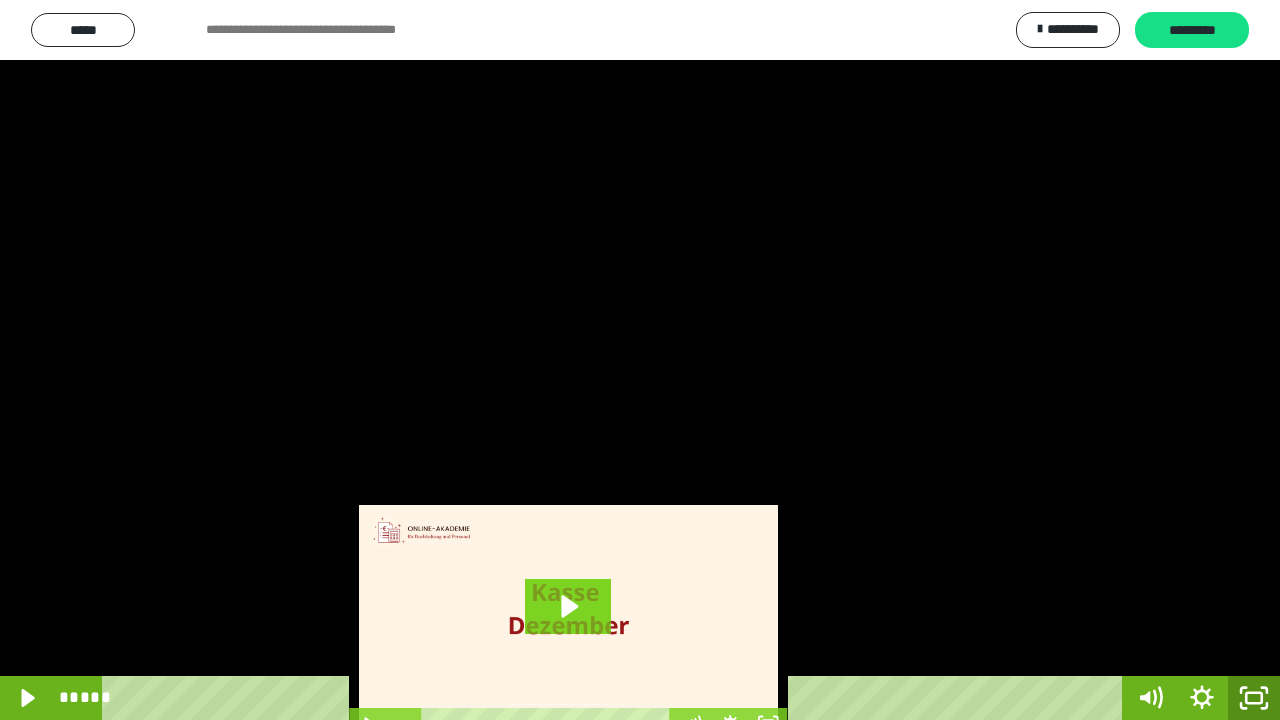 click 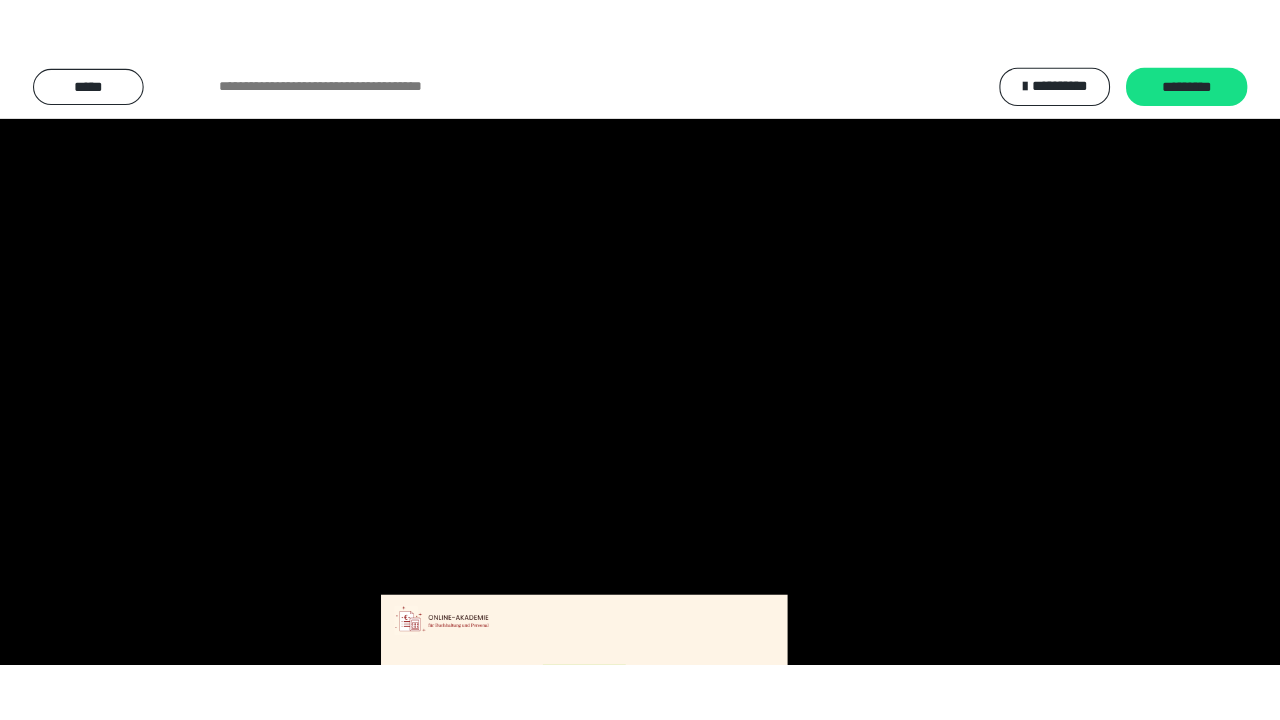 scroll, scrollTop: 3944, scrollLeft: 0, axis: vertical 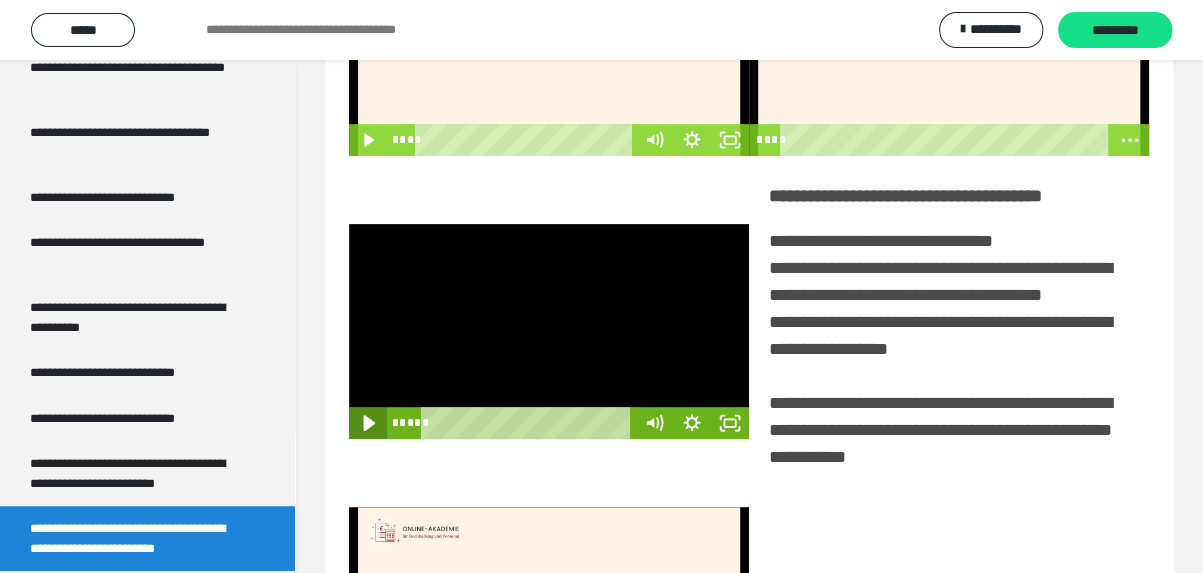 click 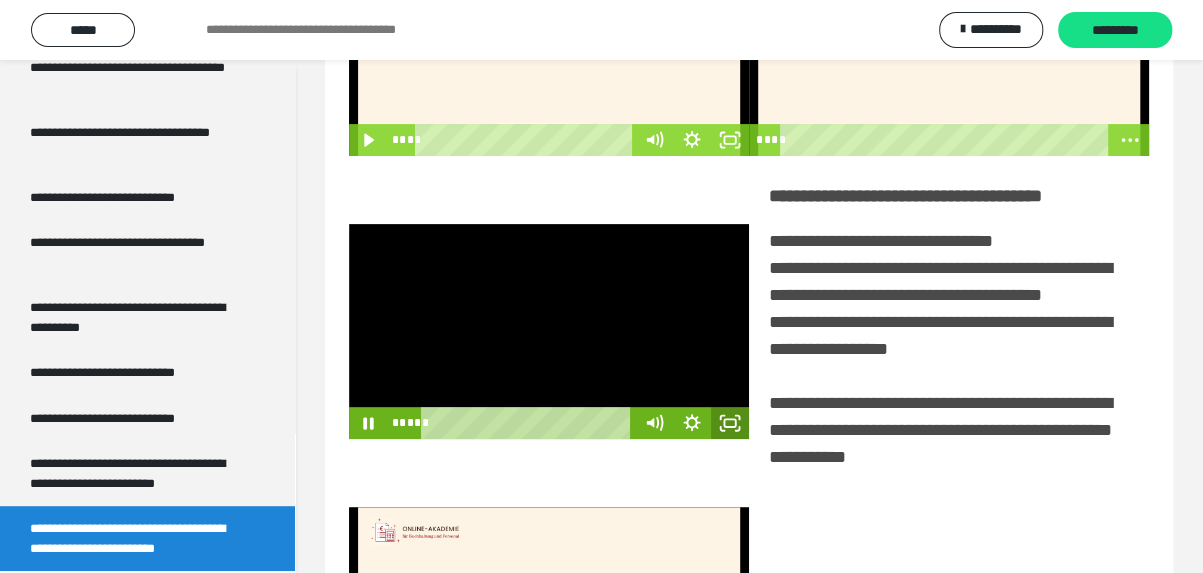 click 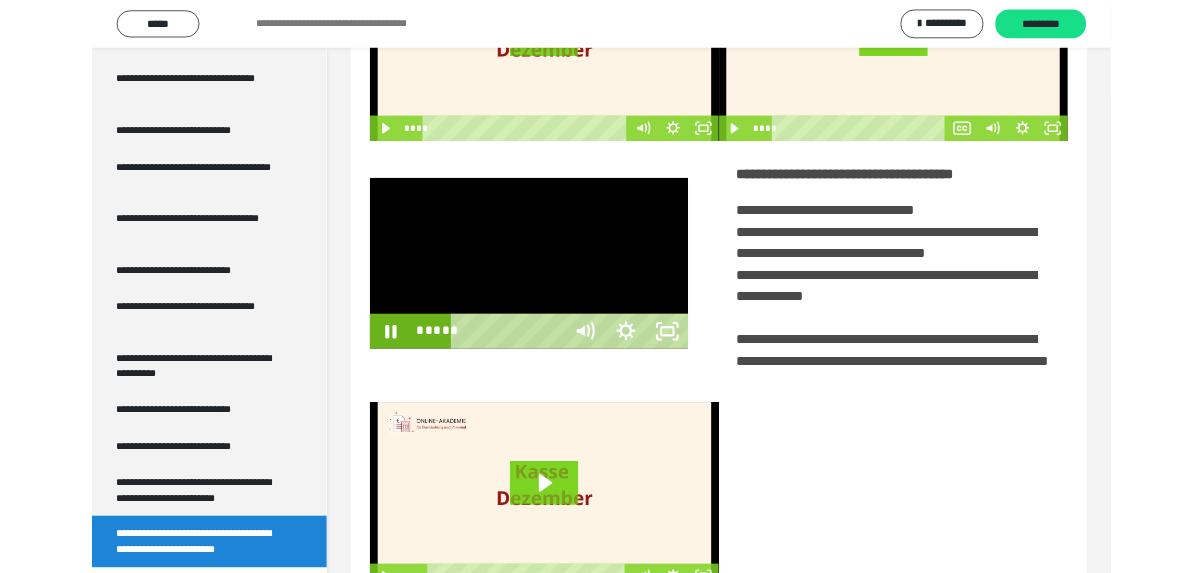 scroll, scrollTop: 3798, scrollLeft: 0, axis: vertical 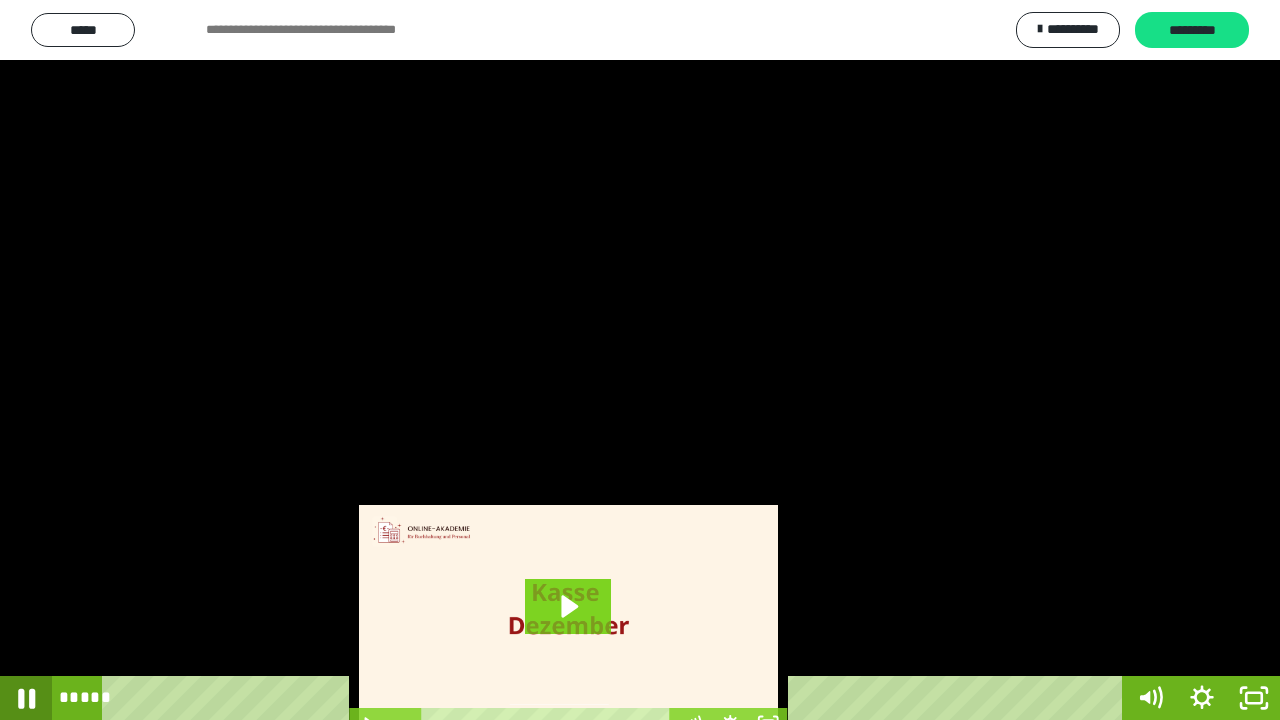 click 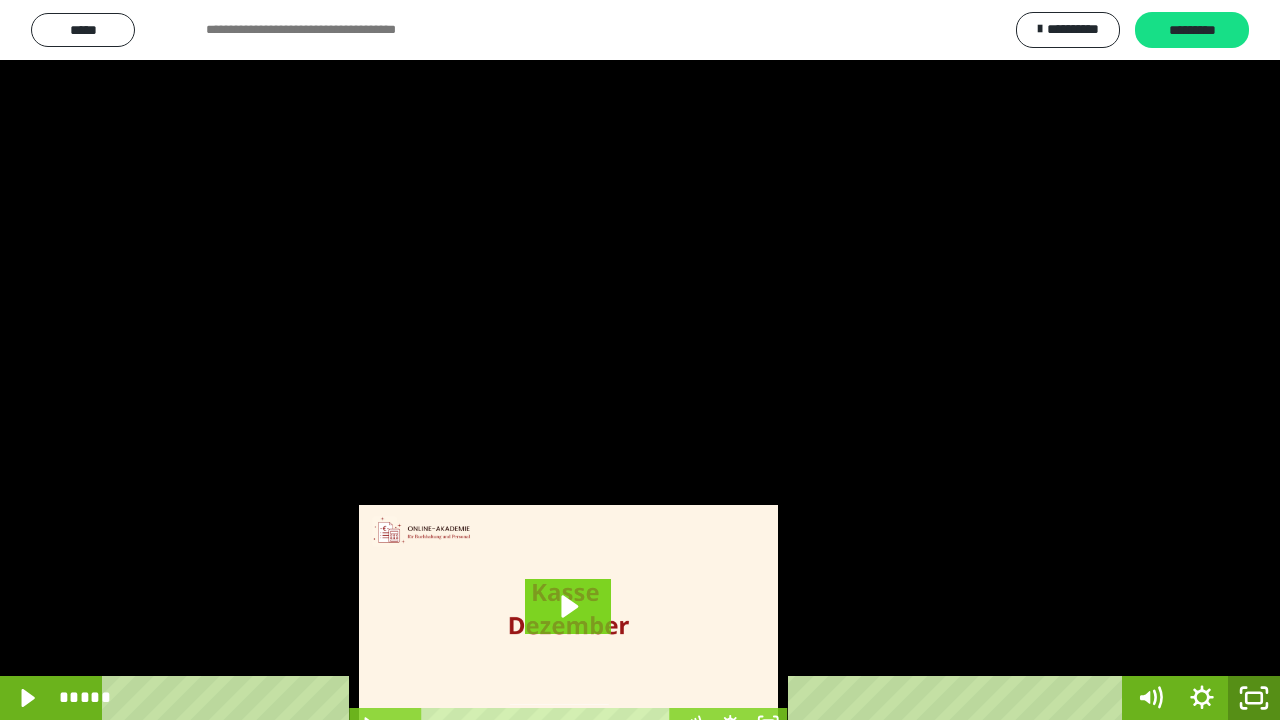 click 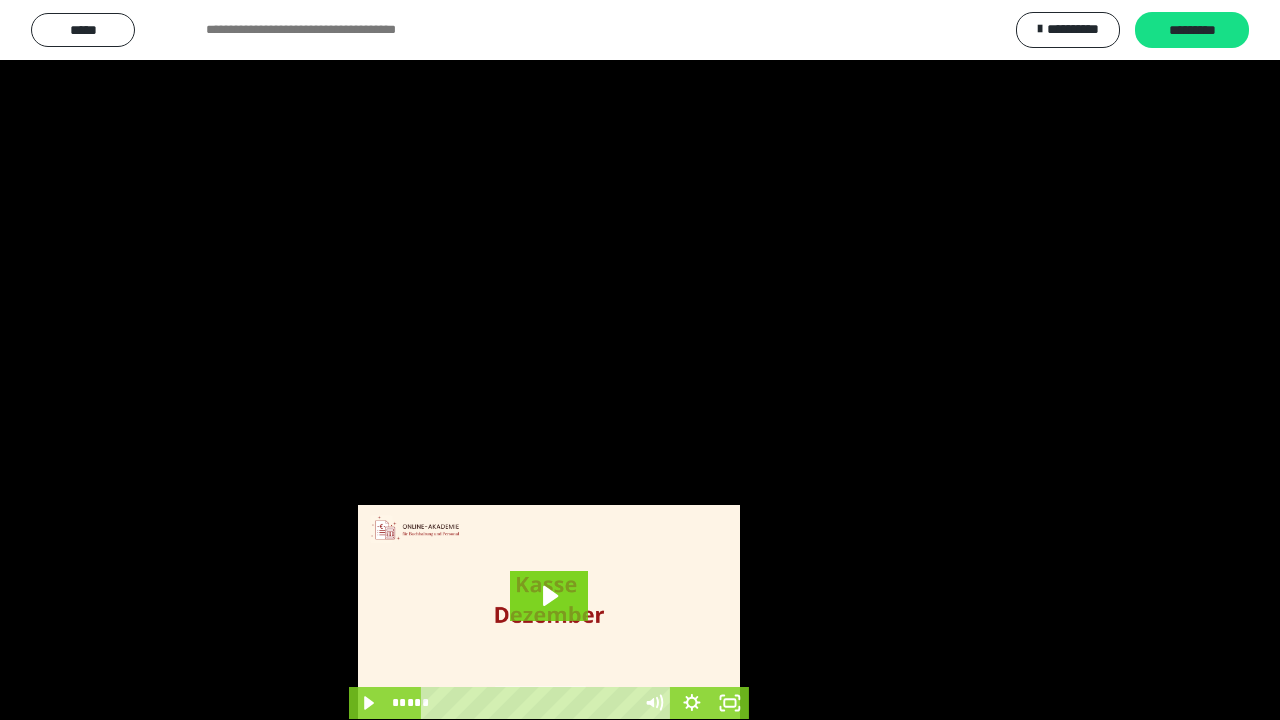 scroll, scrollTop: 3944, scrollLeft: 0, axis: vertical 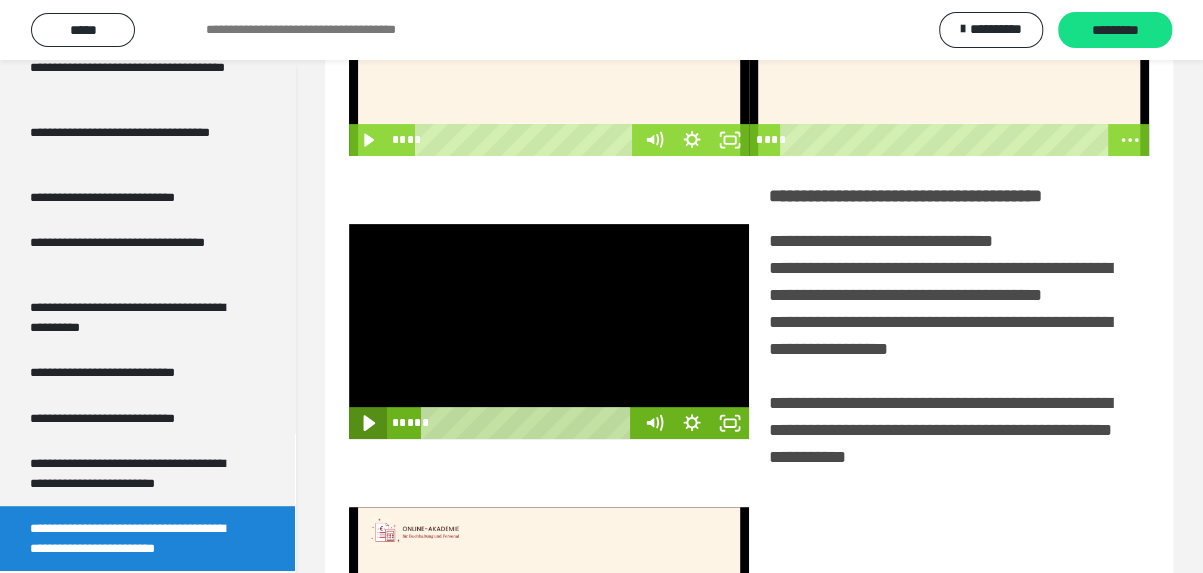 click 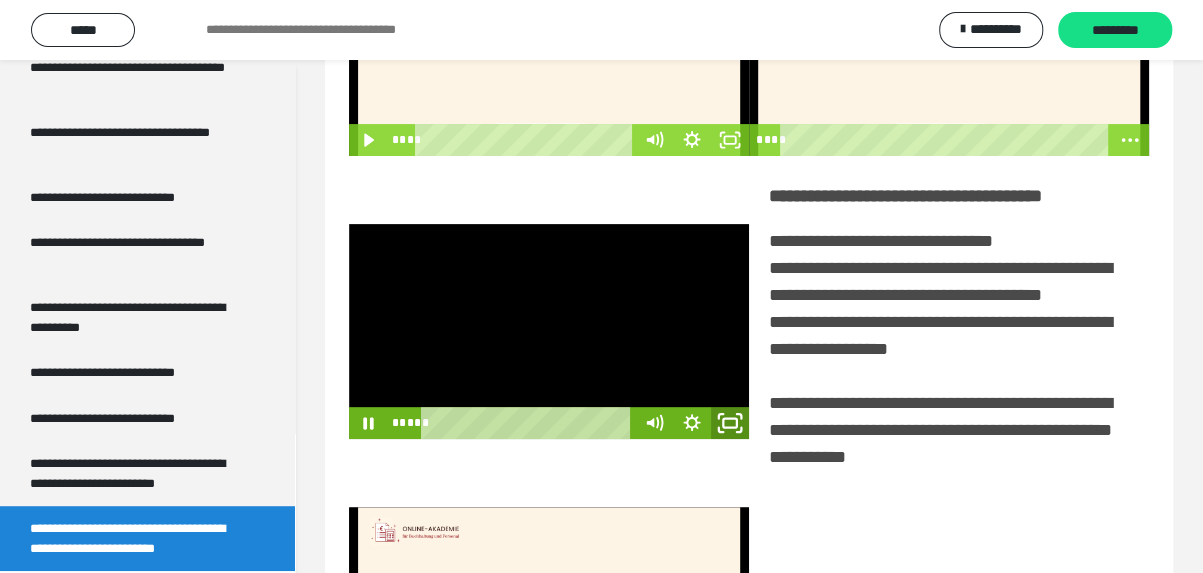 click 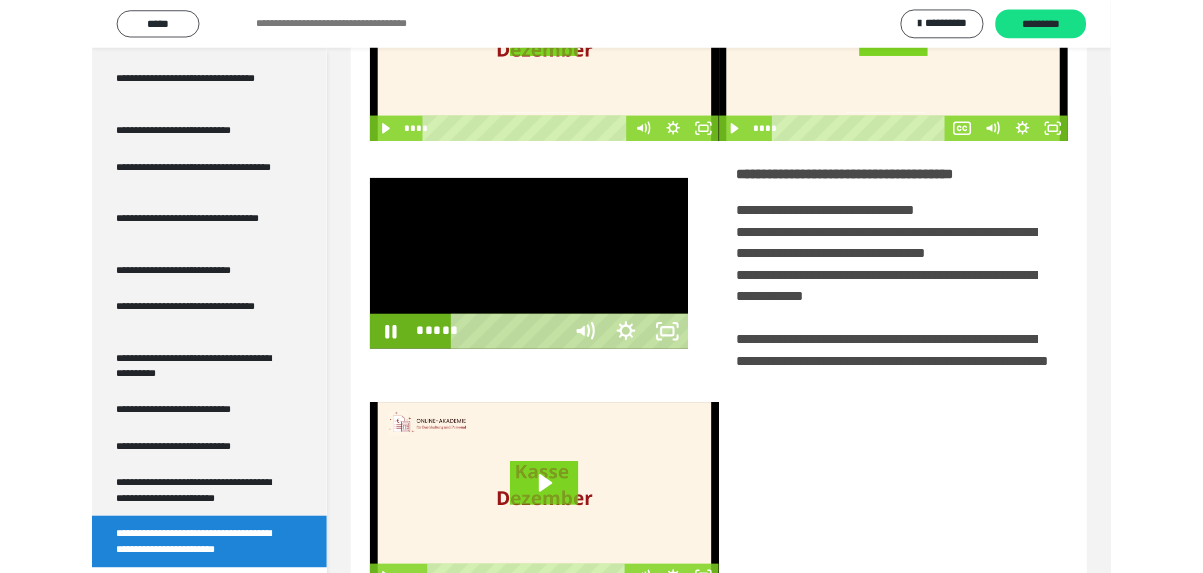 scroll, scrollTop: 3798, scrollLeft: 0, axis: vertical 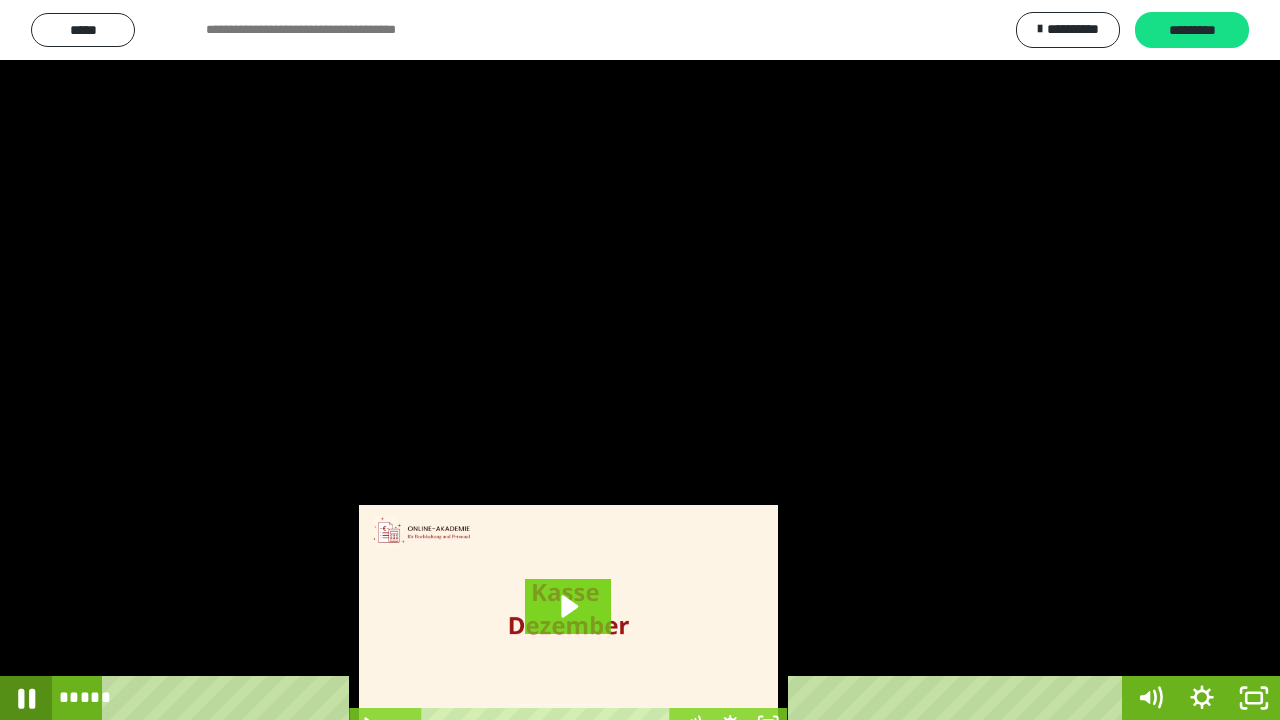 click 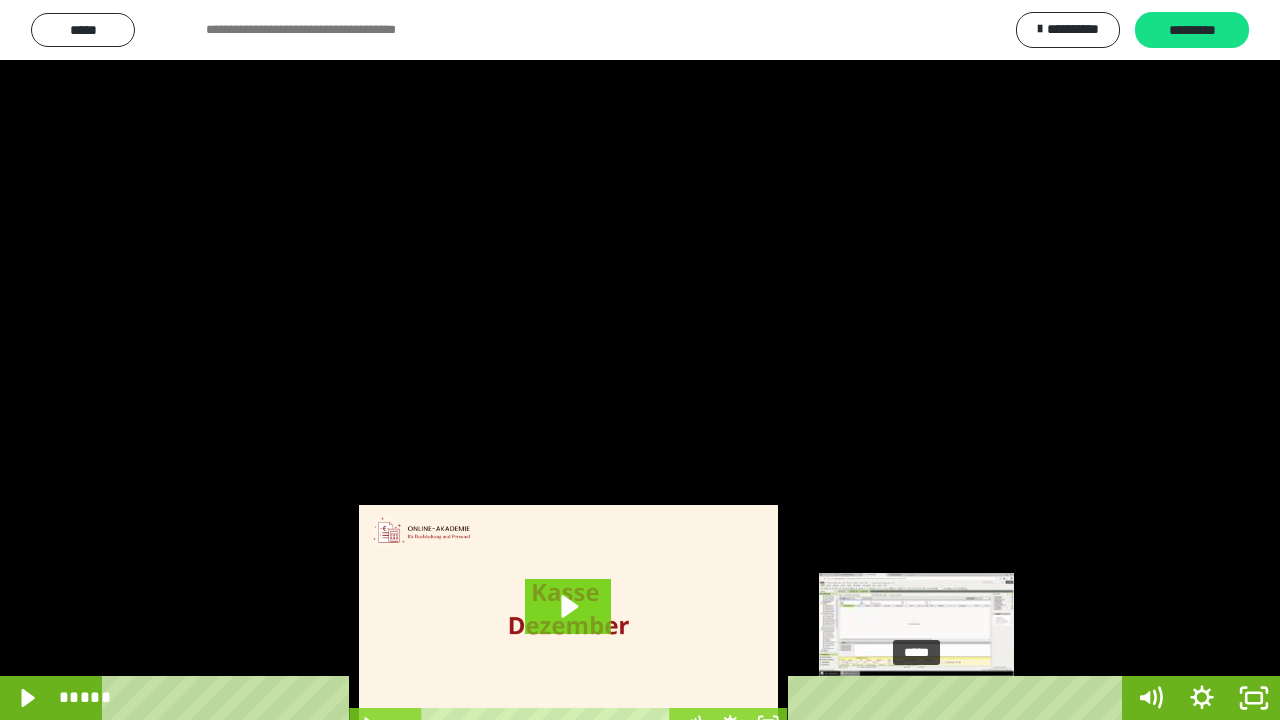 click on "*****" at bounding box center [616, 698] 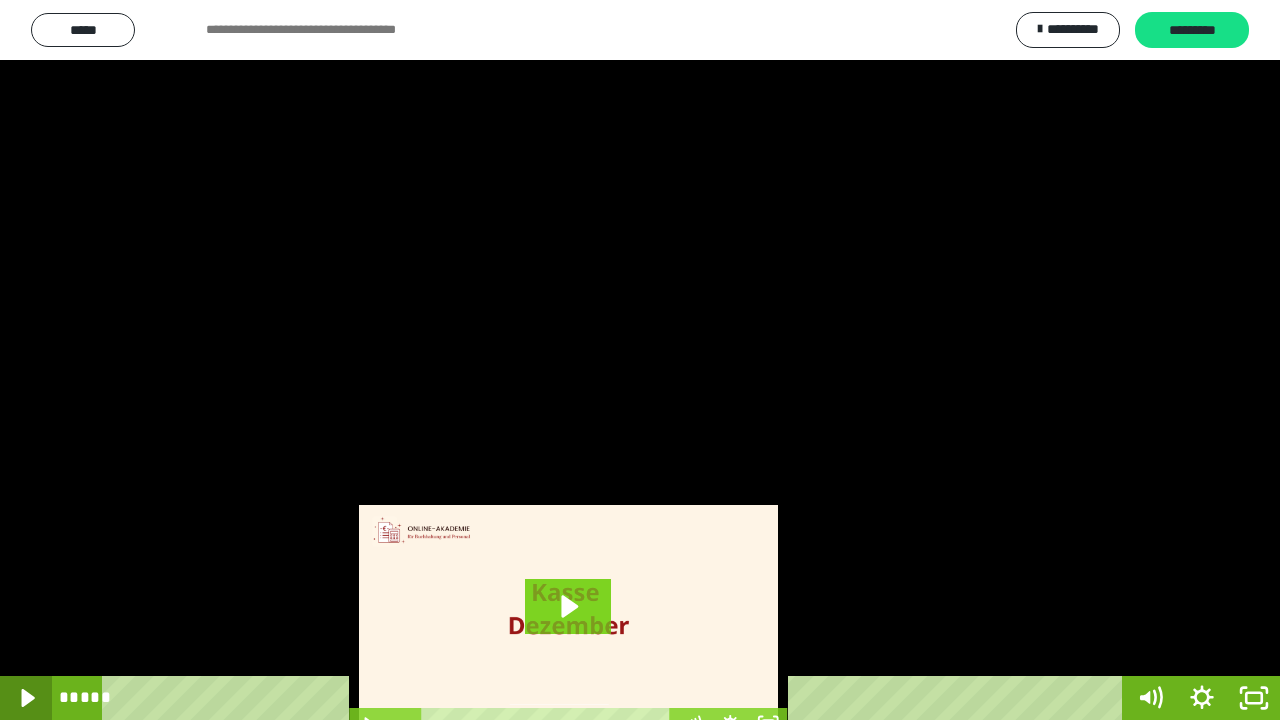 click 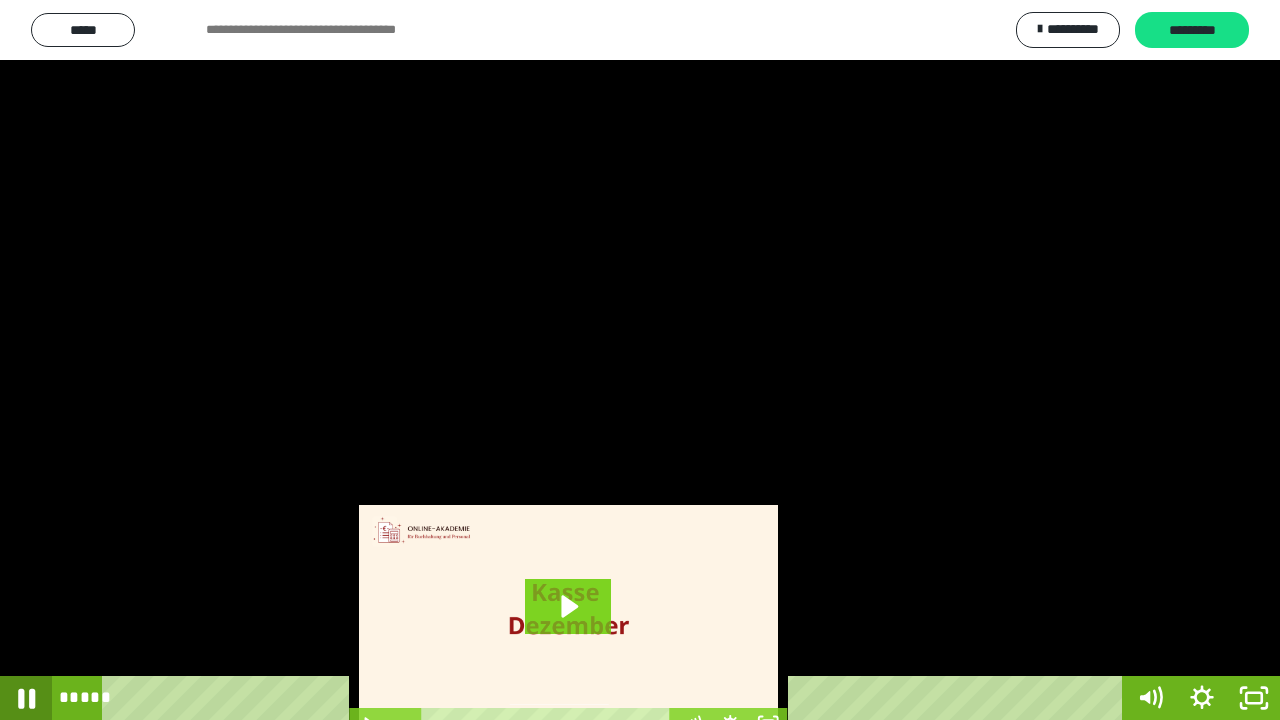 click 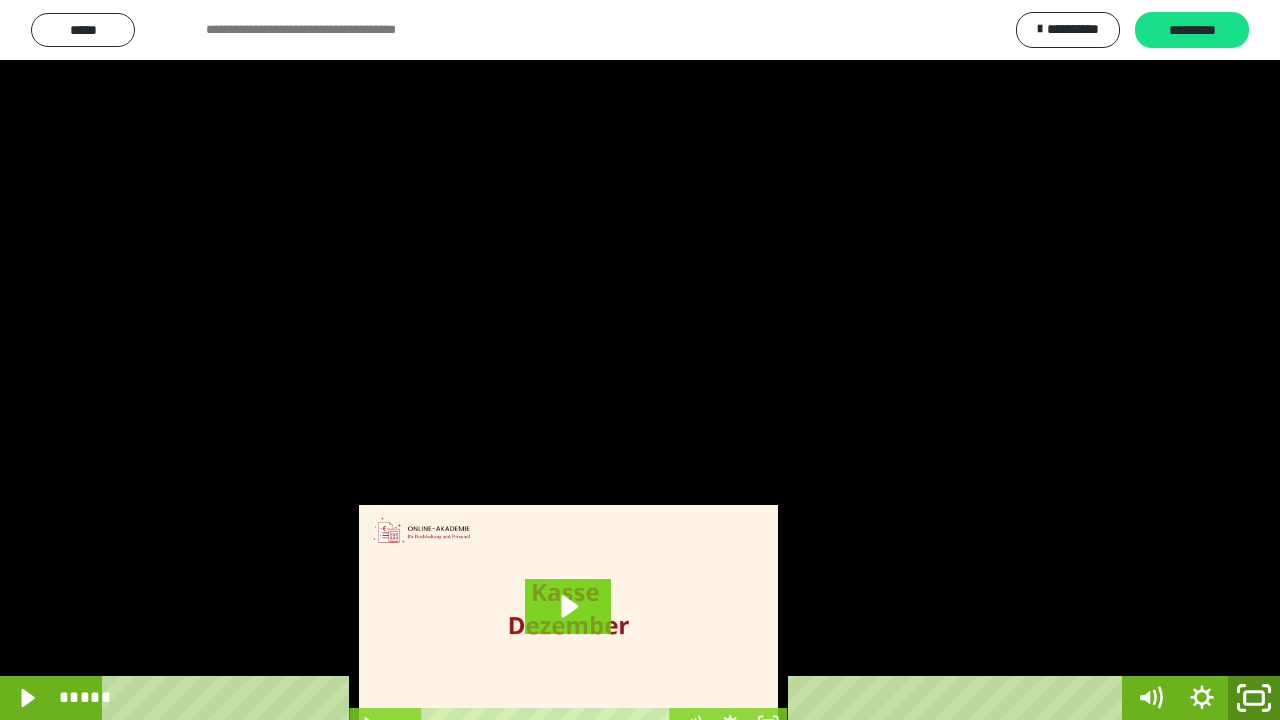 click 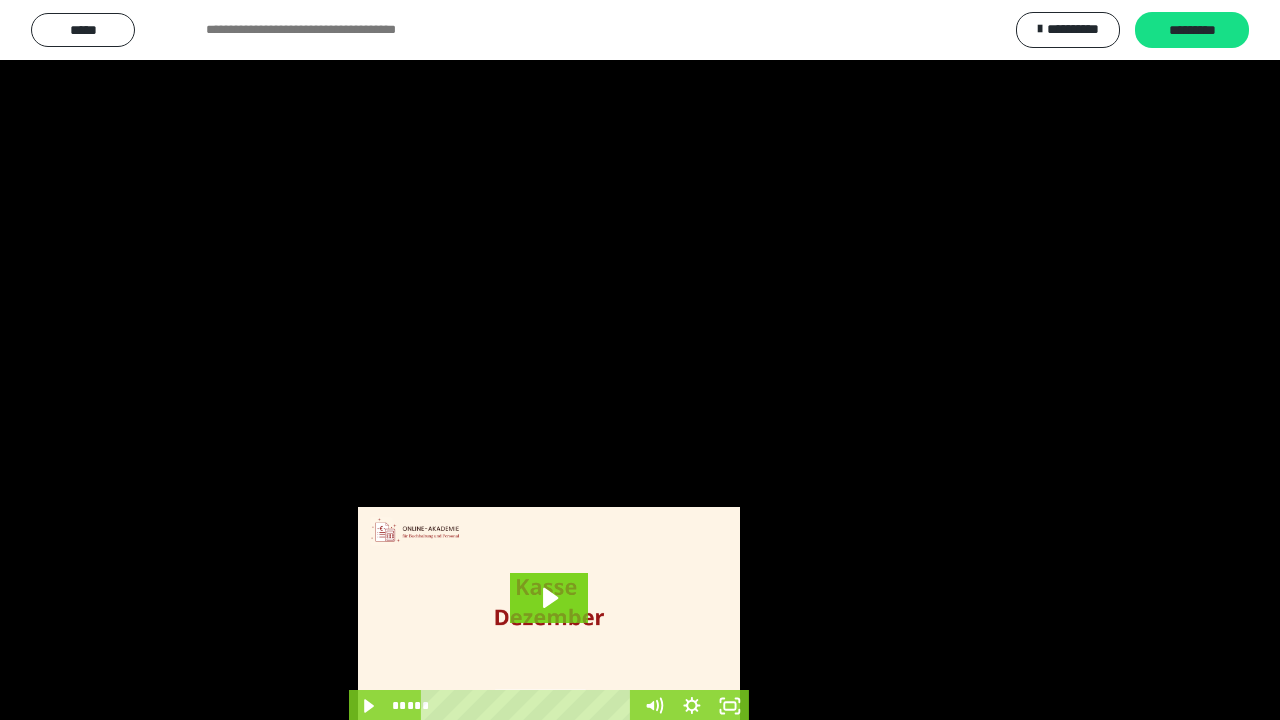 scroll, scrollTop: 3944, scrollLeft: 0, axis: vertical 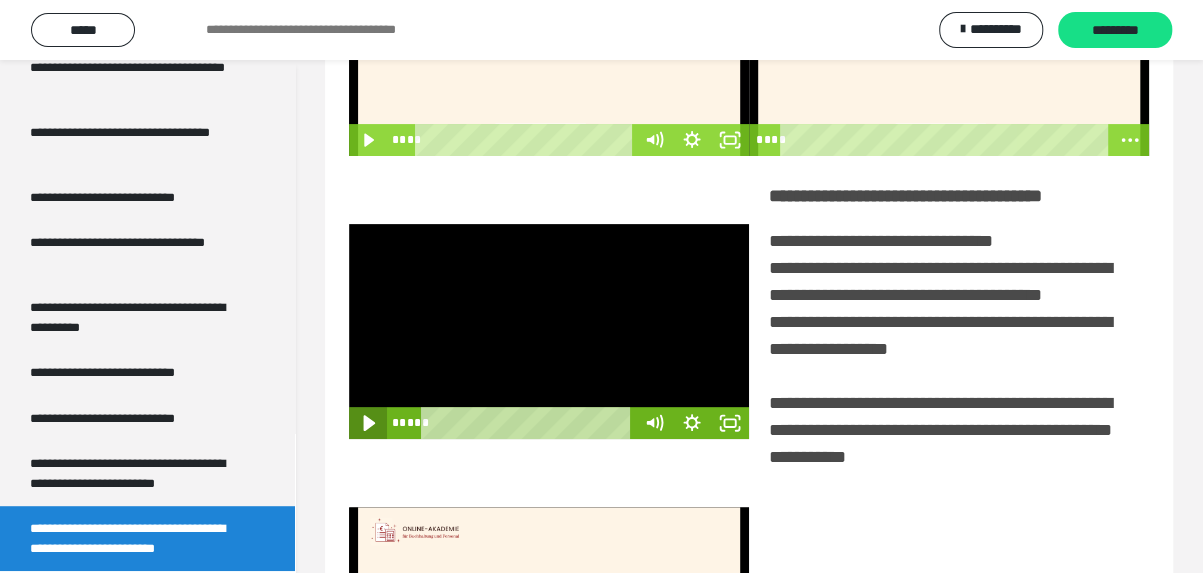 drag, startPoint x: 368, startPoint y: 453, endPoint x: 422, endPoint y: 355, distance: 111.89281 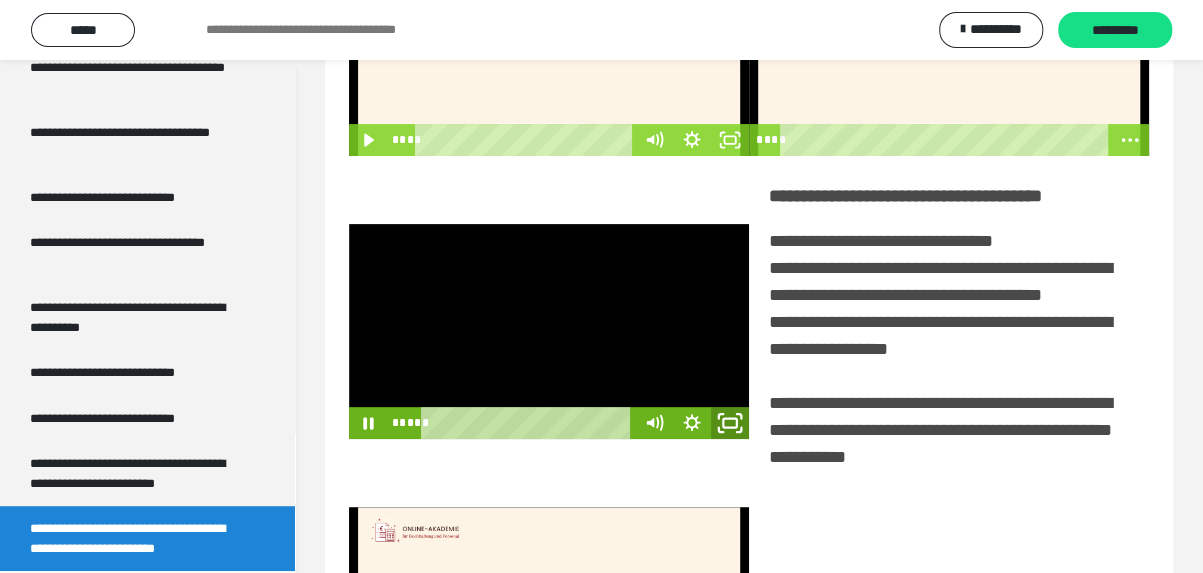 click 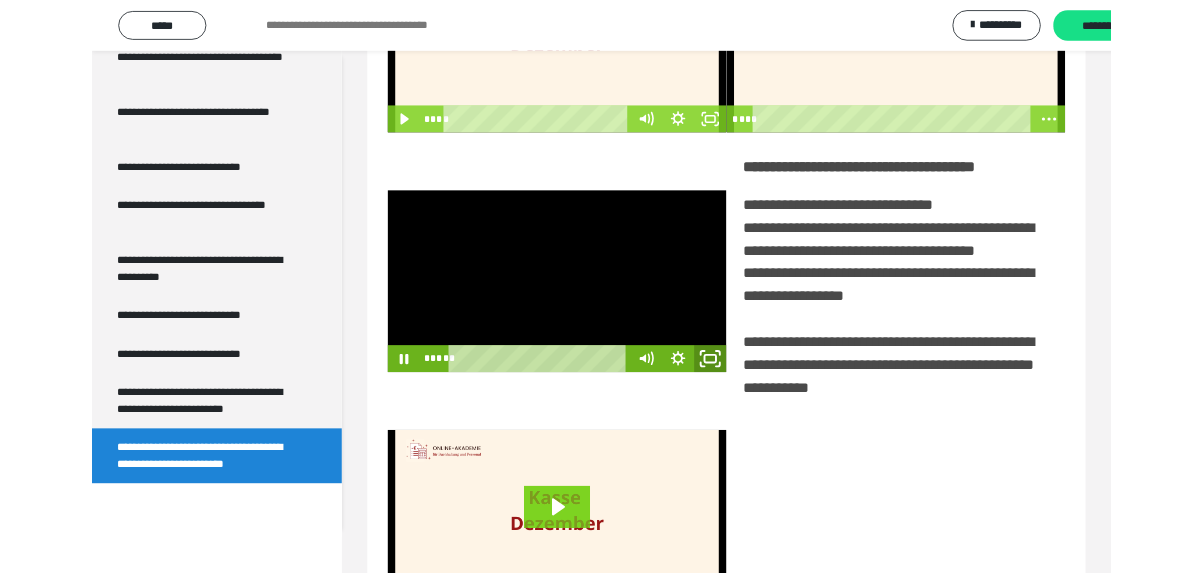scroll, scrollTop: 3798, scrollLeft: 0, axis: vertical 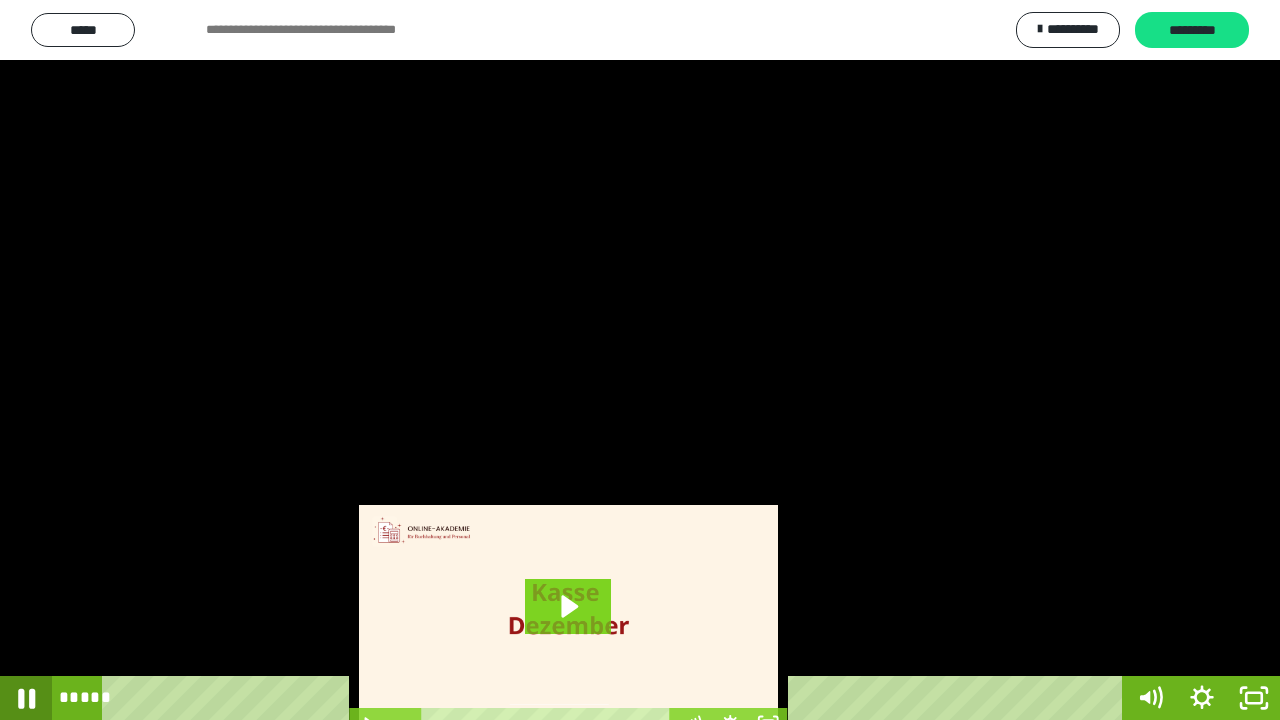click 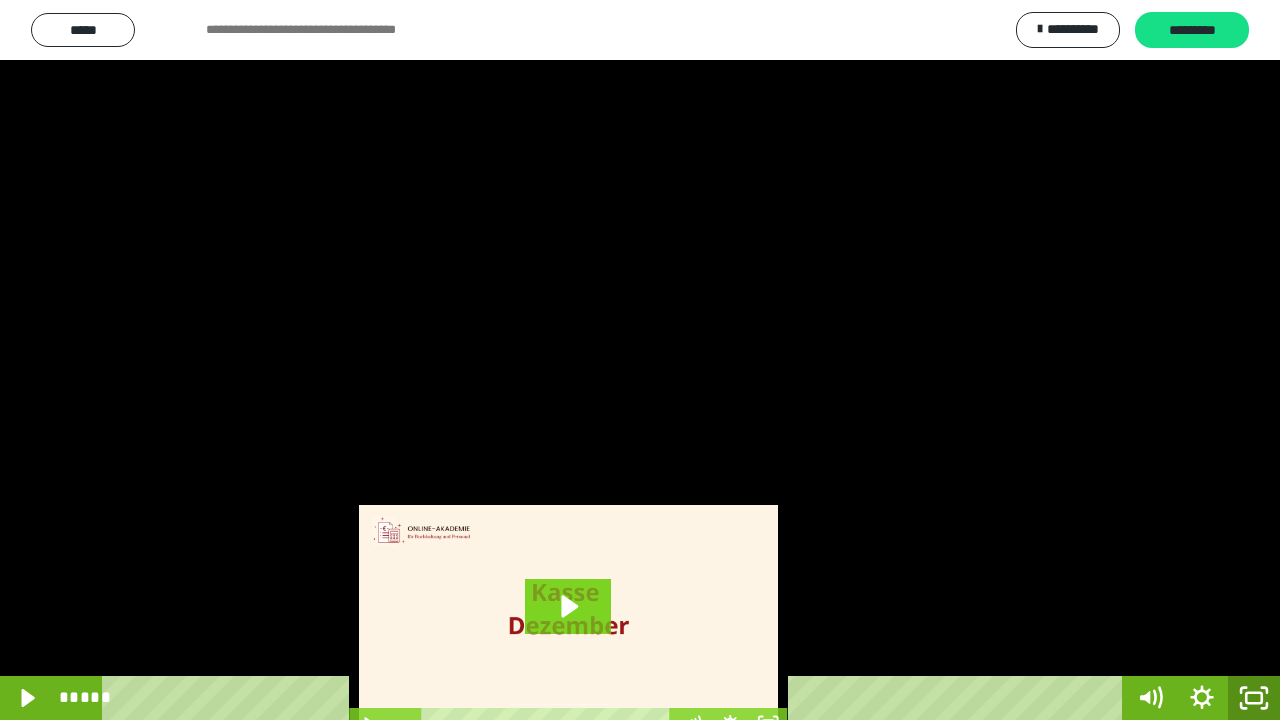 click 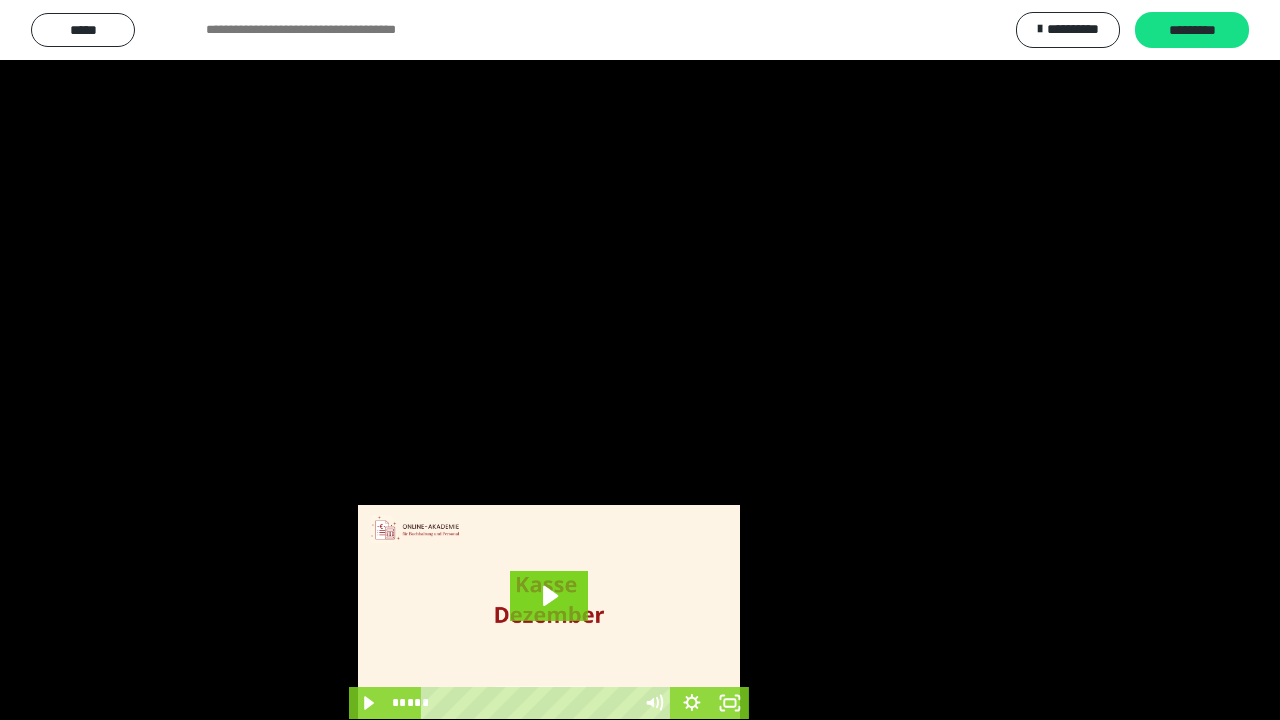 scroll, scrollTop: 3944, scrollLeft: 0, axis: vertical 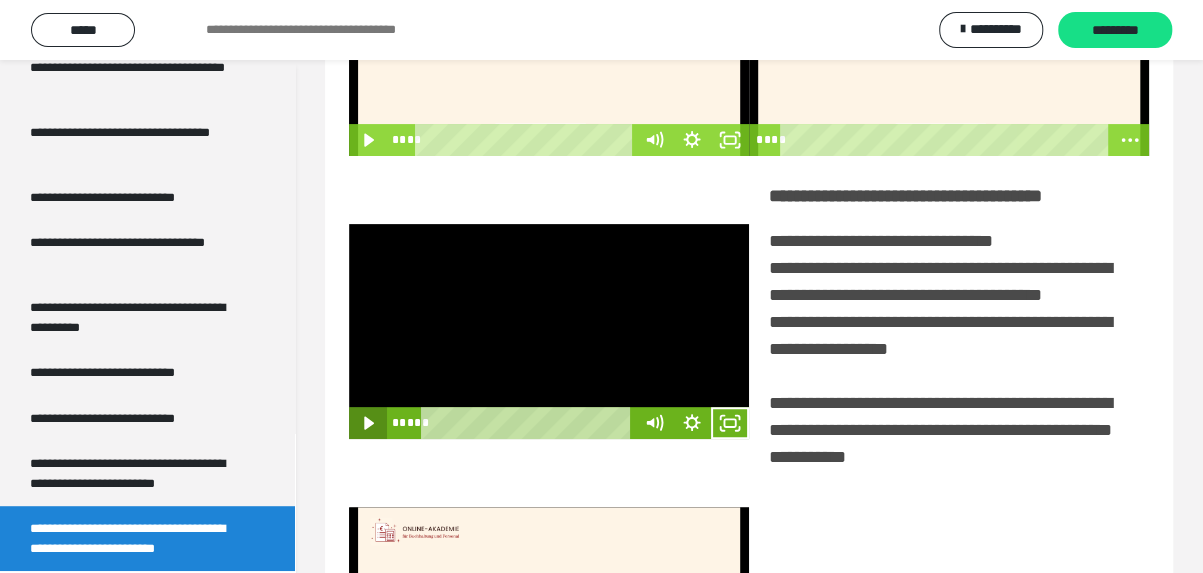 drag, startPoint x: 370, startPoint y: 457, endPoint x: 399, endPoint y: 451, distance: 29.614185 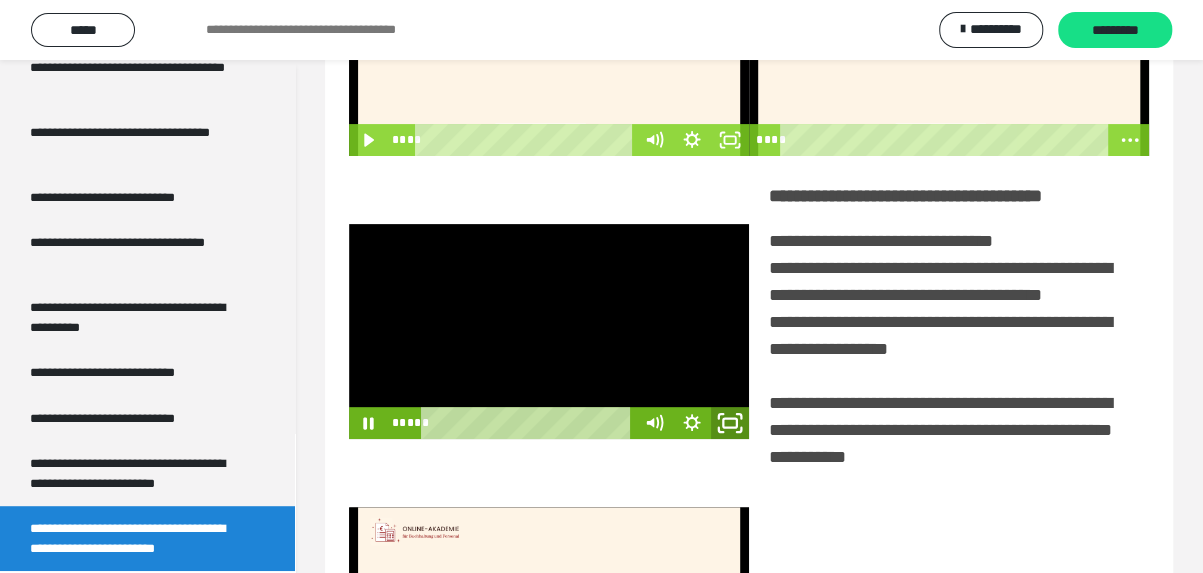 click 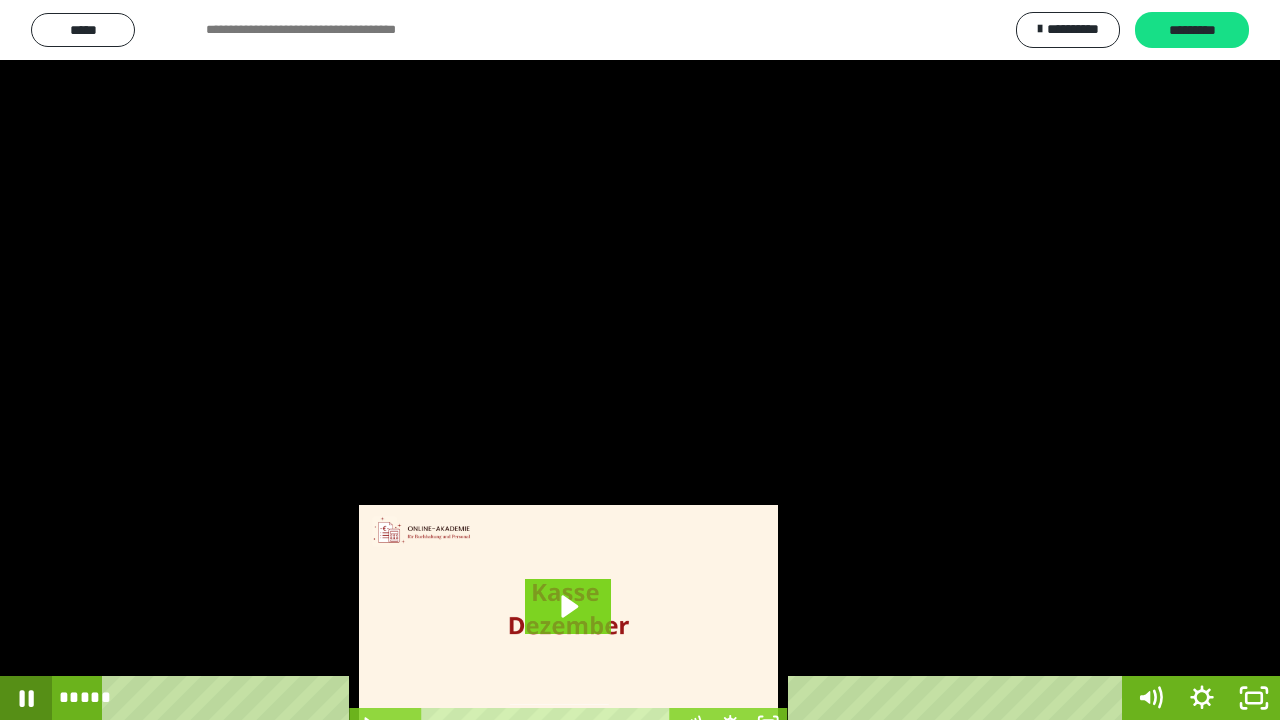 click 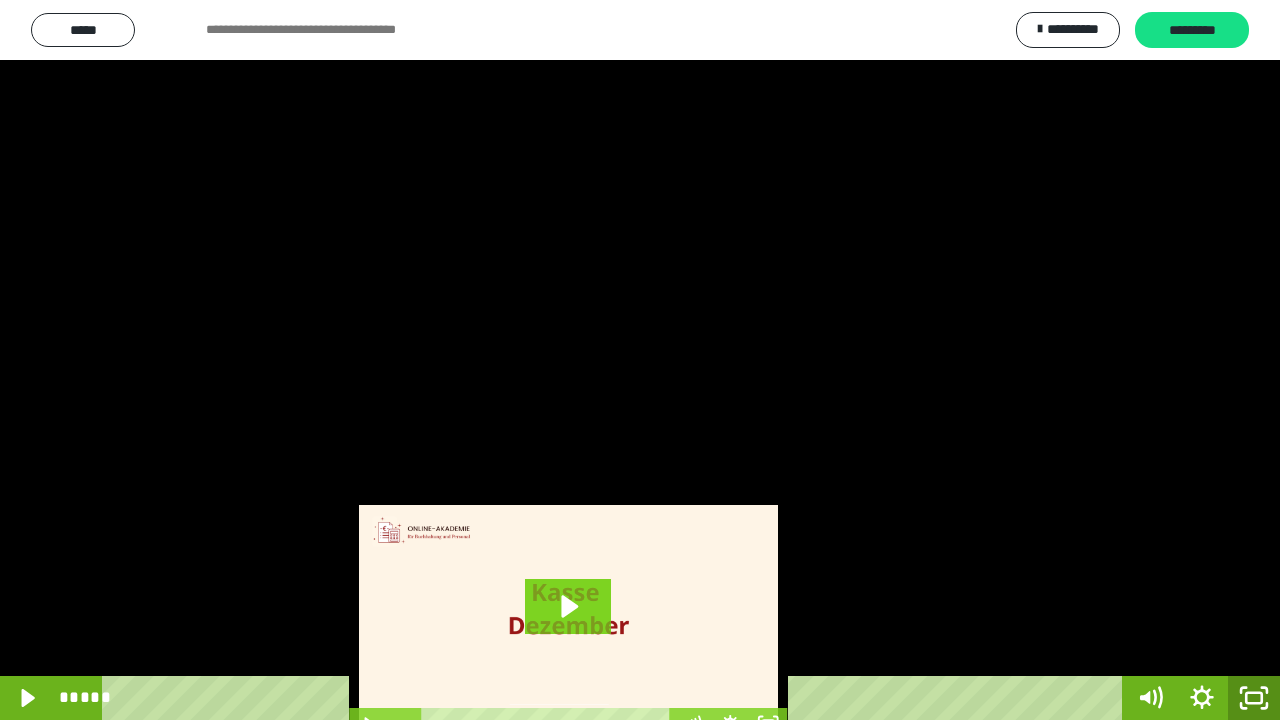 click 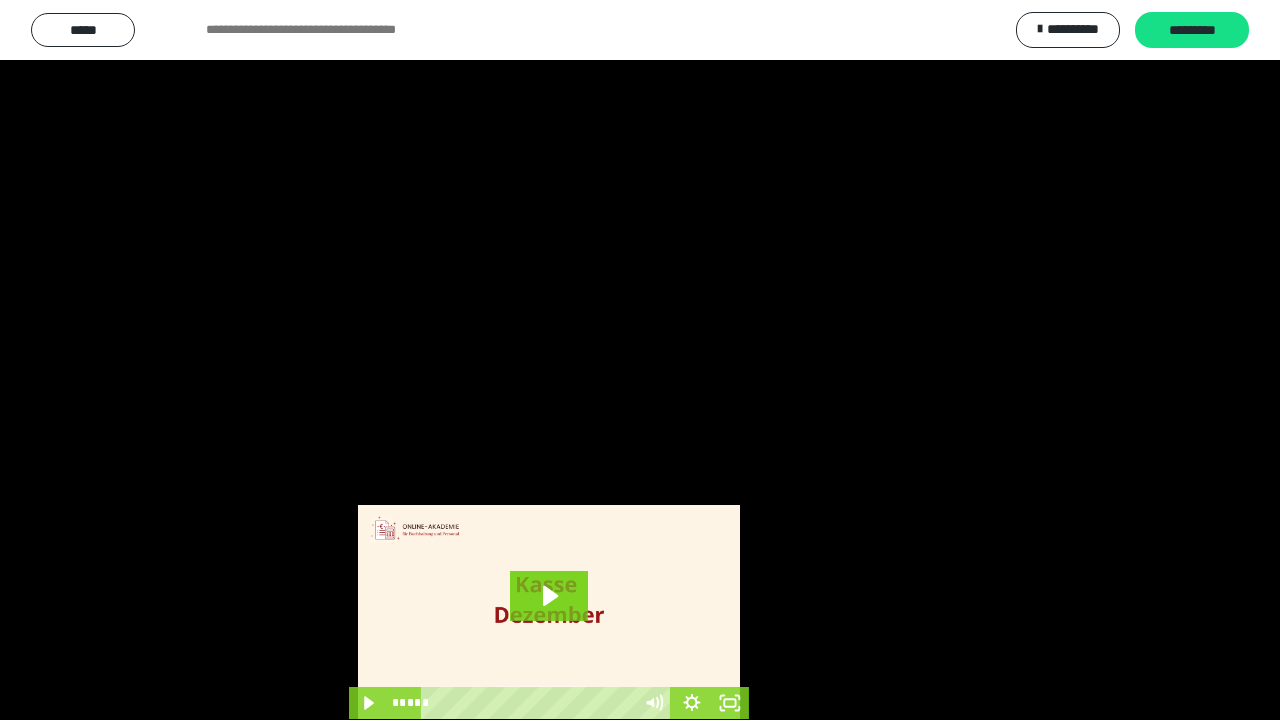 scroll, scrollTop: 3944, scrollLeft: 0, axis: vertical 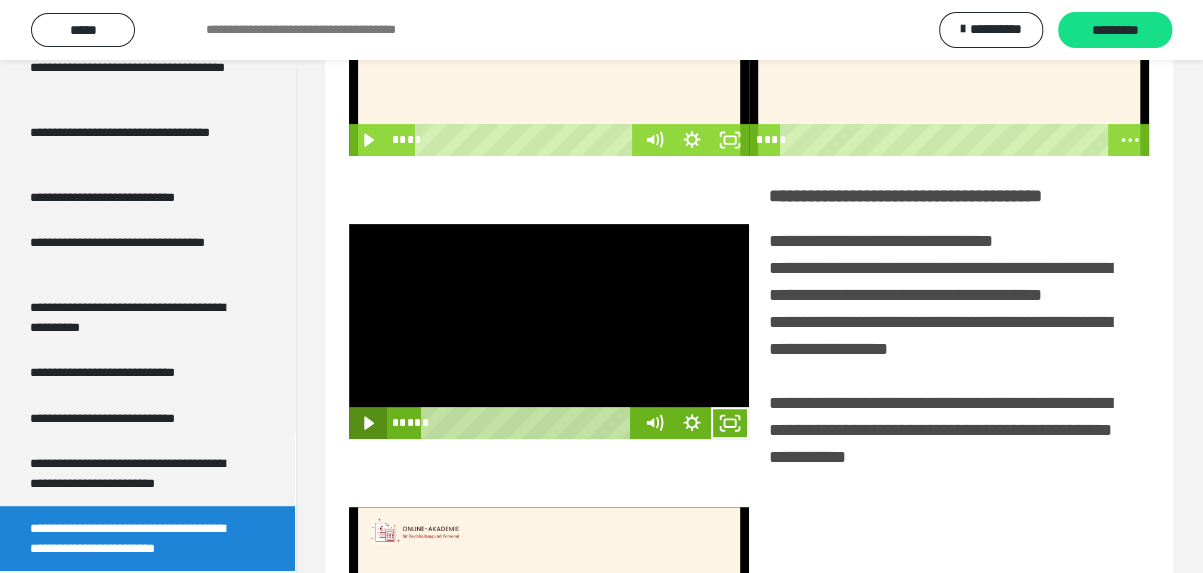 click 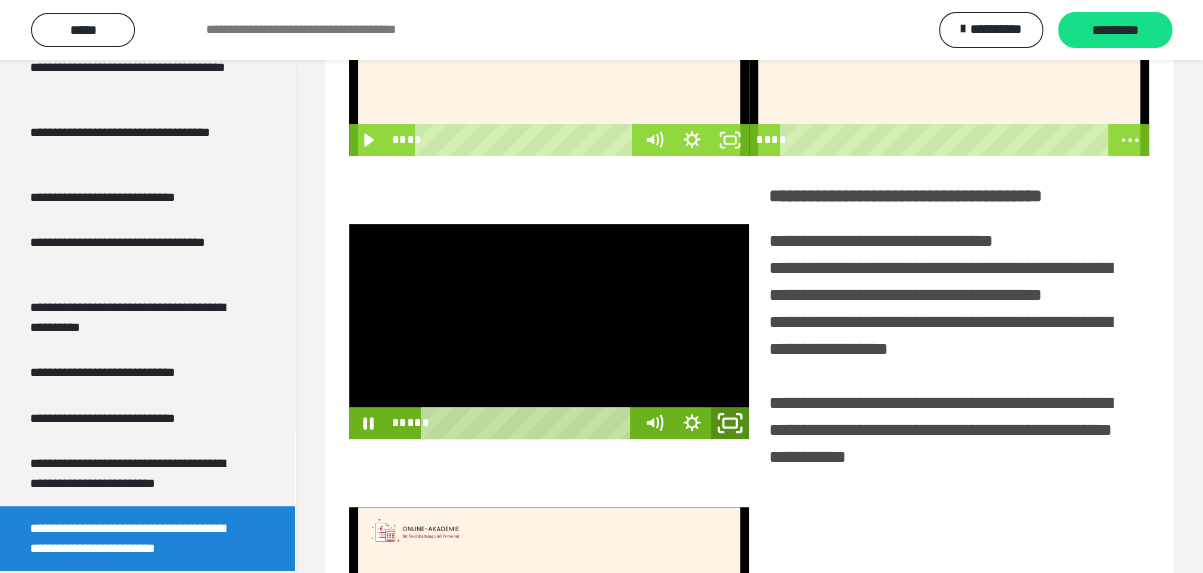 click 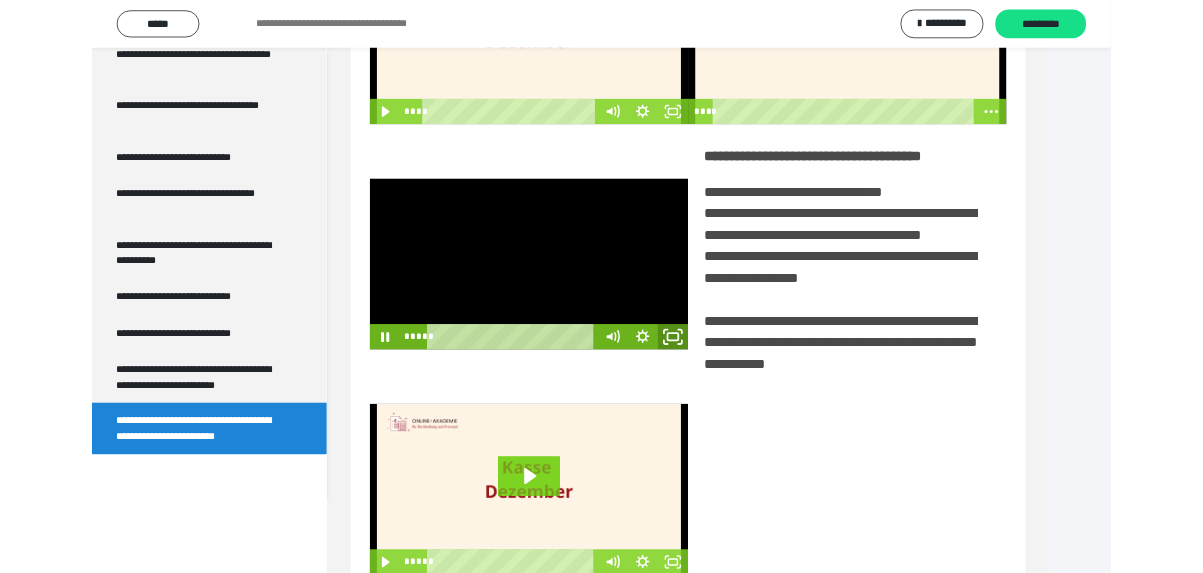 scroll, scrollTop: 3798, scrollLeft: 0, axis: vertical 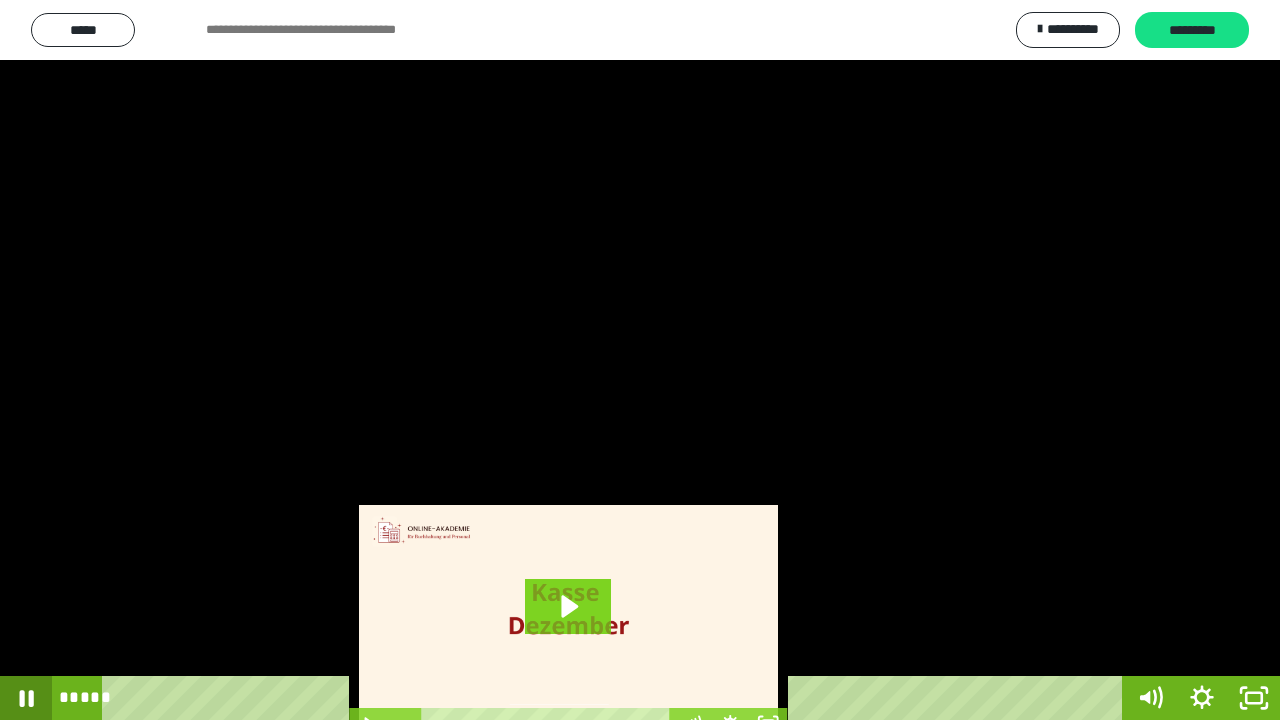 click 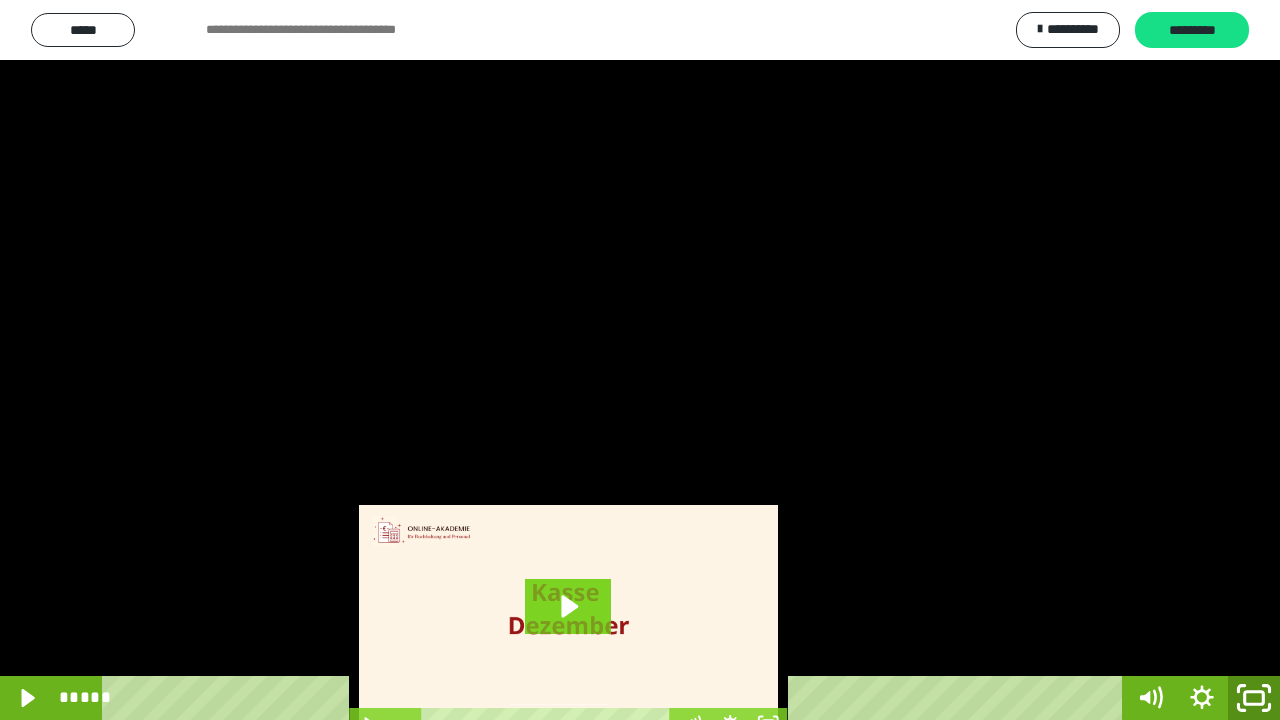 click 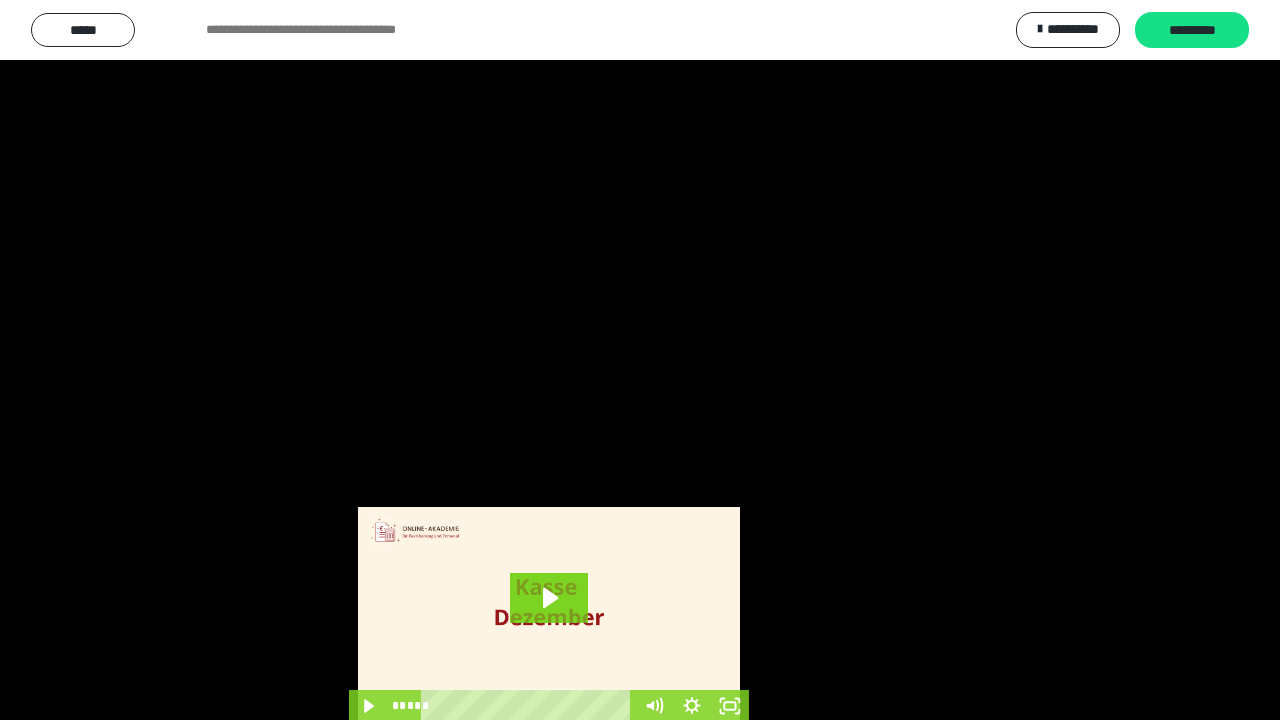 scroll, scrollTop: 3944, scrollLeft: 0, axis: vertical 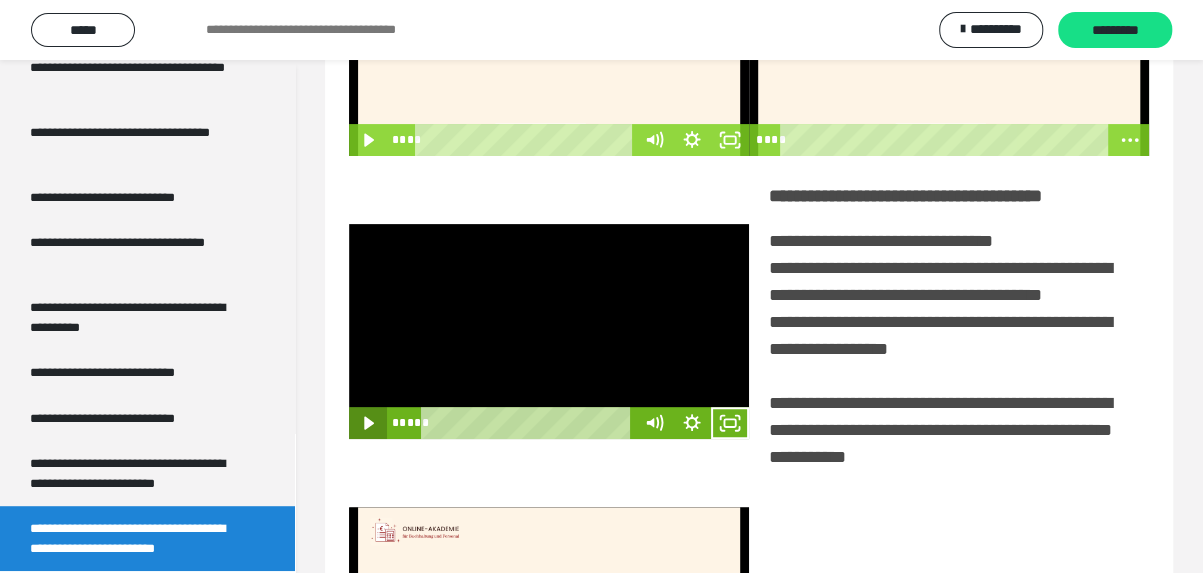 click 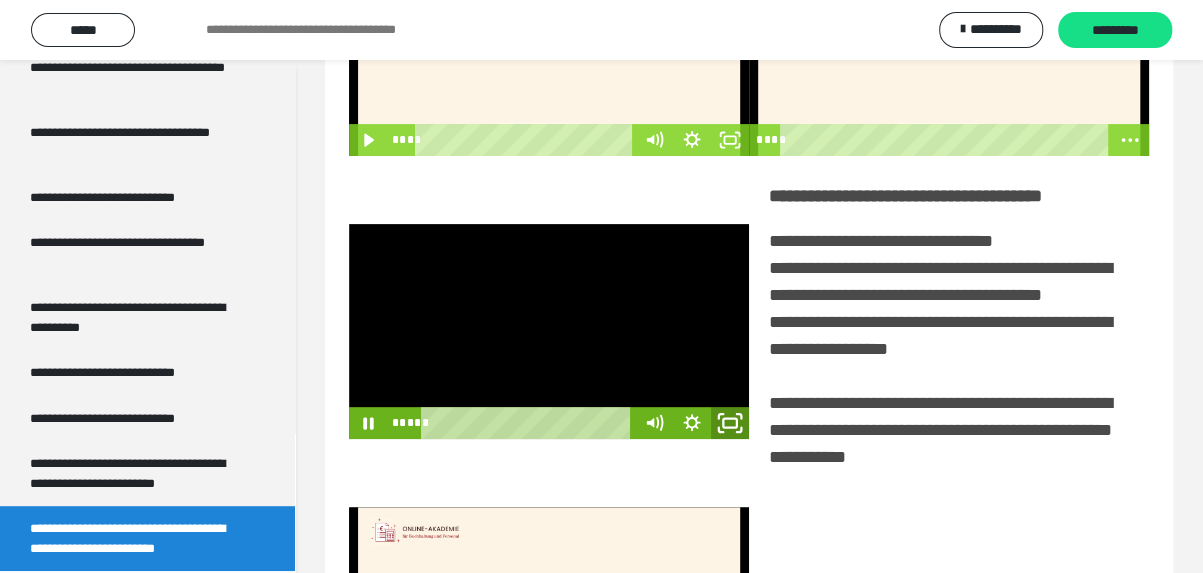 click 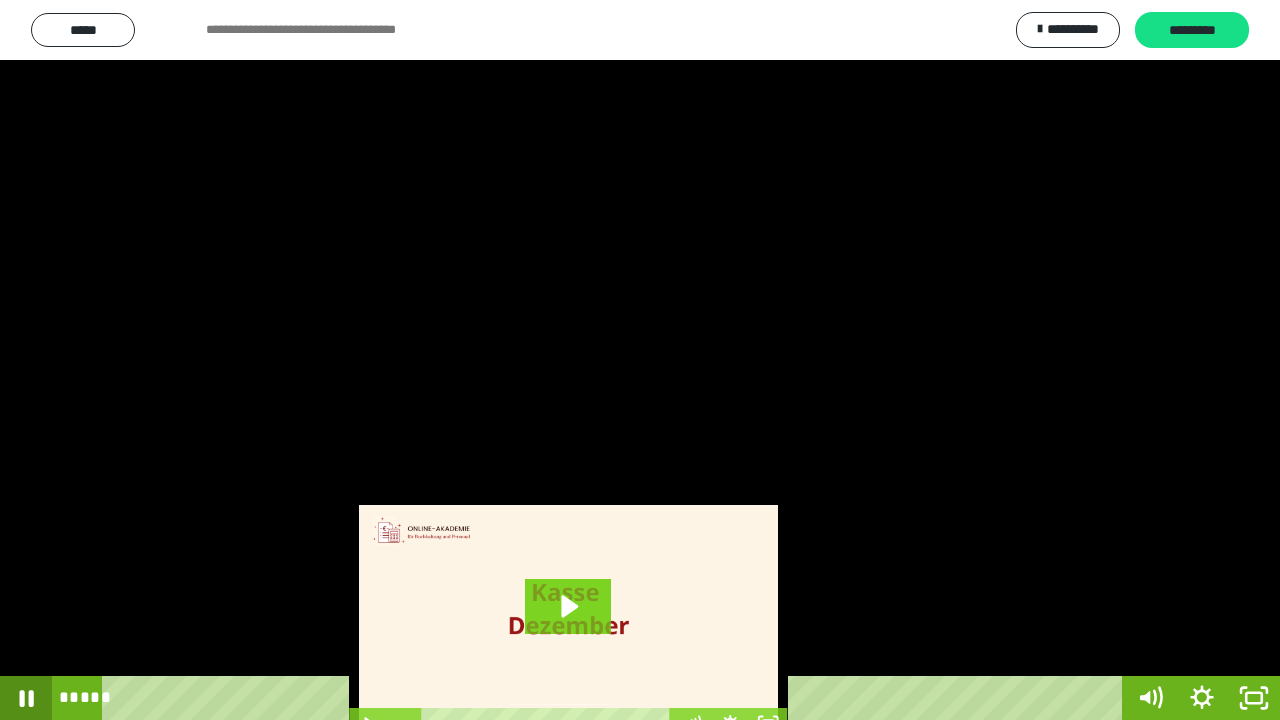 click 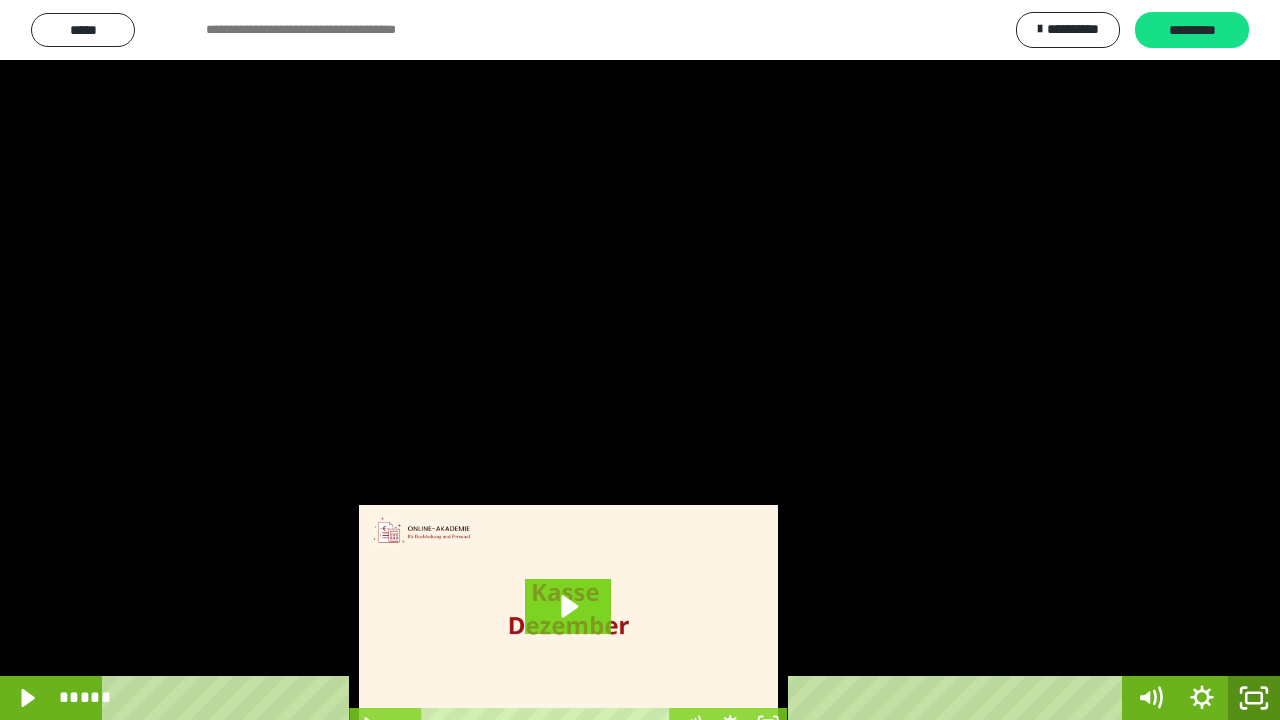 click 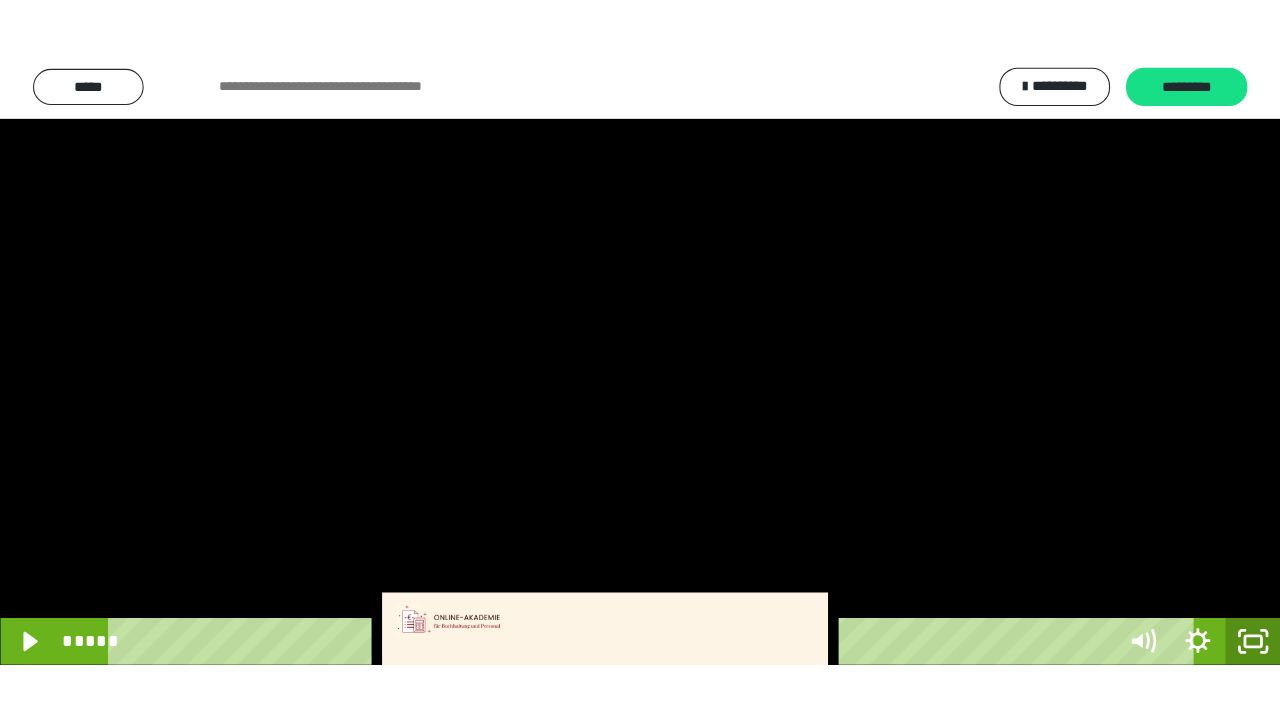 scroll, scrollTop: 3944, scrollLeft: 0, axis: vertical 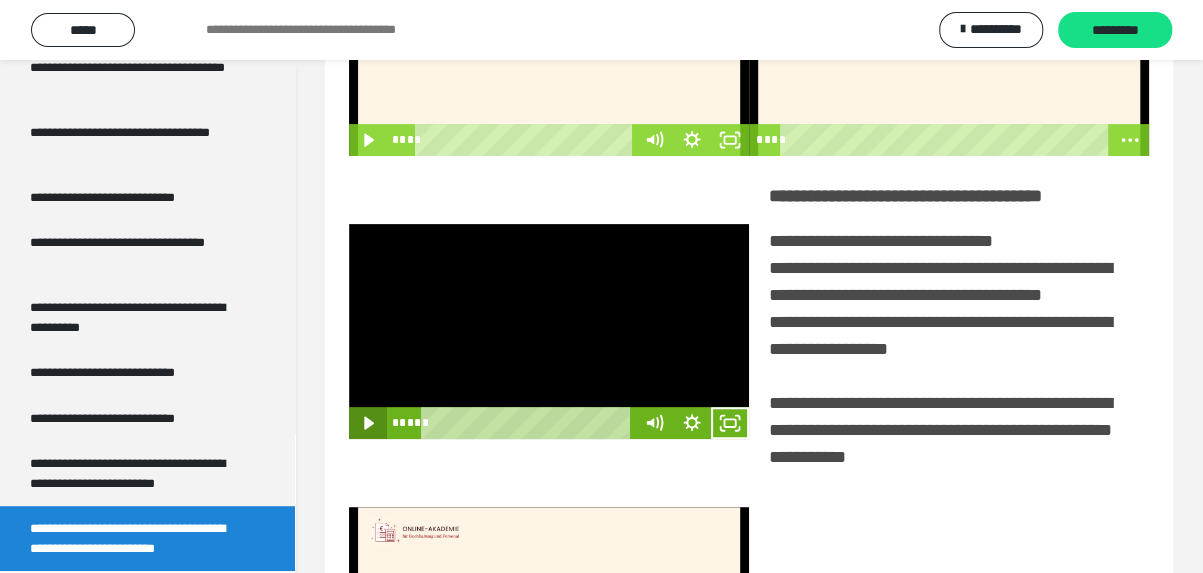 drag, startPoint x: 371, startPoint y: 458, endPoint x: 393, endPoint y: 456, distance: 22.090721 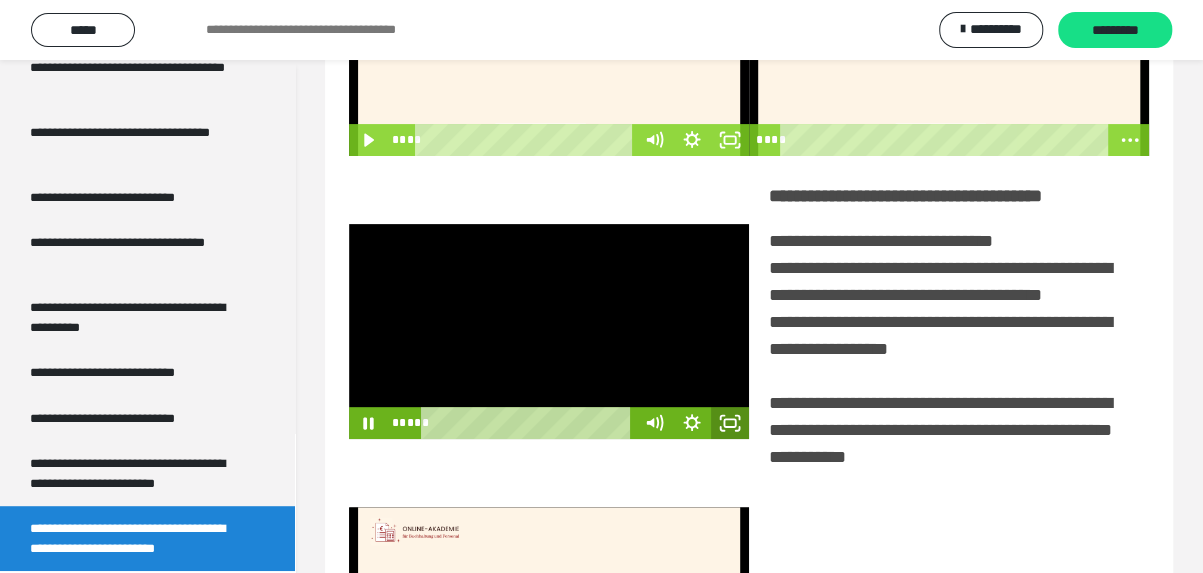 click 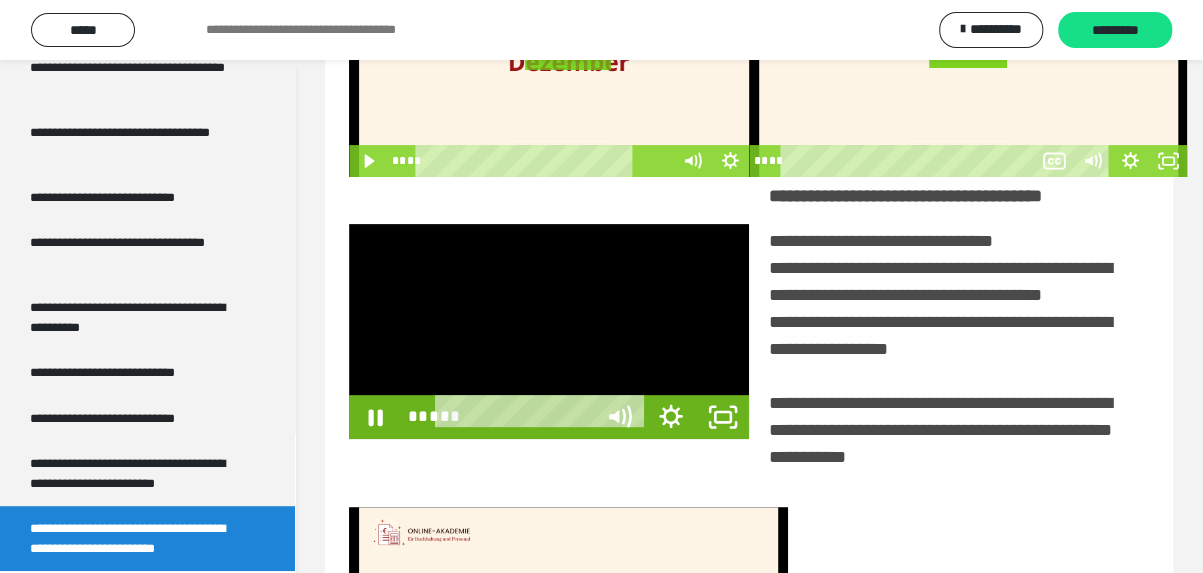 scroll, scrollTop: 3798, scrollLeft: 0, axis: vertical 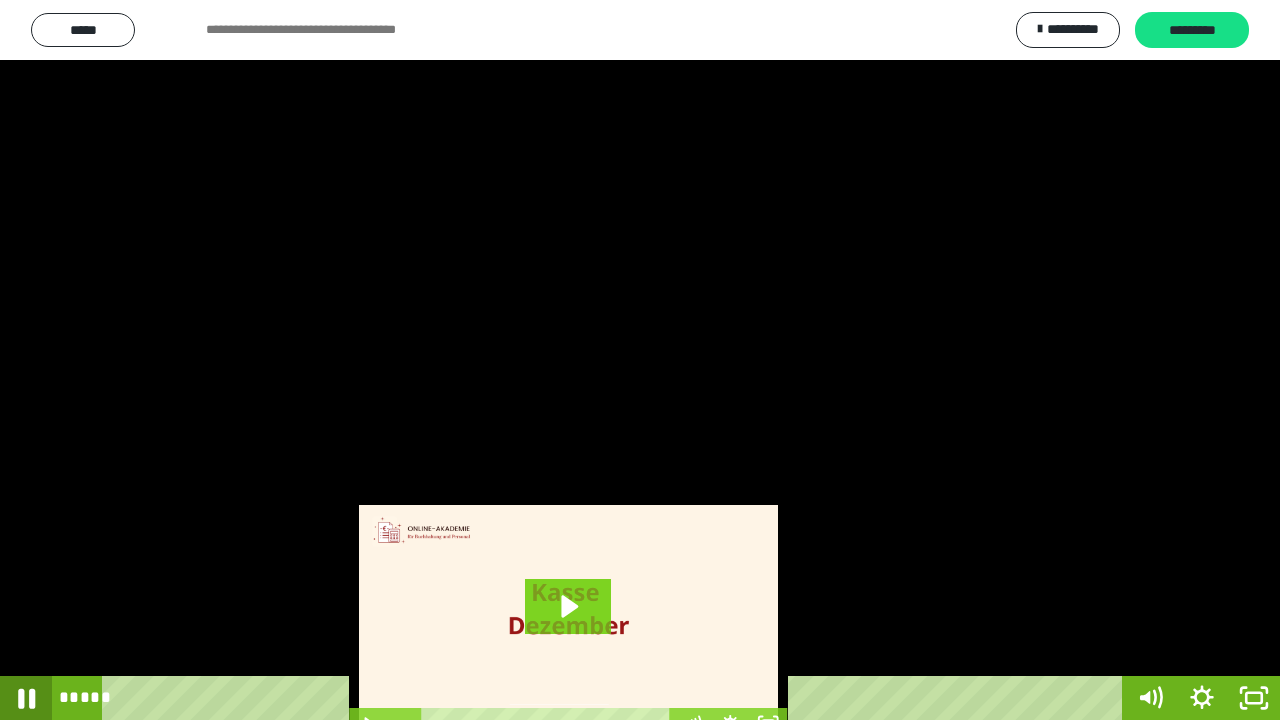 click 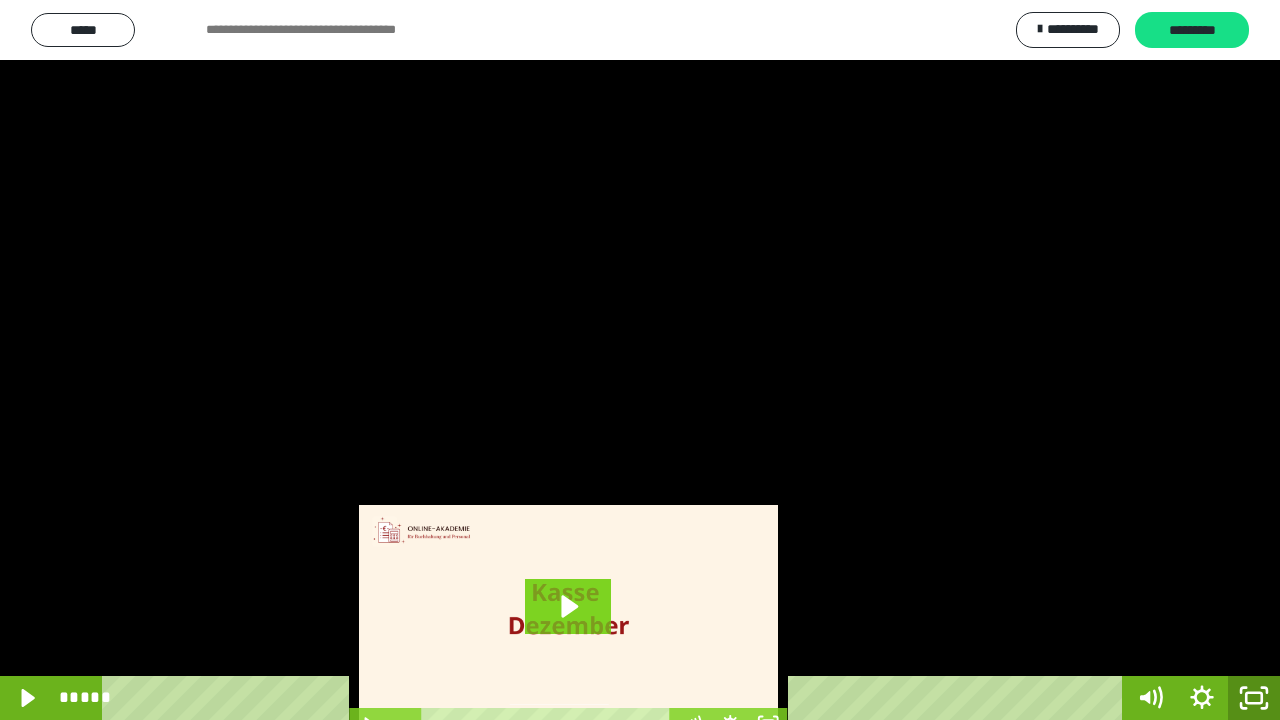click 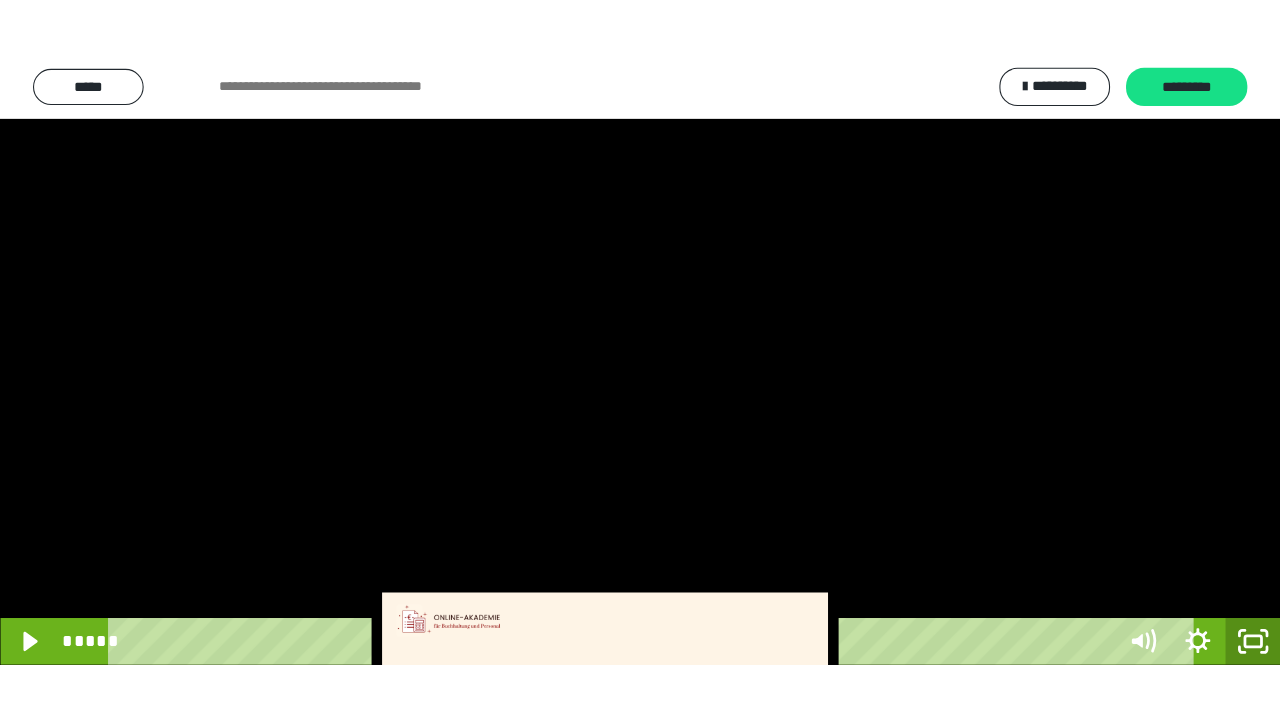 scroll, scrollTop: 3944, scrollLeft: 0, axis: vertical 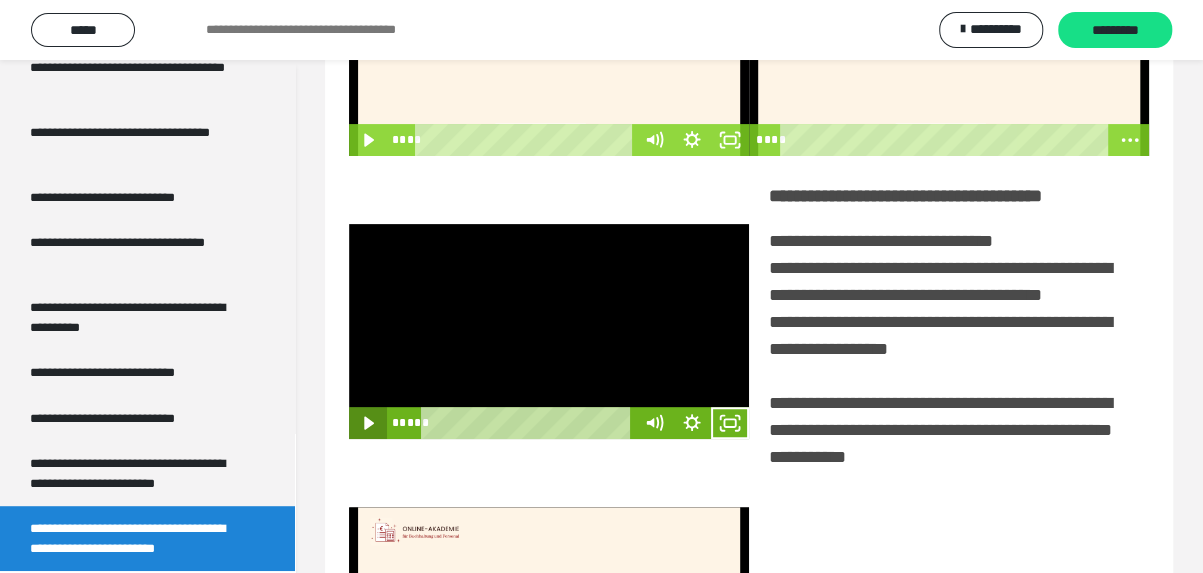 click 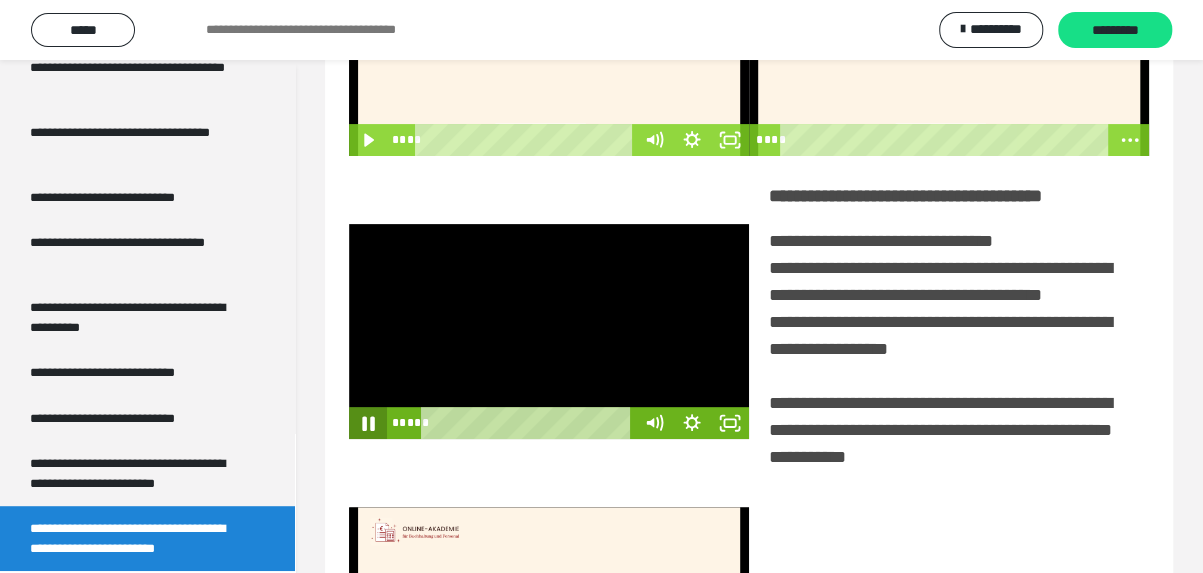 click 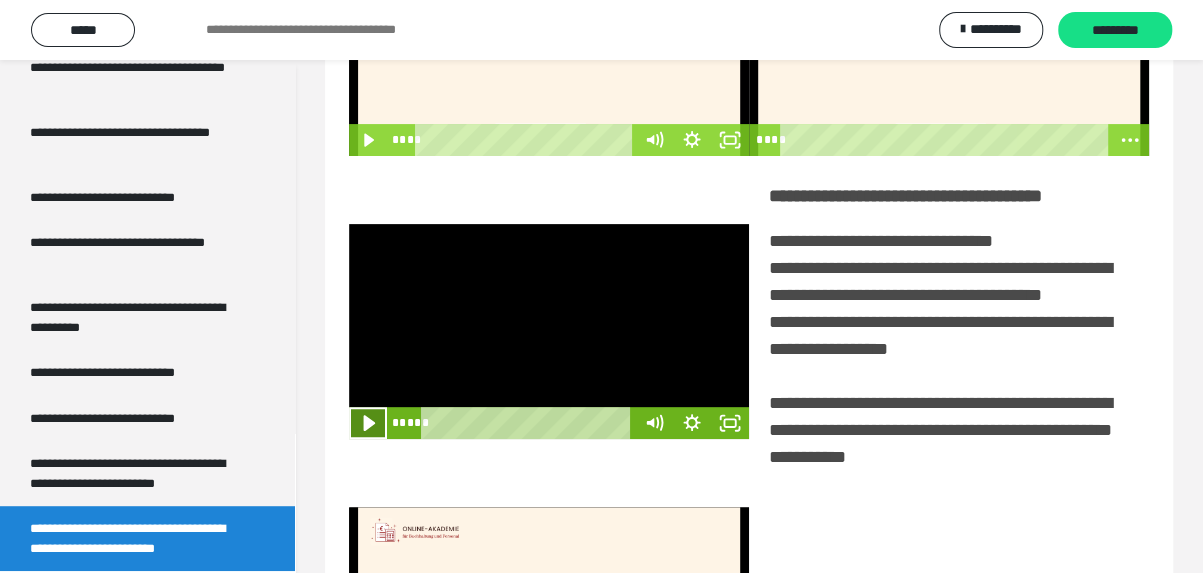 click 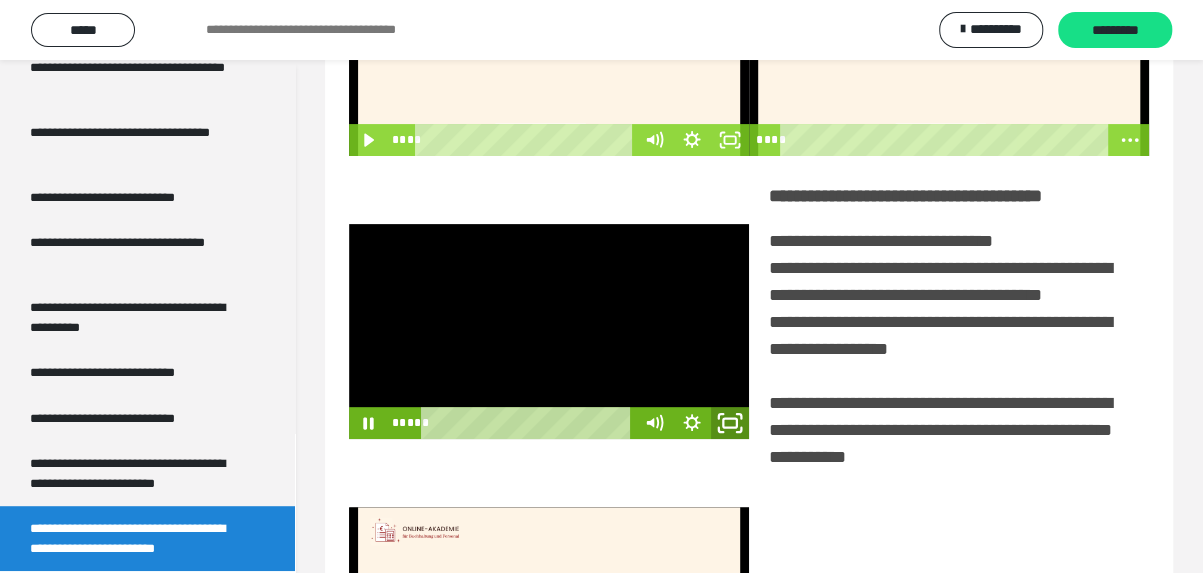click 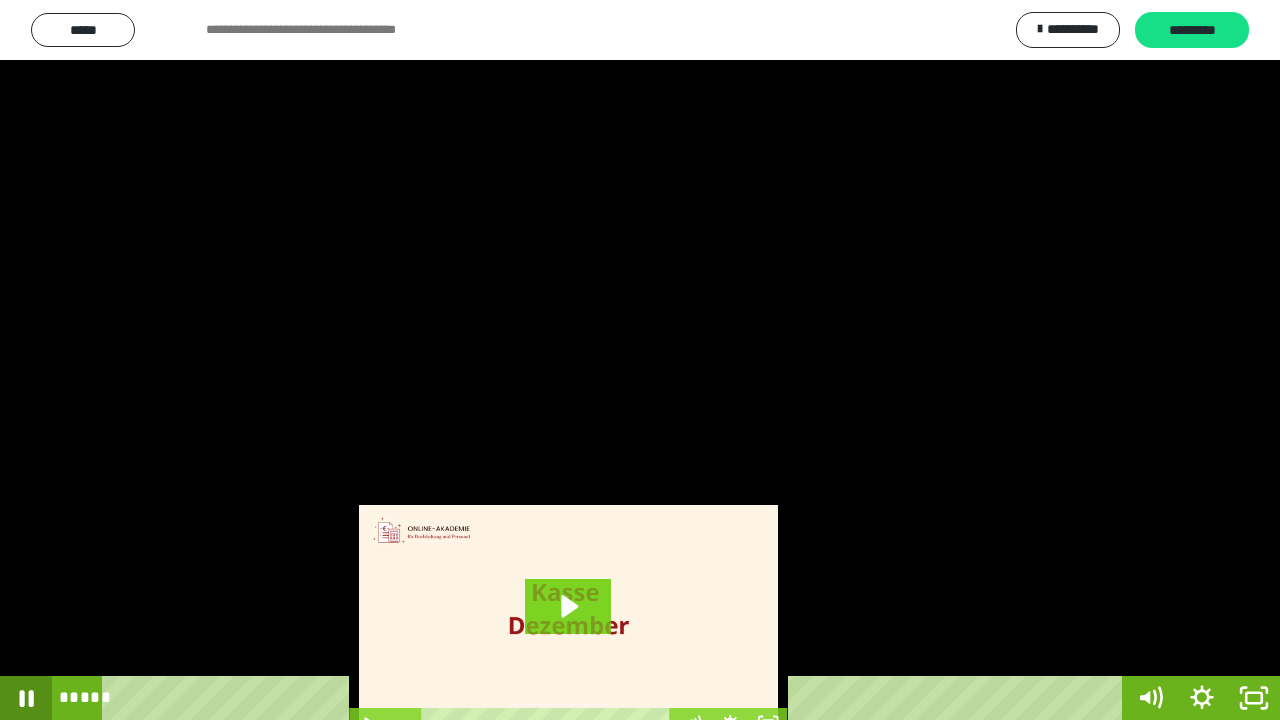 click 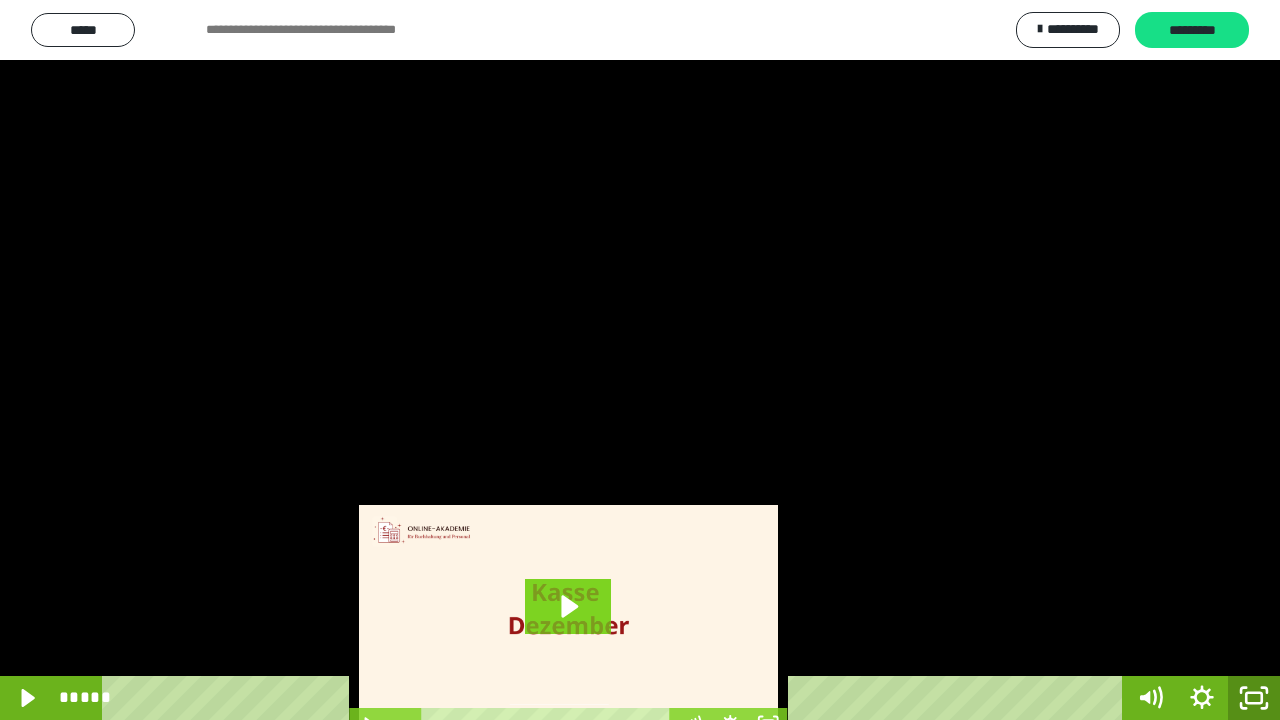 click 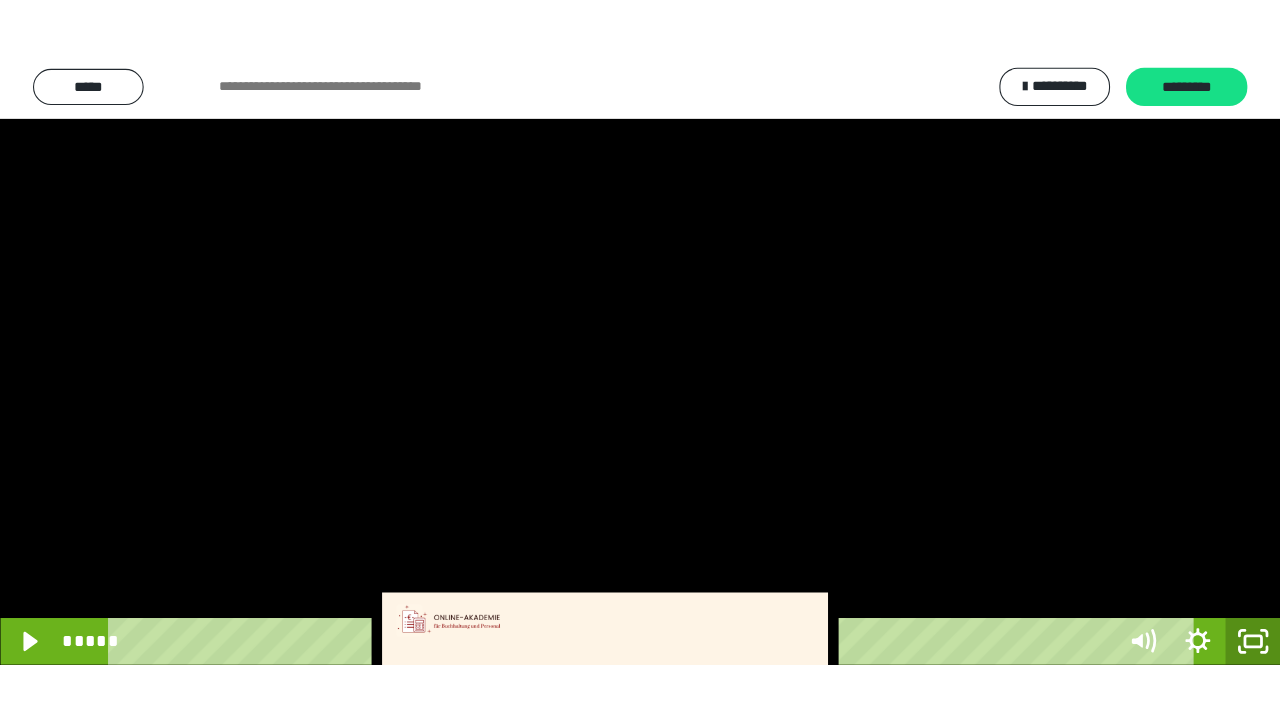 scroll, scrollTop: 3944, scrollLeft: 0, axis: vertical 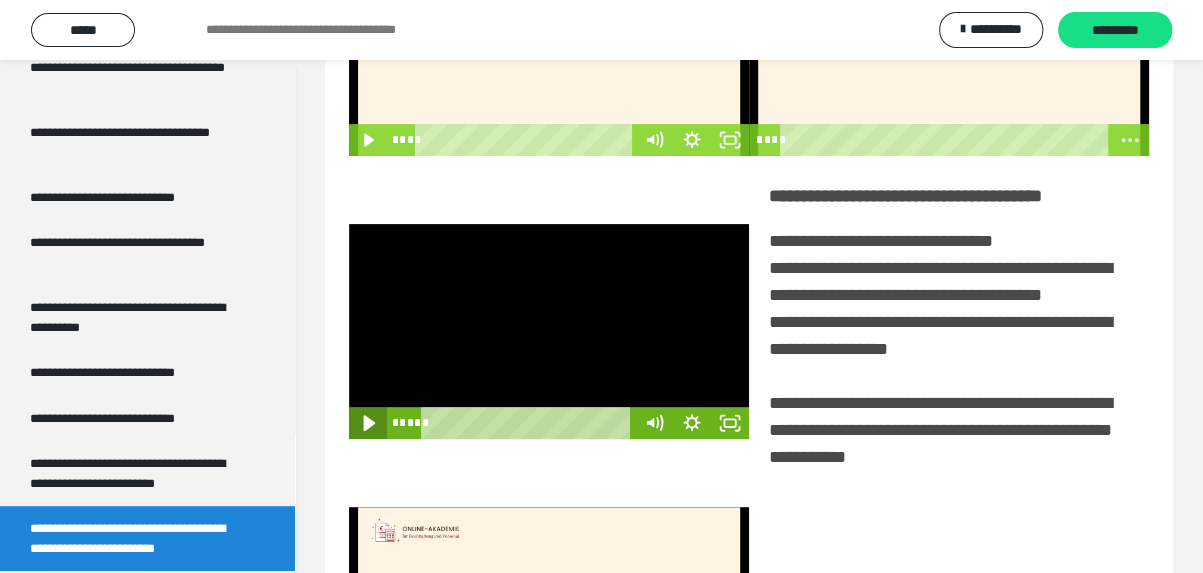 click 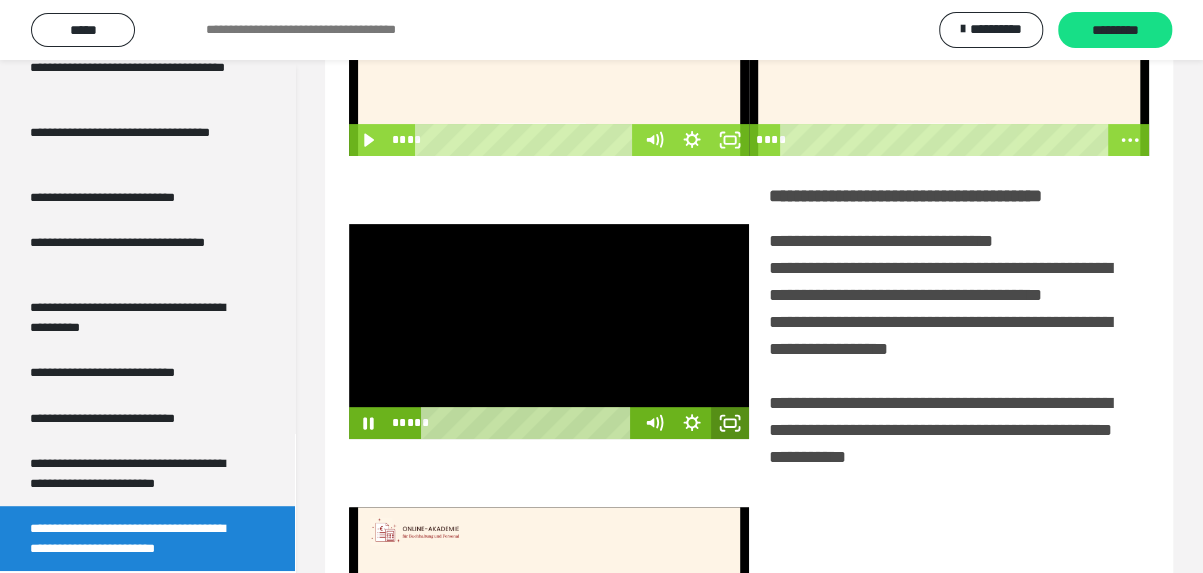 click 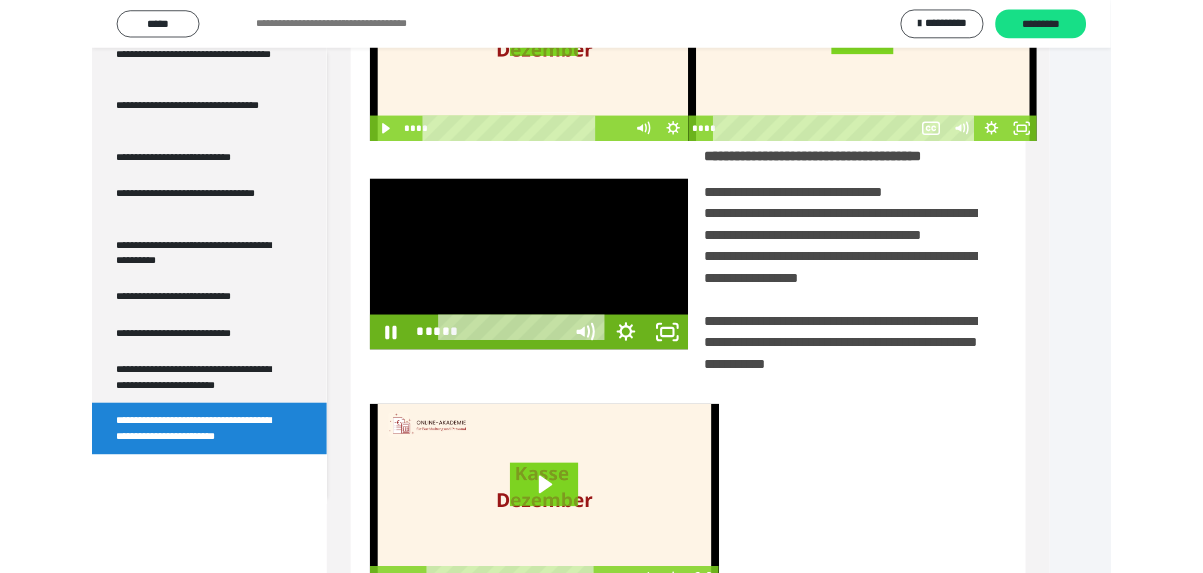 scroll, scrollTop: 3798, scrollLeft: 0, axis: vertical 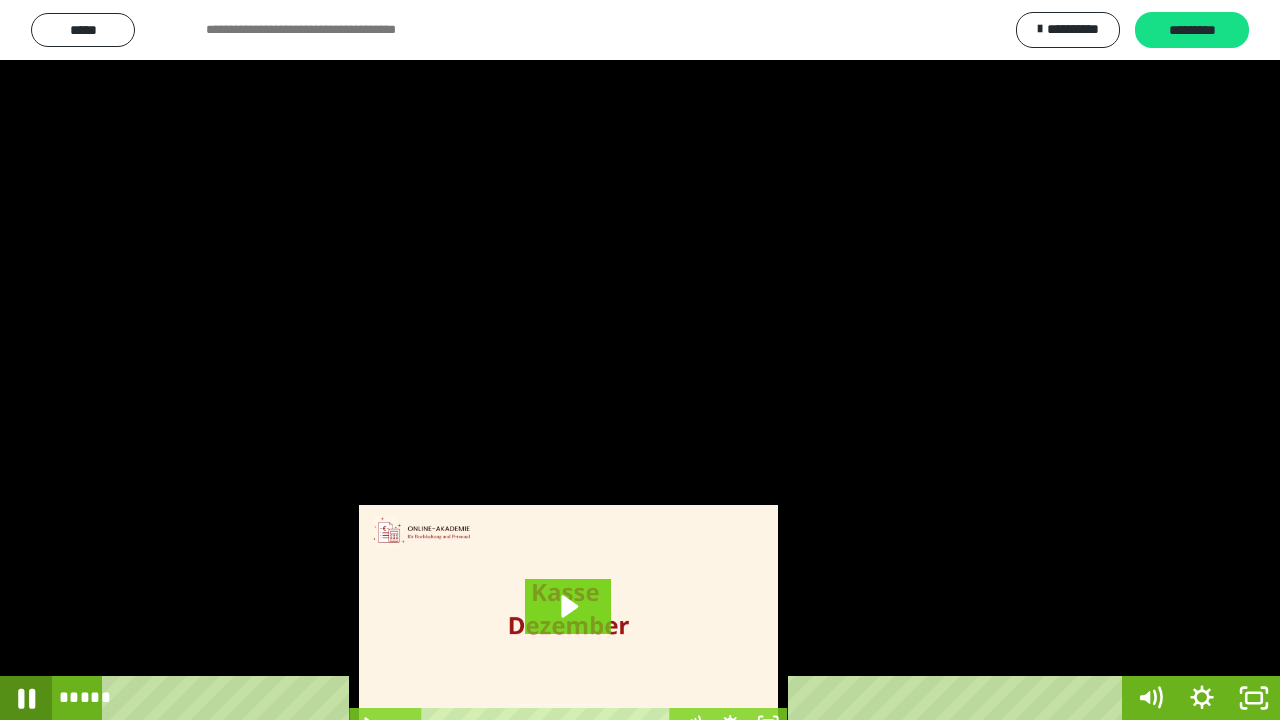 click 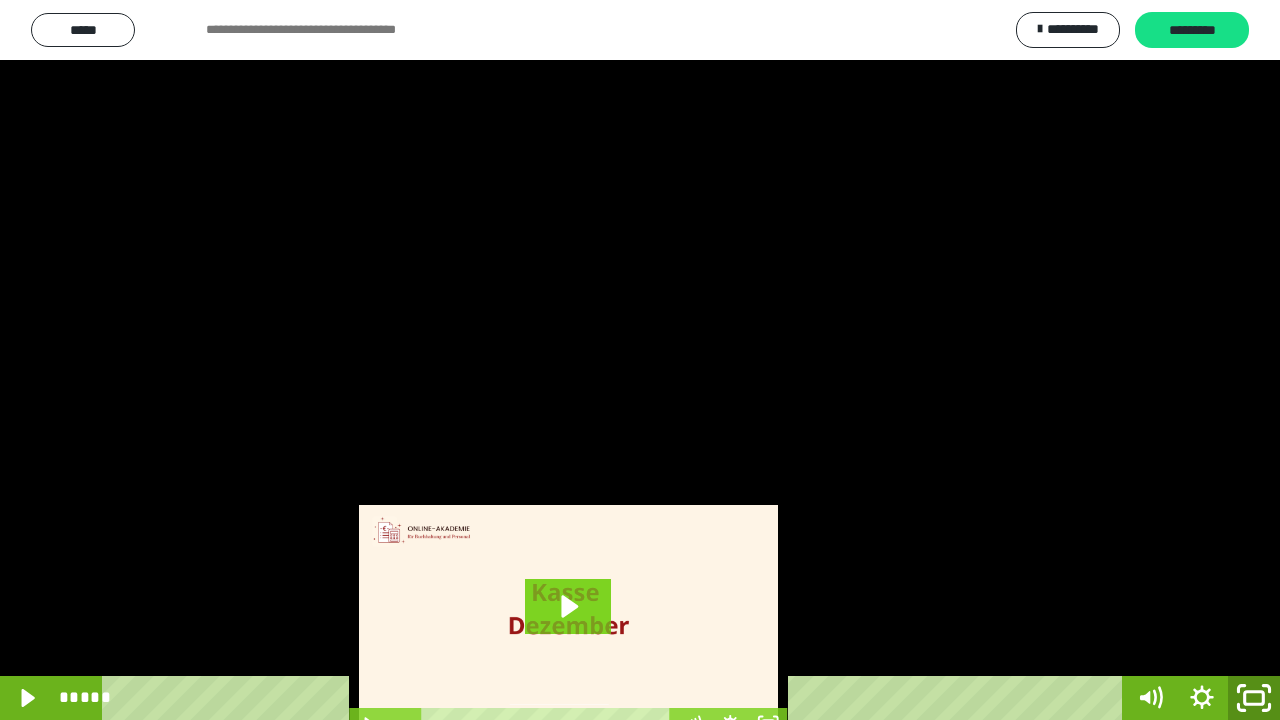 click 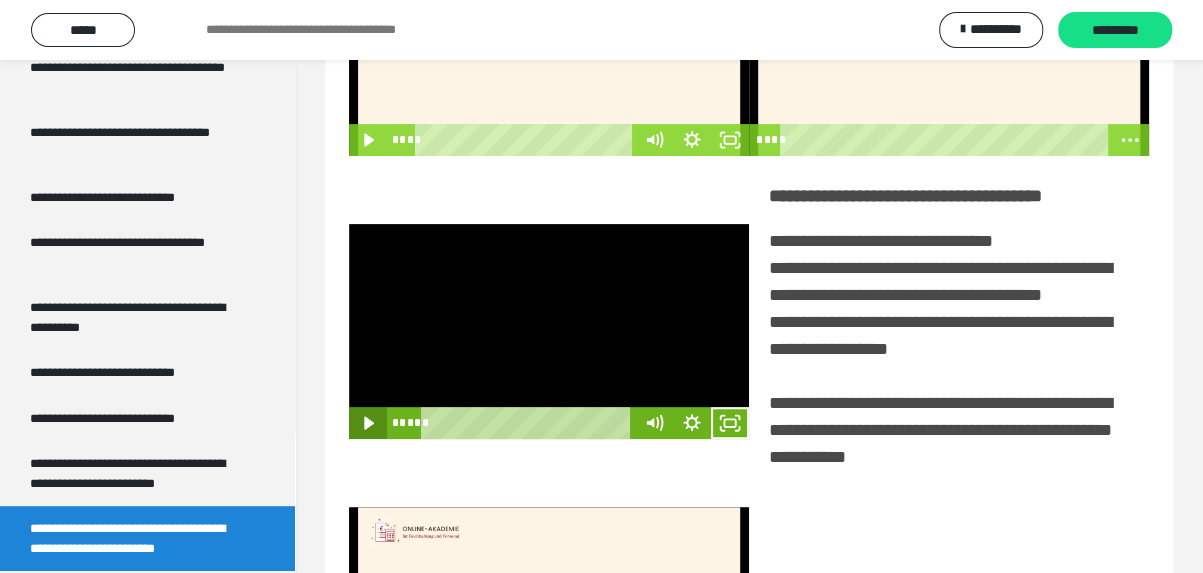 click 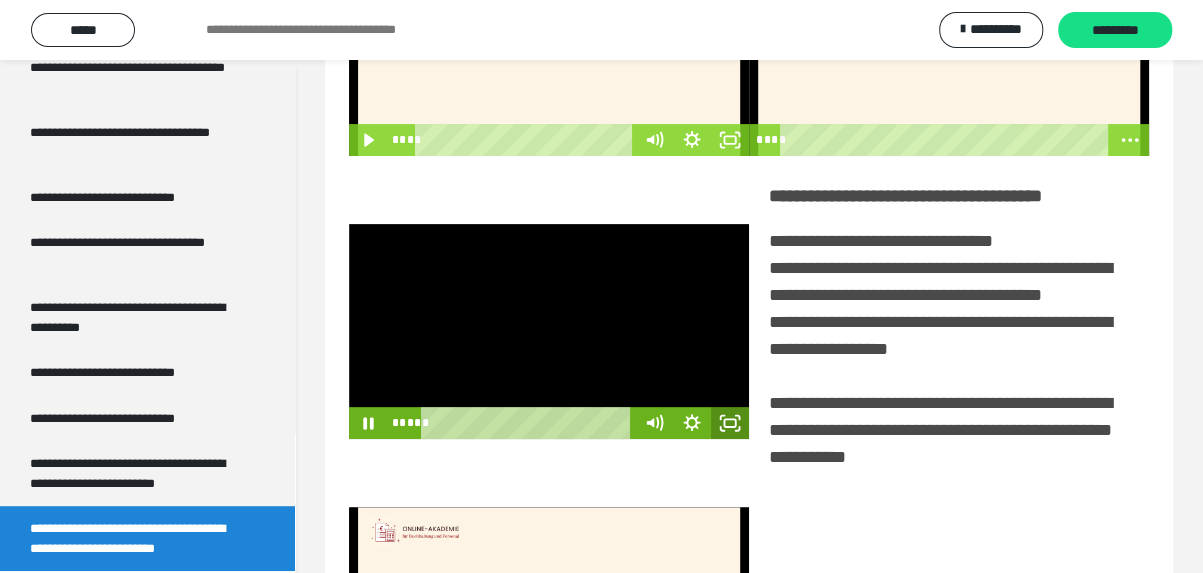 click 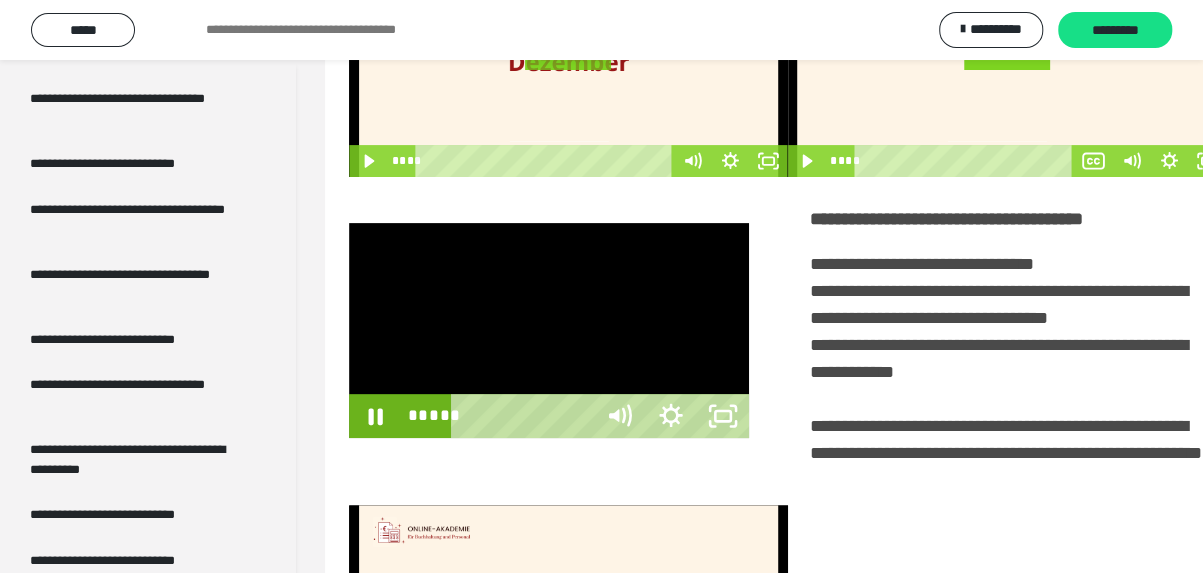 scroll, scrollTop: 3798, scrollLeft: 0, axis: vertical 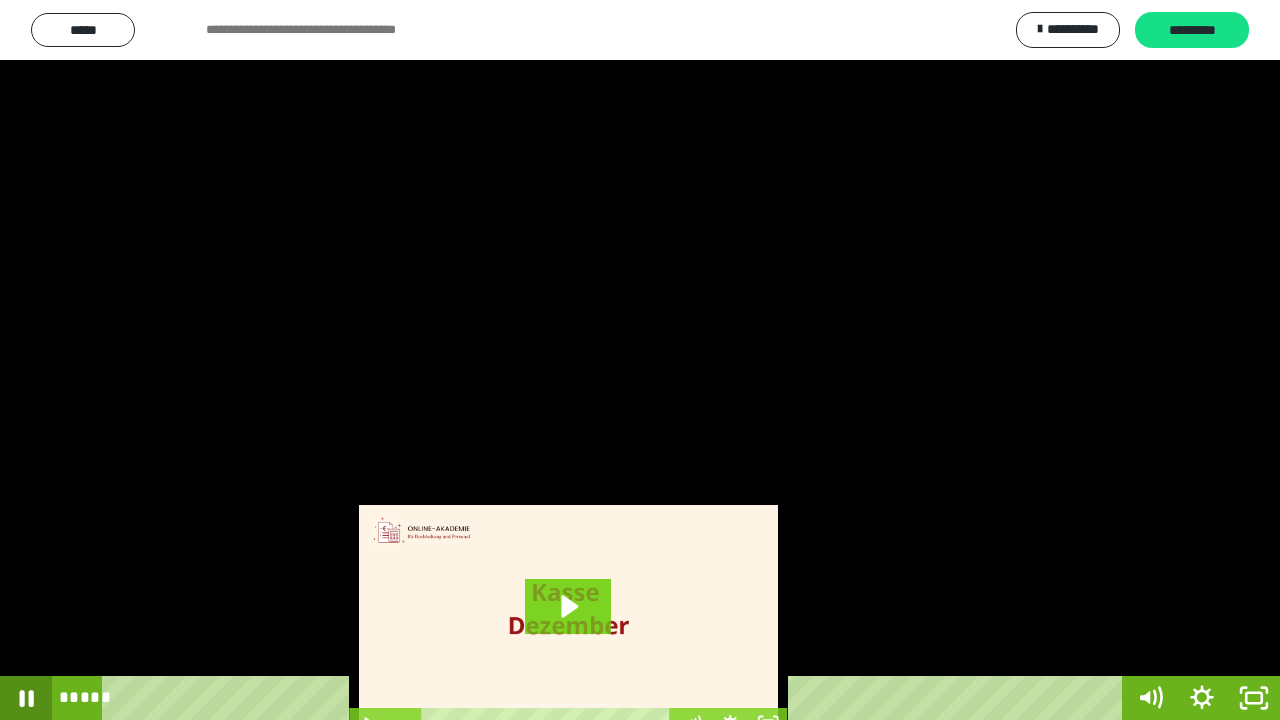 click 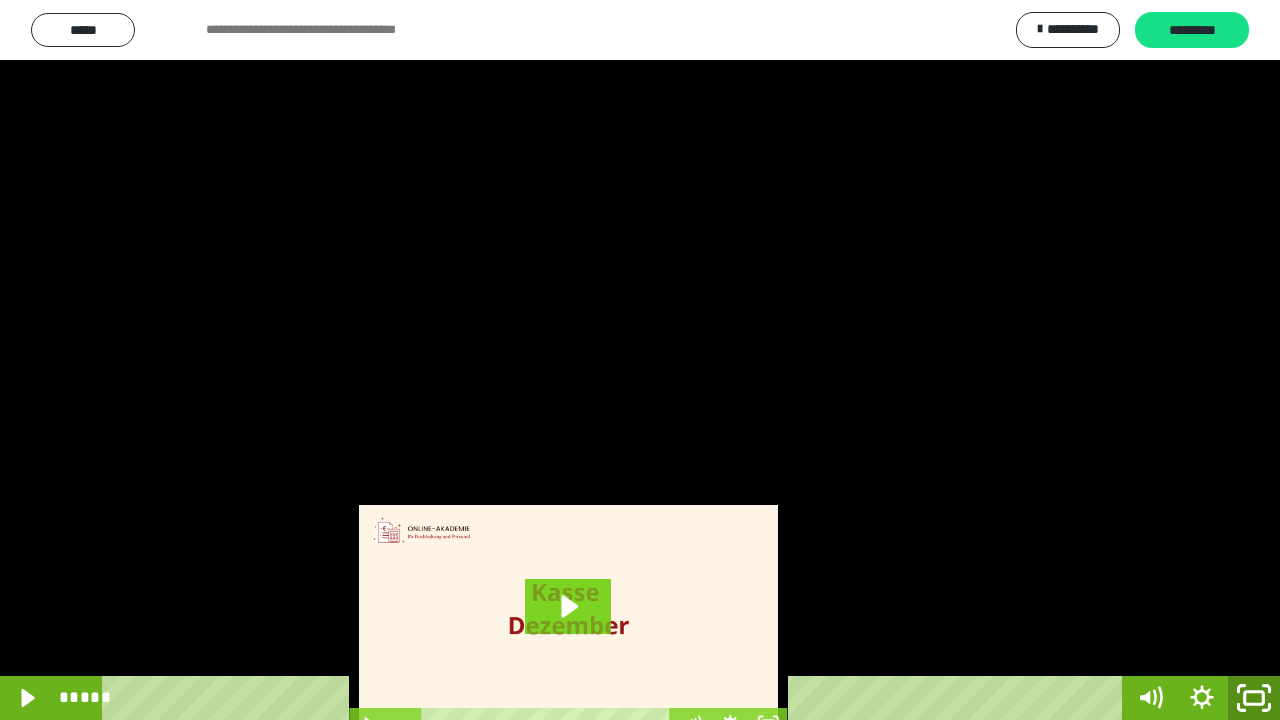 click 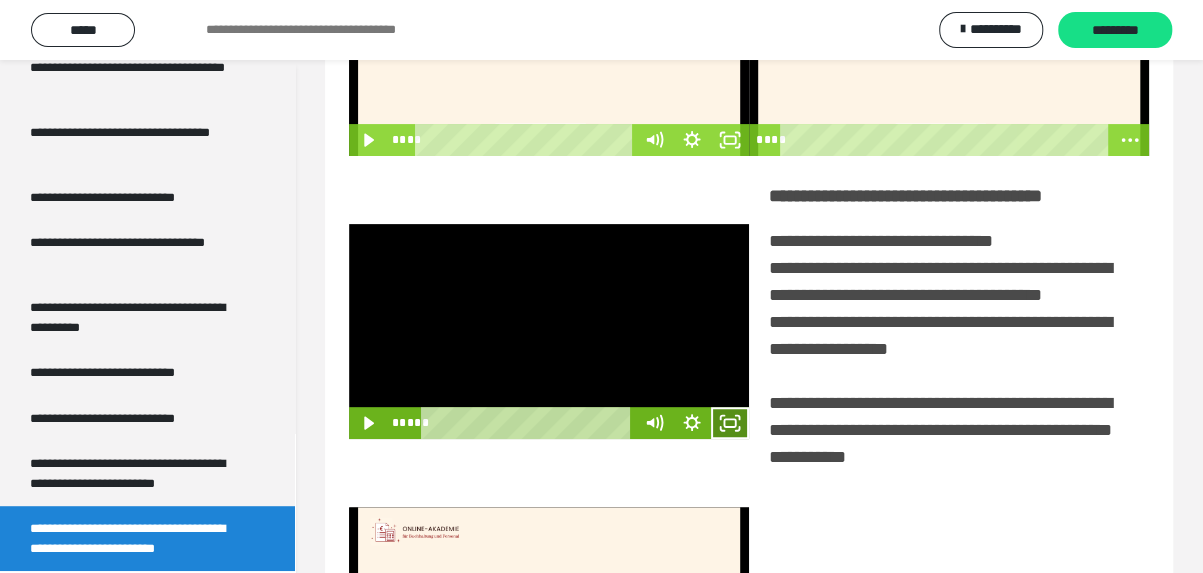 click 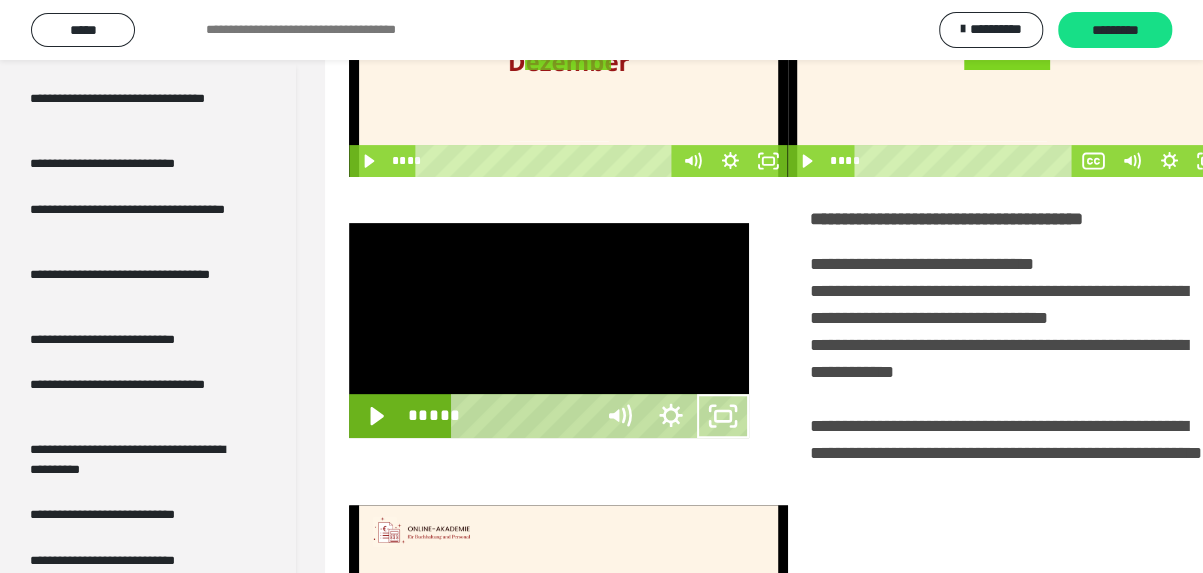 scroll, scrollTop: 3798, scrollLeft: 0, axis: vertical 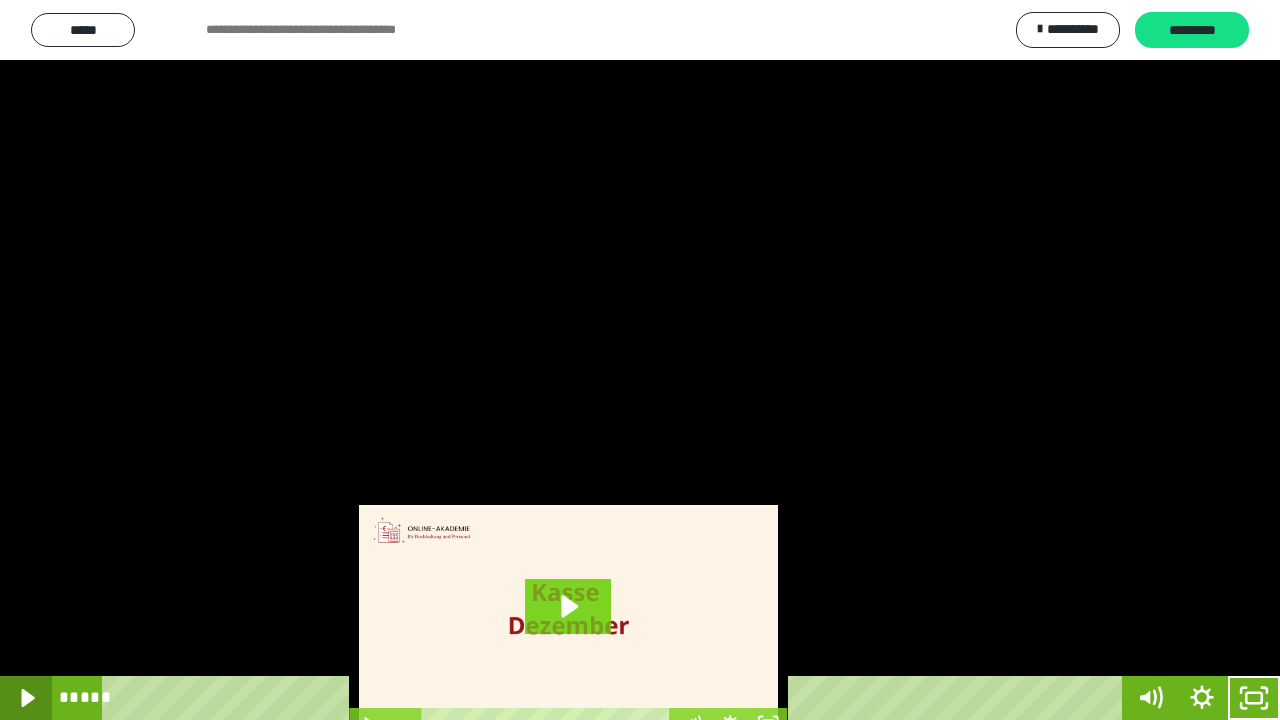 click 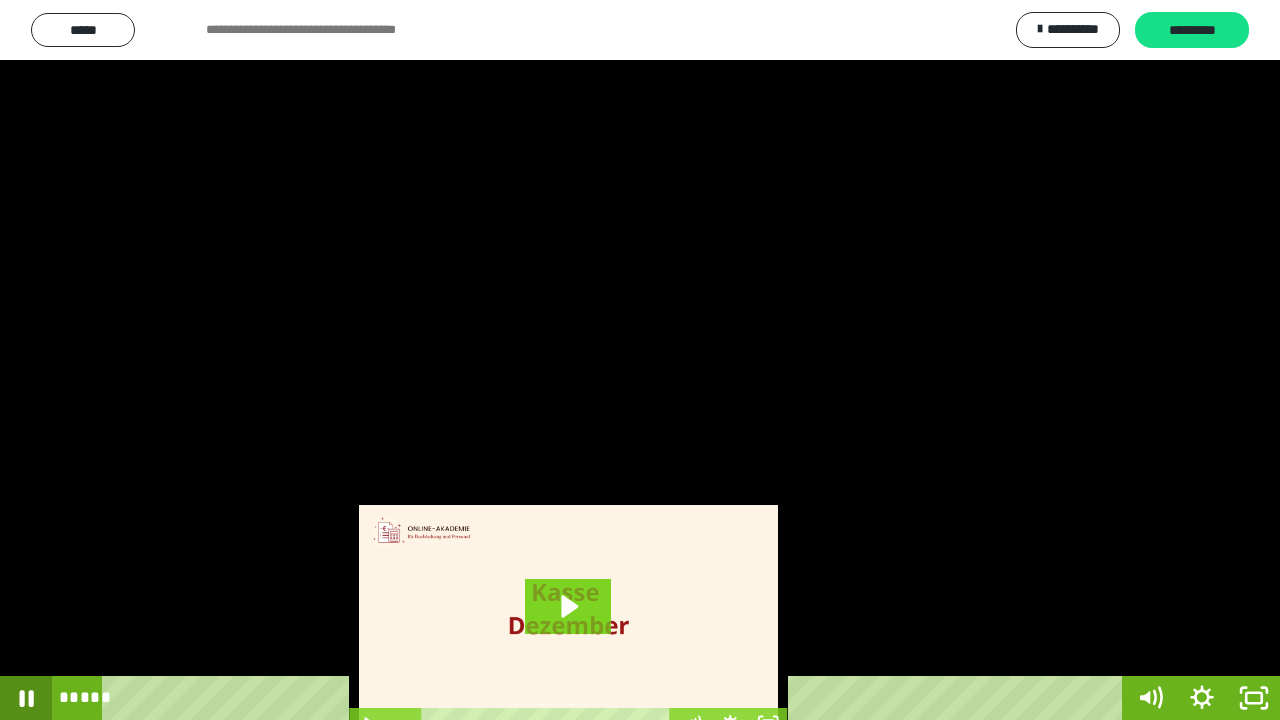 click 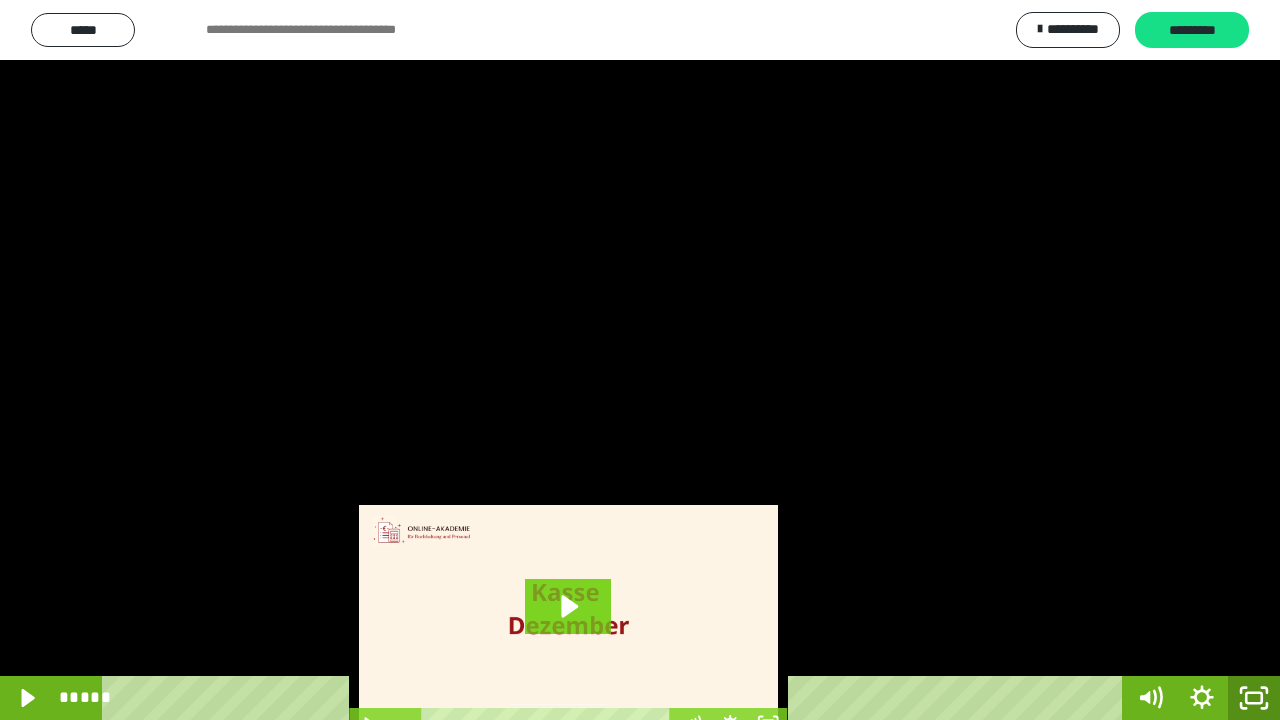 click 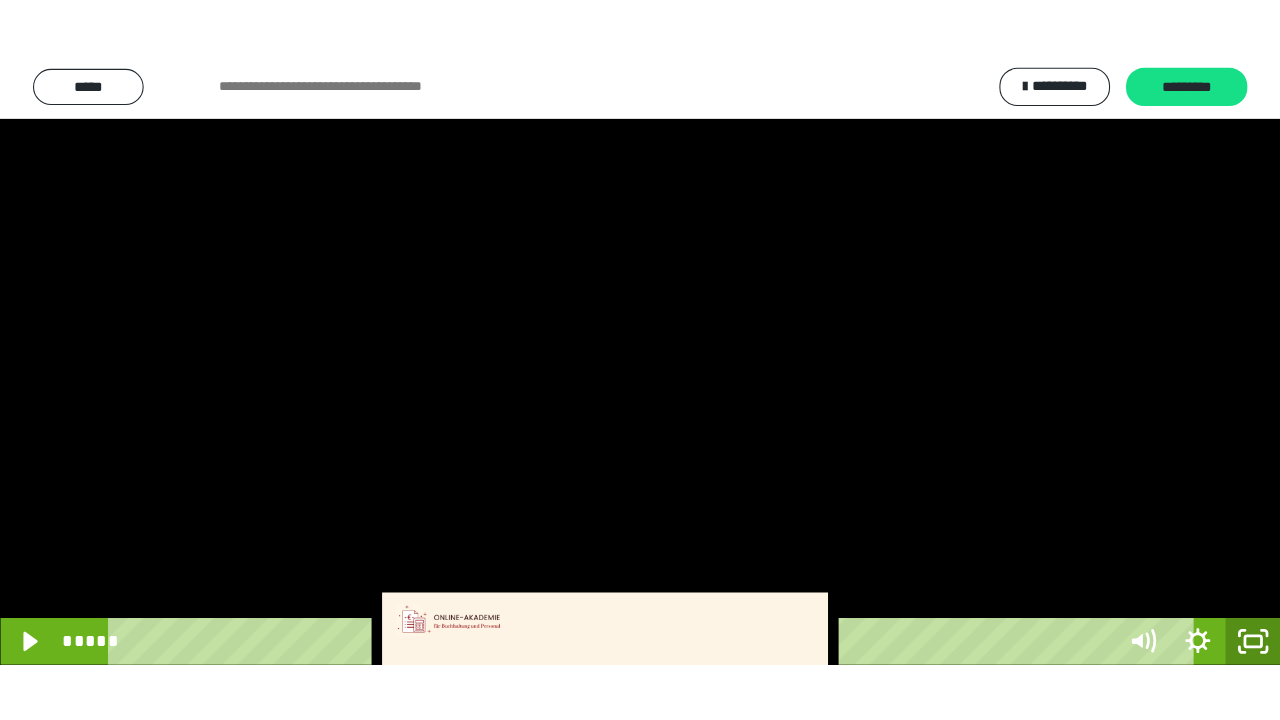 scroll, scrollTop: 3944, scrollLeft: 0, axis: vertical 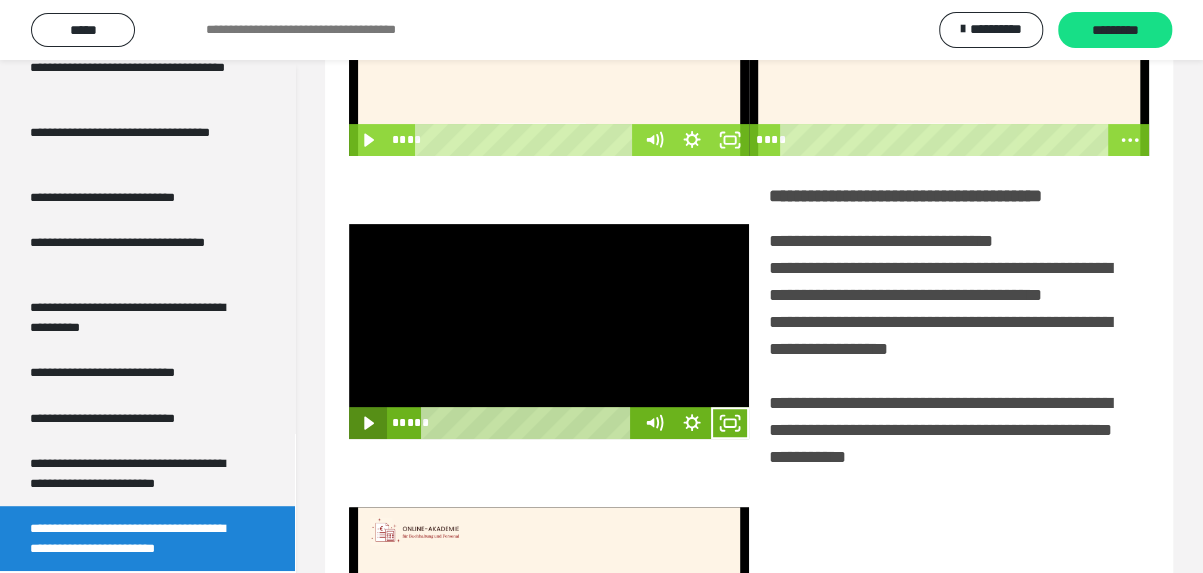 drag, startPoint x: 356, startPoint y: 450, endPoint x: 370, endPoint y: 453, distance: 14.3178215 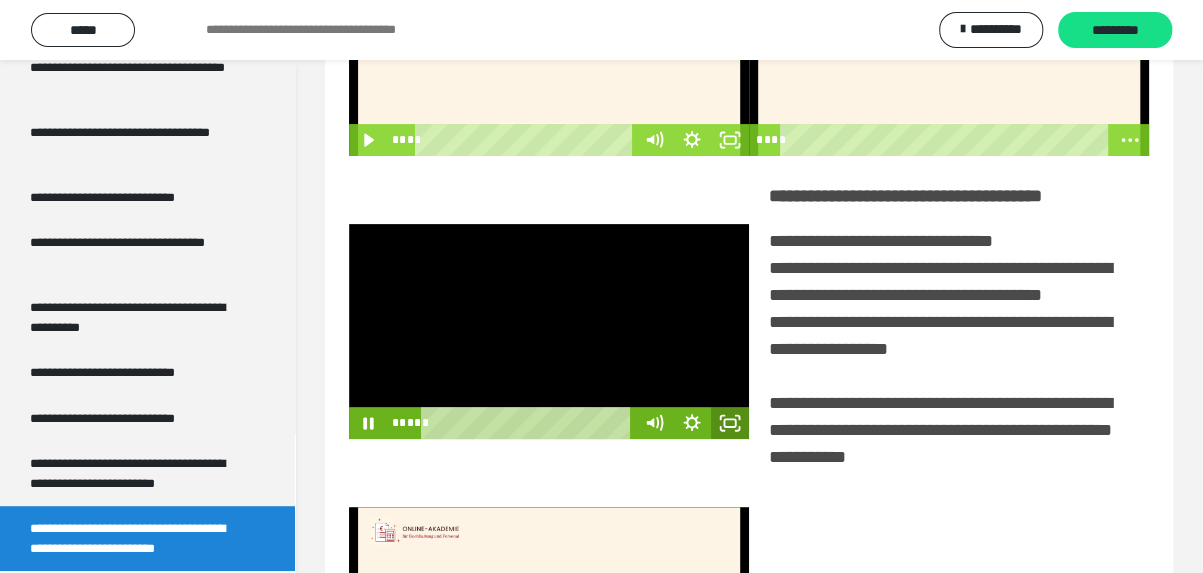 click 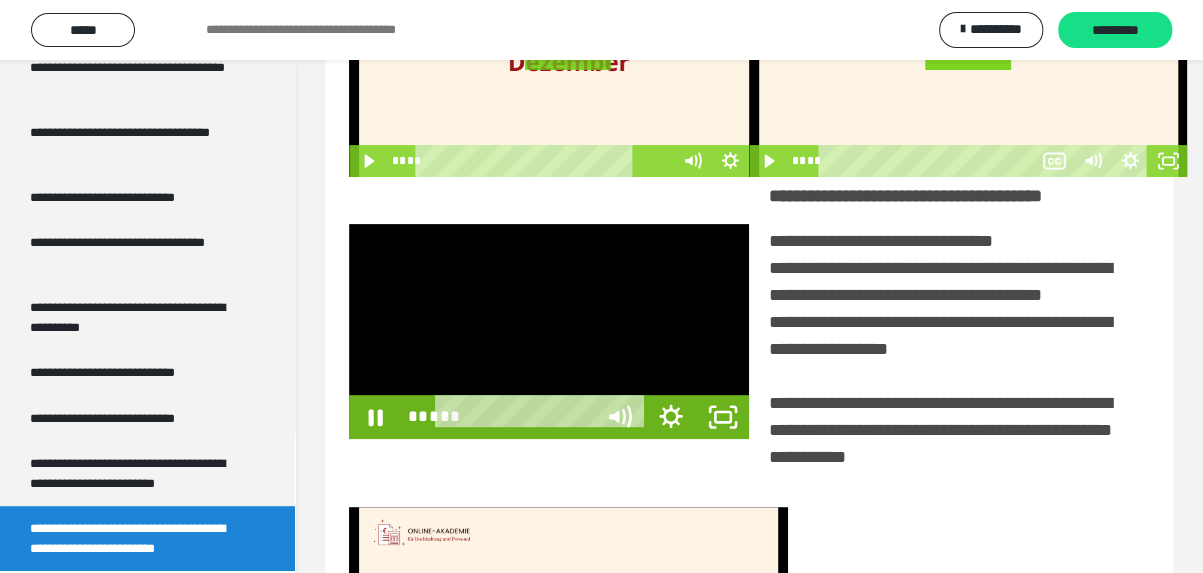 scroll, scrollTop: 3798, scrollLeft: 0, axis: vertical 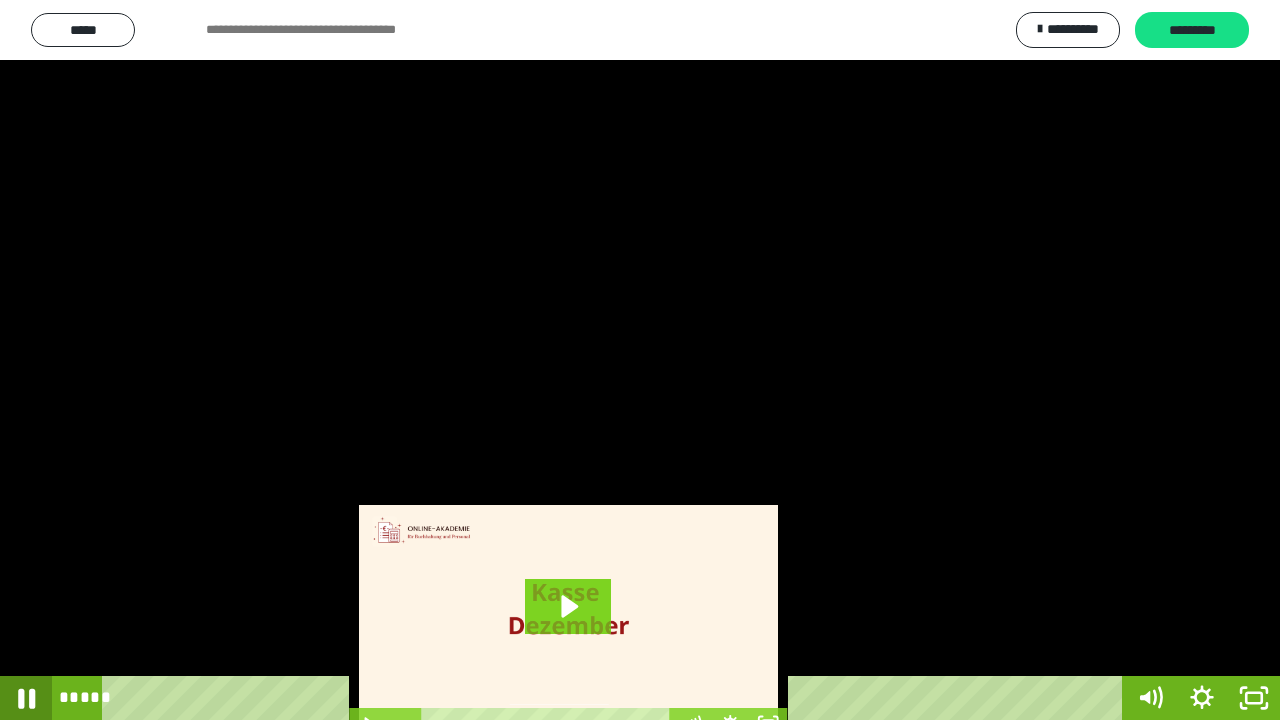 click 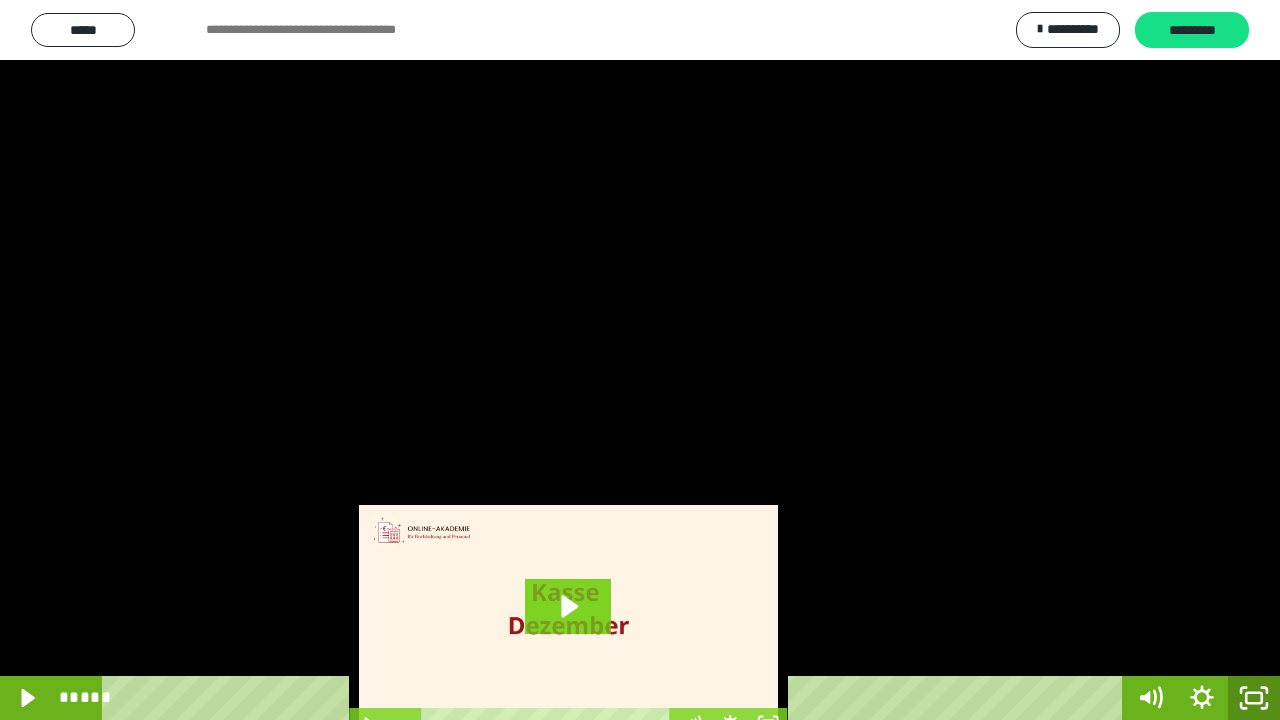 click 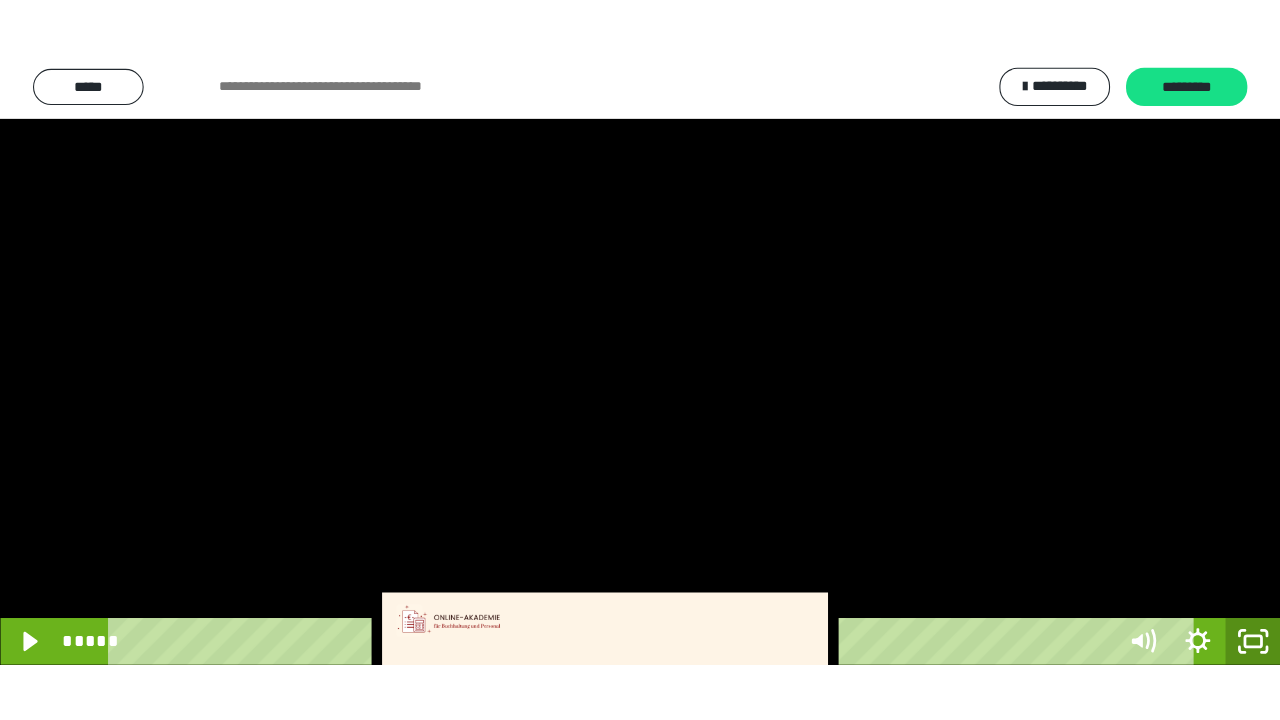 scroll, scrollTop: 3944, scrollLeft: 0, axis: vertical 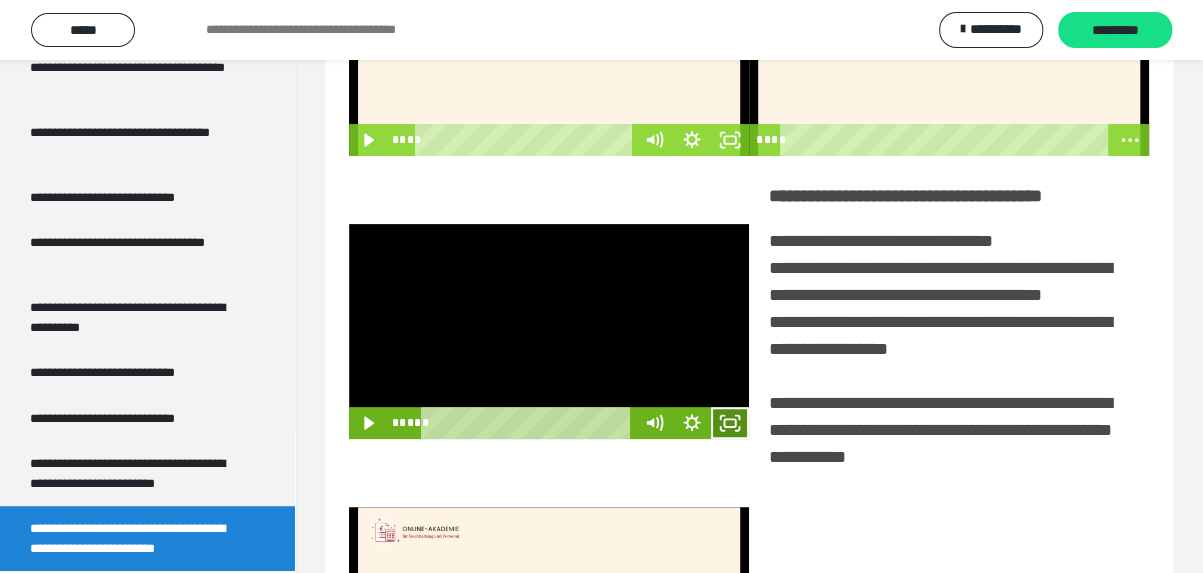 drag, startPoint x: 726, startPoint y: 451, endPoint x: 712, endPoint y: 546, distance: 96.02604 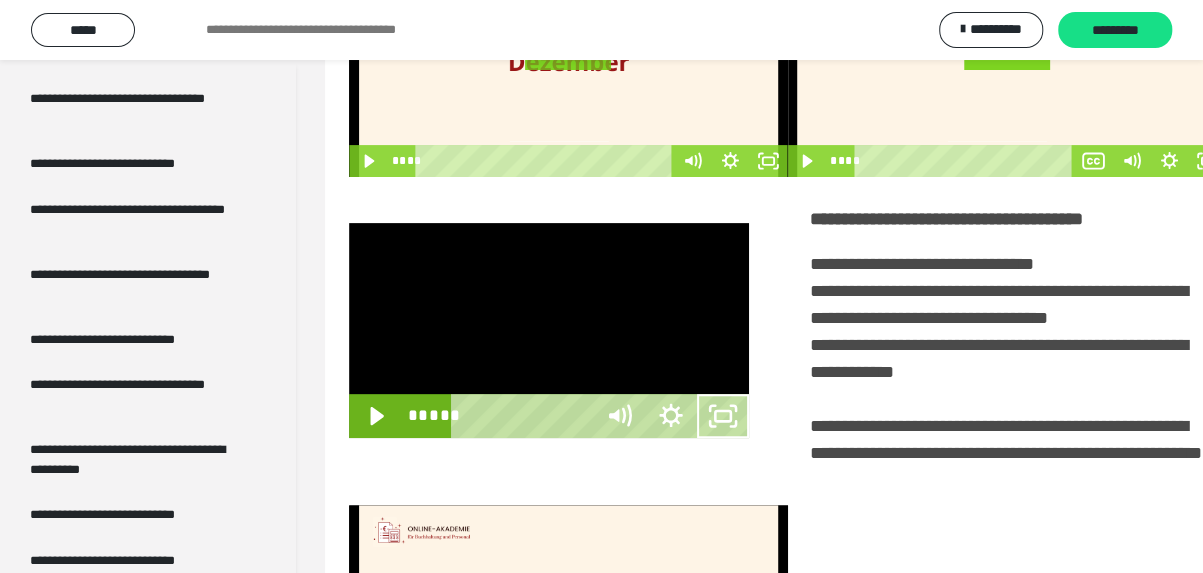 scroll, scrollTop: 3798, scrollLeft: 0, axis: vertical 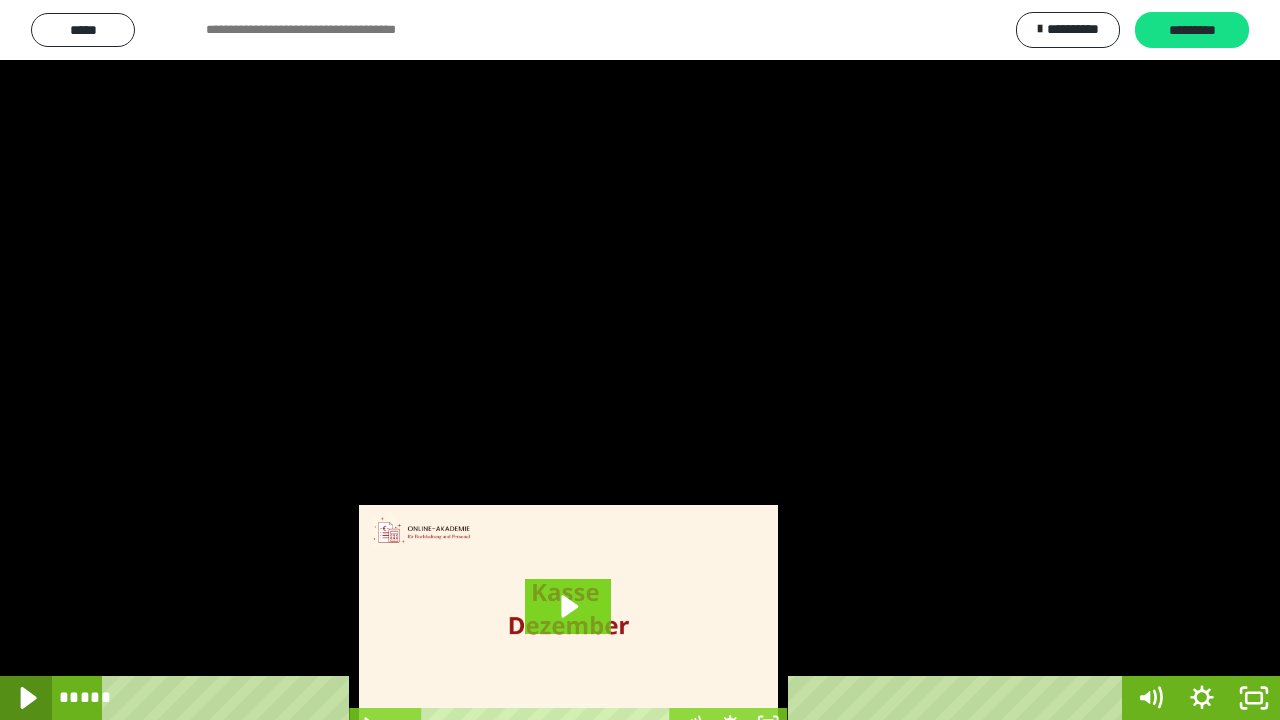 click 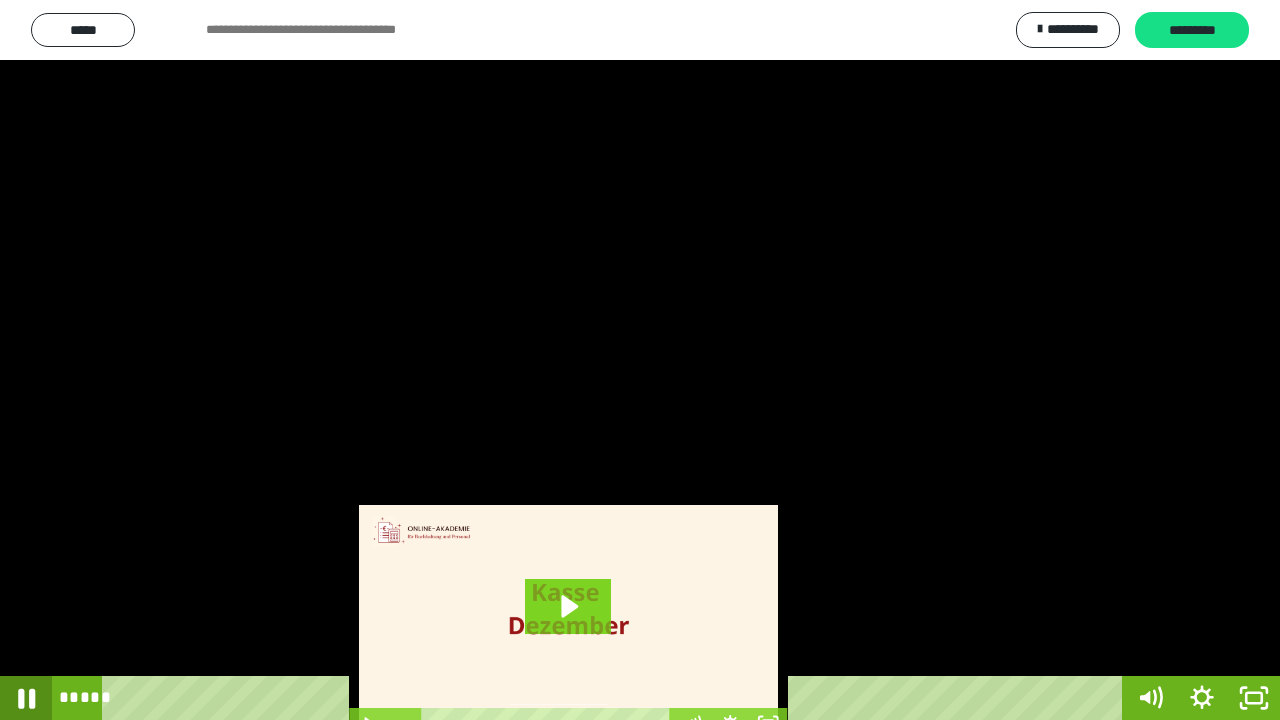 click 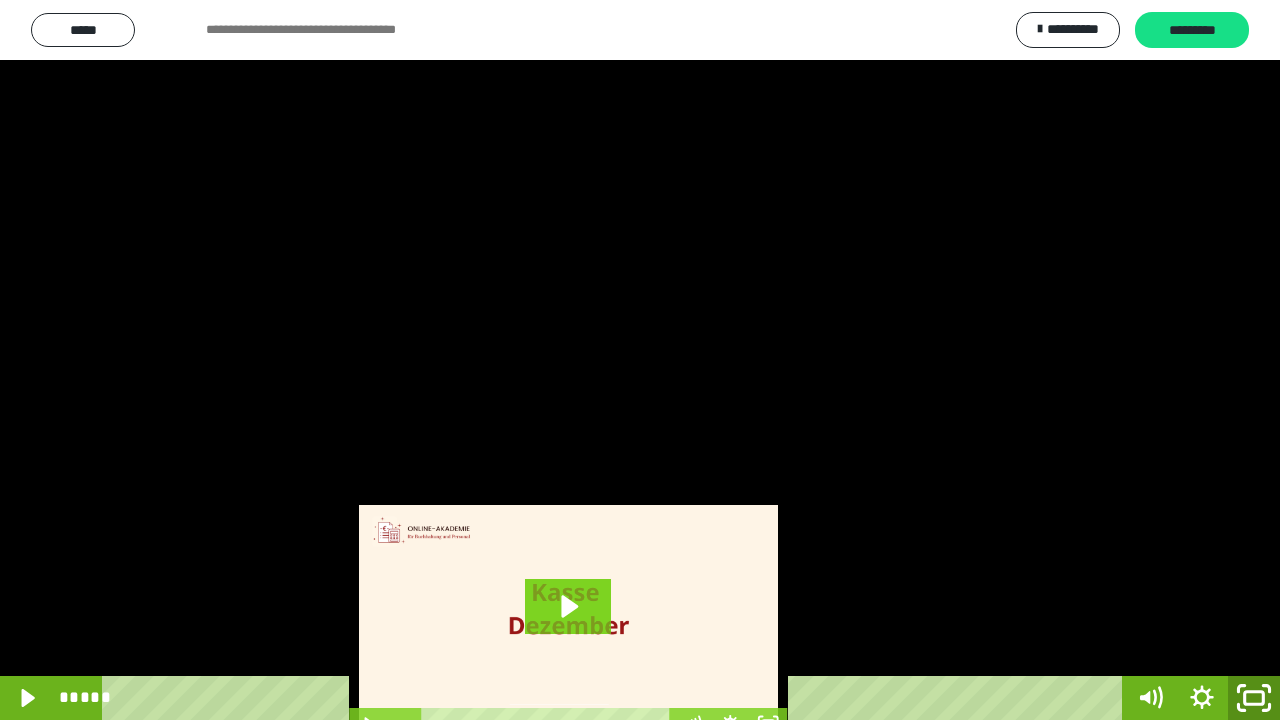 click 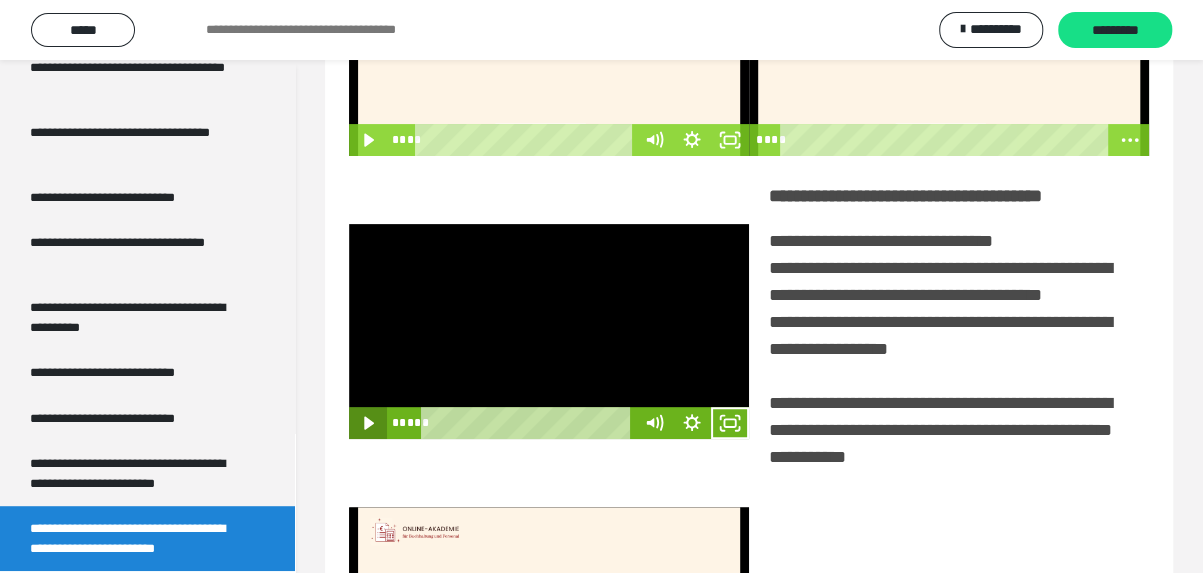 click 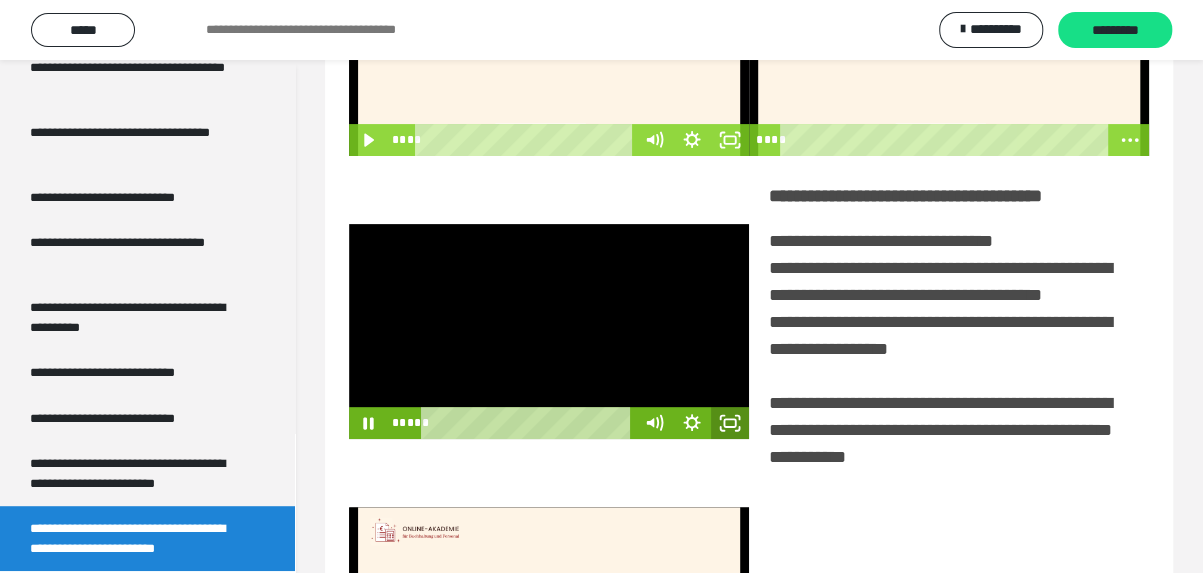 click 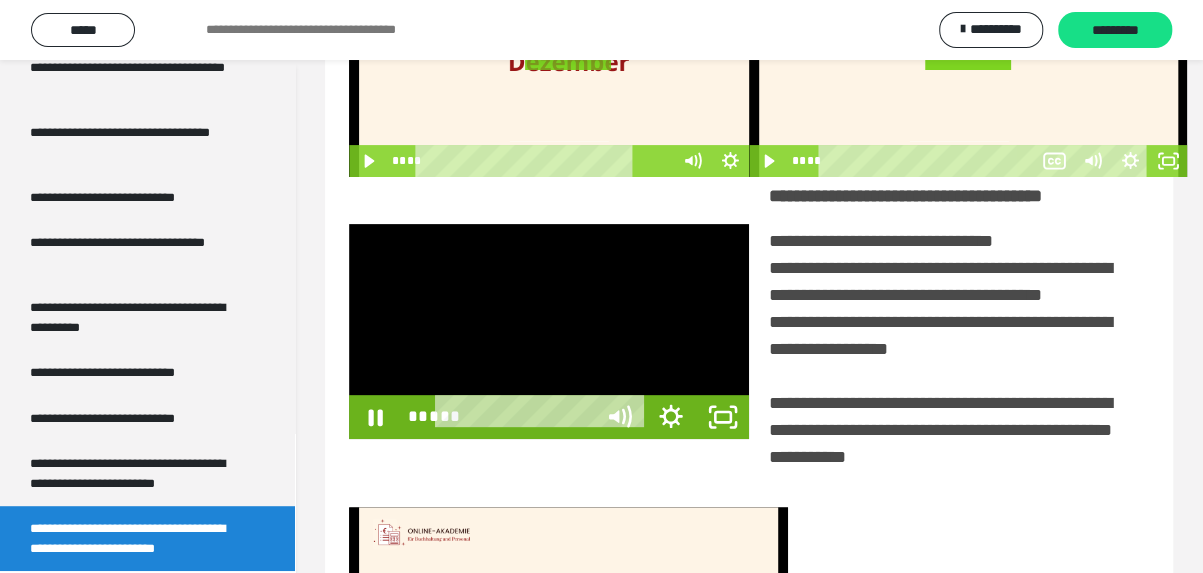 scroll, scrollTop: 3798, scrollLeft: 0, axis: vertical 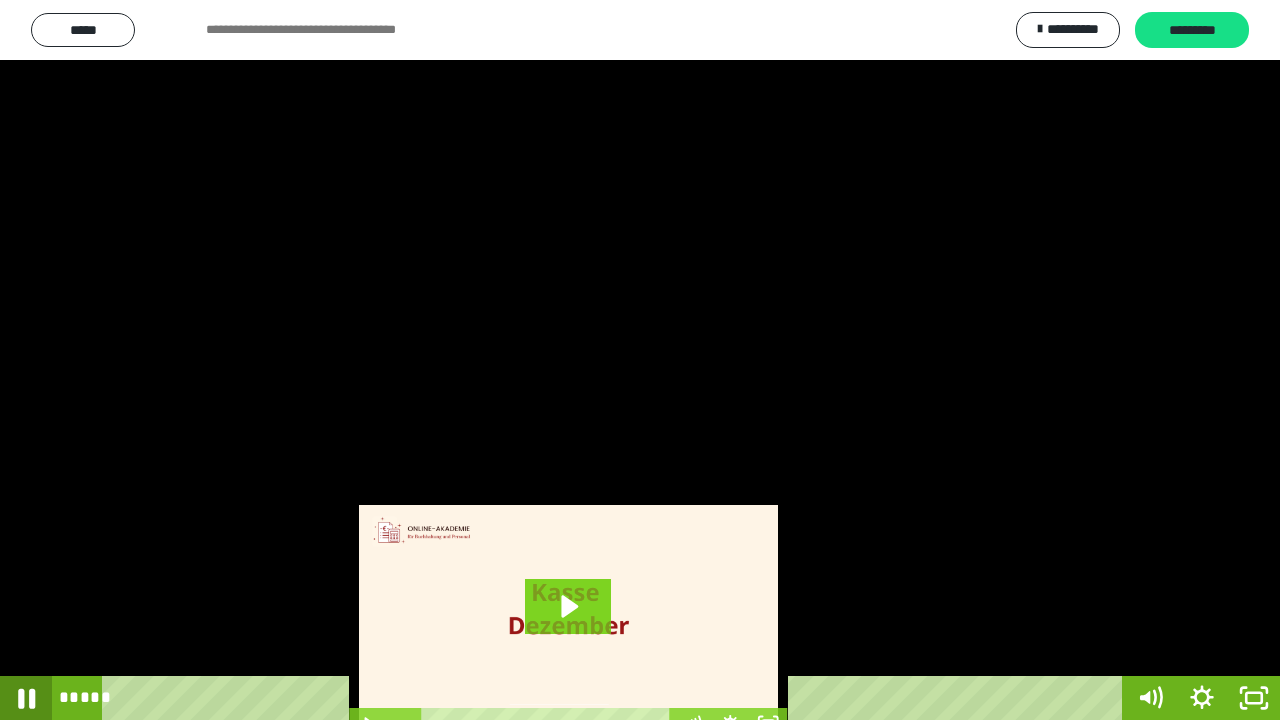 click 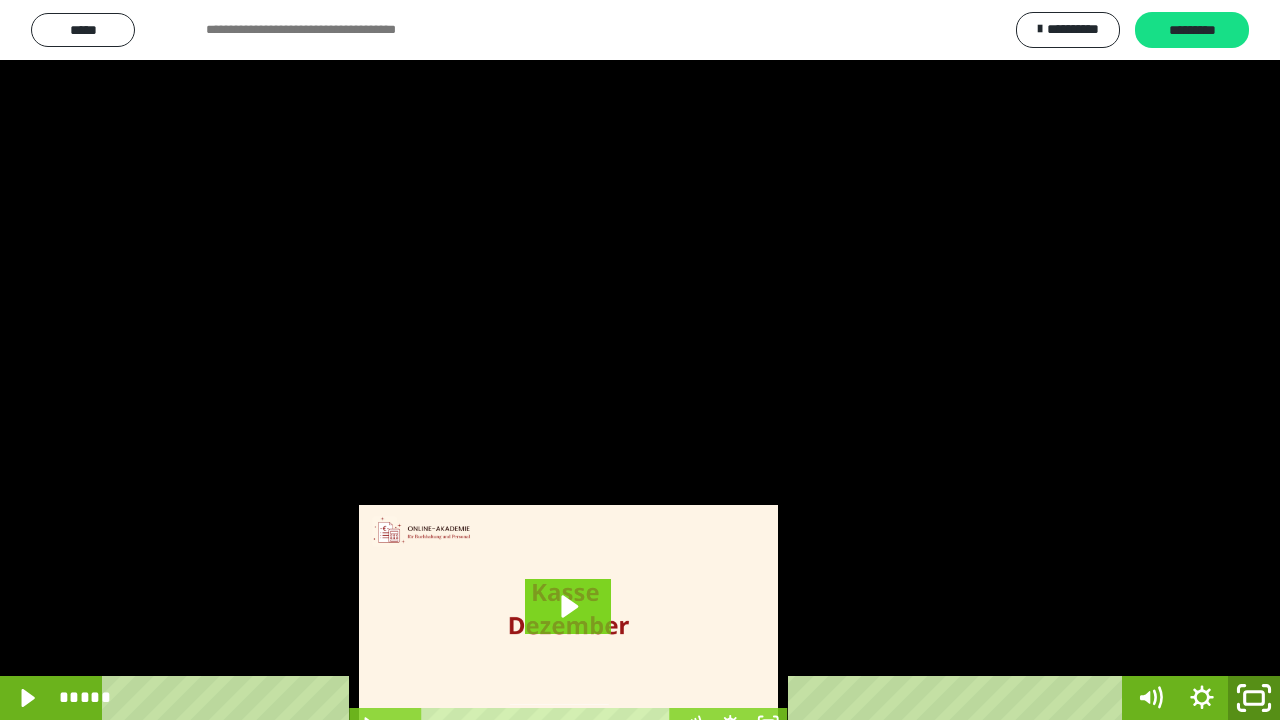 click 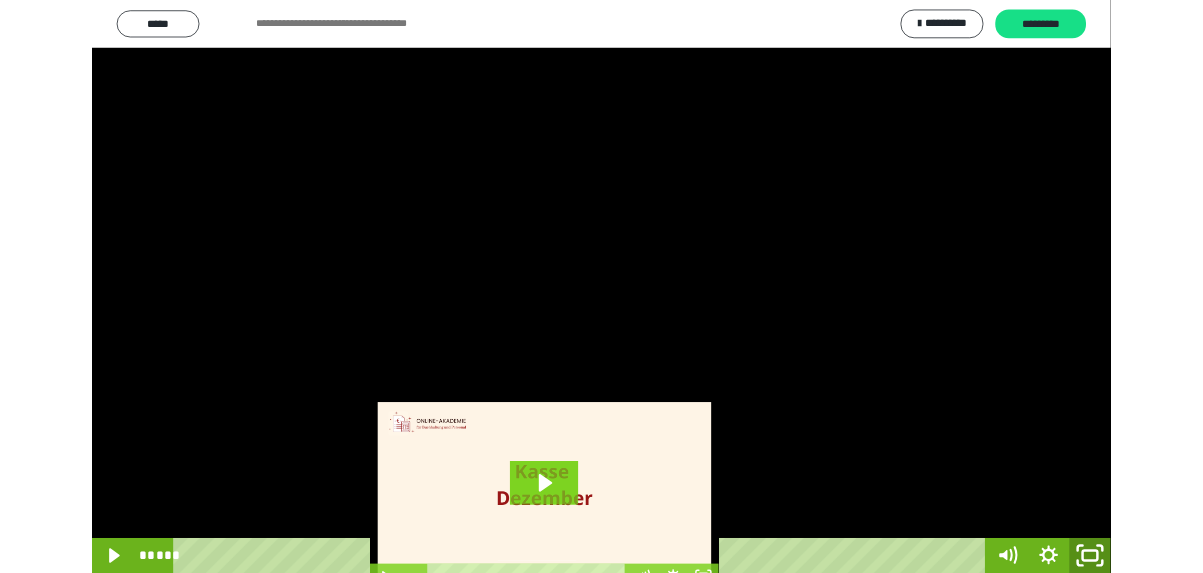 scroll, scrollTop: 3944, scrollLeft: 0, axis: vertical 